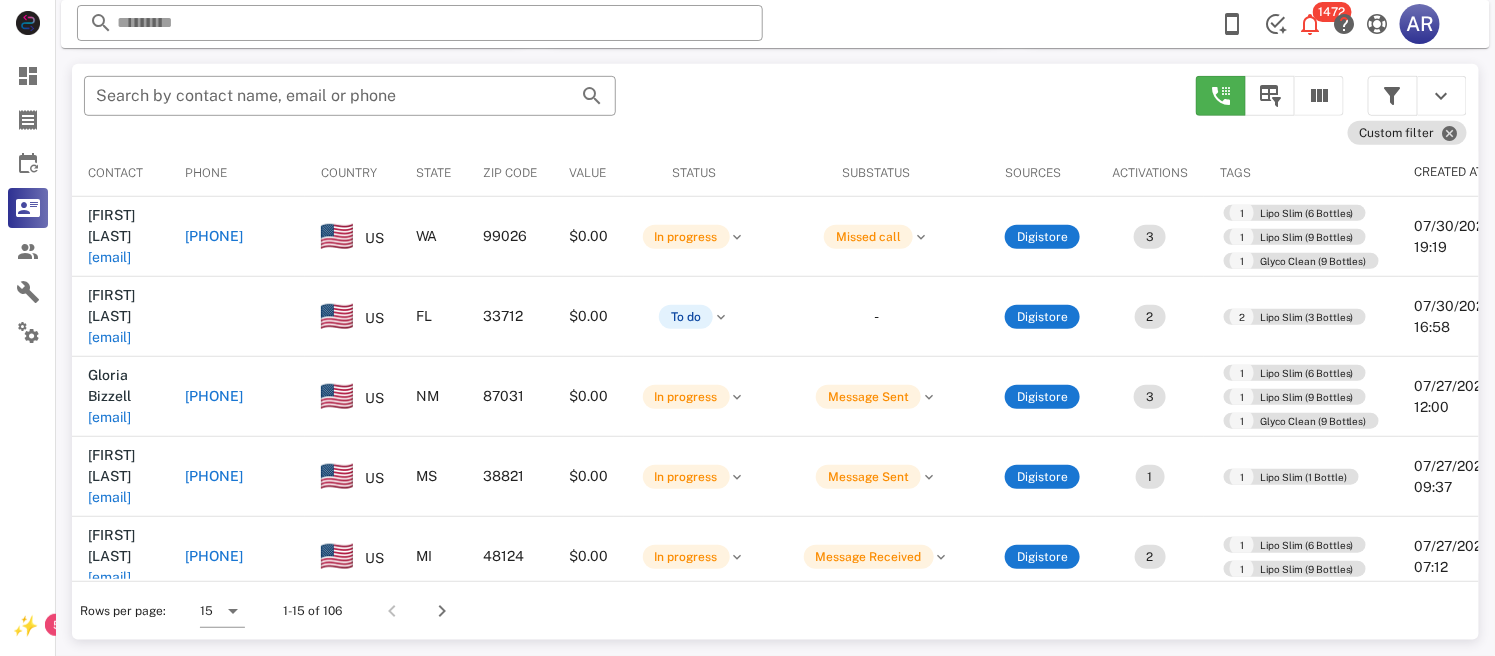 scroll, scrollTop: 380, scrollLeft: 0, axis: vertical 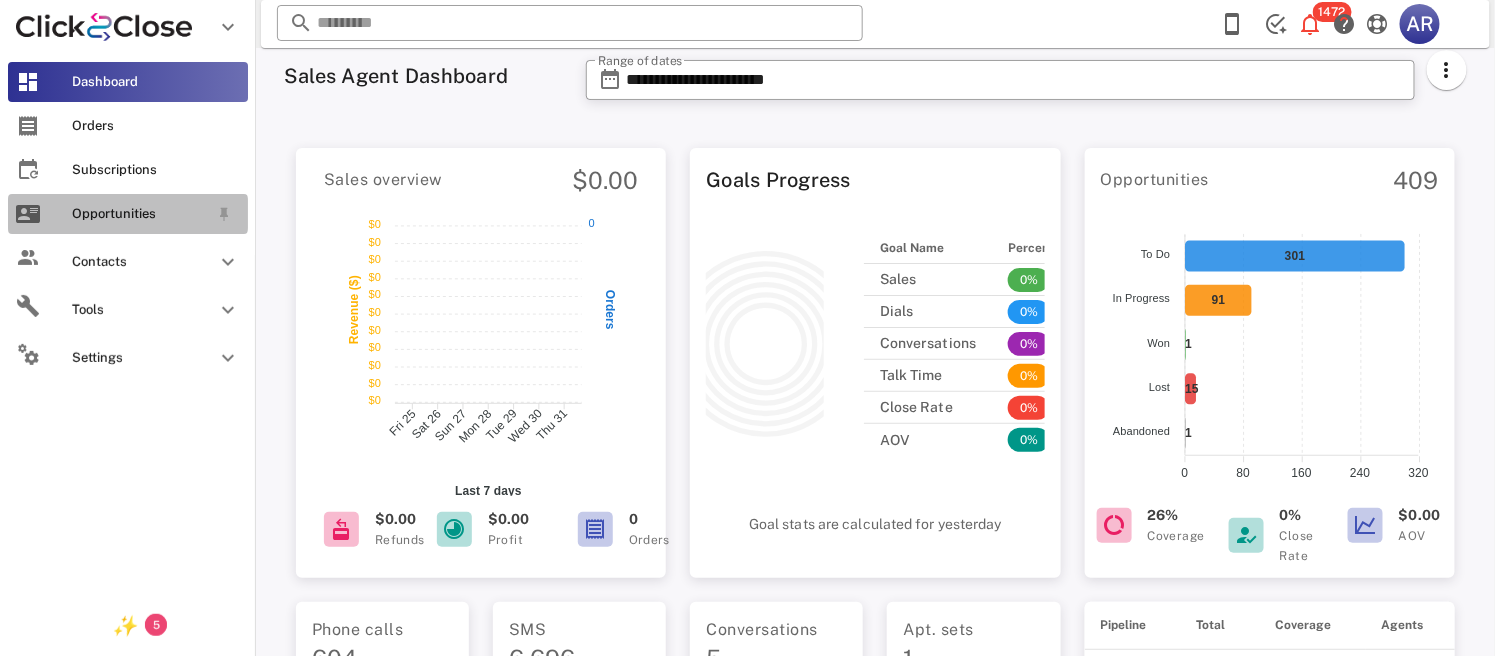 click on "Opportunities" at bounding box center [128, 214] 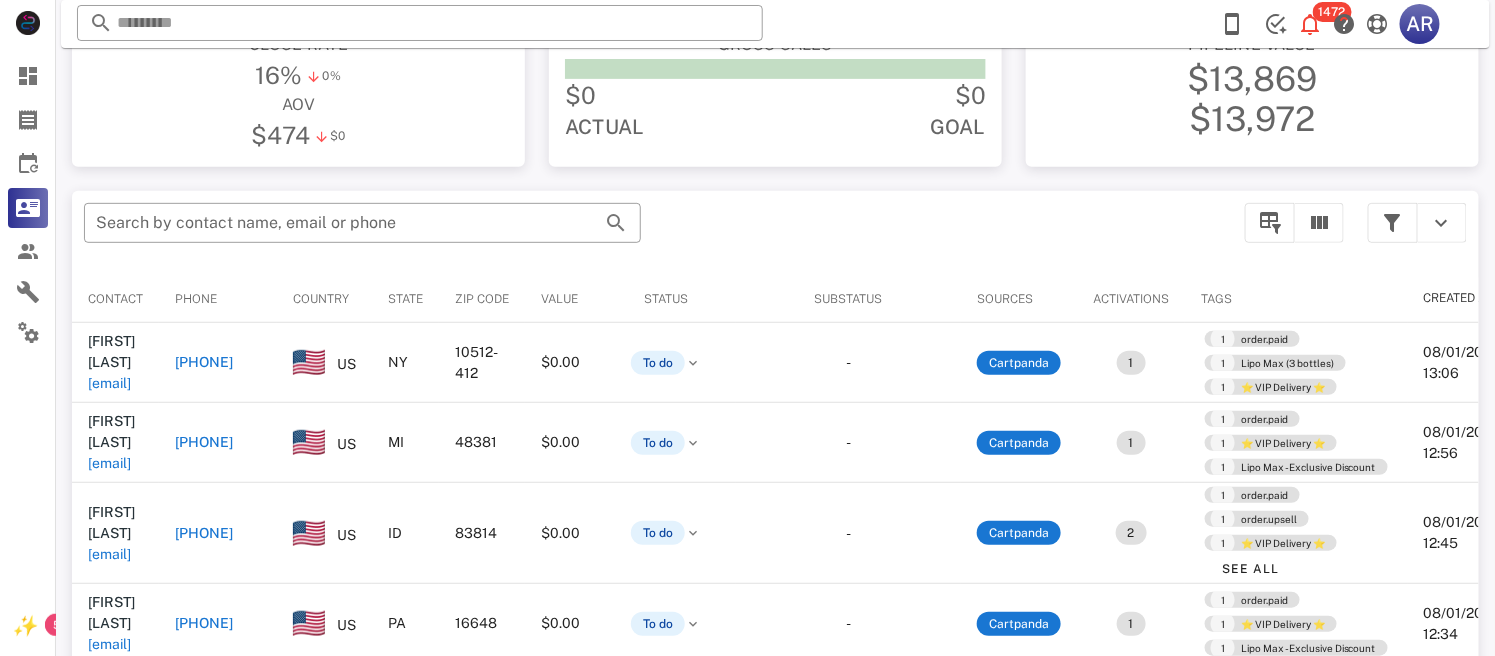 scroll, scrollTop: 254, scrollLeft: 0, axis: vertical 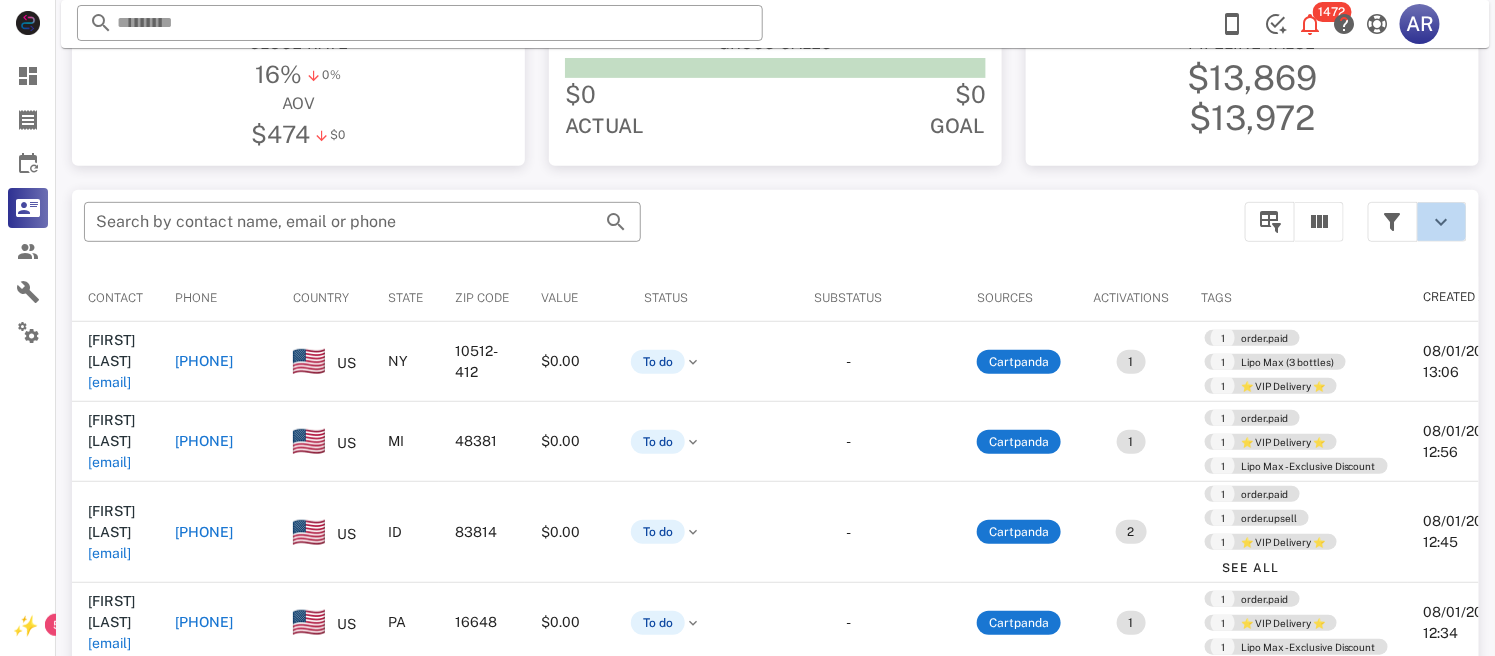 click at bounding box center (1442, 222) 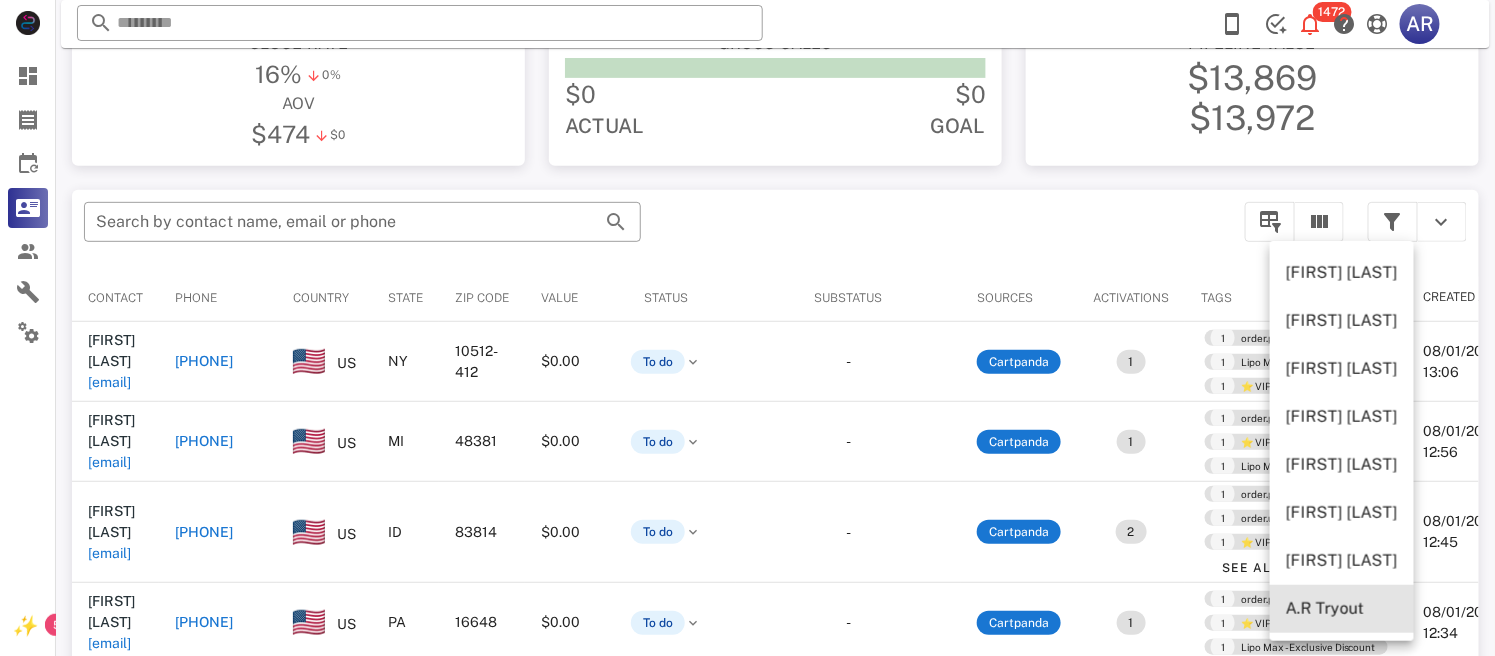 click on "A.R Tryout" at bounding box center [1342, 609] 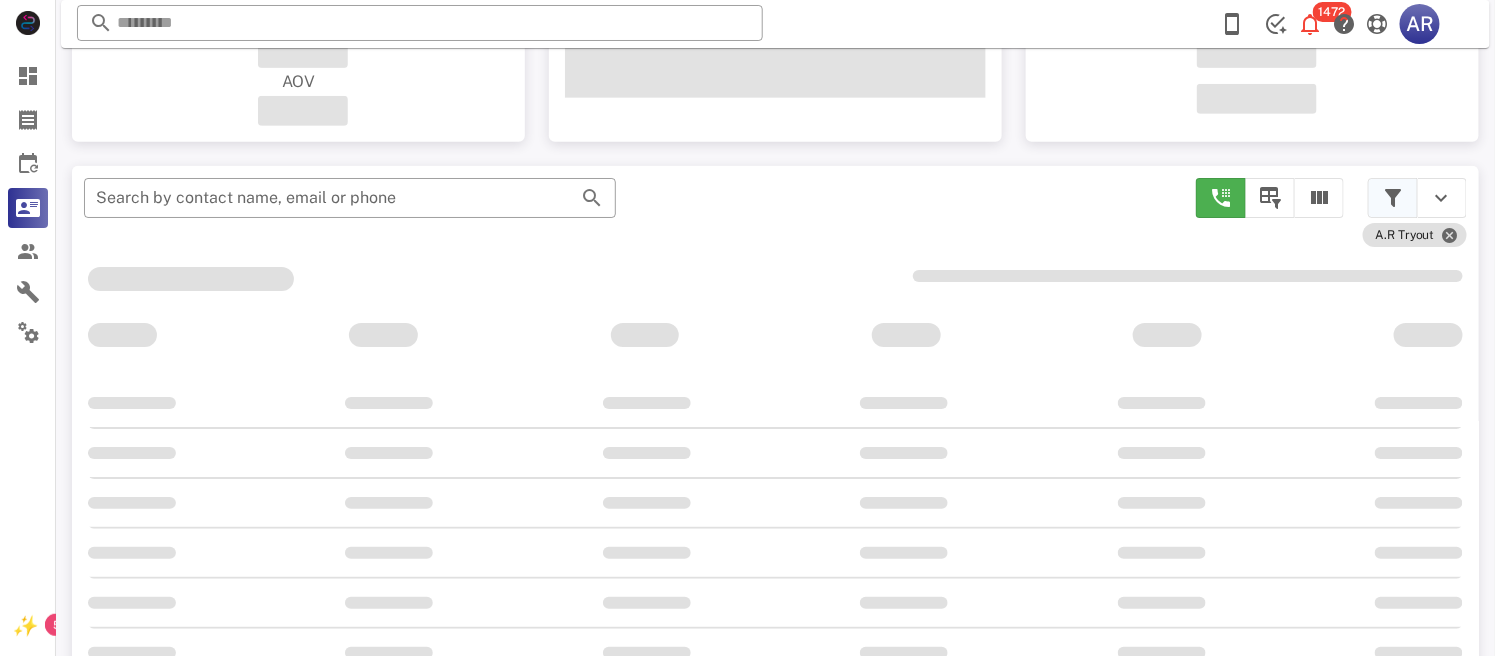 click at bounding box center (1393, 198) 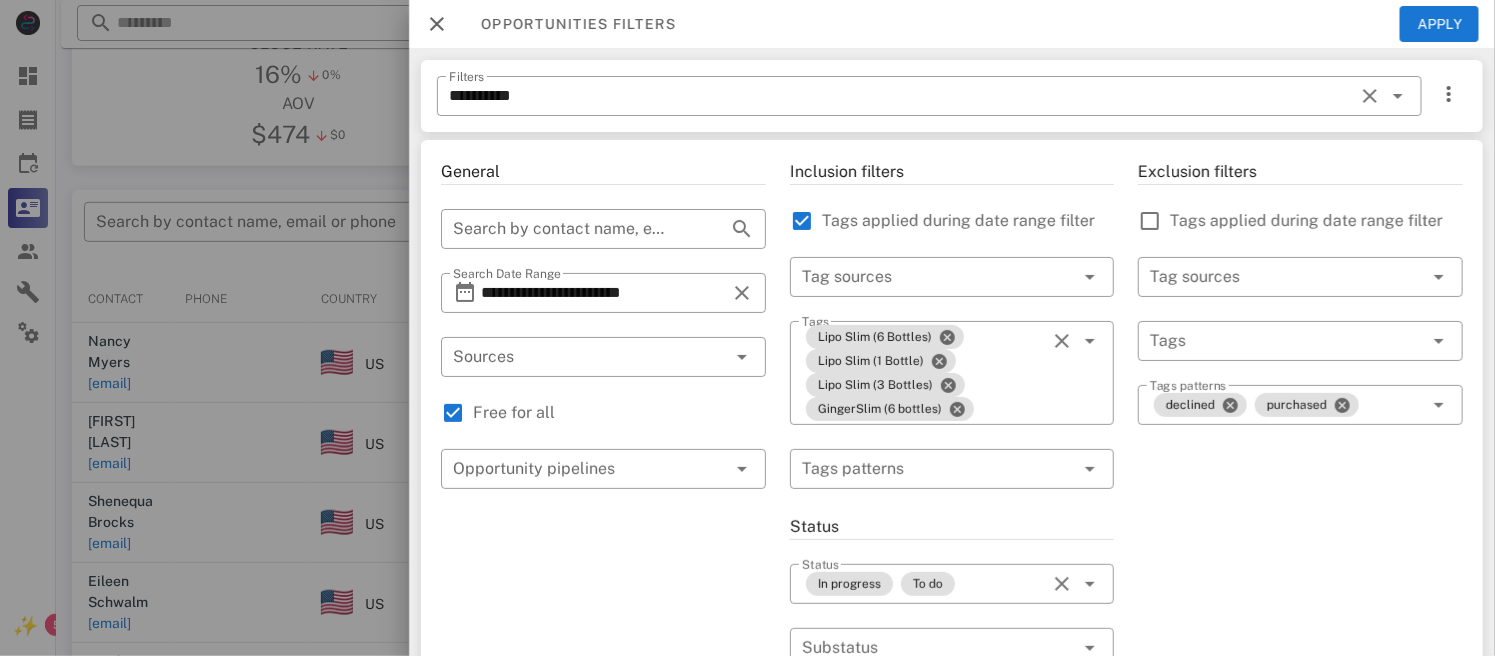scroll, scrollTop: 273, scrollLeft: 0, axis: vertical 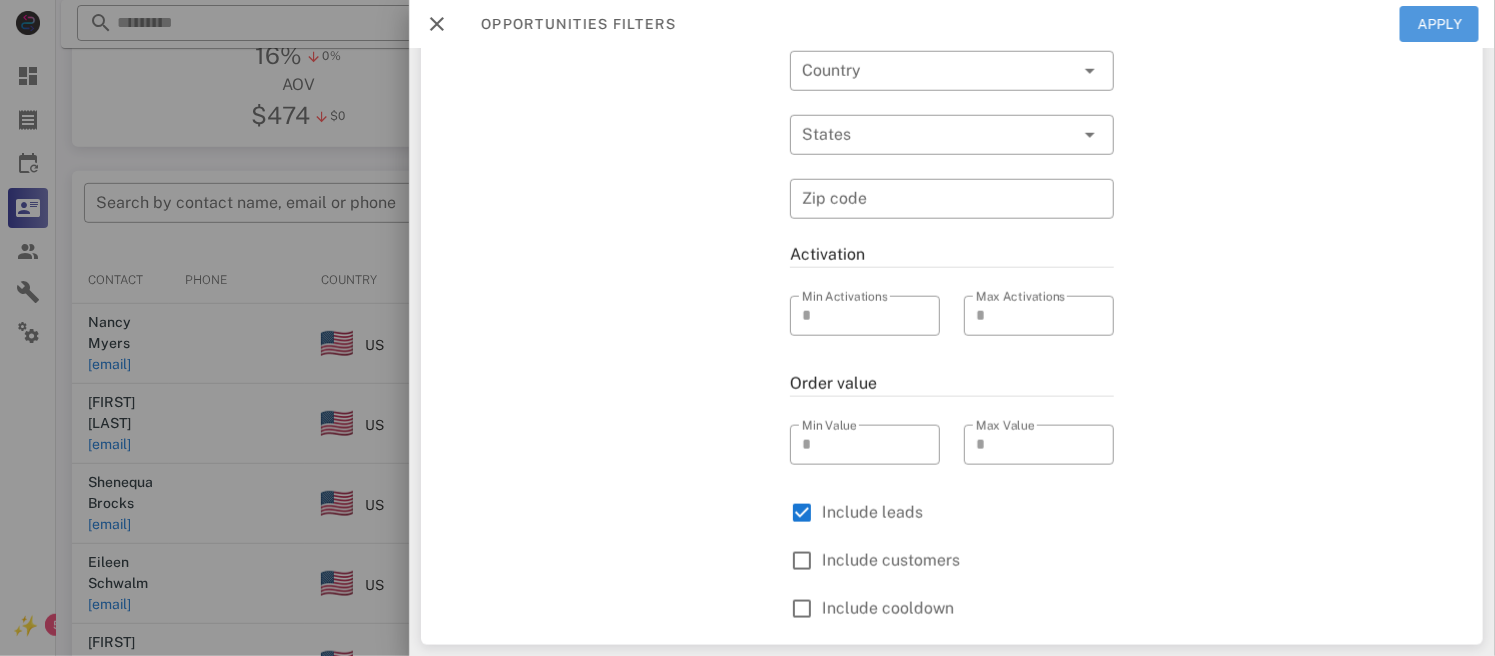 click on "Apply" at bounding box center (1440, 24) 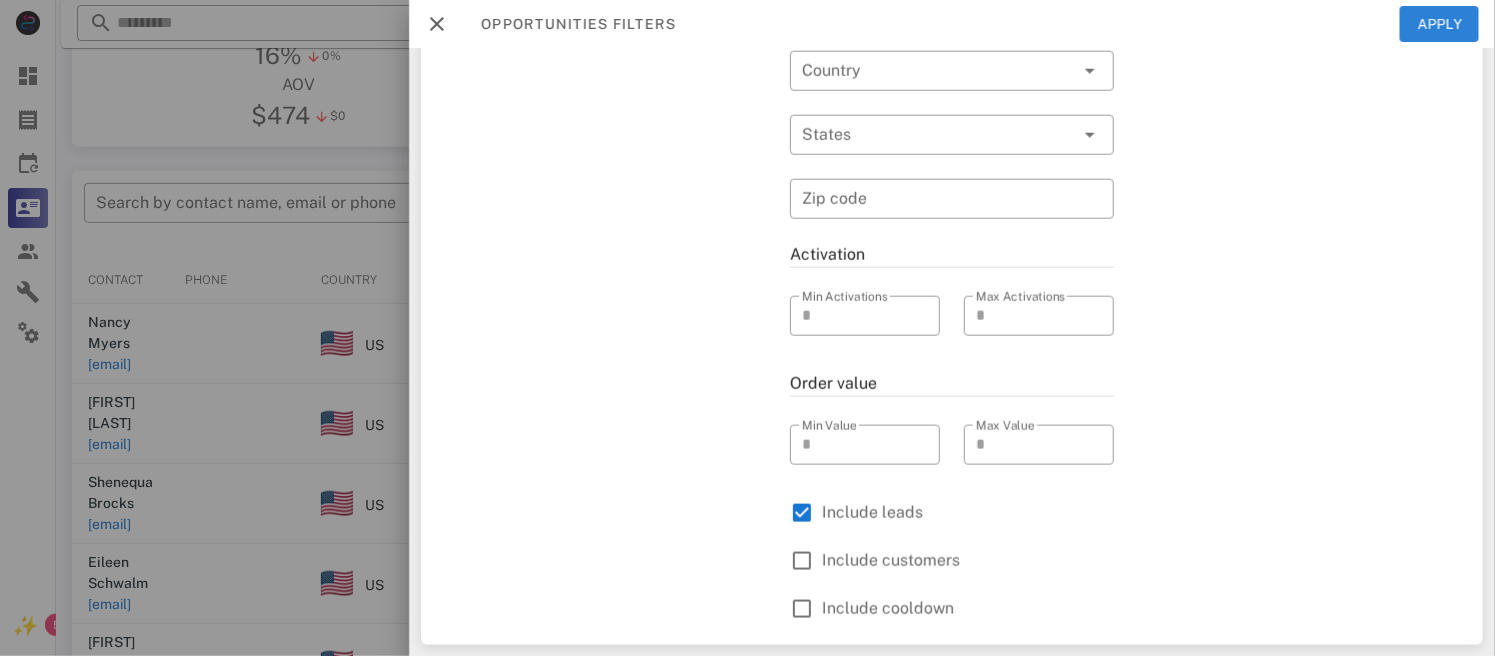 type 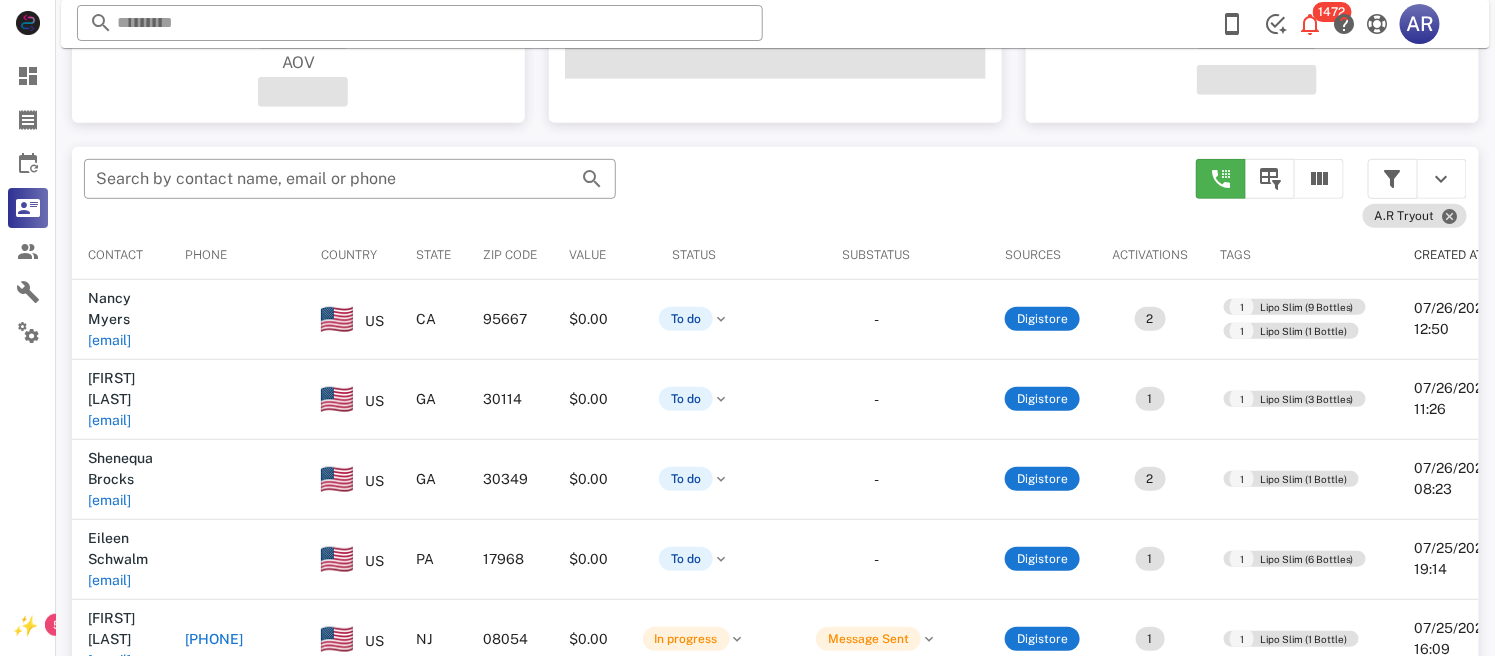 scroll, scrollTop: 254, scrollLeft: 0, axis: vertical 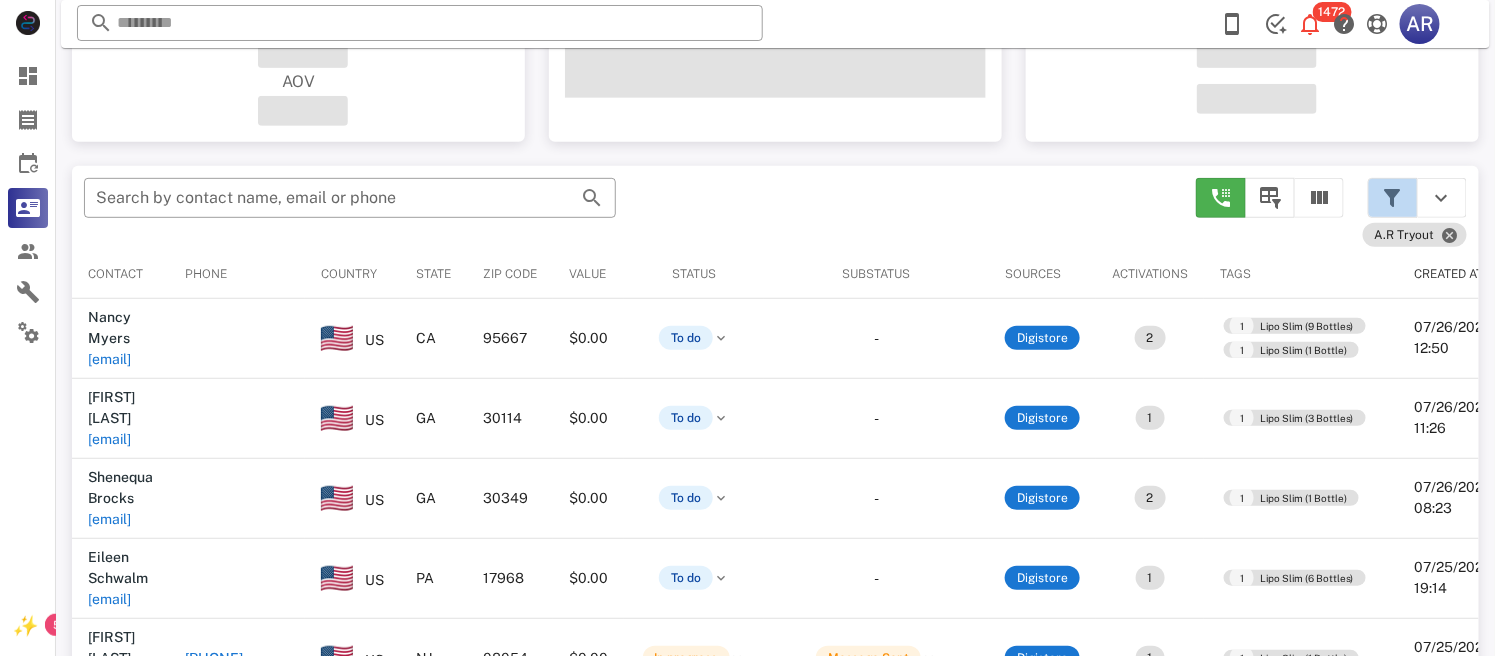 click at bounding box center [1393, 198] 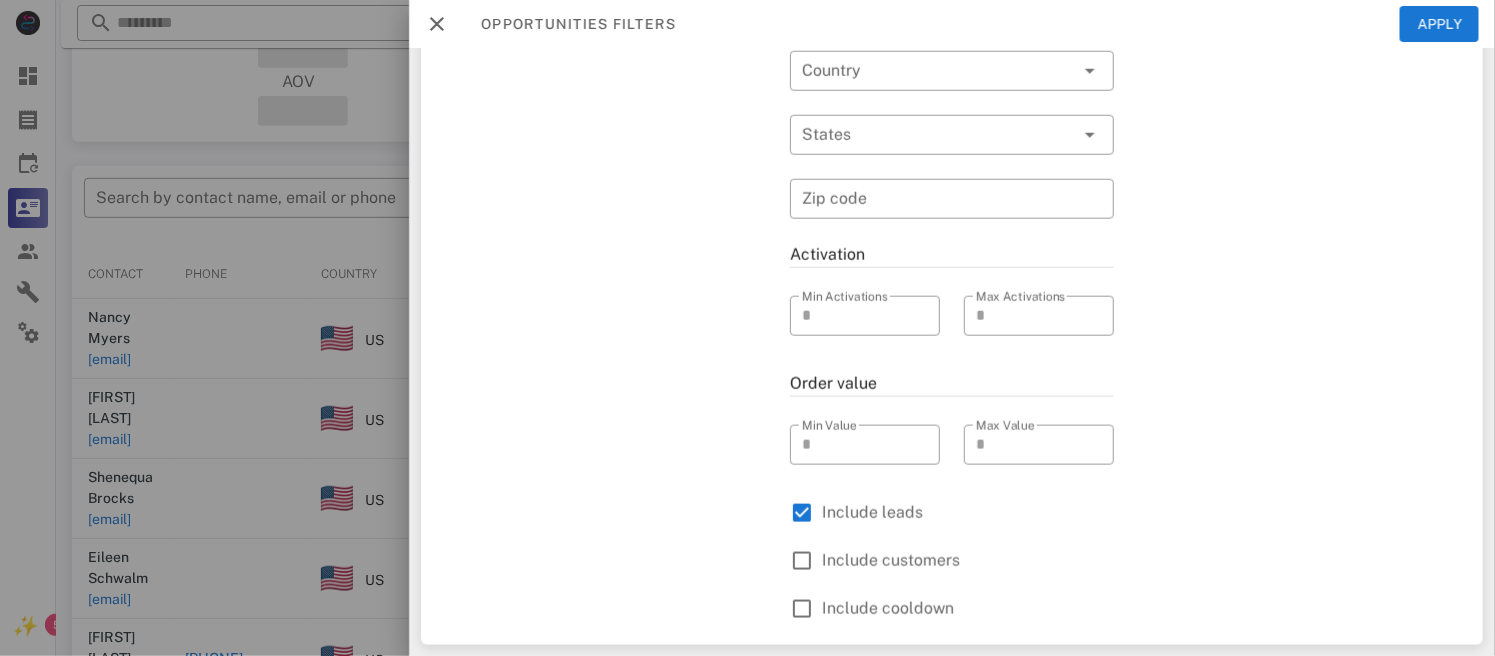 scroll, scrollTop: 273, scrollLeft: 0, axis: vertical 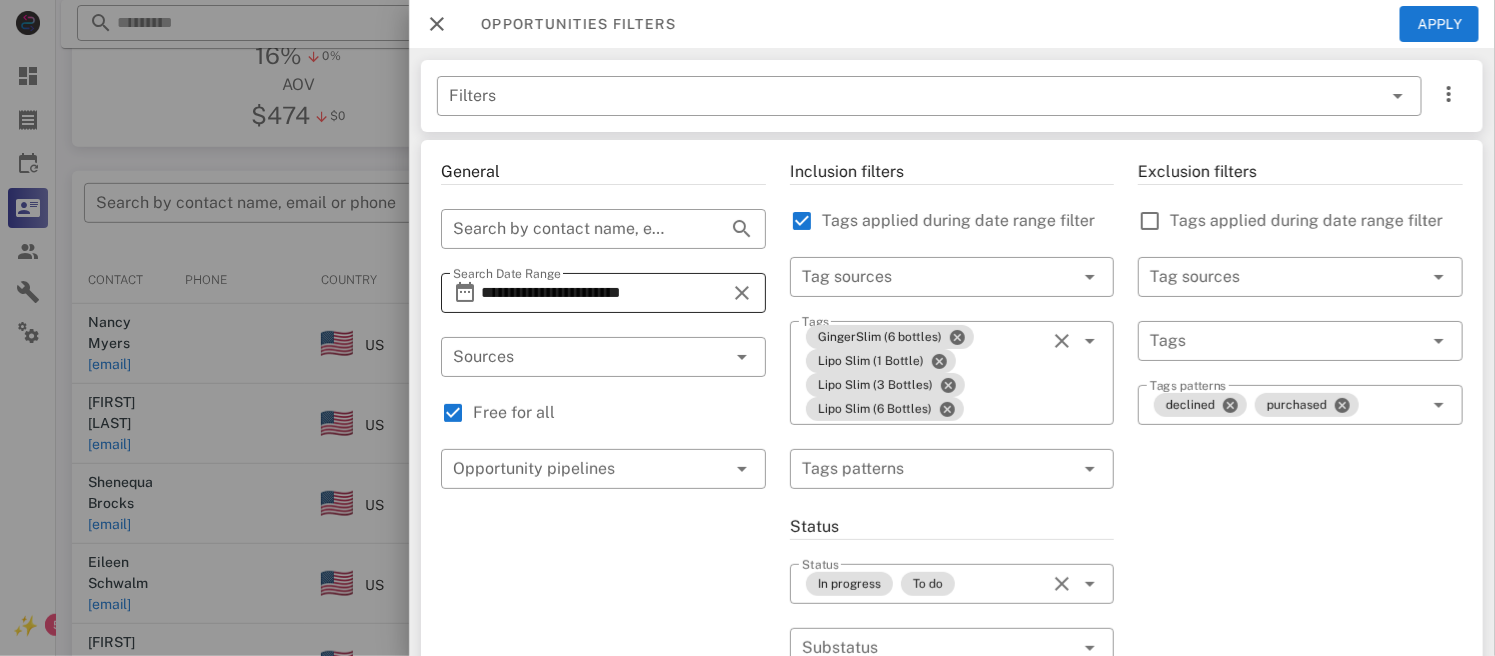 click on "**********" at bounding box center [603, 293] 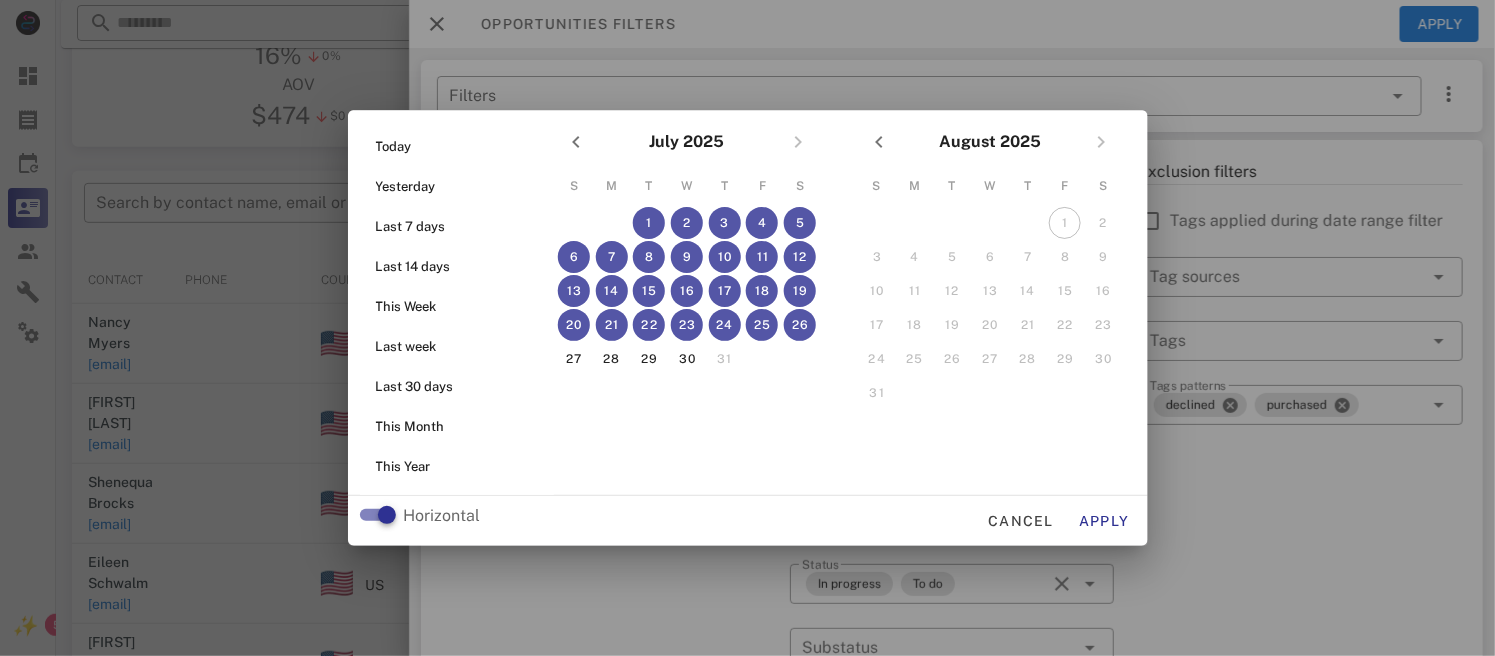click on "T" at bounding box center (649, 186) 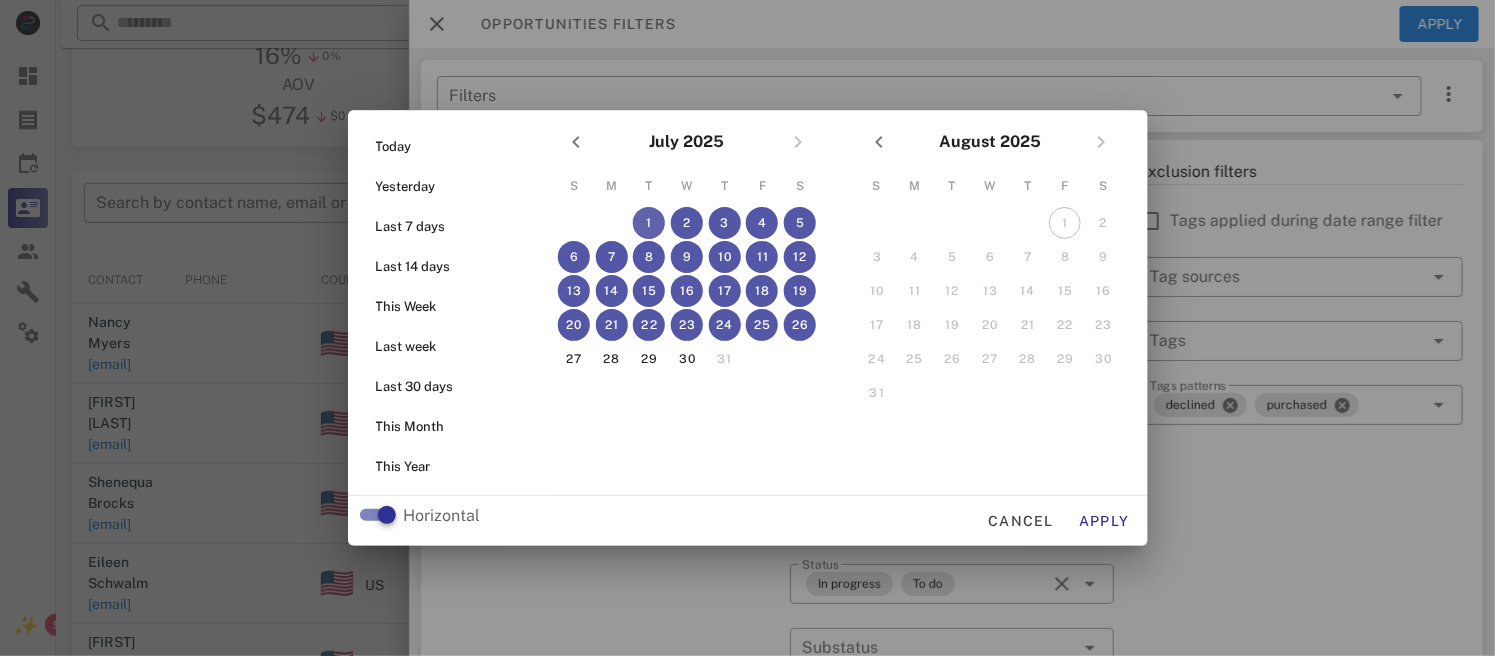 click on "1" at bounding box center [649, 223] 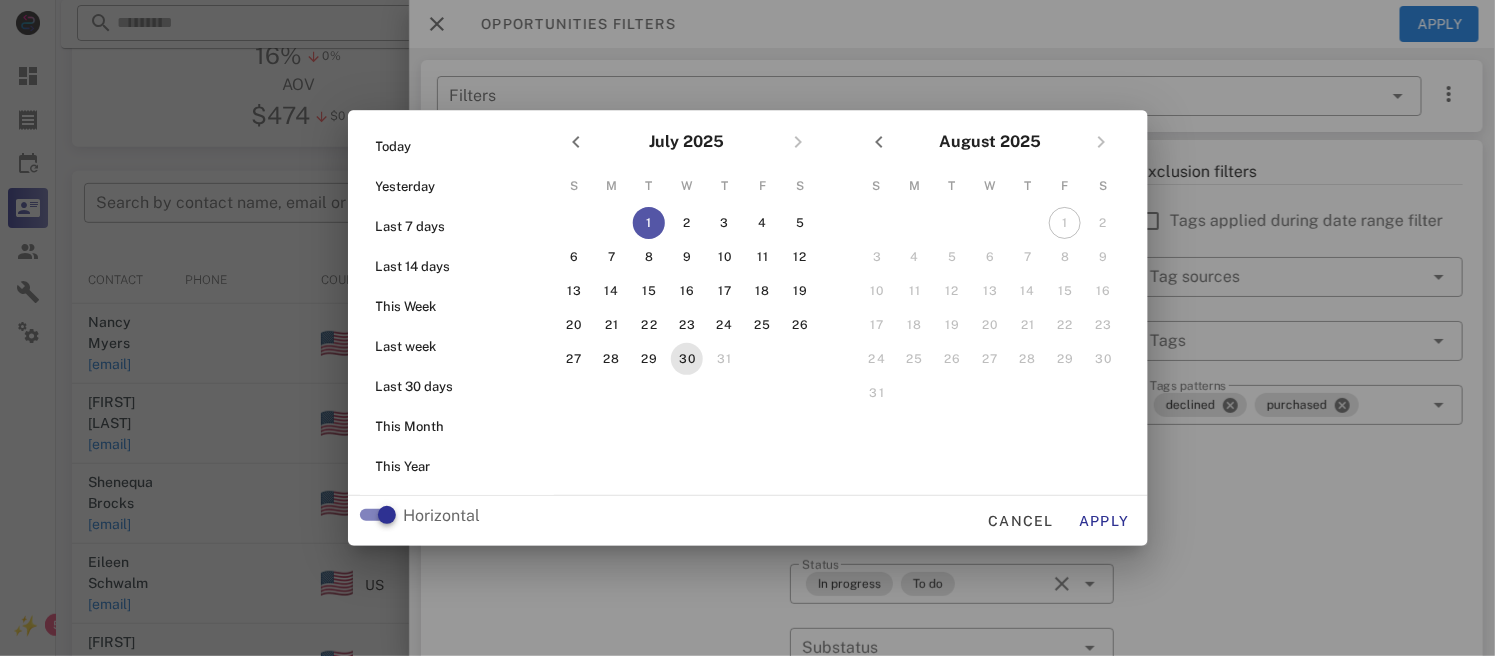 click on "30" at bounding box center (686, 359) 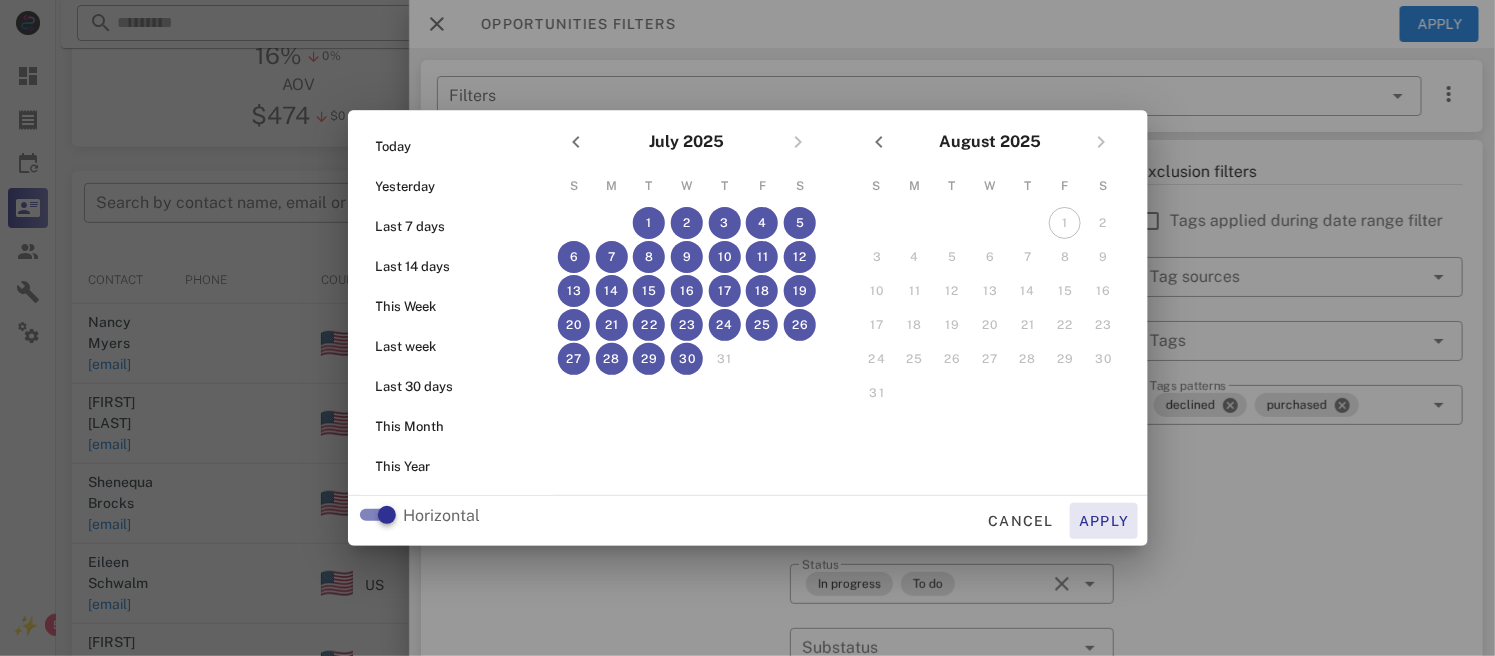 click on "Apply" at bounding box center (1104, 521) 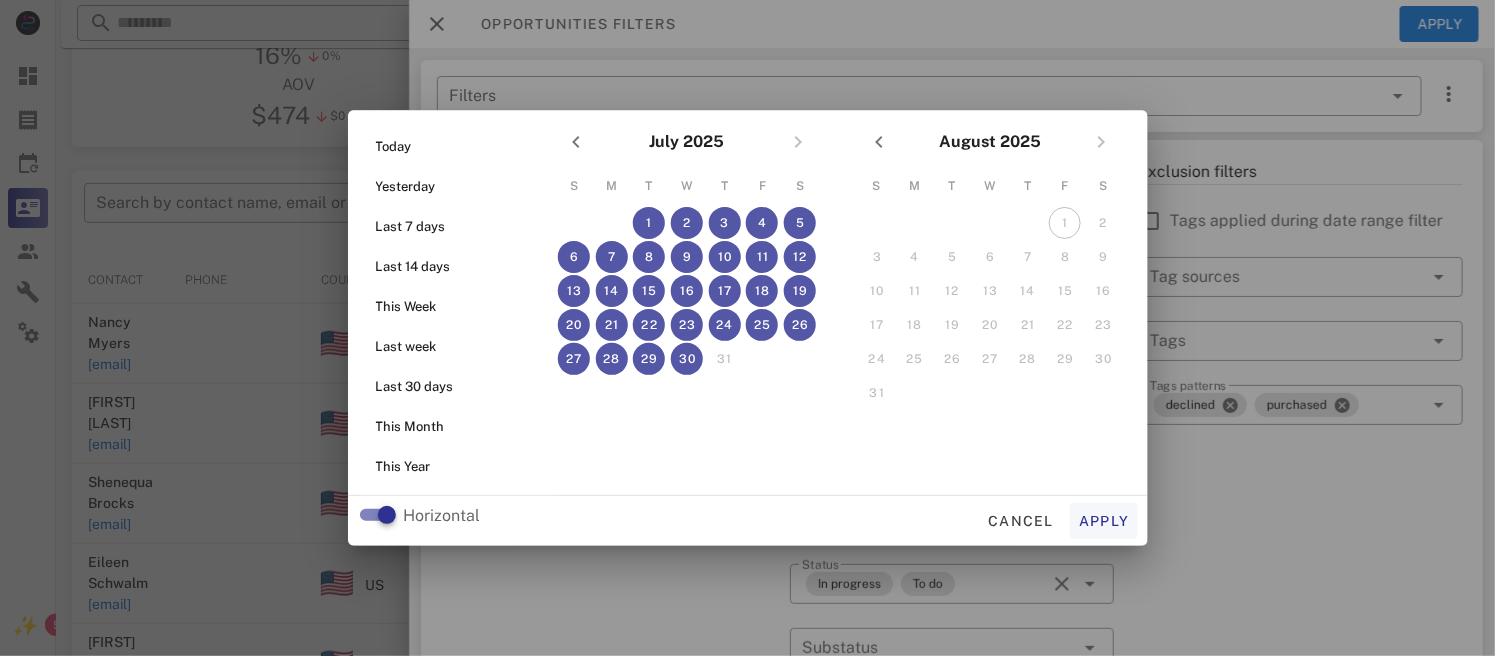type on "**********" 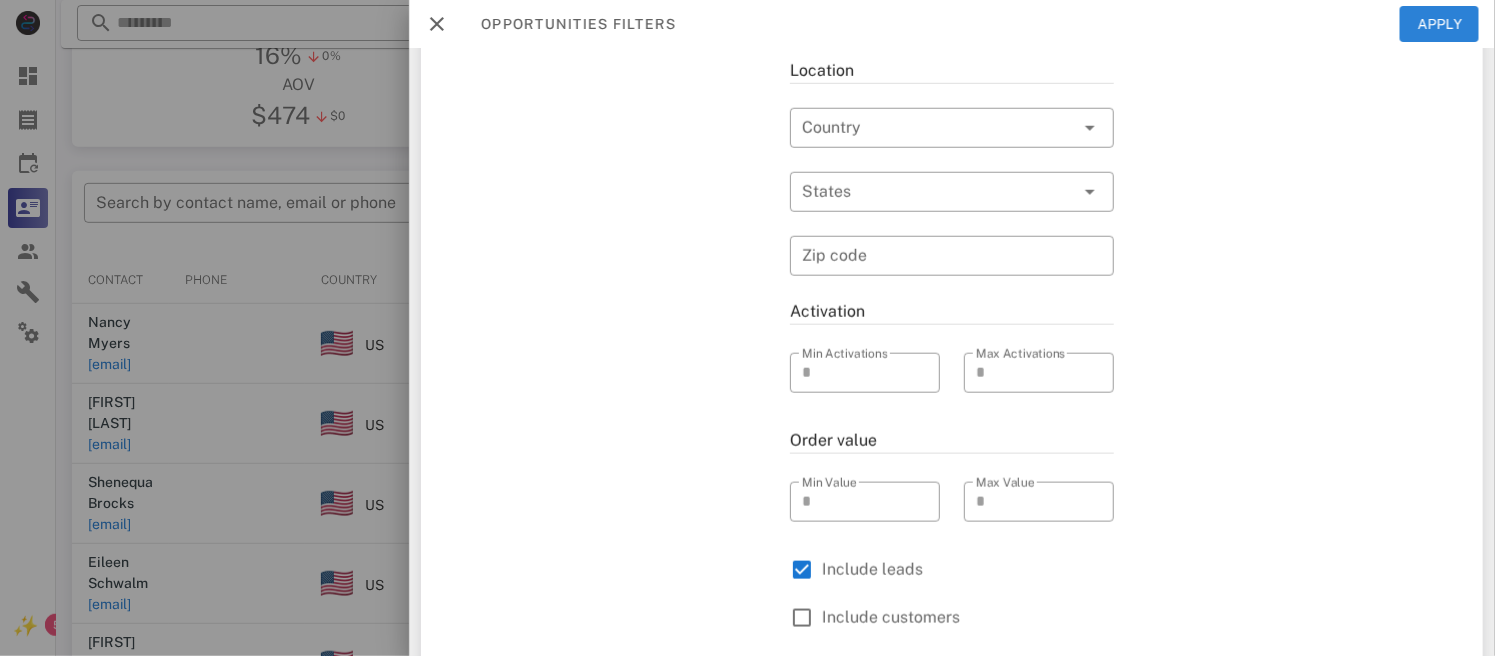 scroll, scrollTop: 634, scrollLeft: 0, axis: vertical 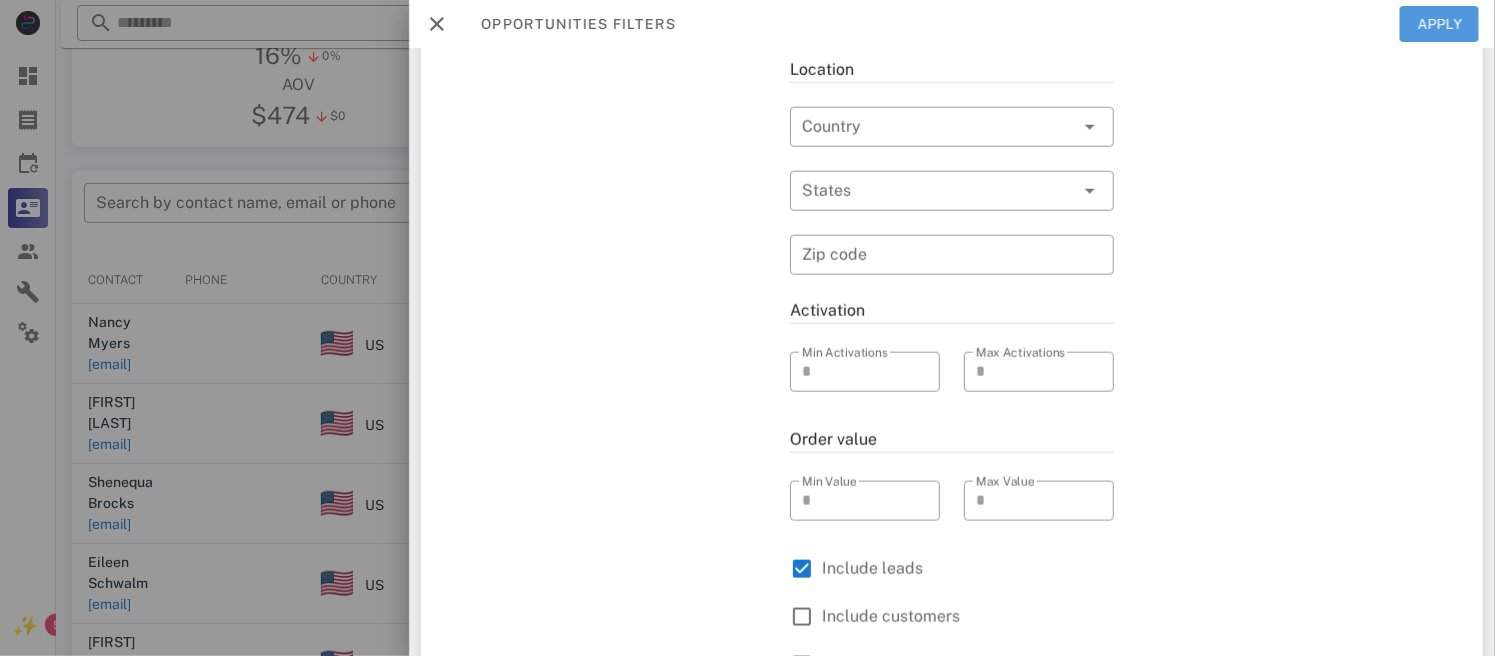 click on "Apply" at bounding box center (1440, 24) 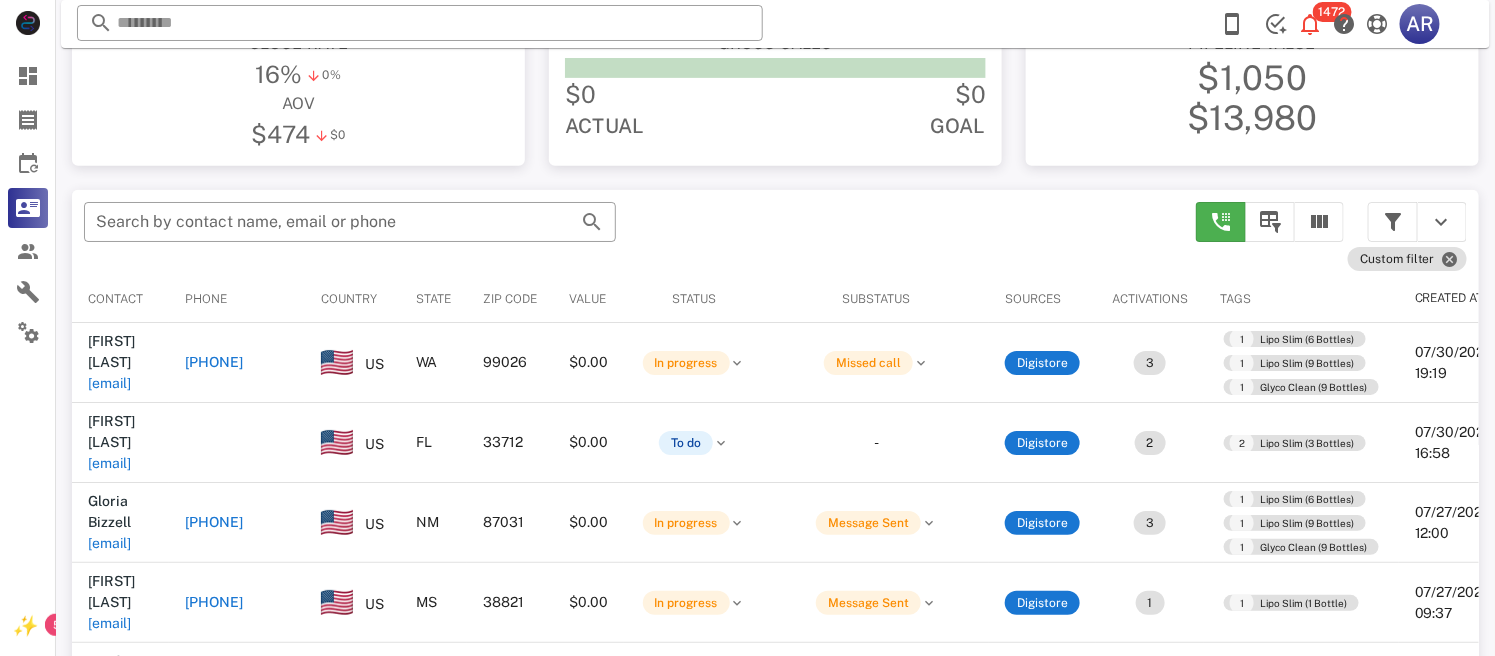 scroll, scrollTop: 273, scrollLeft: 0, axis: vertical 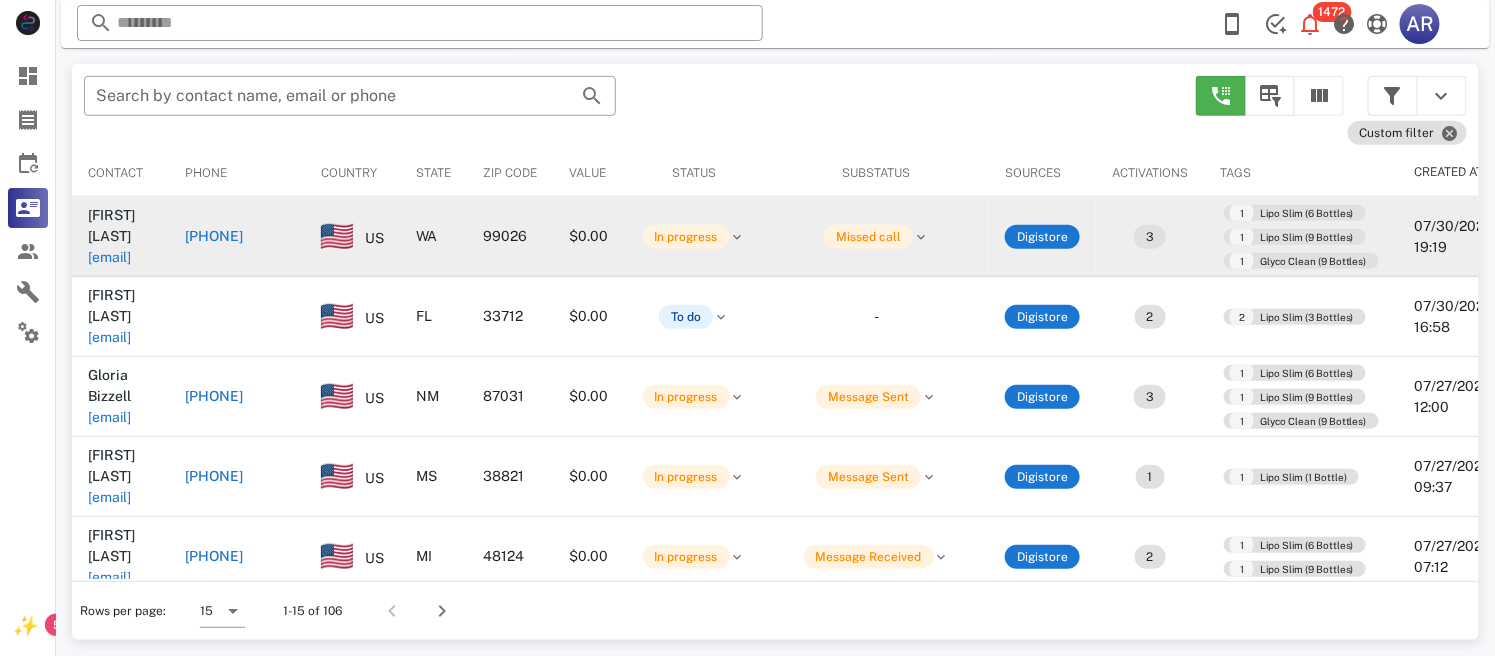 click on "[EMAIL]" at bounding box center (109, 257) 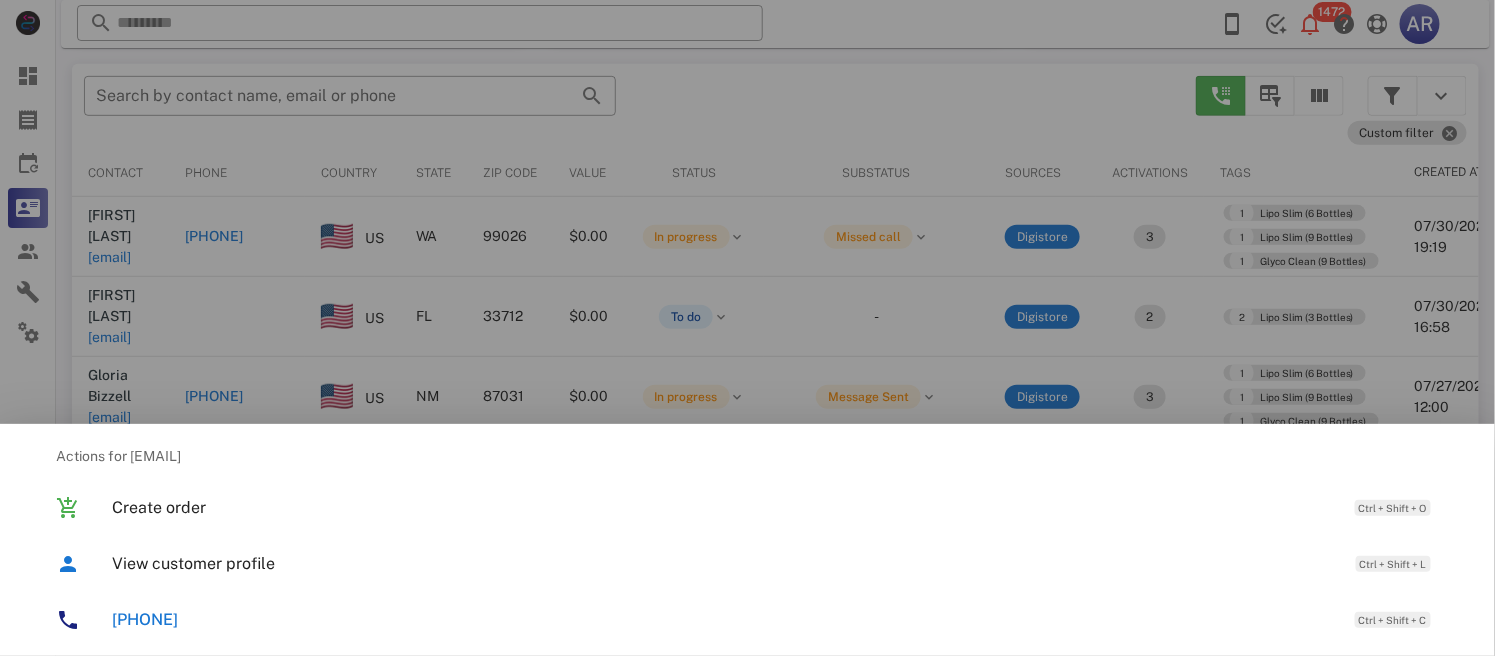 click at bounding box center (747, 328) 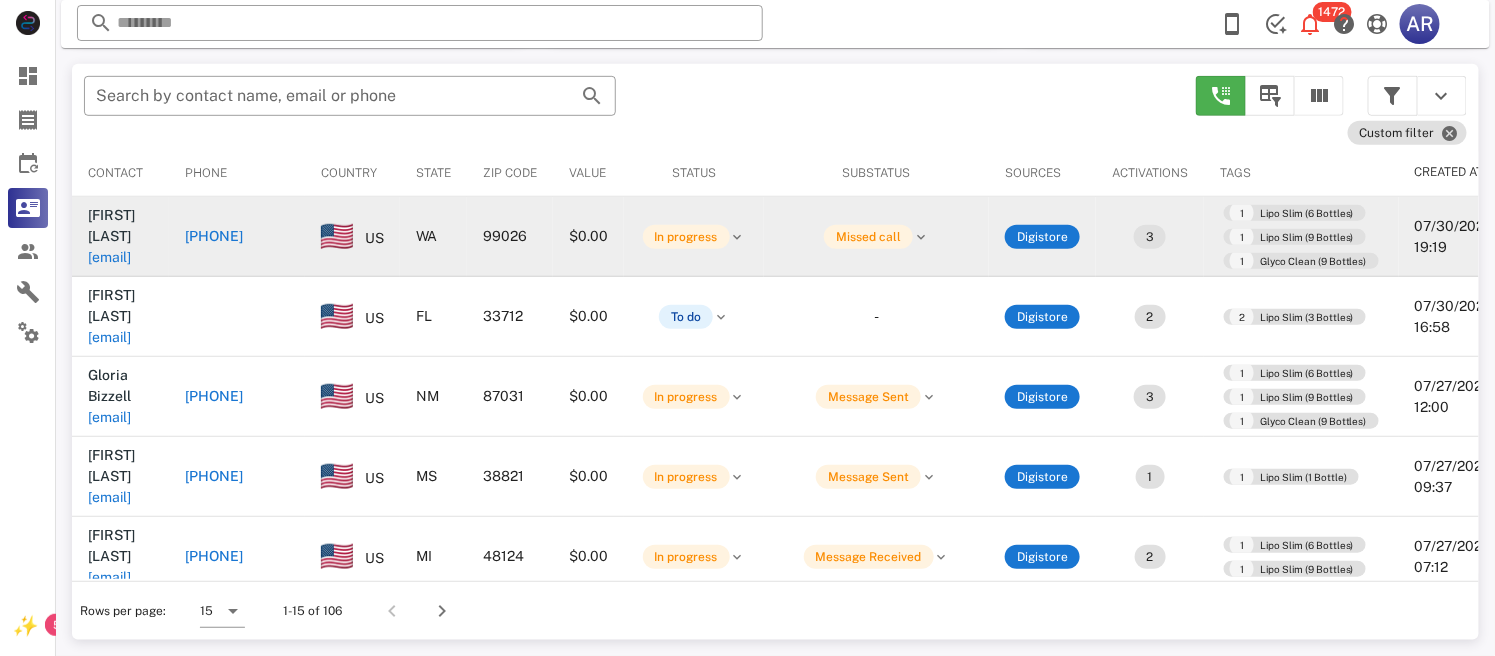 click on "[PHONE]" at bounding box center (214, 236) 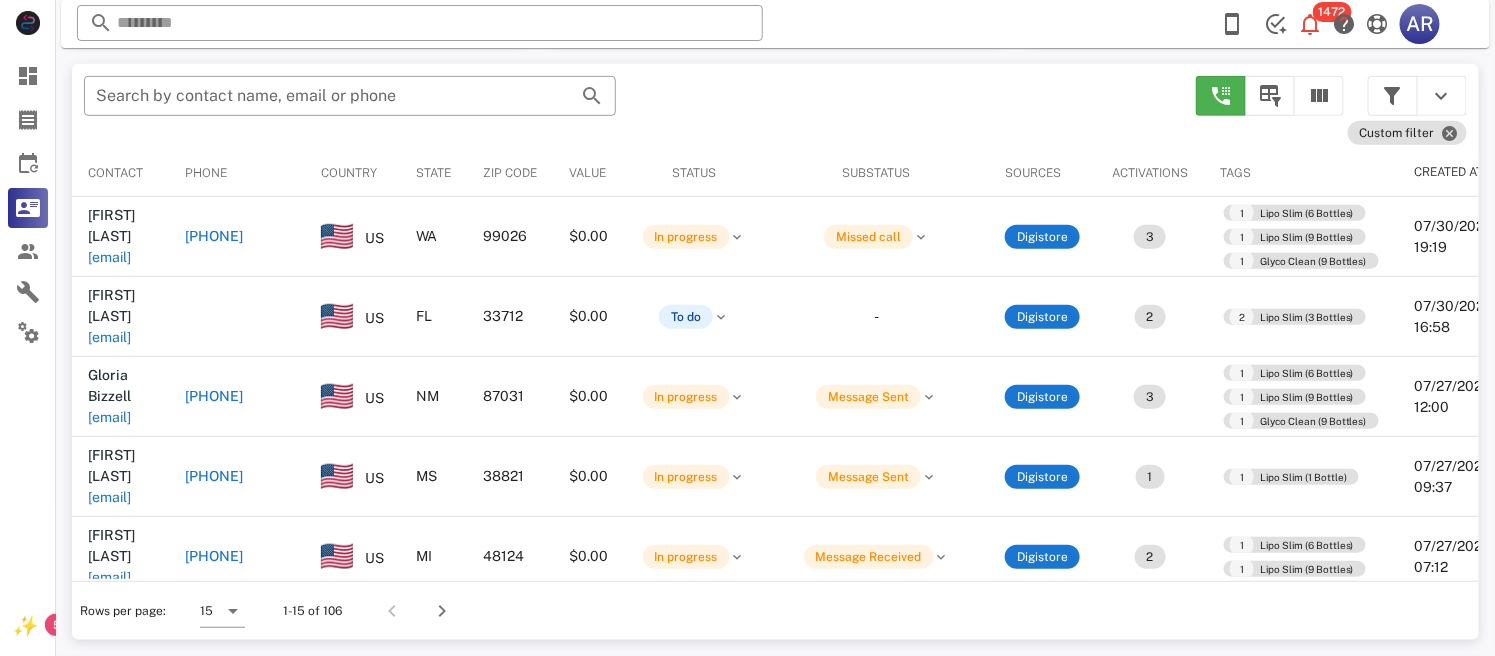 type on "**********" 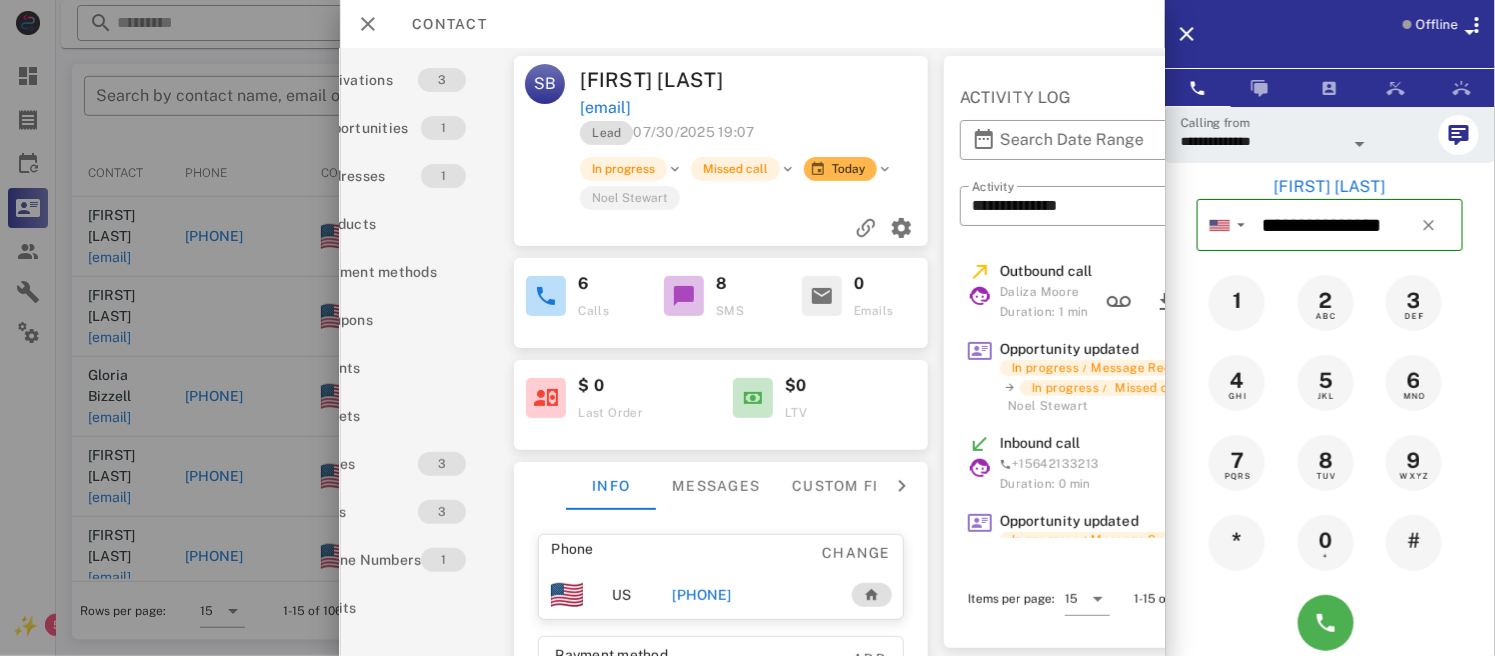 scroll, scrollTop: 0, scrollLeft: 0, axis: both 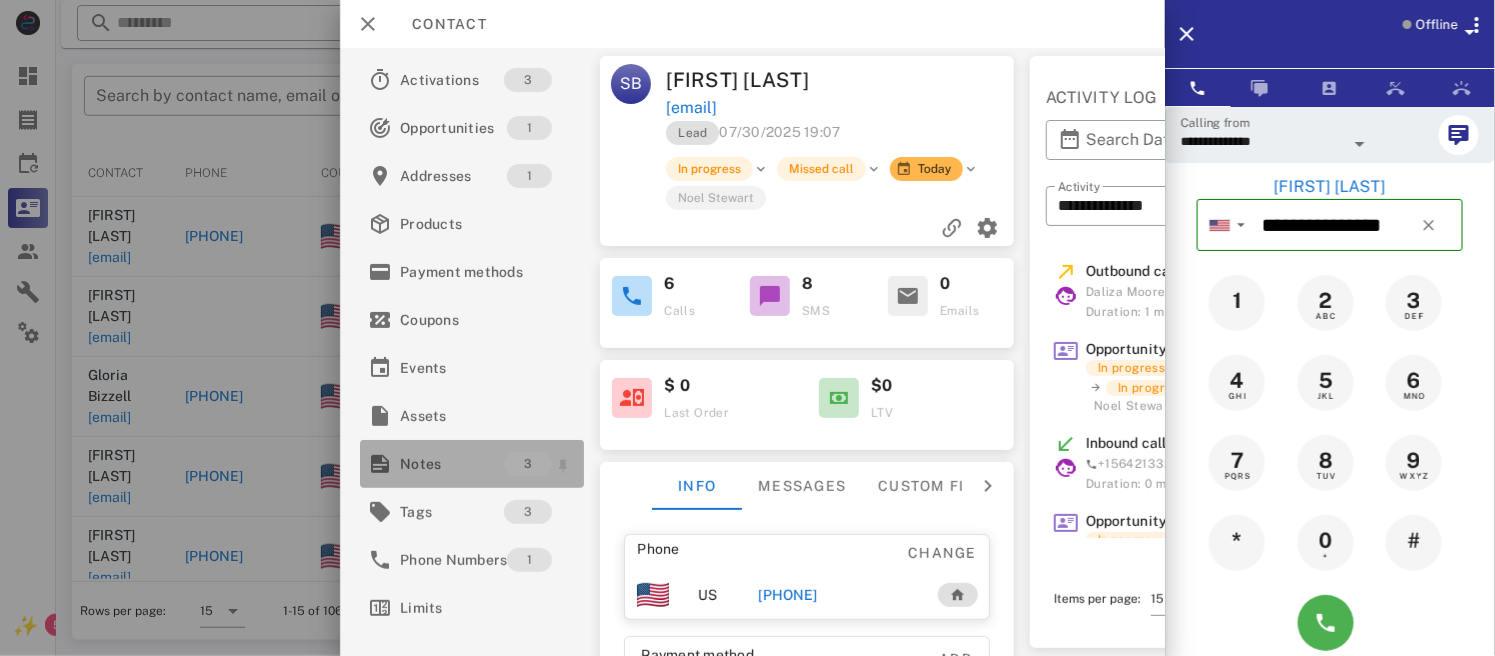click on "Notes" at bounding box center [452, 464] 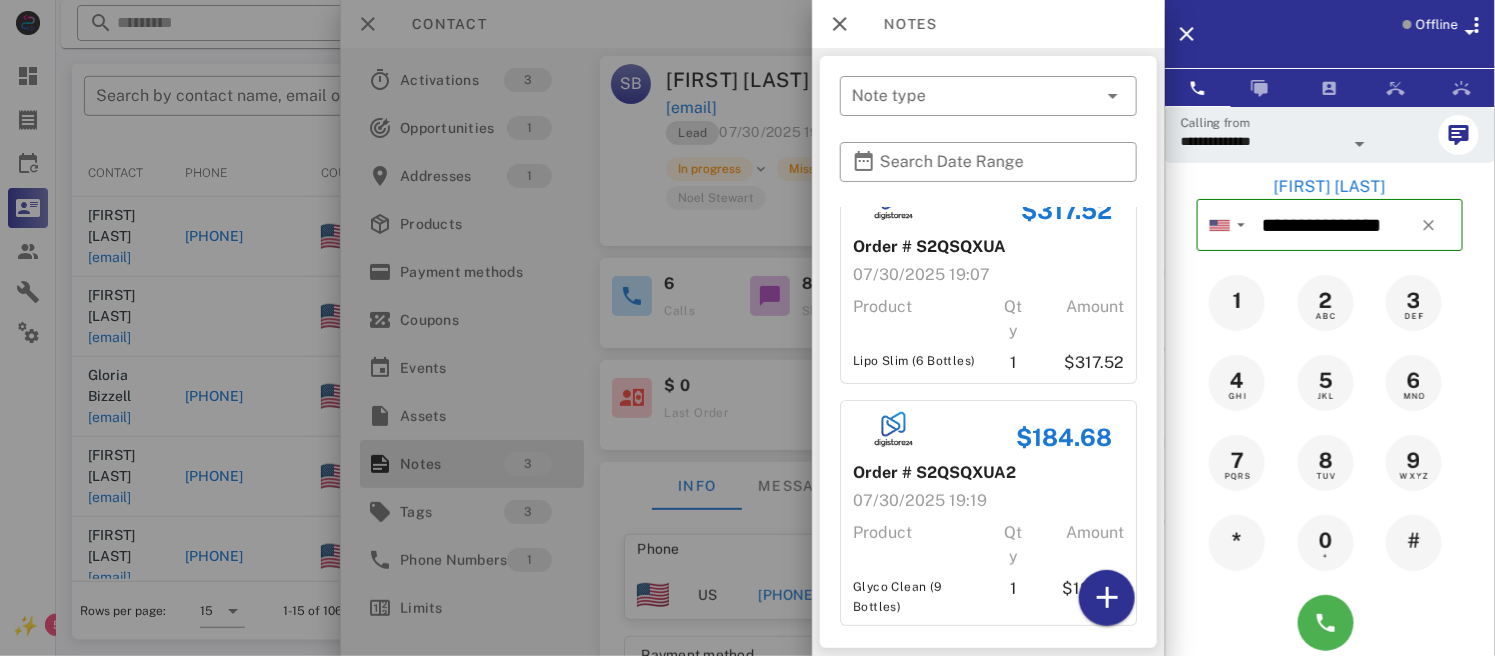 scroll, scrollTop: 0, scrollLeft: 0, axis: both 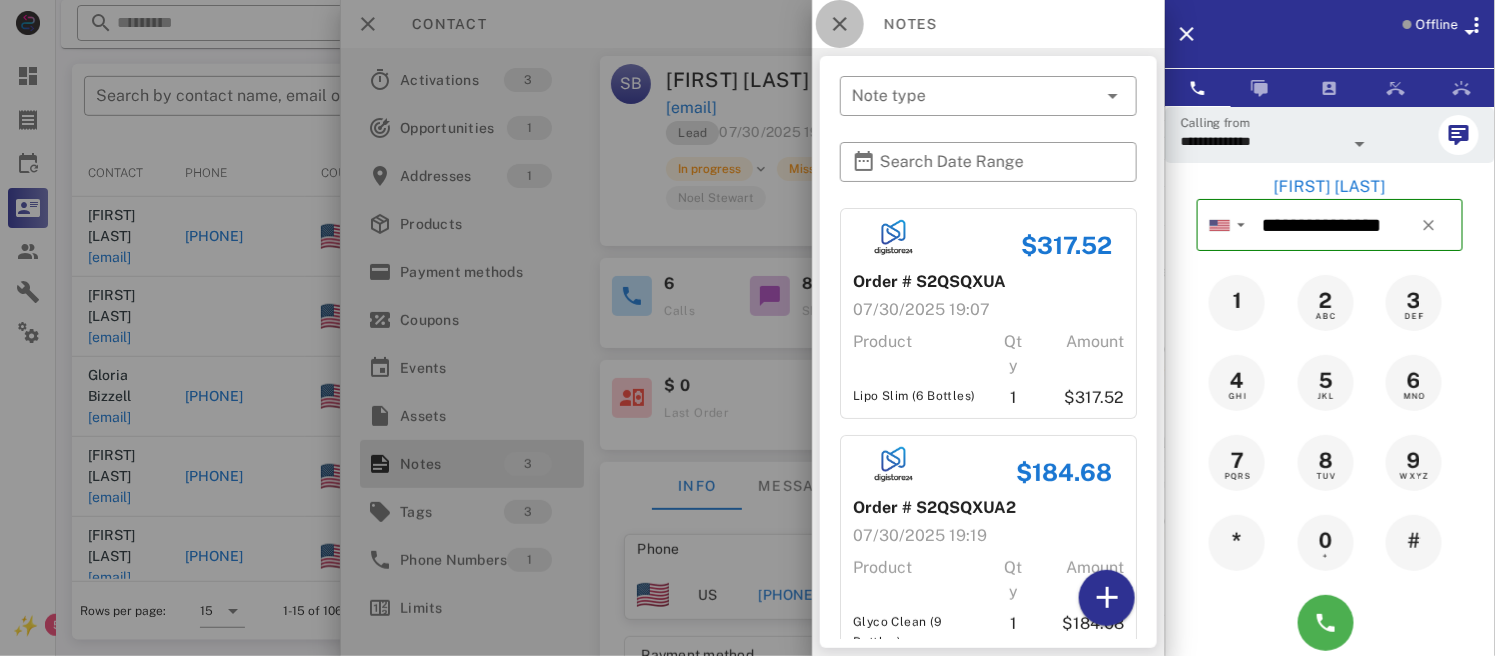 click at bounding box center [840, 24] 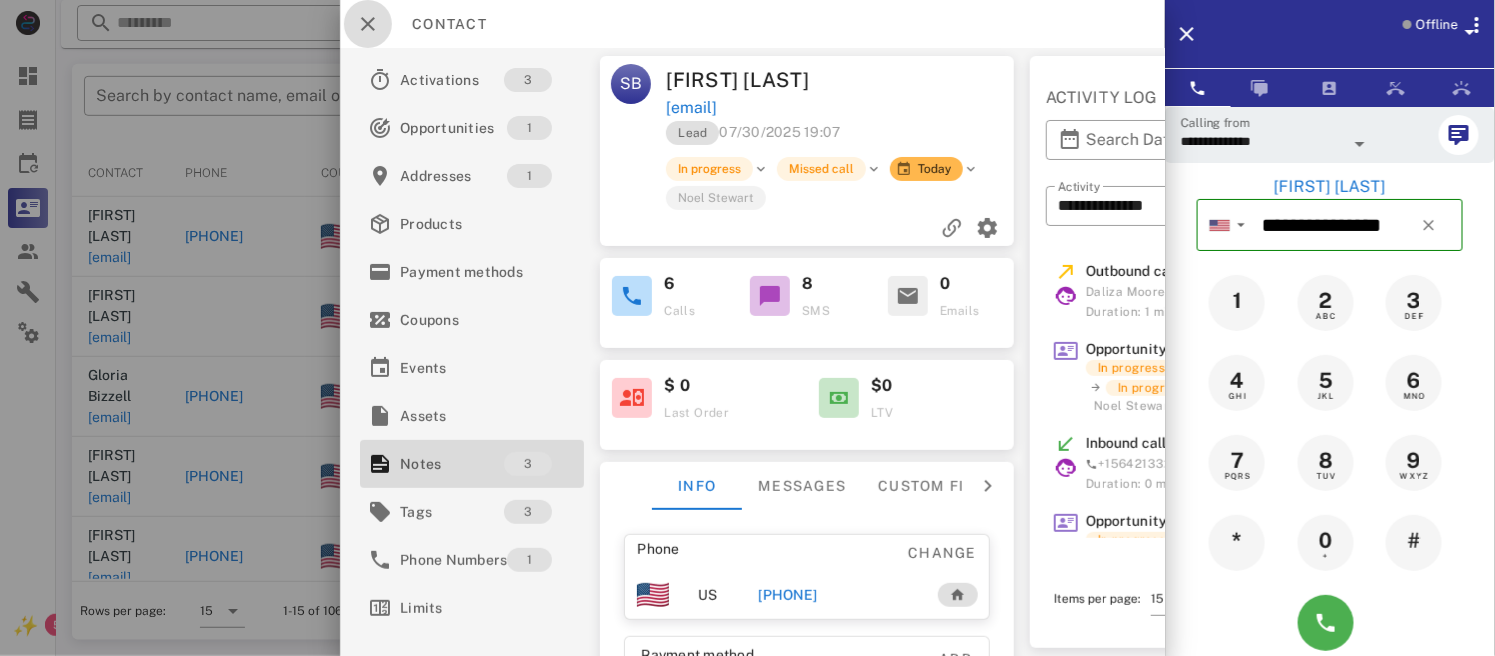 click at bounding box center (368, 24) 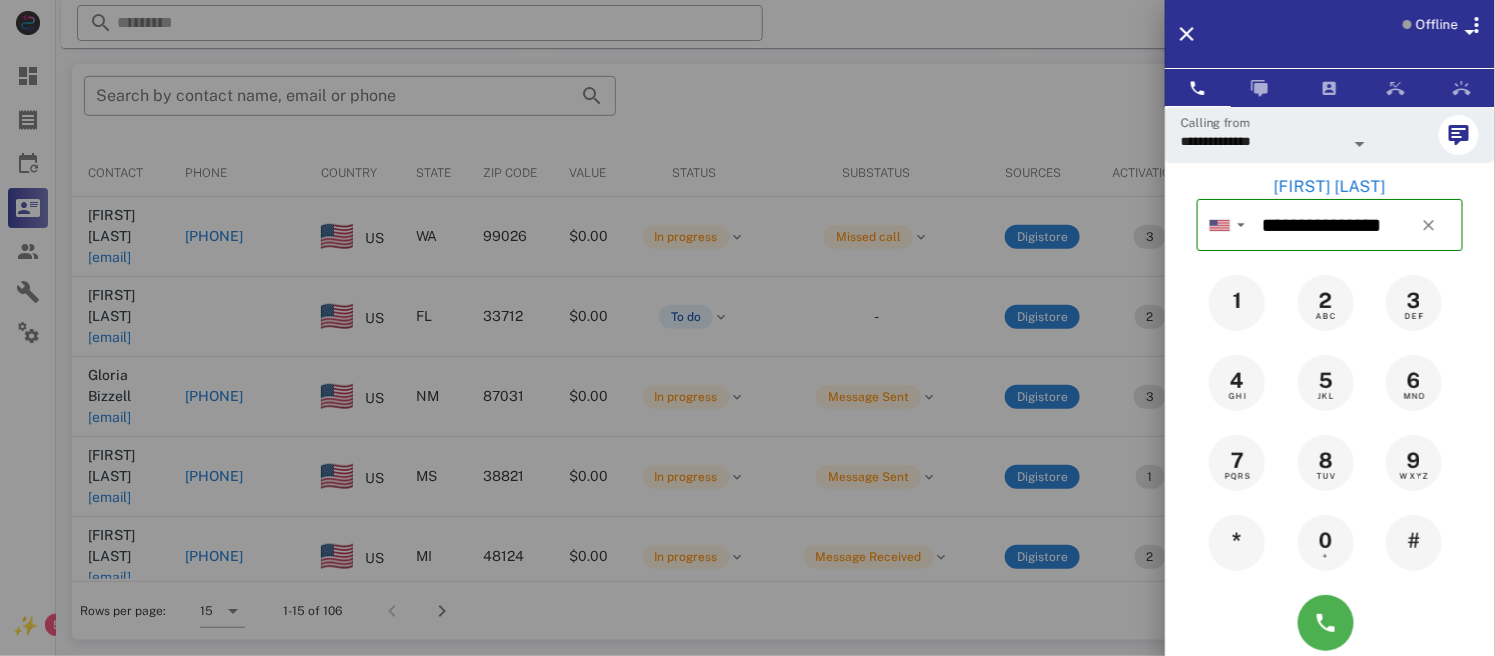 click at bounding box center [747, 328] 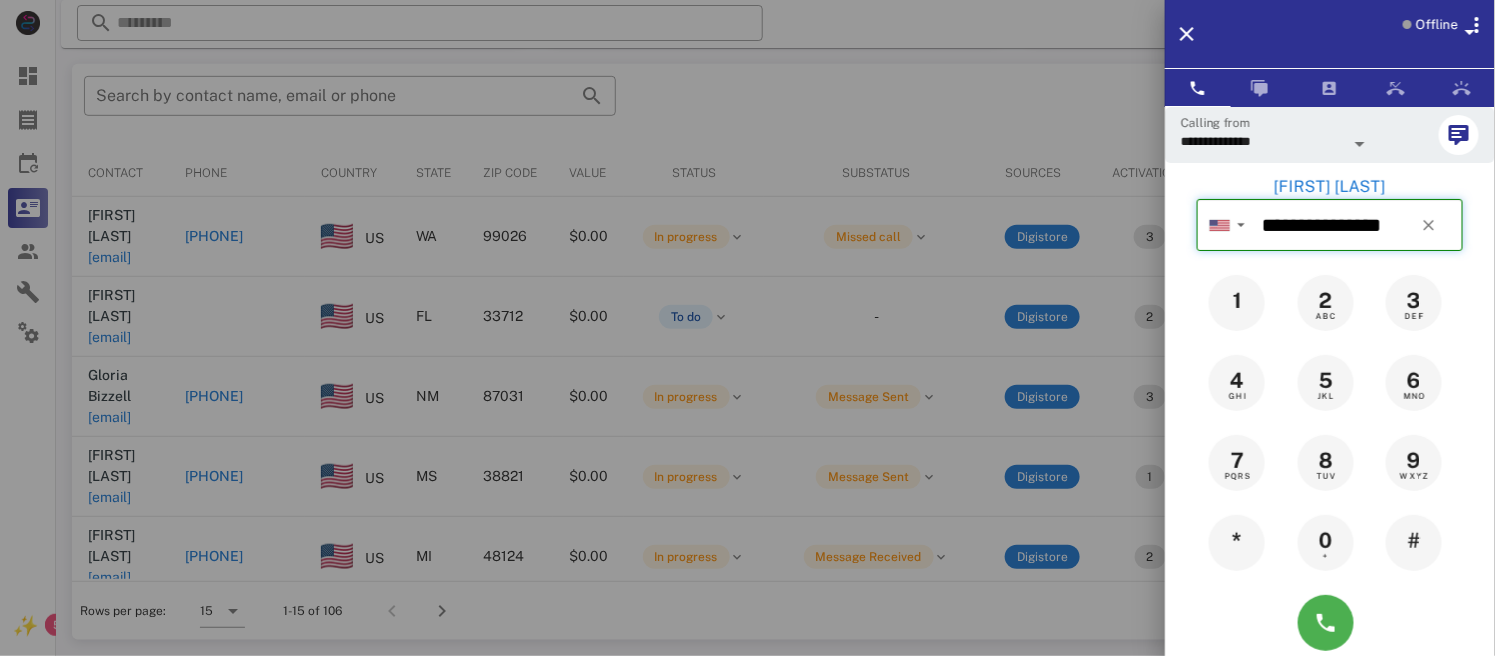 type 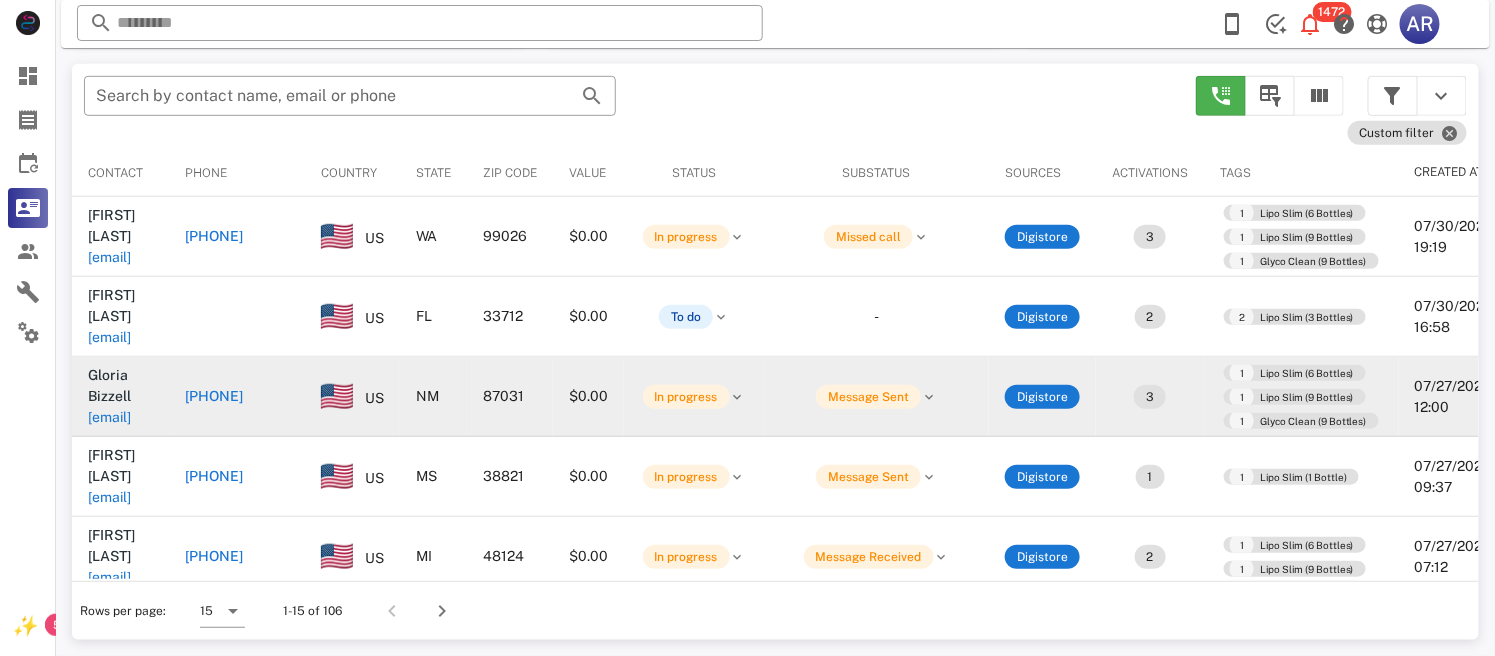 click on "[PHONE]" at bounding box center [214, 396] 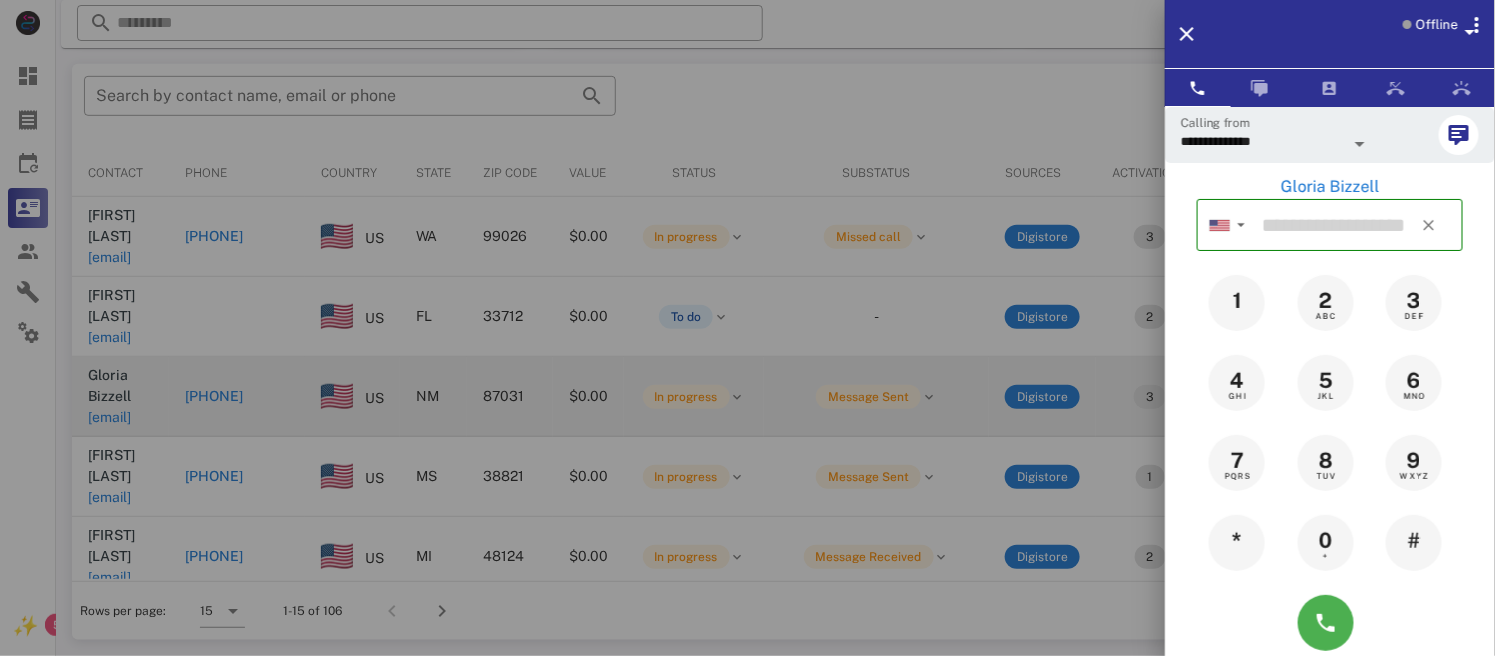 type on "**********" 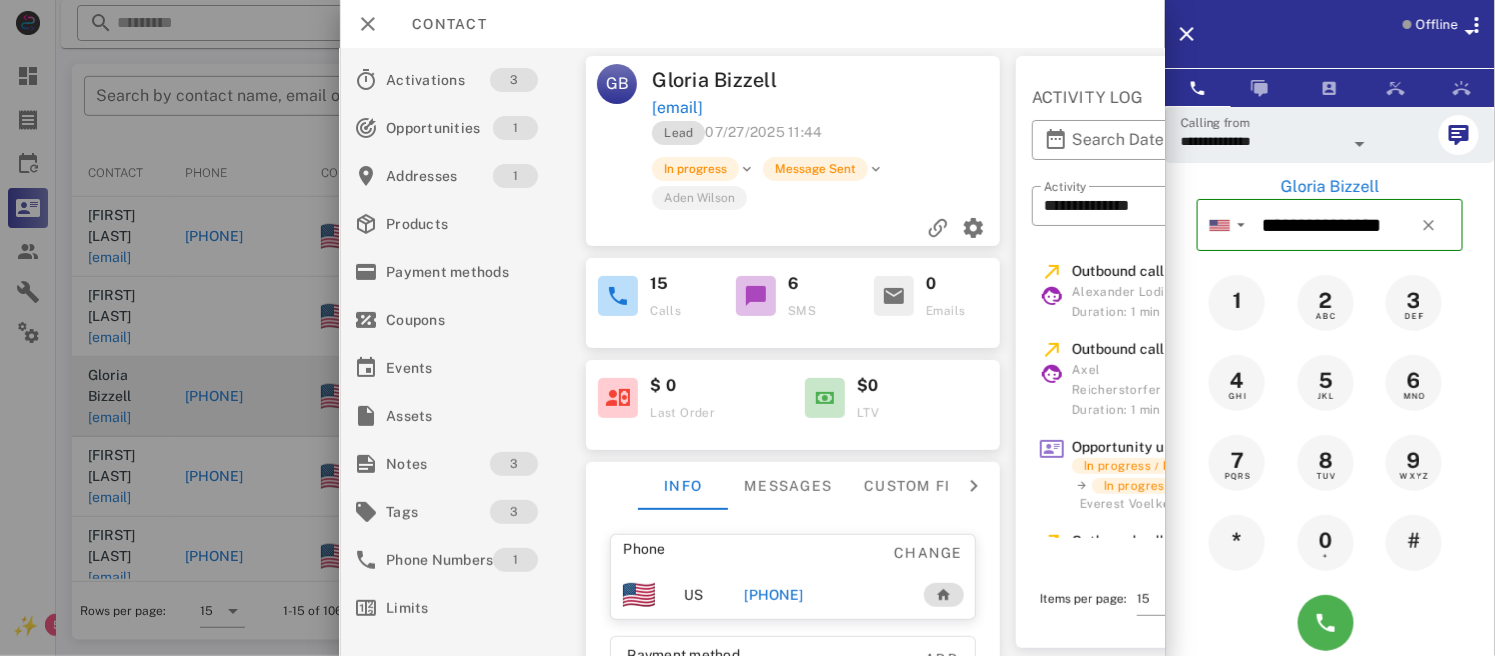scroll, scrollTop: 0, scrollLeft: 0, axis: both 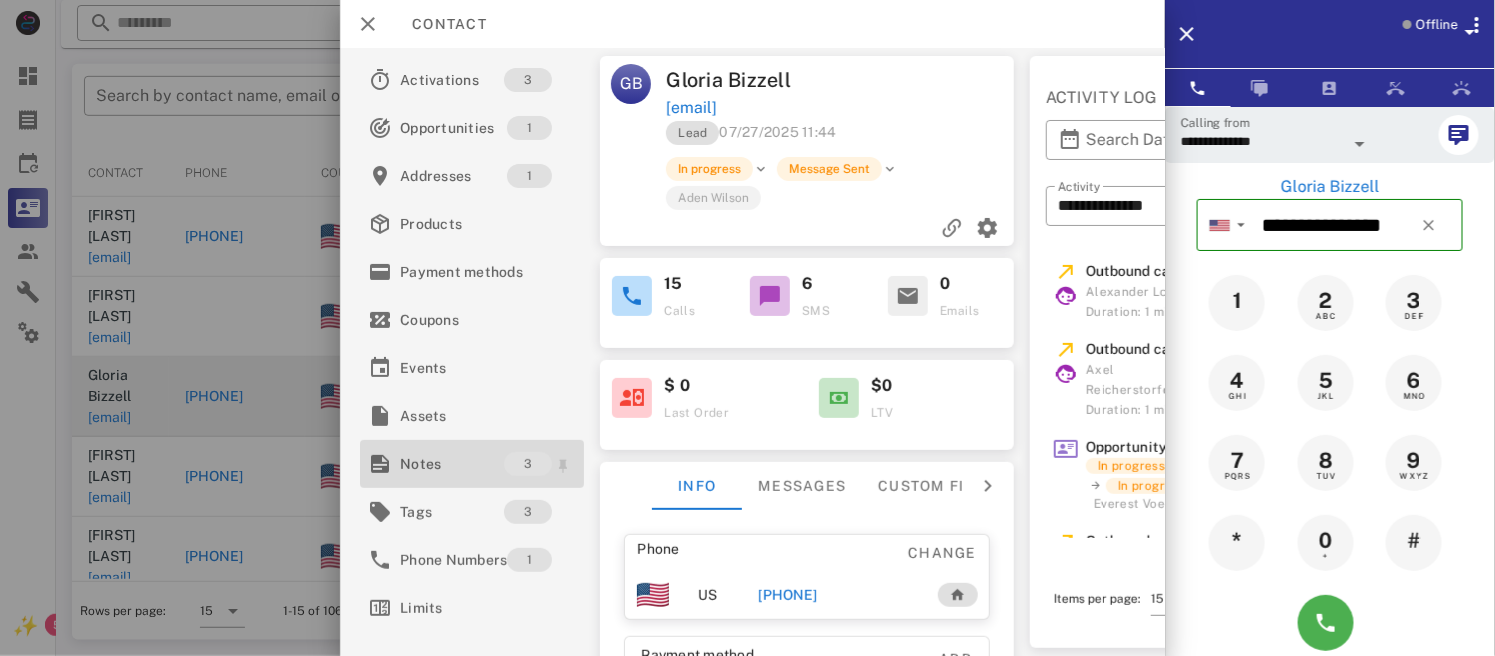 click on "Notes" at bounding box center [452, 464] 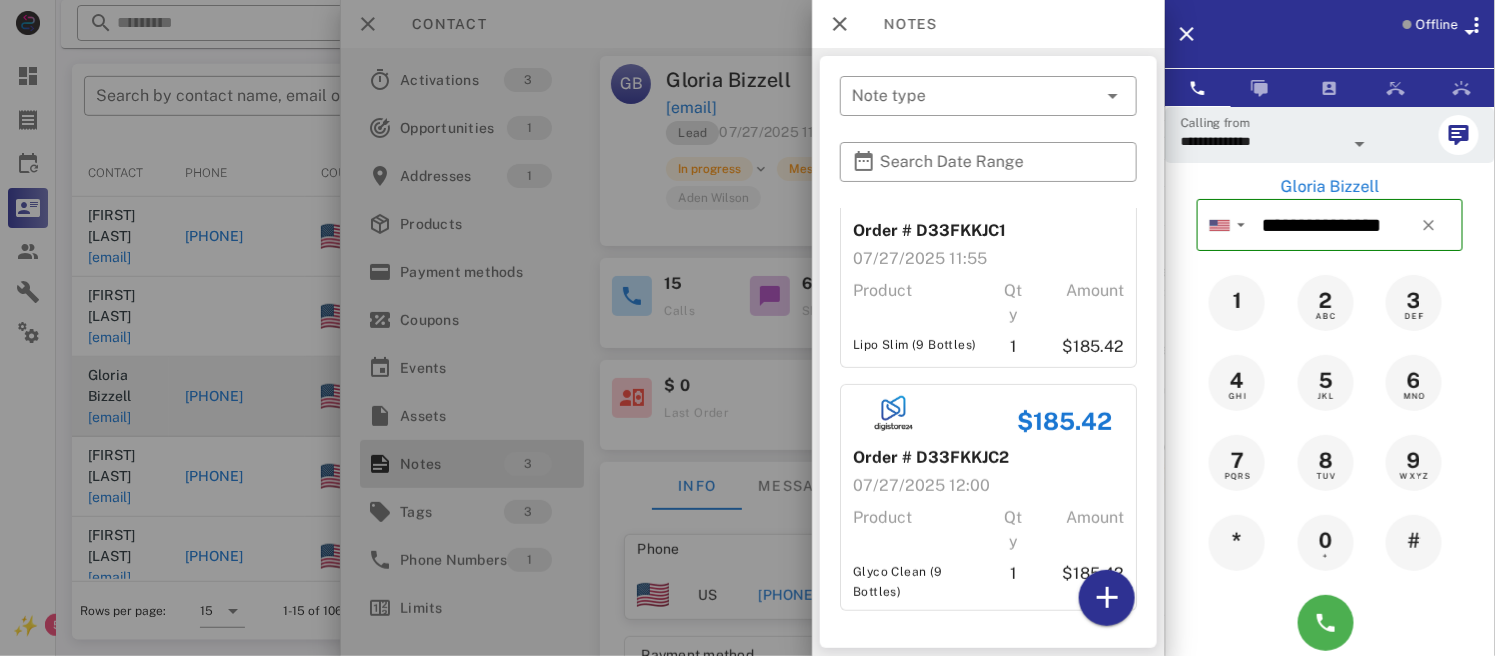 scroll, scrollTop: 302, scrollLeft: 0, axis: vertical 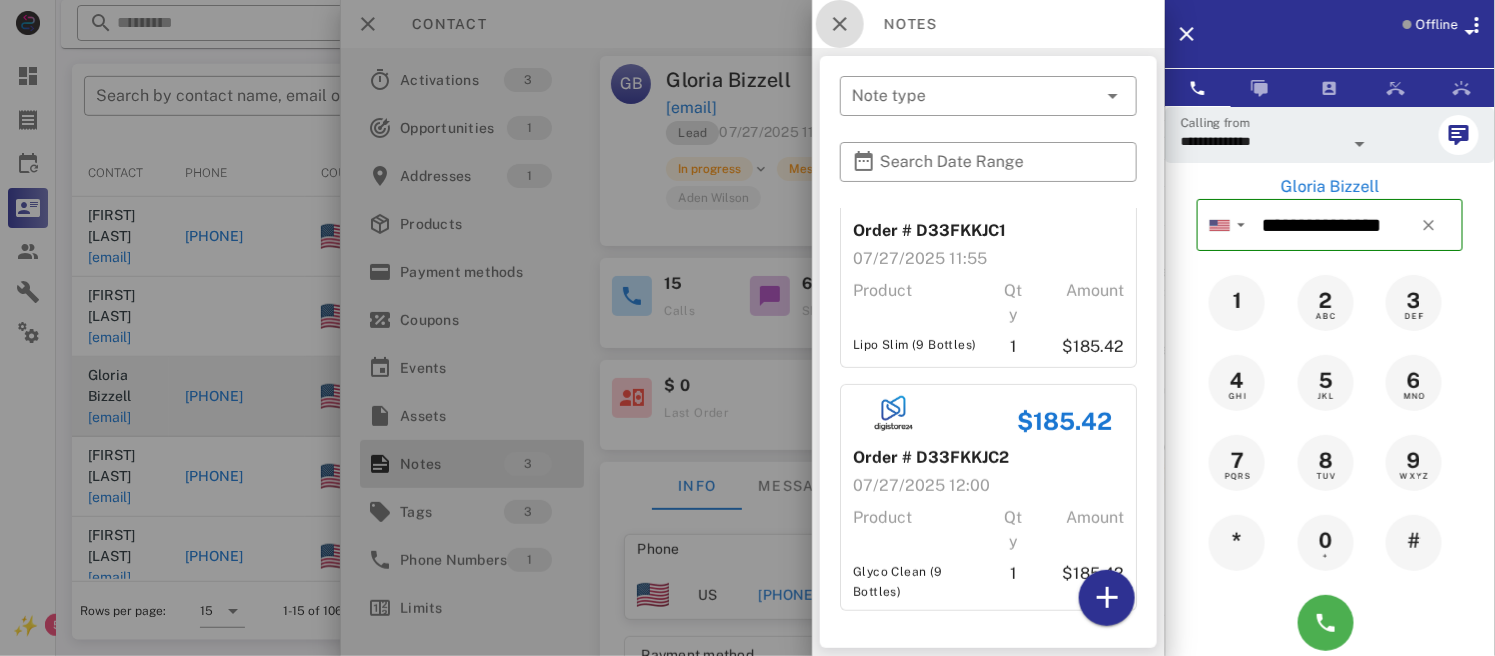 click at bounding box center (840, 24) 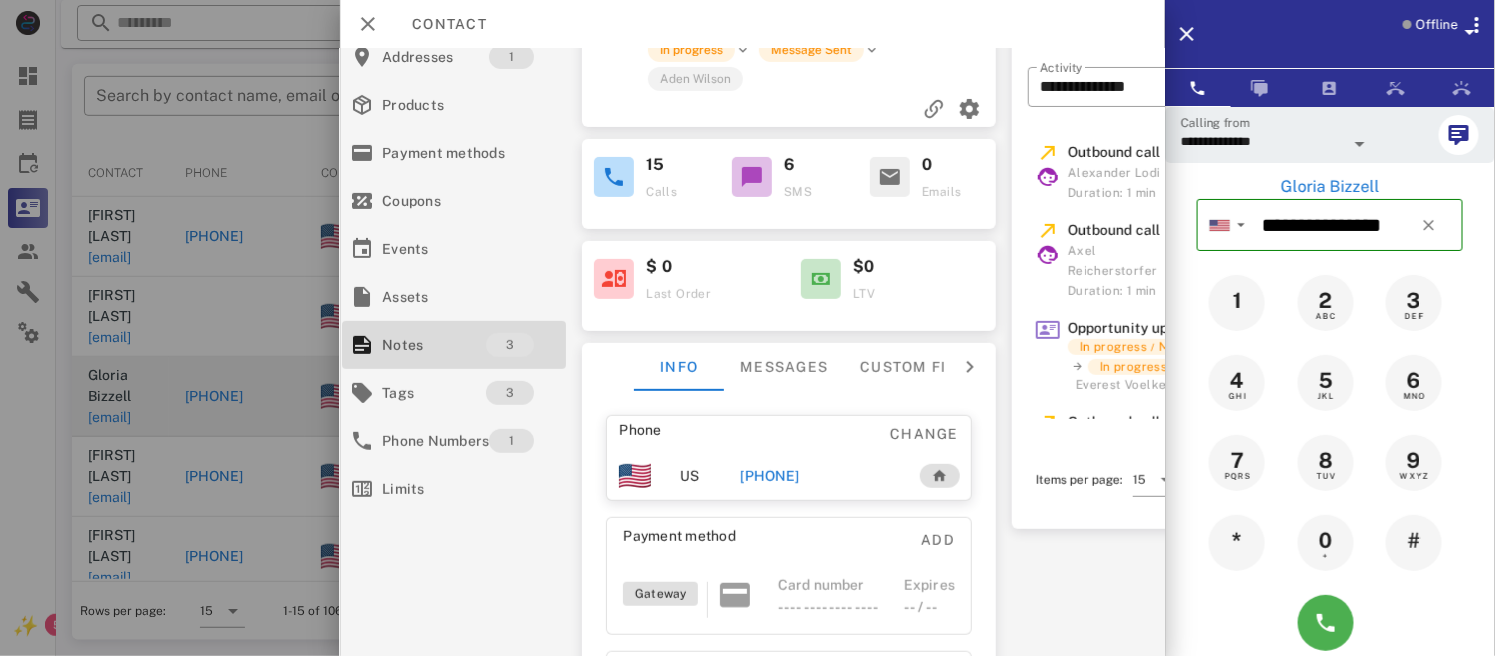 scroll, scrollTop: 167, scrollLeft: 18, axis: both 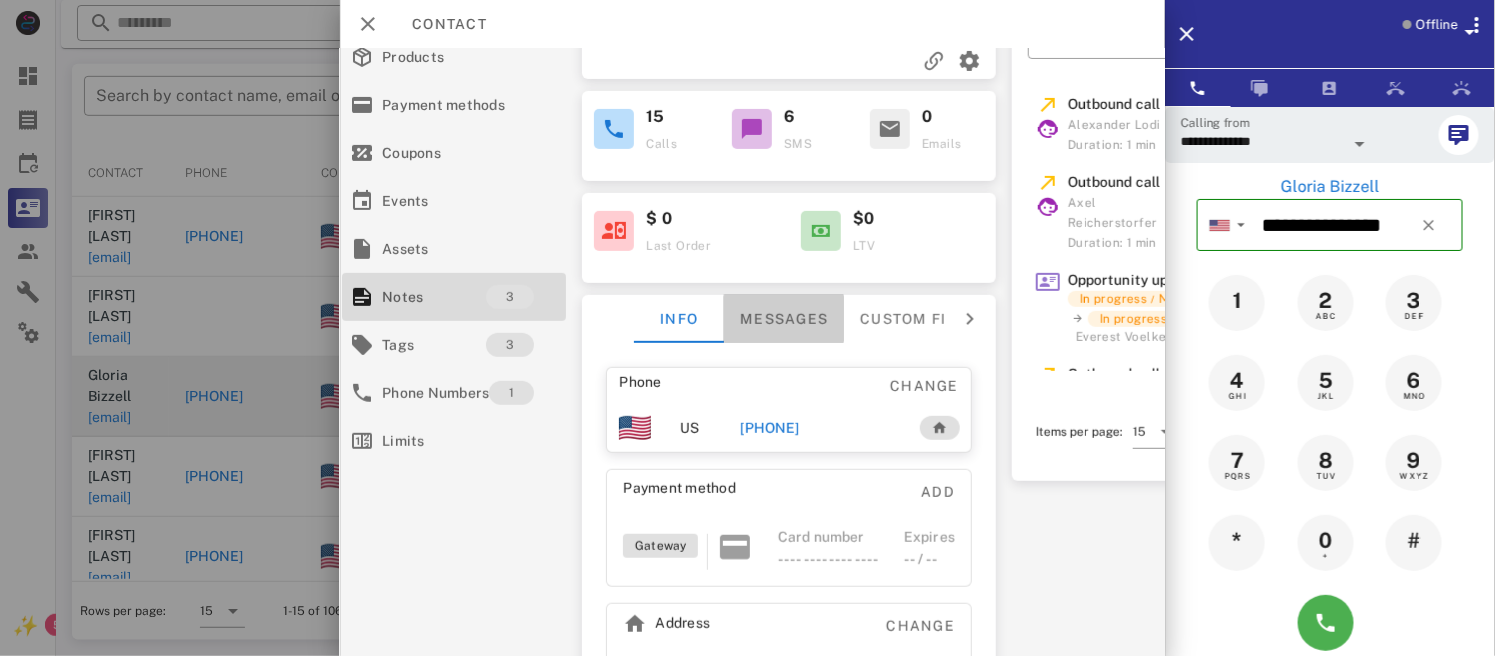click on "Messages" at bounding box center [785, 319] 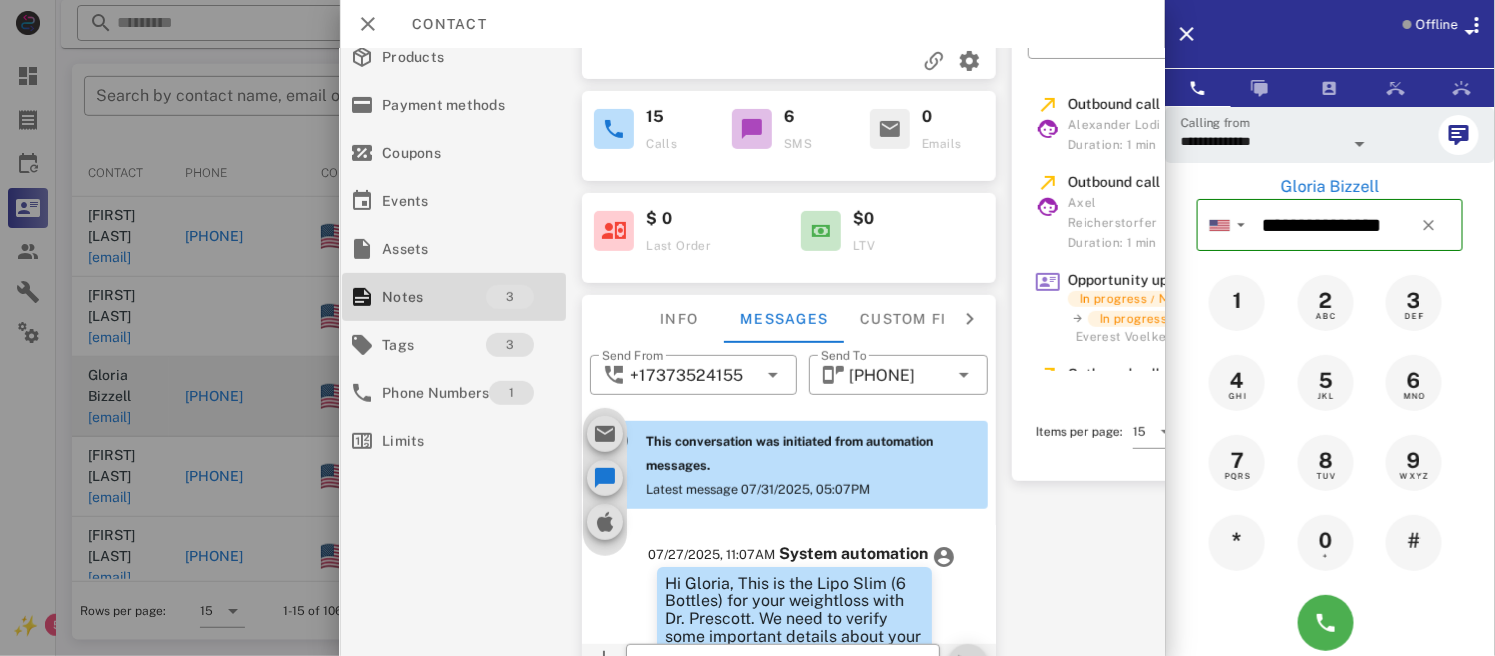 scroll, scrollTop: 993, scrollLeft: 0, axis: vertical 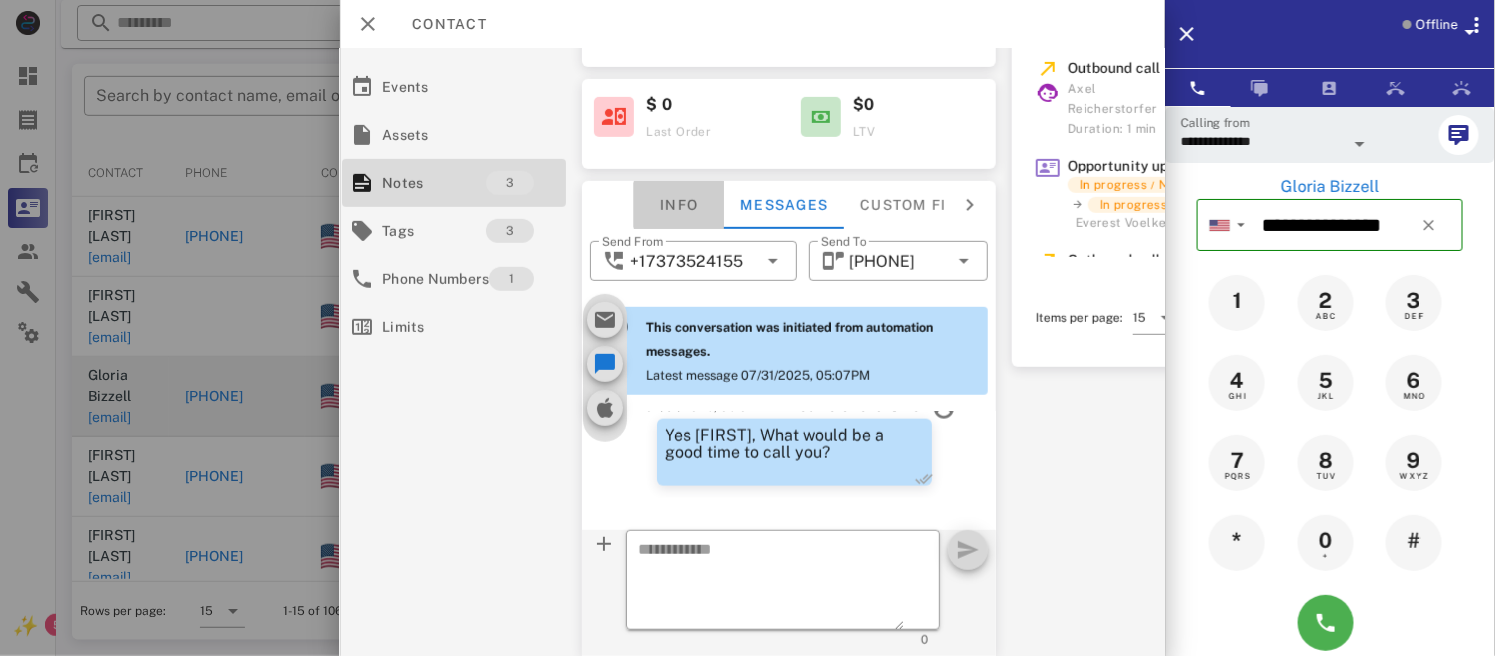 click on "Info" at bounding box center (680, 205) 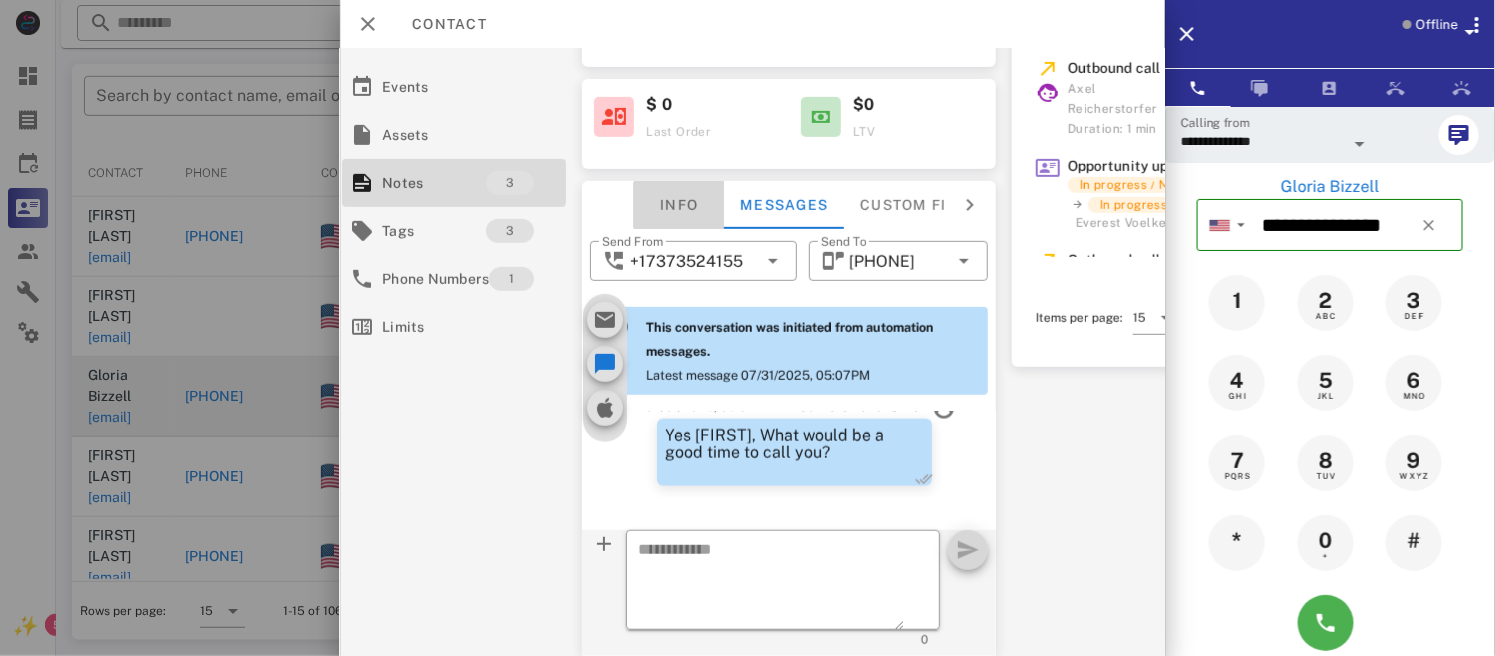 scroll, scrollTop: 281, scrollLeft: 18, axis: both 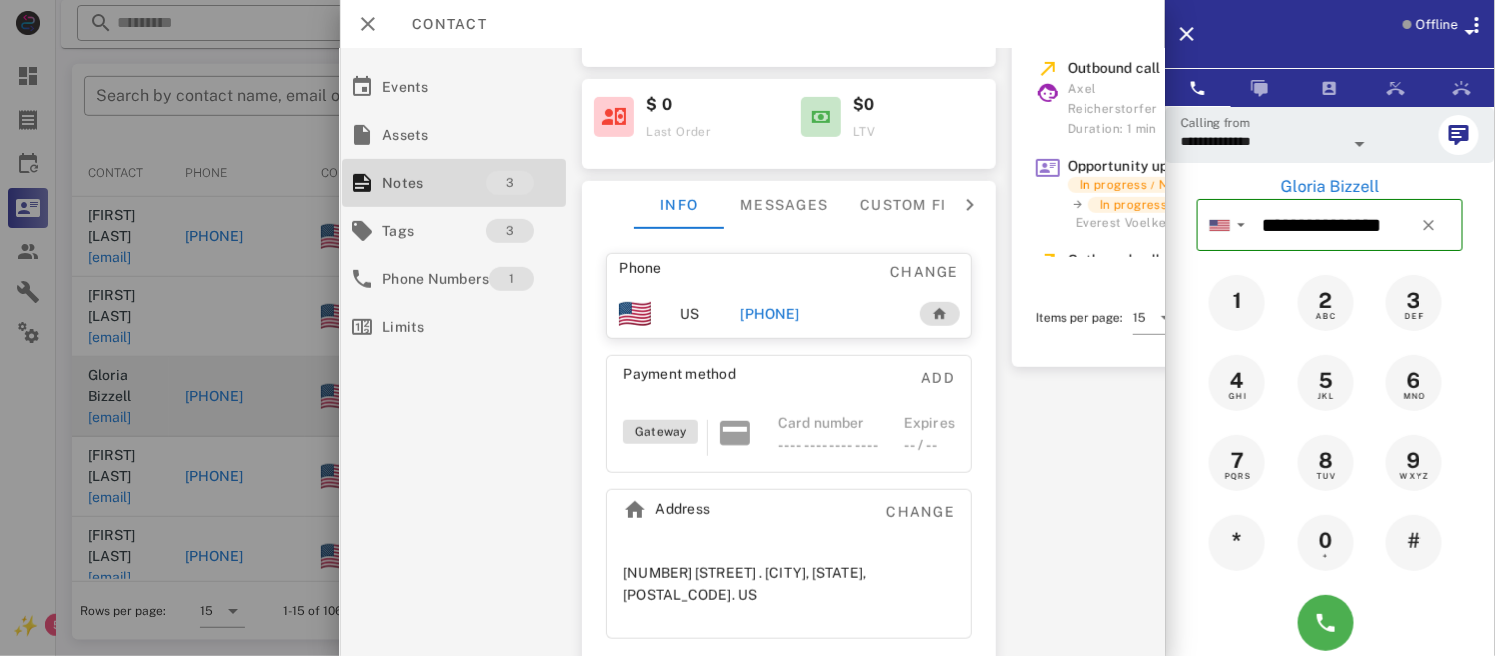 click at bounding box center [1360, 144] 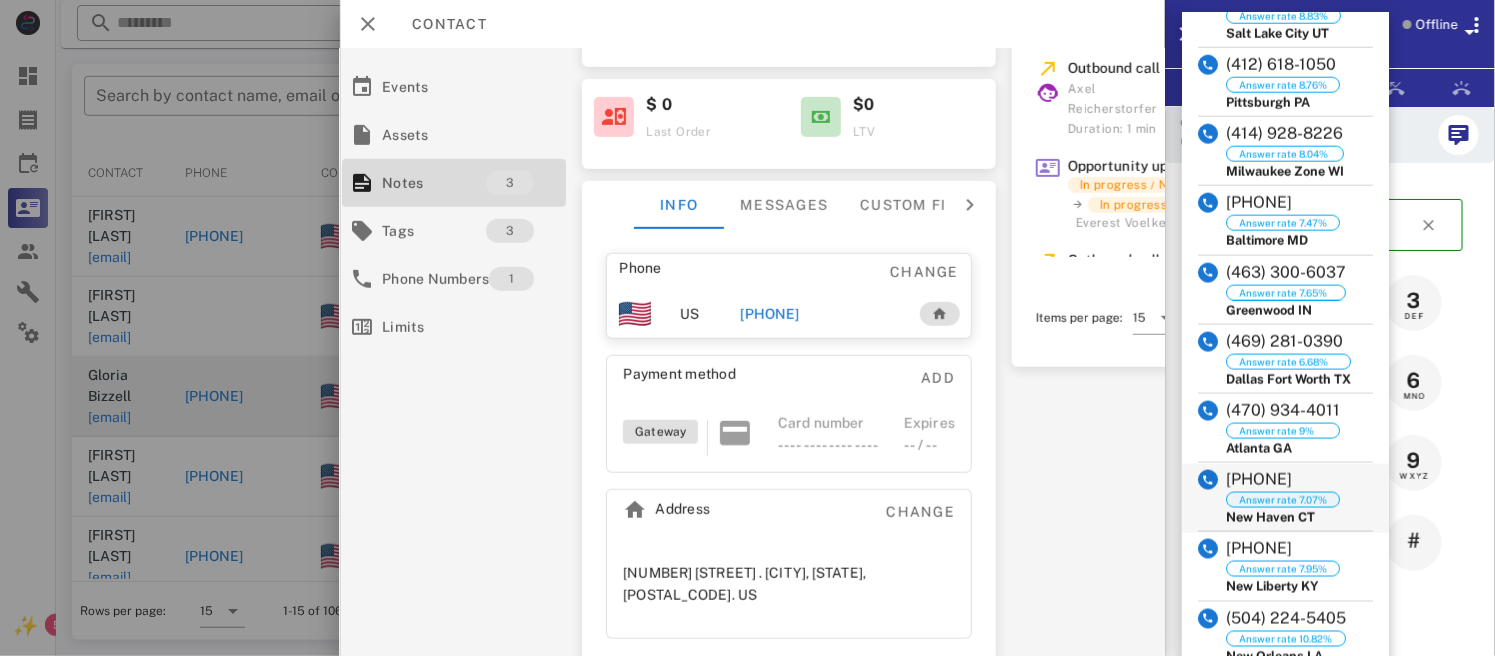 scroll, scrollTop: 733, scrollLeft: 0, axis: vertical 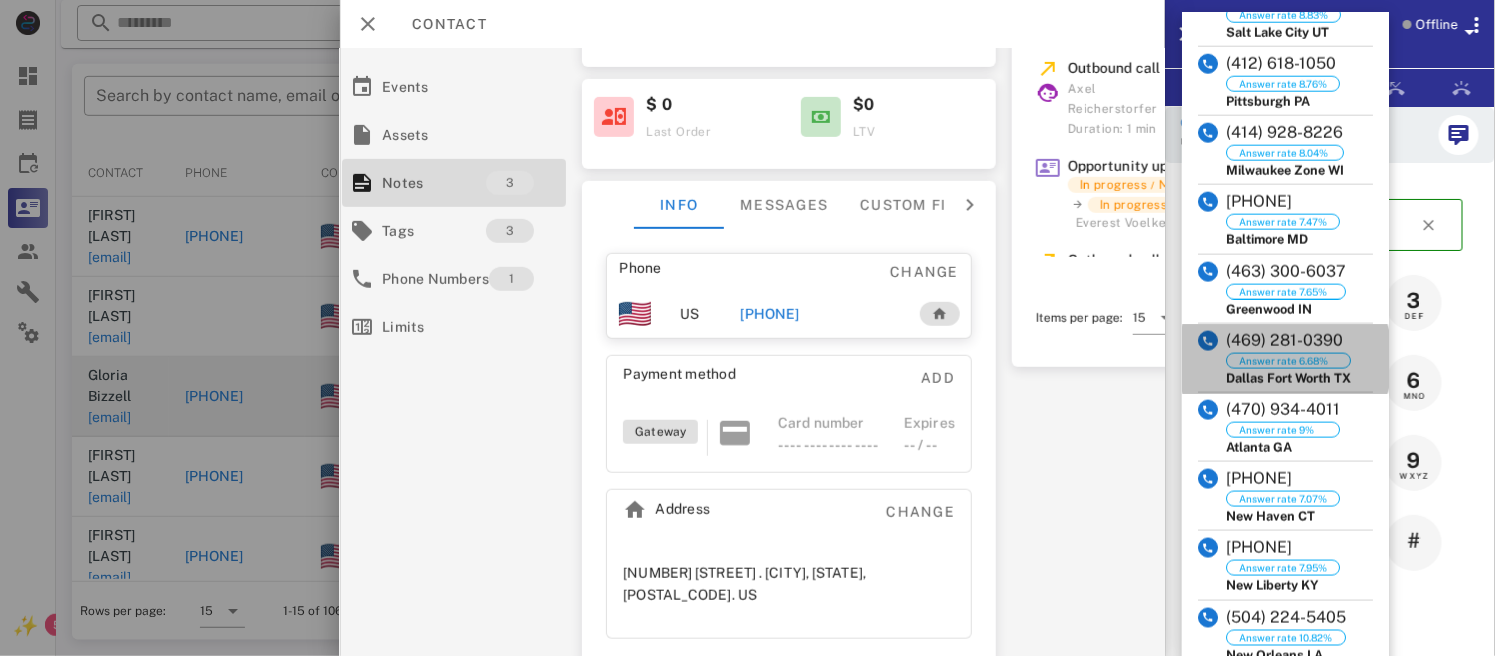 click on "Answer rate 6.68%" at bounding box center [1288, 361] 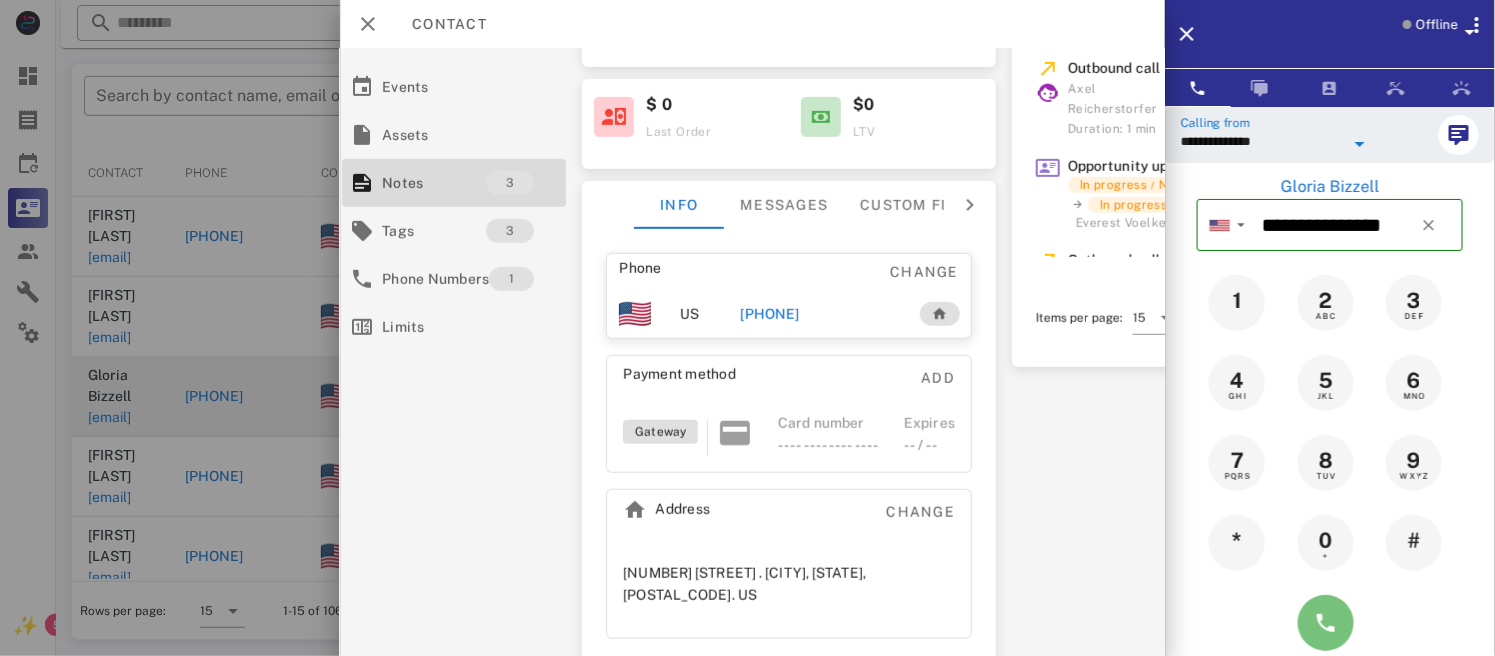 click at bounding box center (1326, 623) 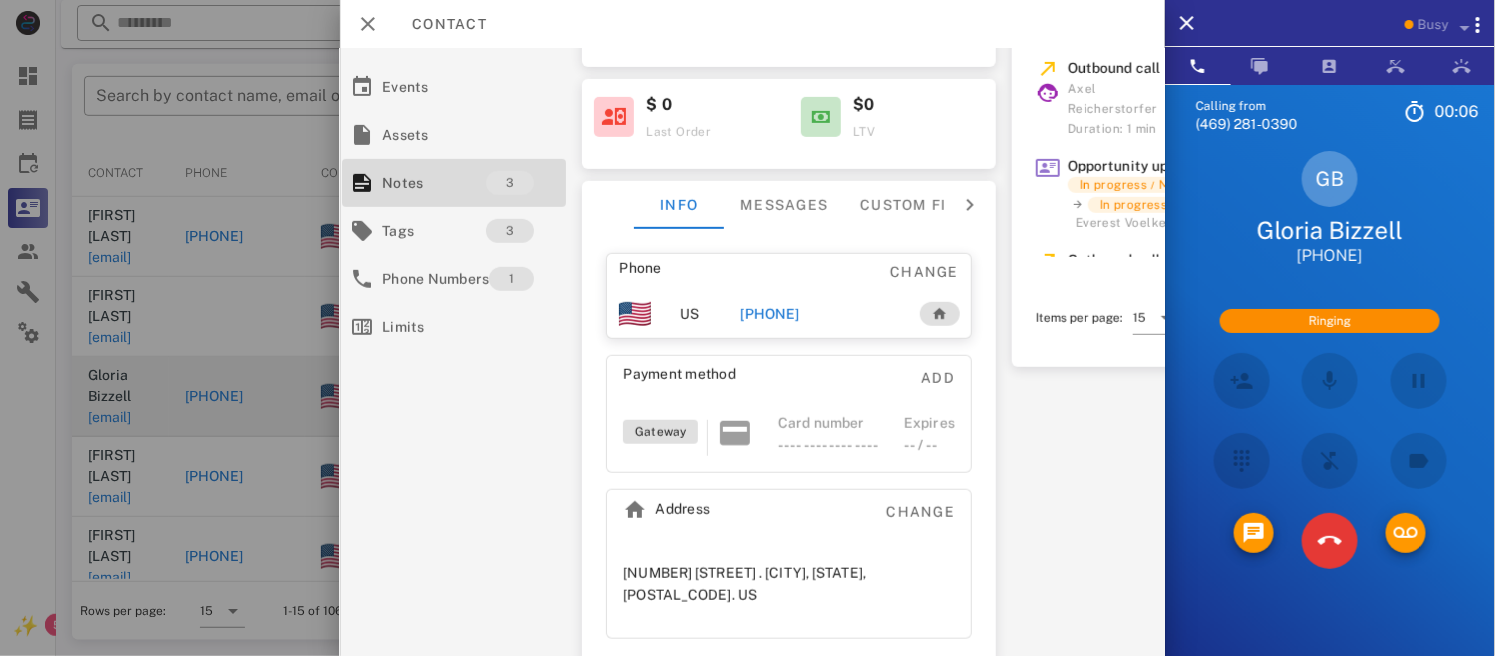 click at bounding box center [1330, 381] 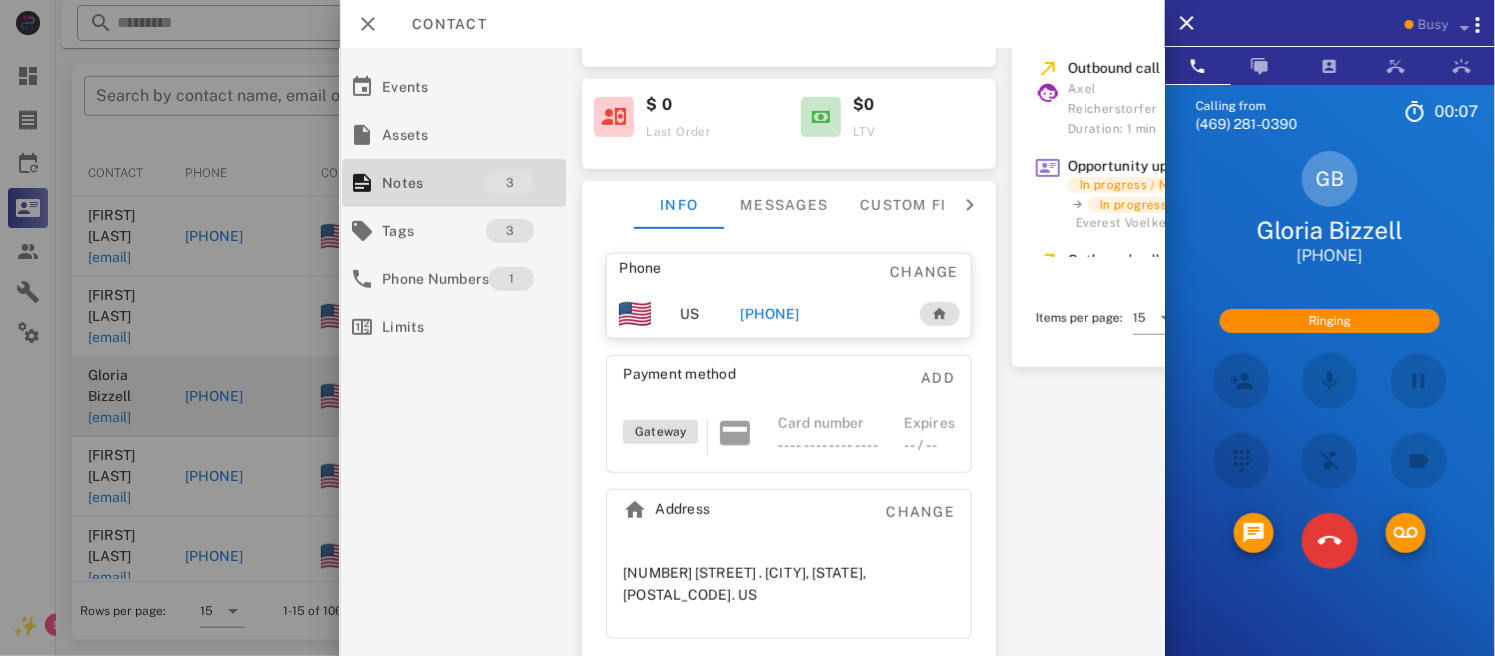 click at bounding box center (1330, 381) 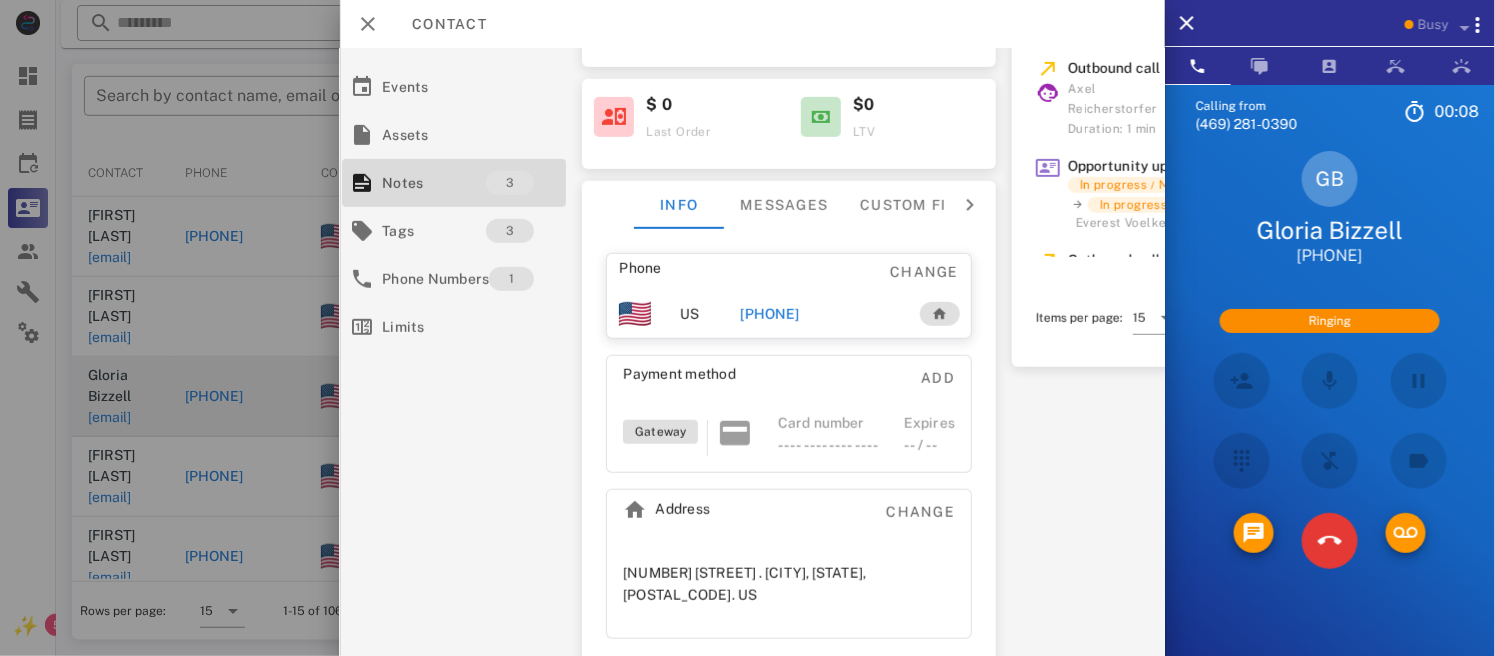 click at bounding box center [1330, 381] 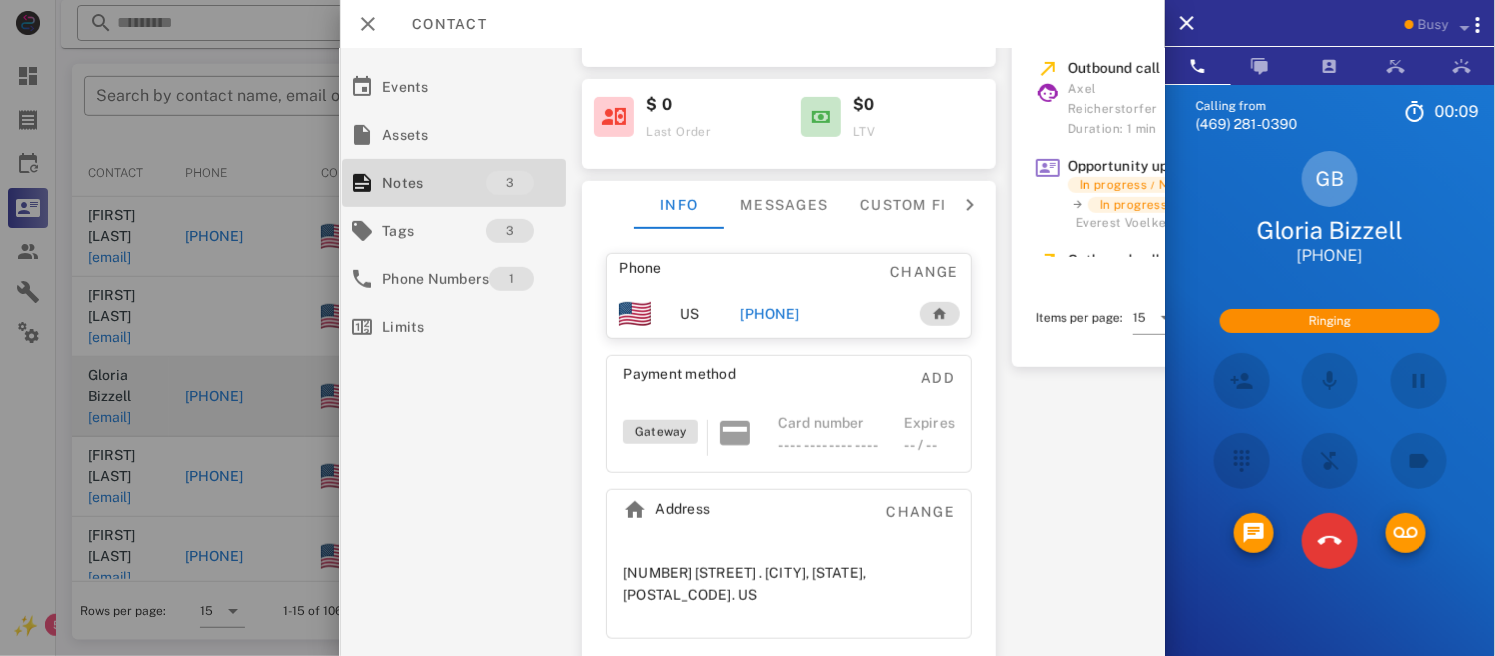 click at bounding box center (1330, 381) 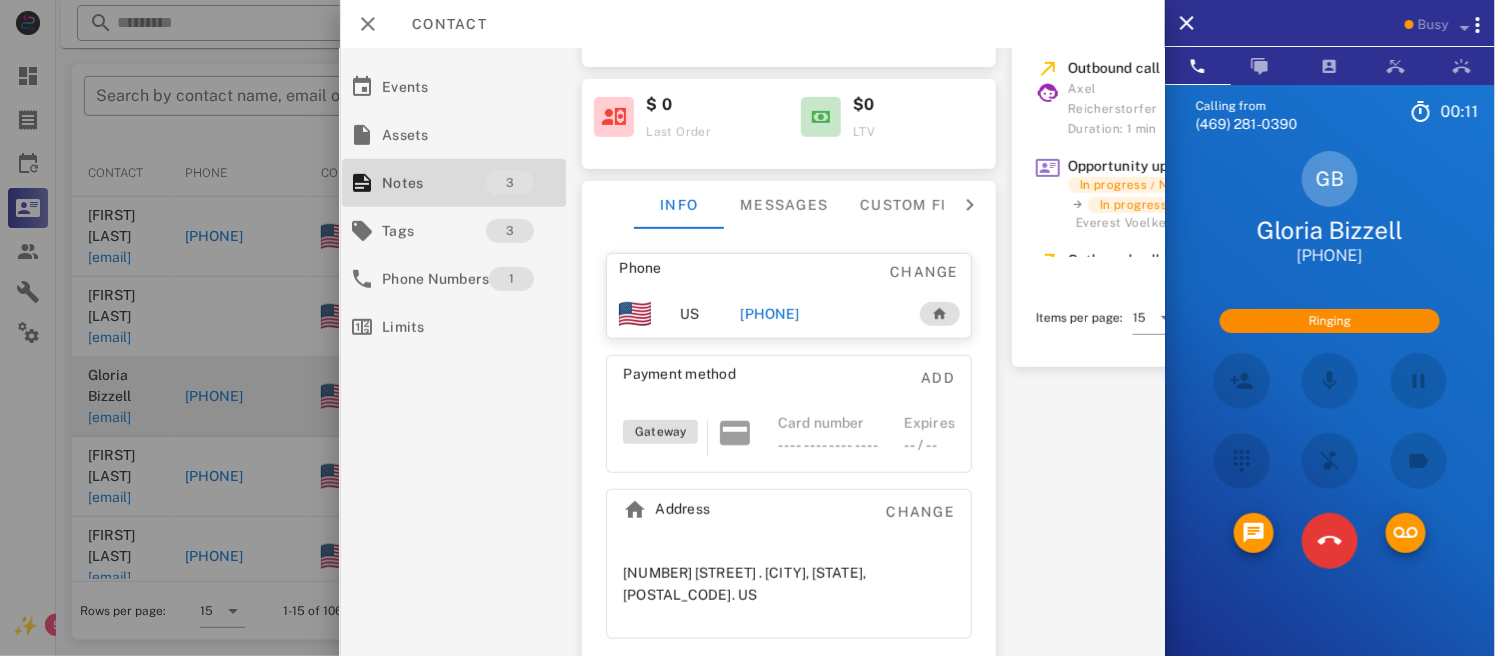 click at bounding box center (1418, 381) 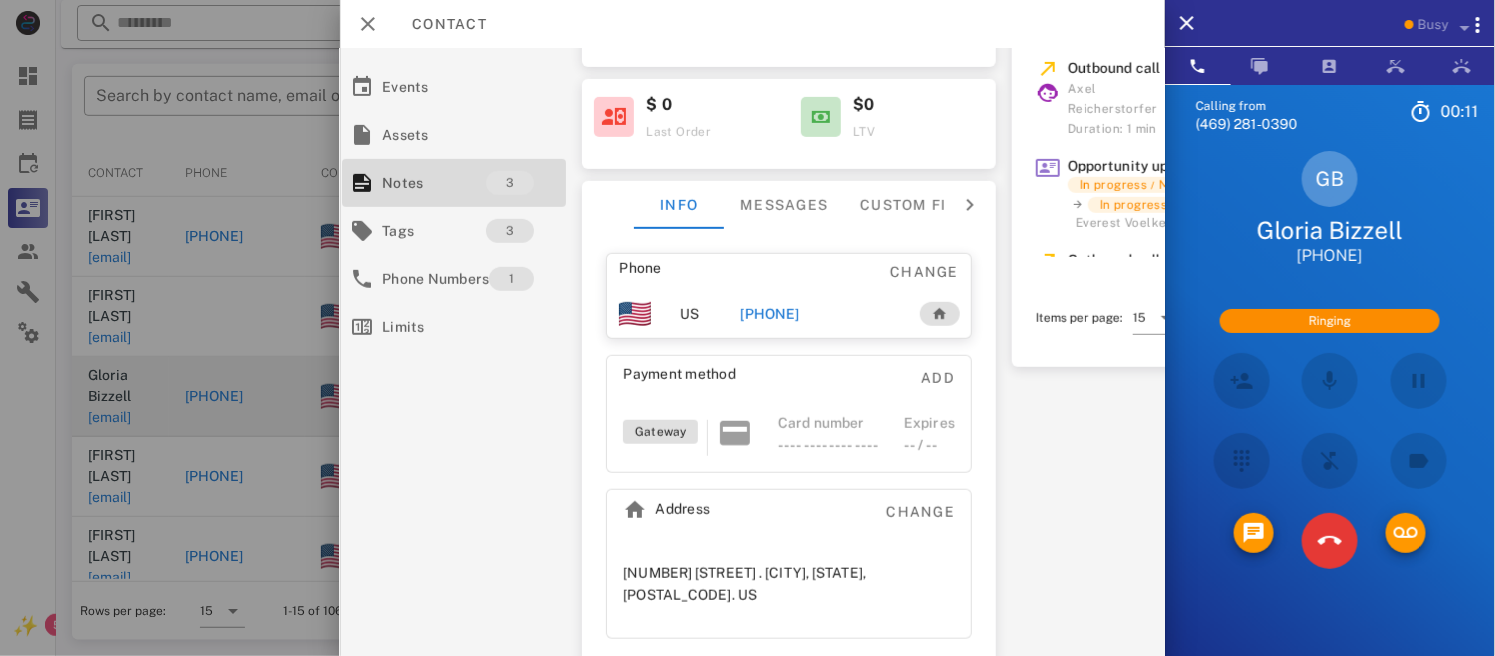 click at bounding box center [1330, 381] 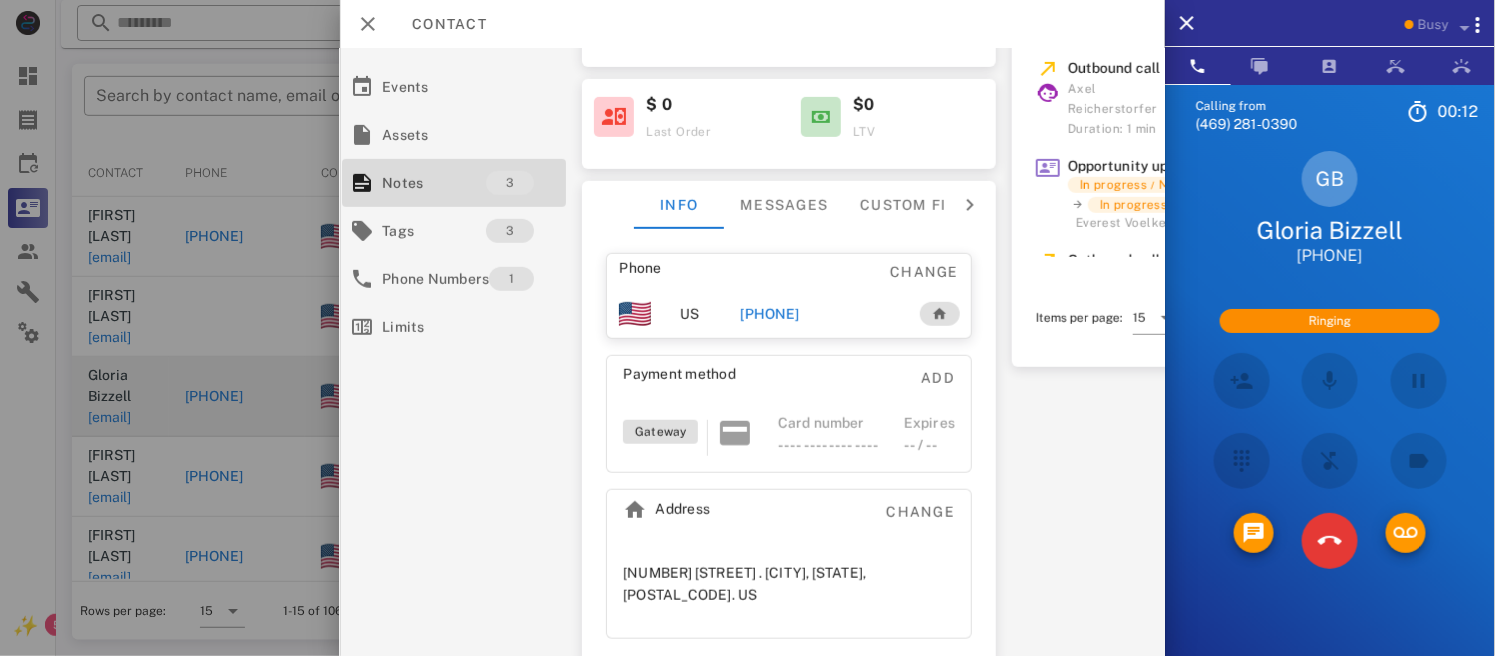 click at bounding box center [1330, 381] 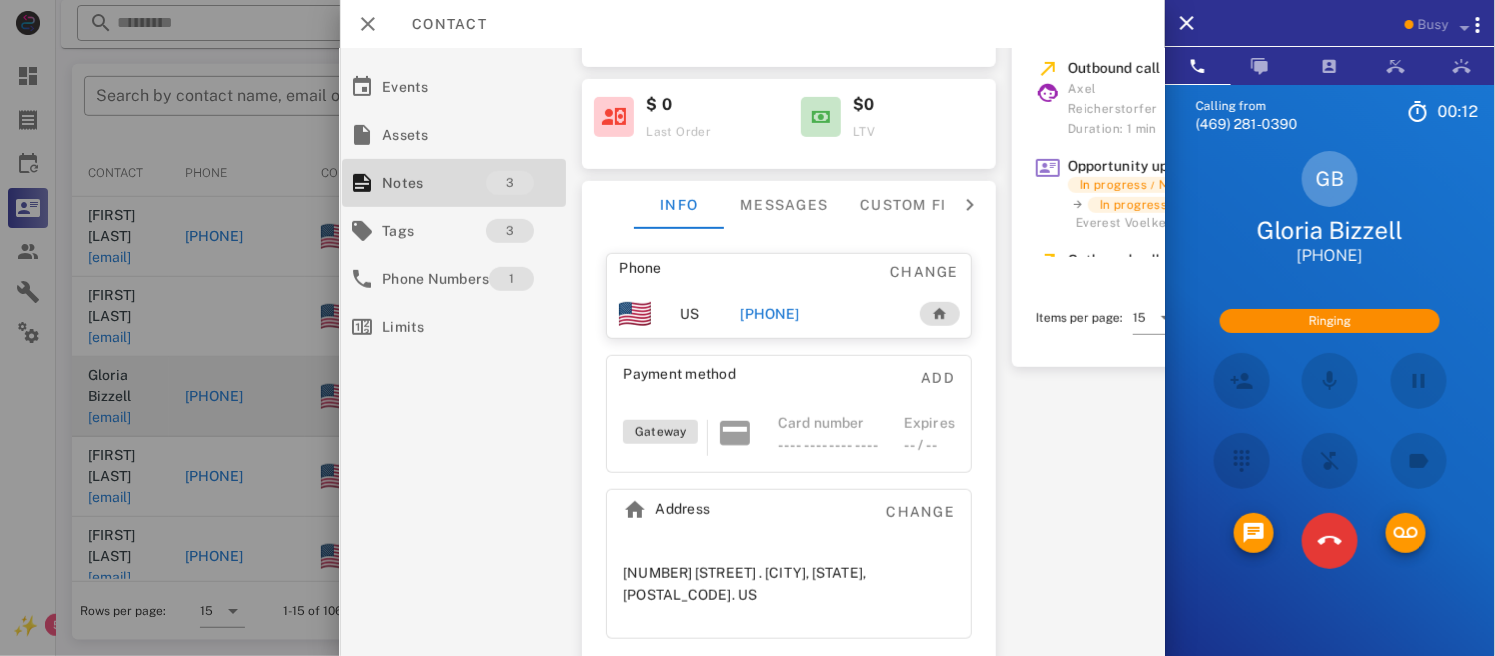 click at bounding box center [1330, 381] 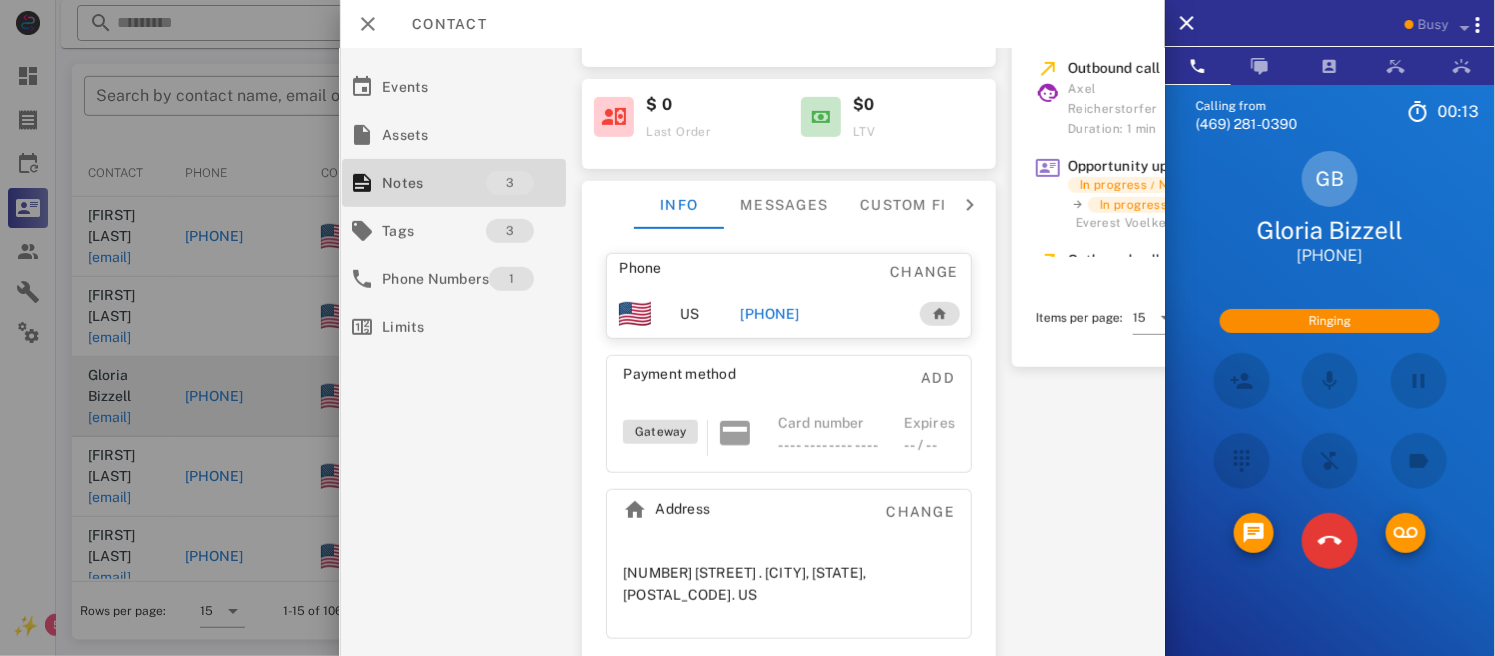 click at bounding box center [1330, 381] 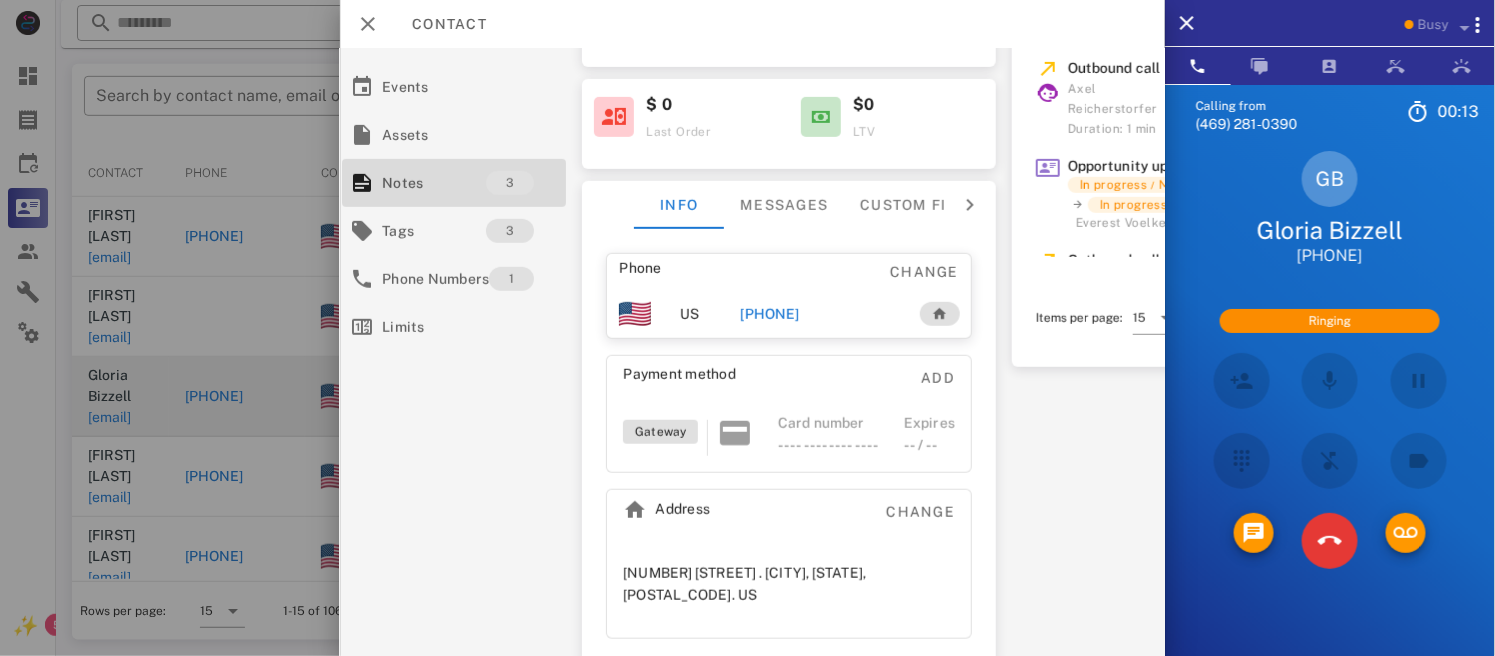 click at bounding box center [1330, 381] 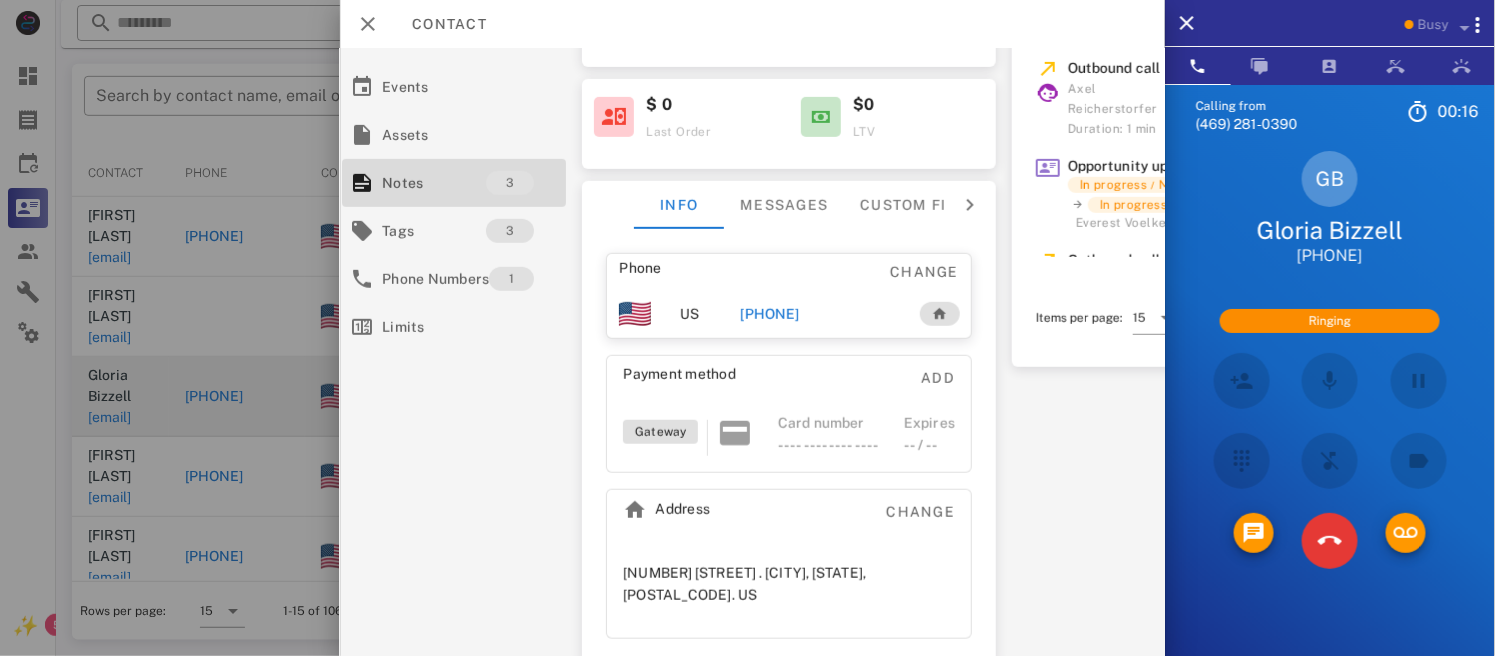 drag, startPoint x: 1335, startPoint y: 394, endPoint x: 1352, endPoint y: 403, distance: 19.235384 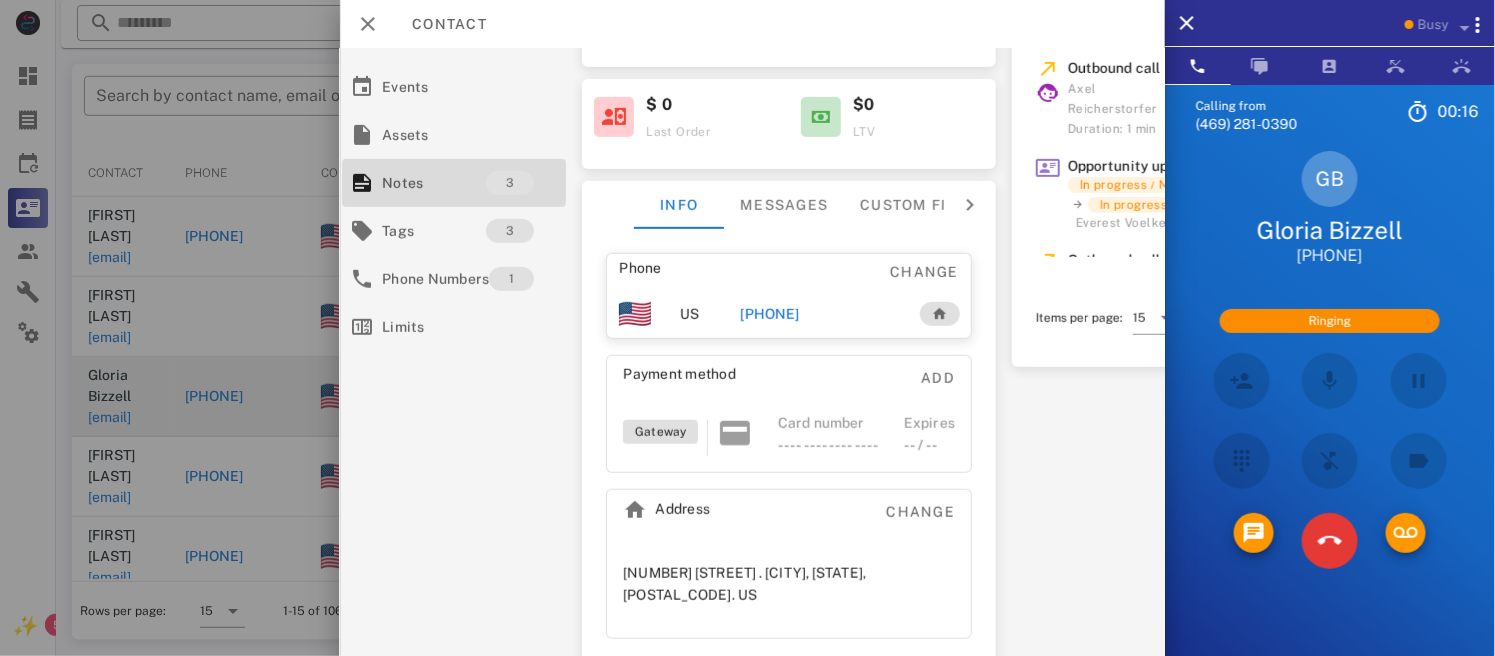click at bounding box center (1330, 381) 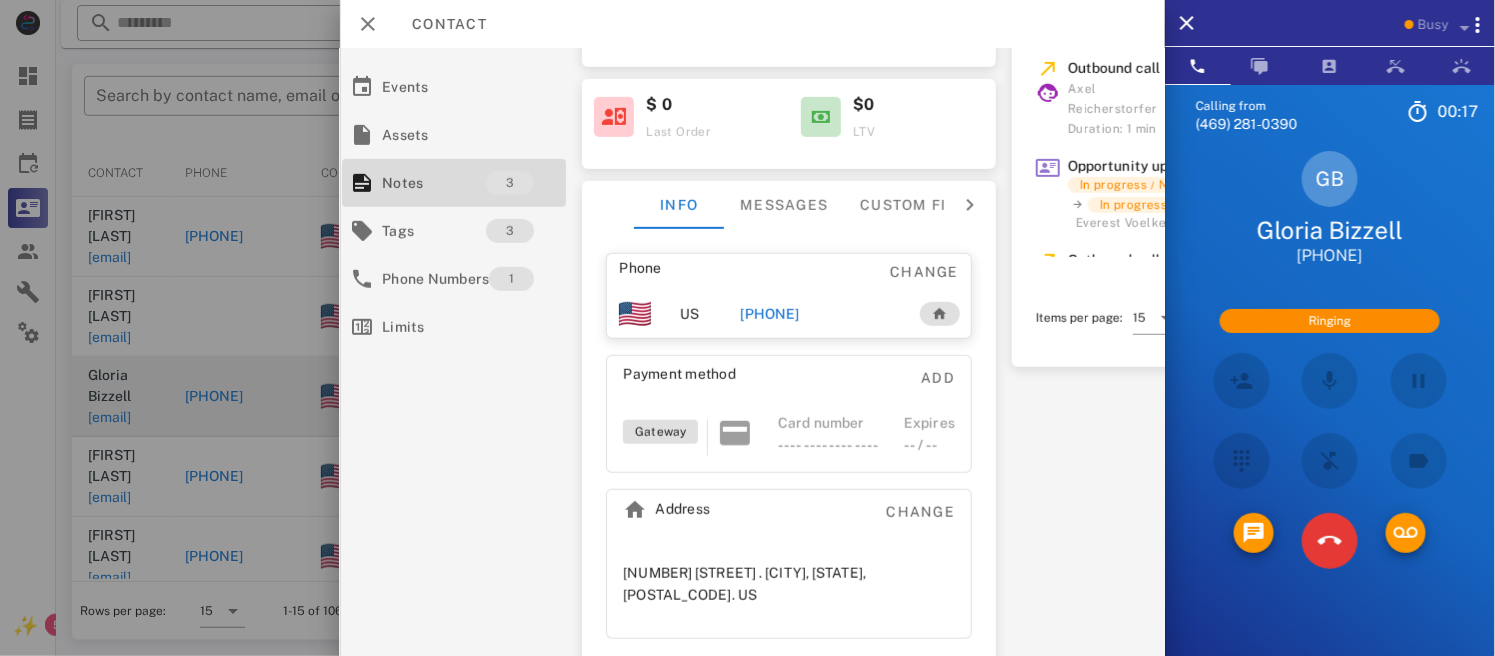 click at bounding box center (1330, 381) 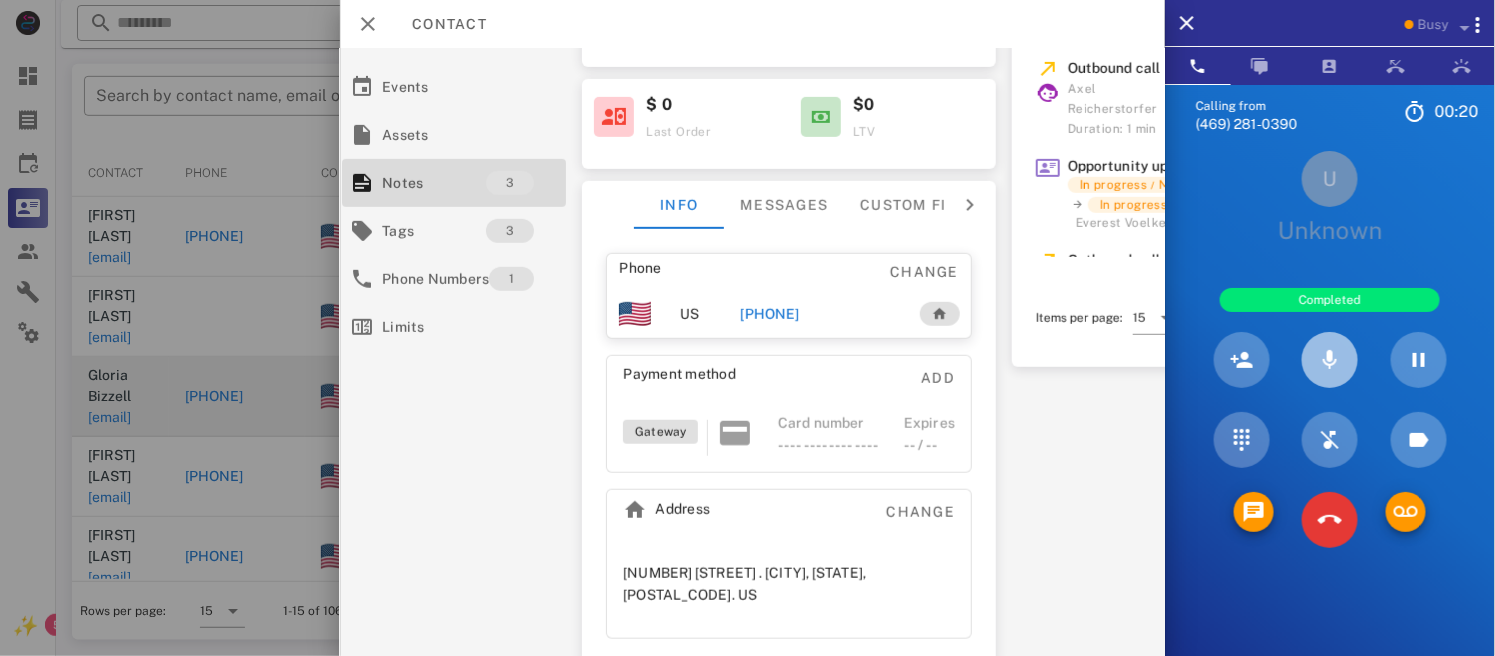 drag, startPoint x: 1322, startPoint y: 385, endPoint x: 1342, endPoint y: 338, distance: 51.078373 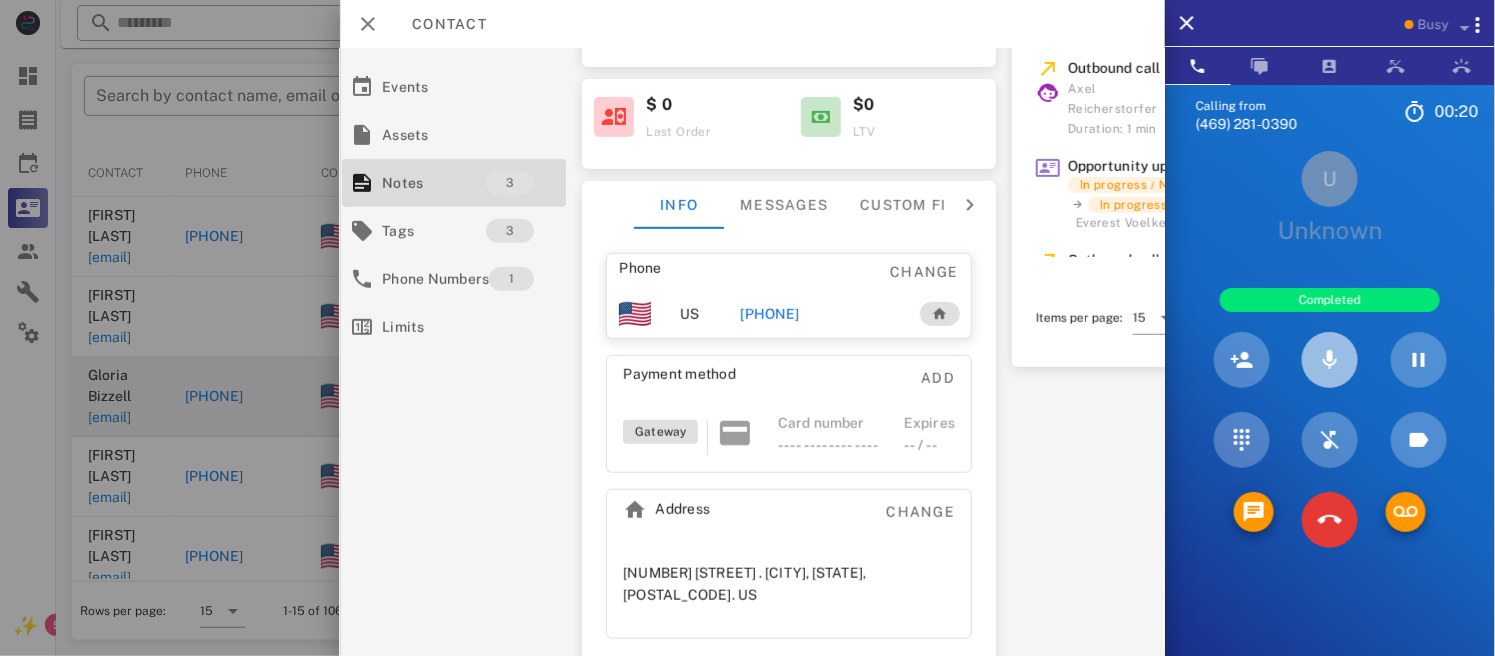 click at bounding box center [1330, 360] 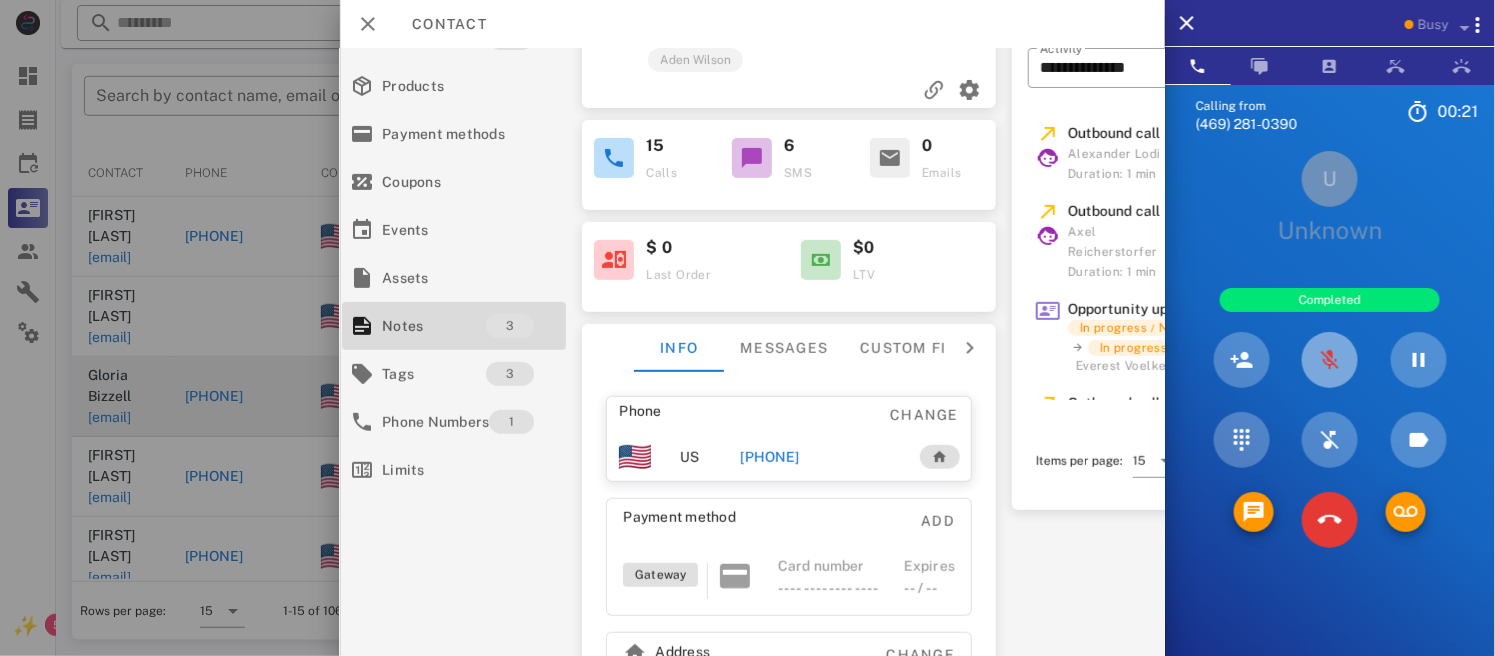 scroll, scrollTop: 0, scrollLeft: 18, axis: horizontal 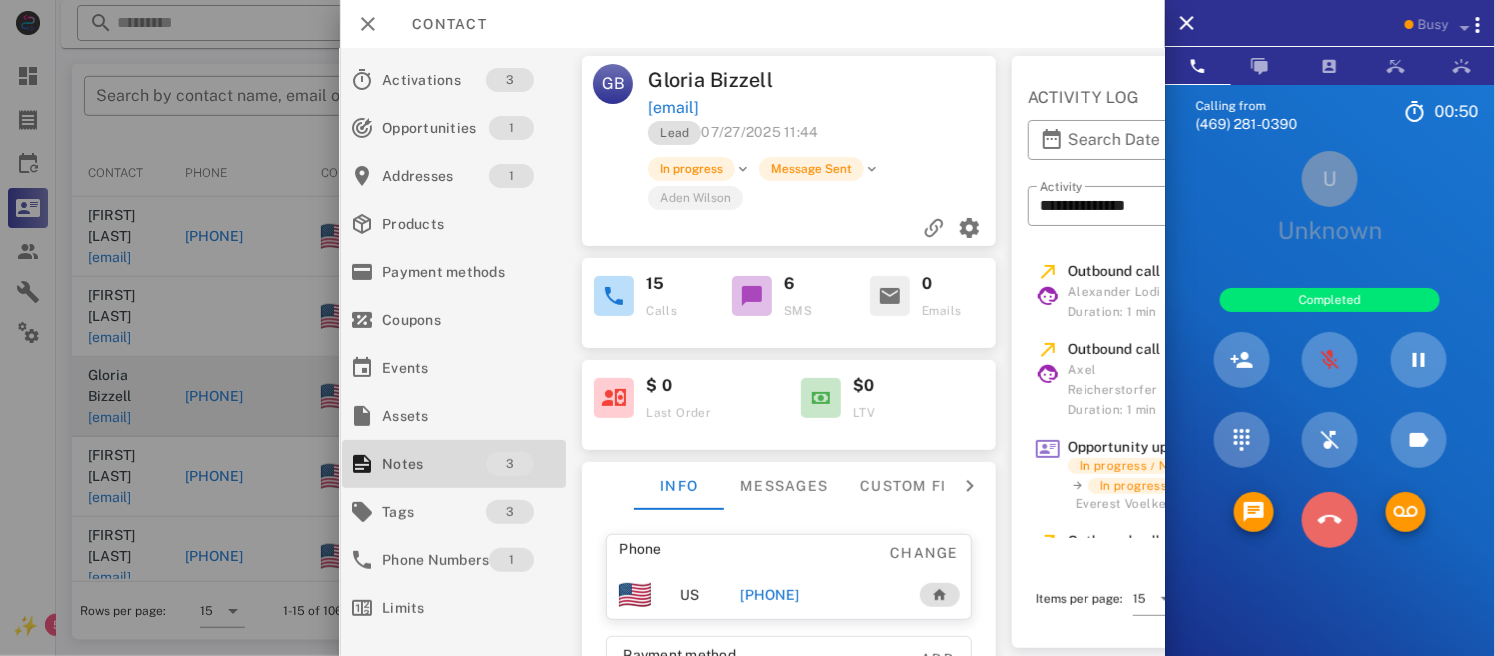 click at bounding box center (1330, 520) 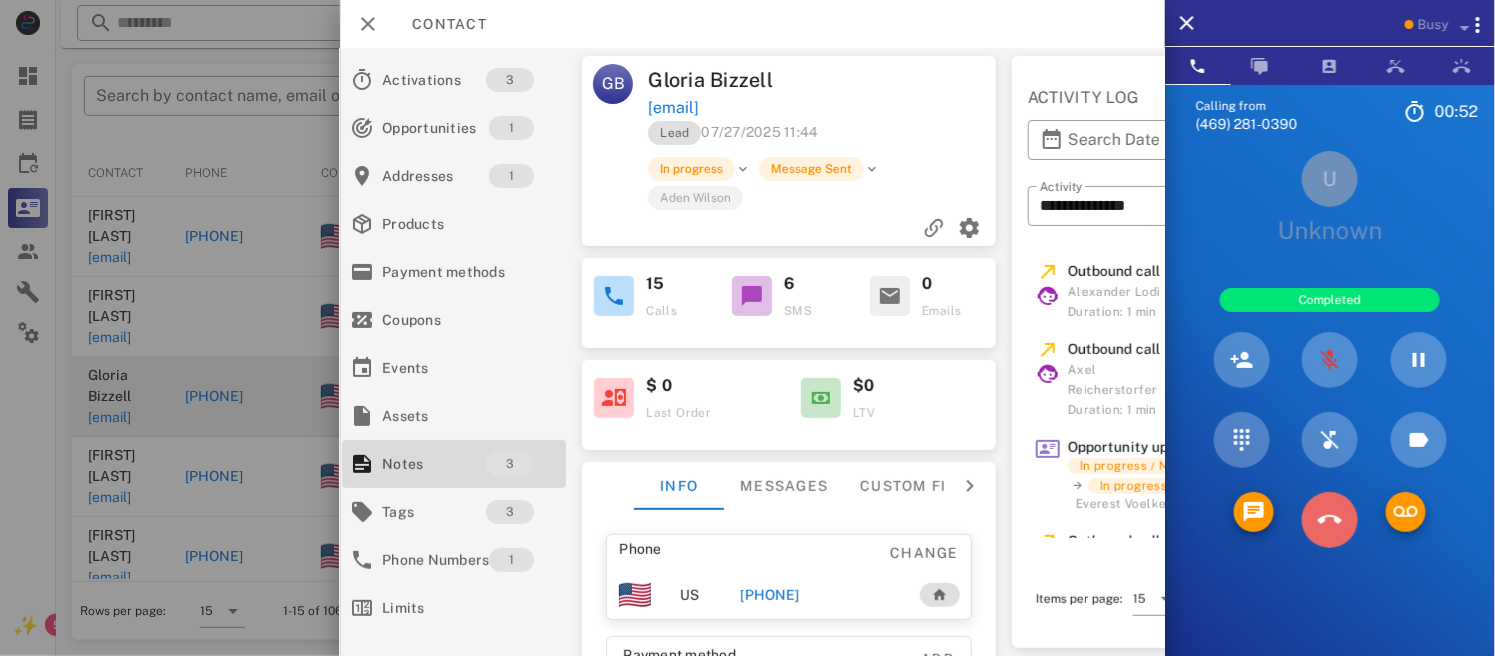 click at bounding box center [1330, 520] 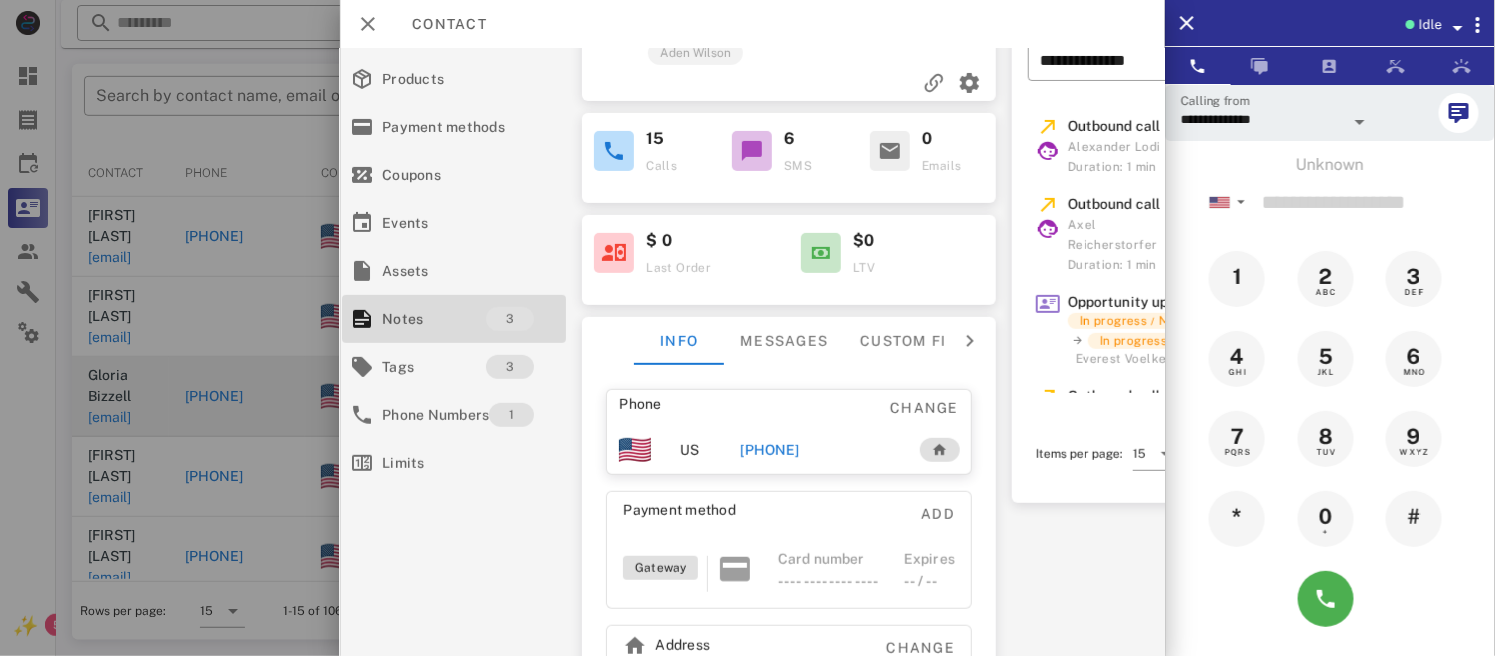 scroll, scrollTop: 193, scrollLeft: 18, axis: both 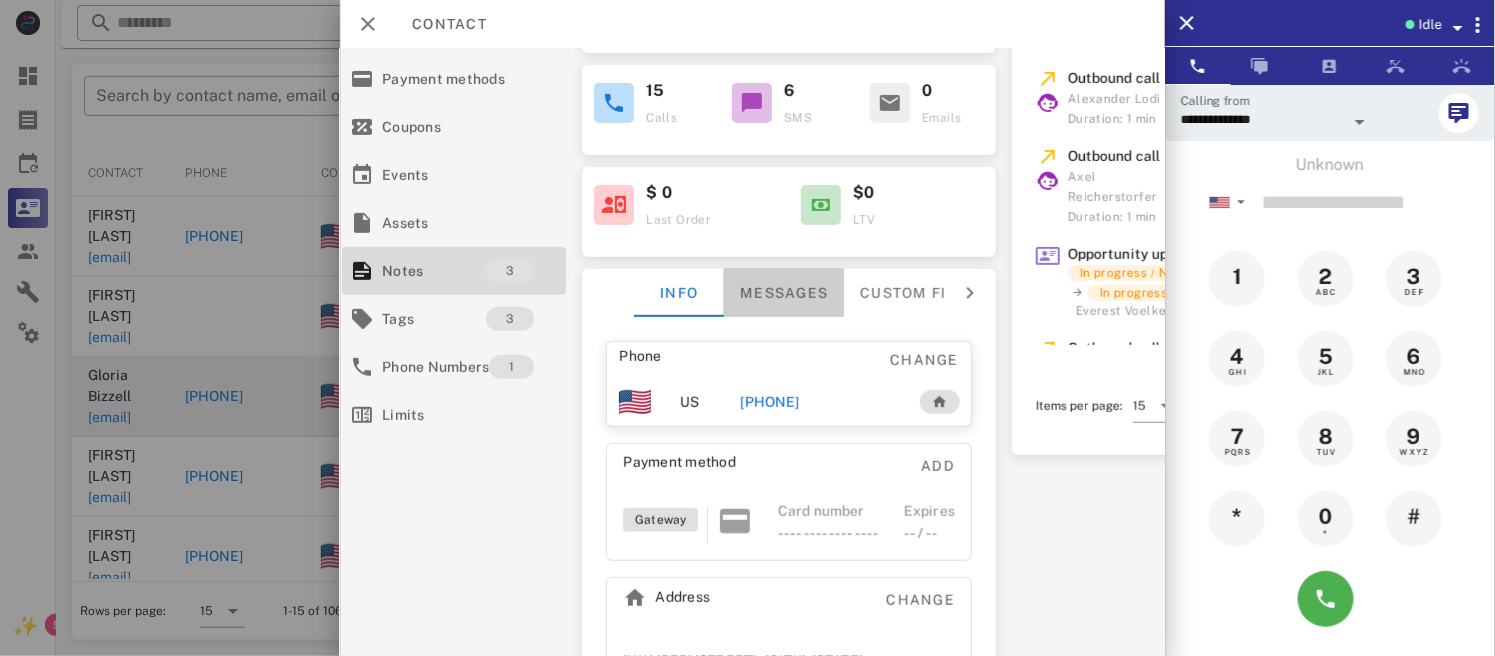 click on "Messages" at bounding box center (785, 293) 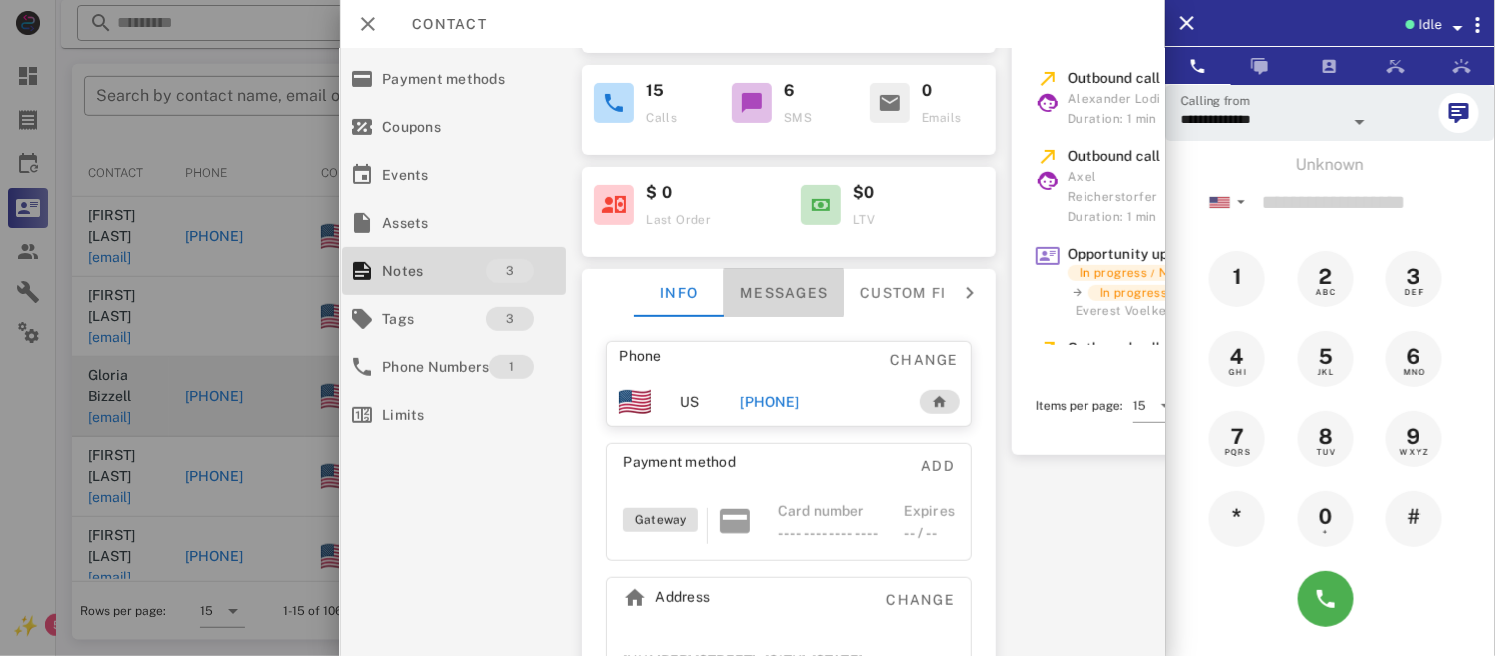scroll, scrollTop: 994, scrollLeft: 0, axis: vertical 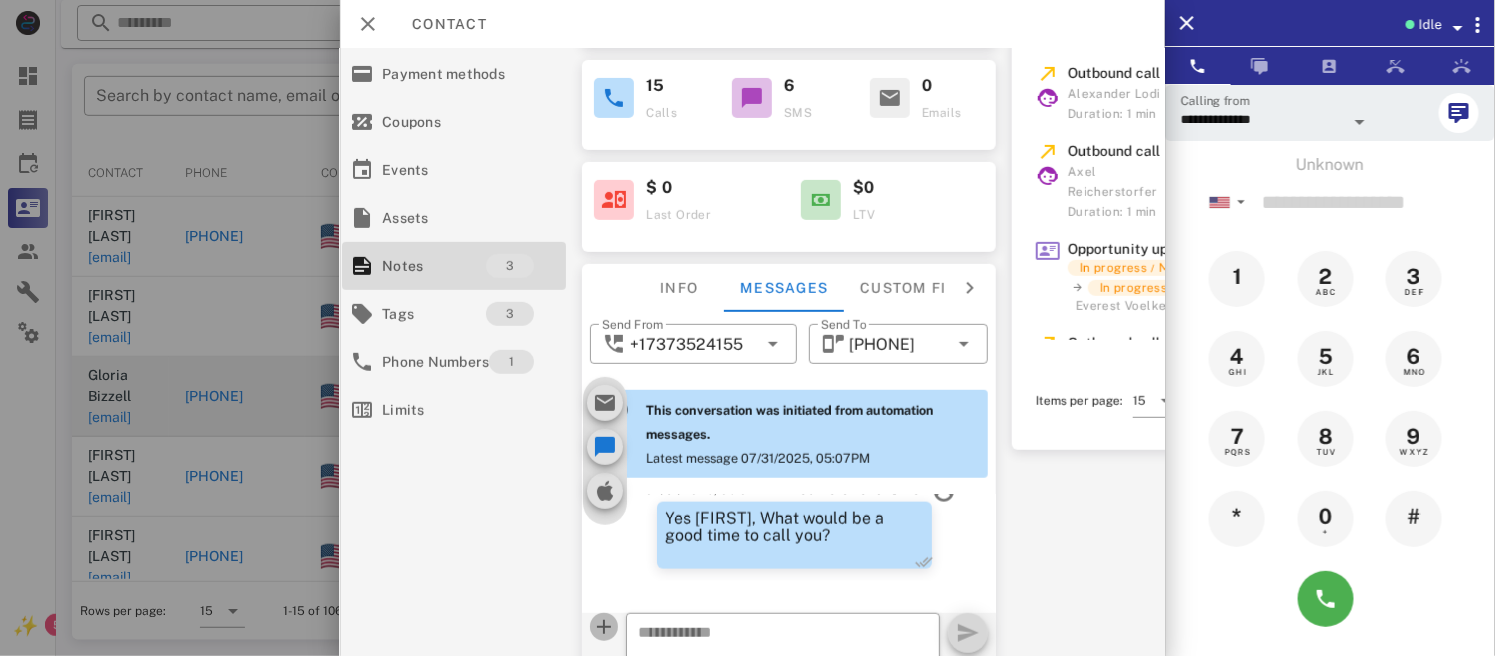 click at bounding box center (605, 627) 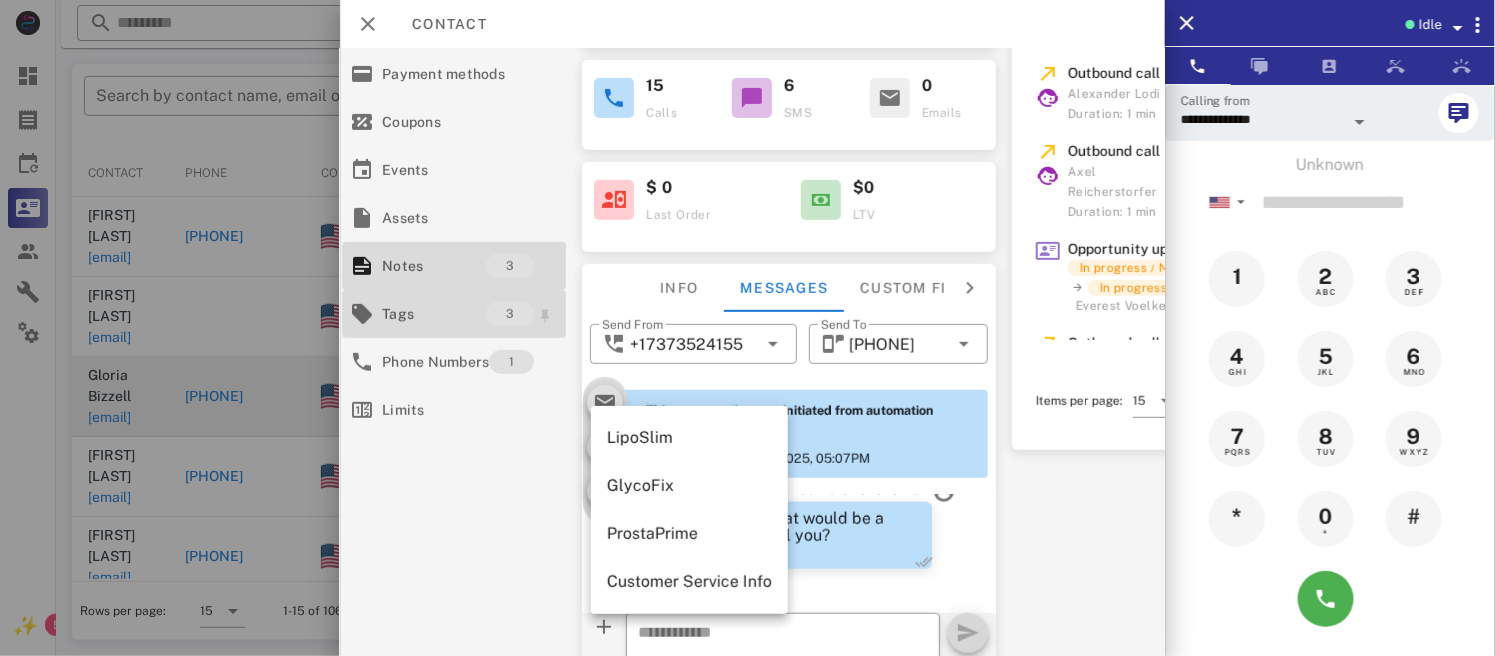 click on "Tags" at bounding box center [434, 314] 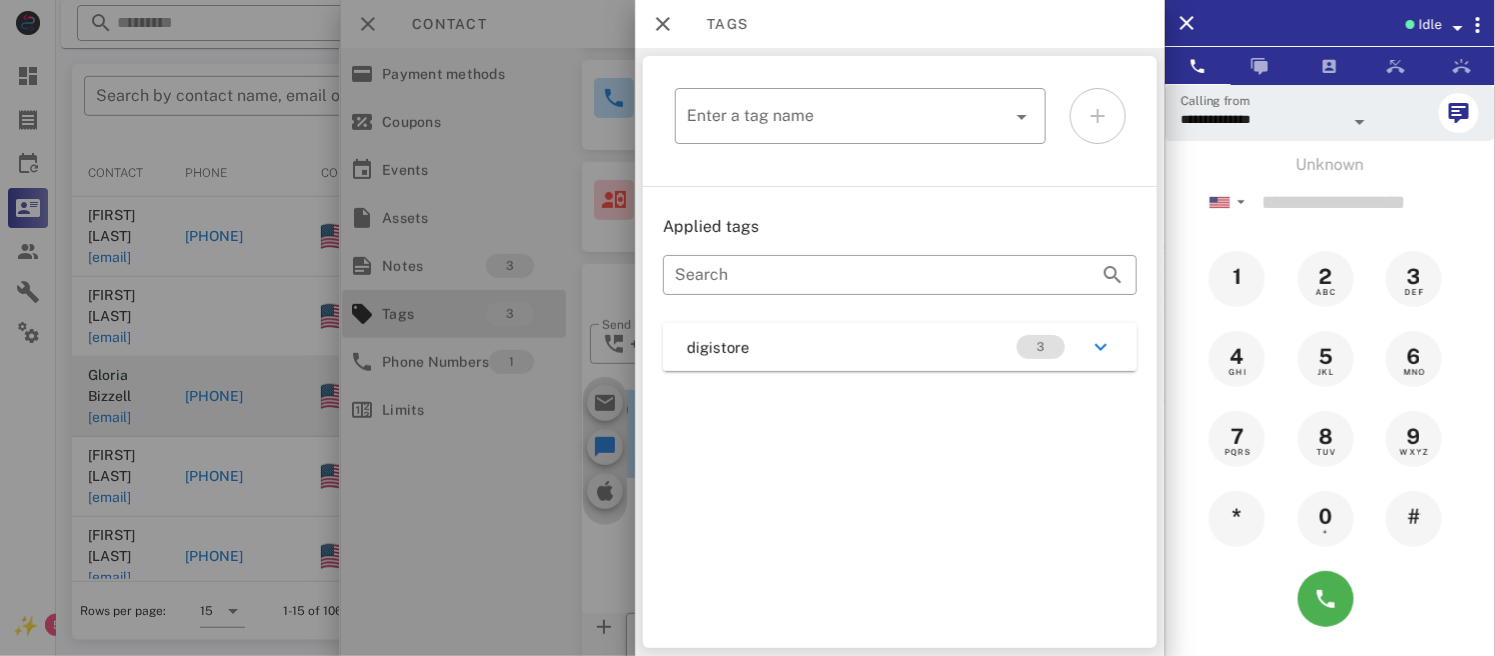 click at bounding box center [747, 328] 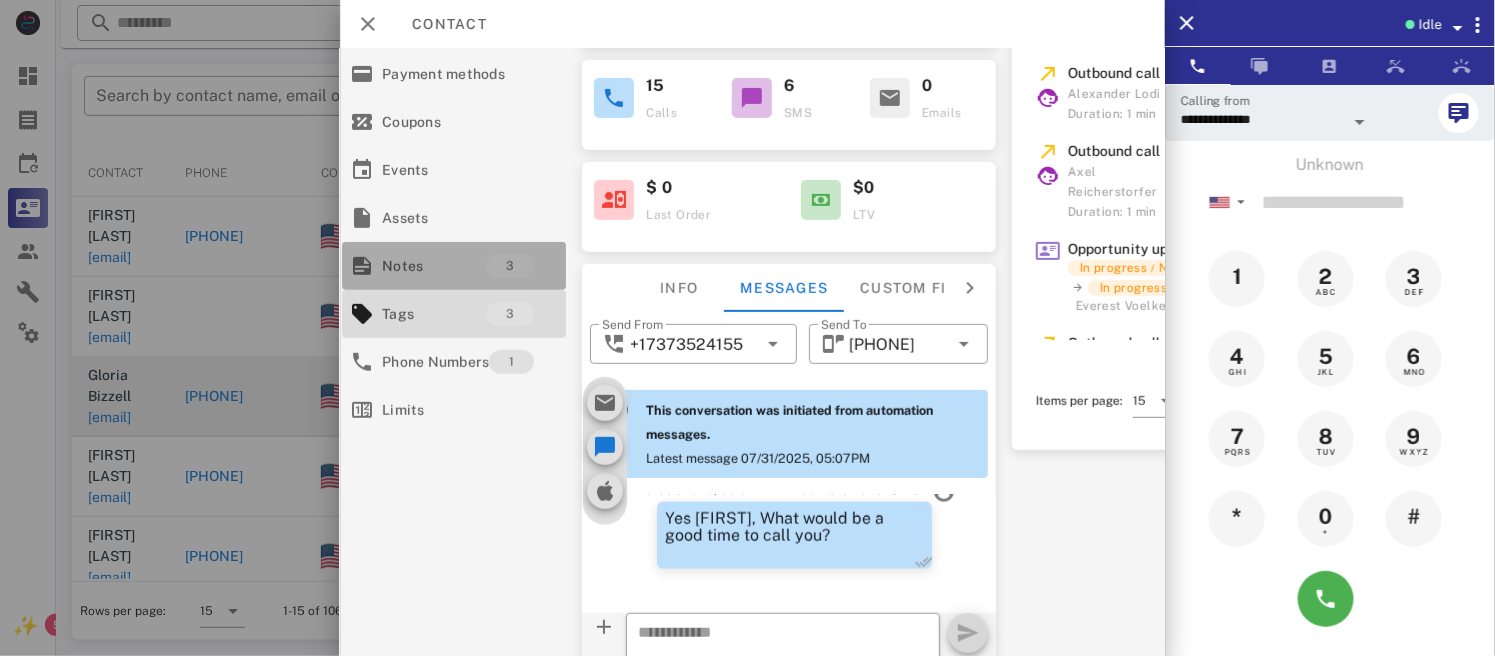 click on "Notes" at bounding box center [434, 266] 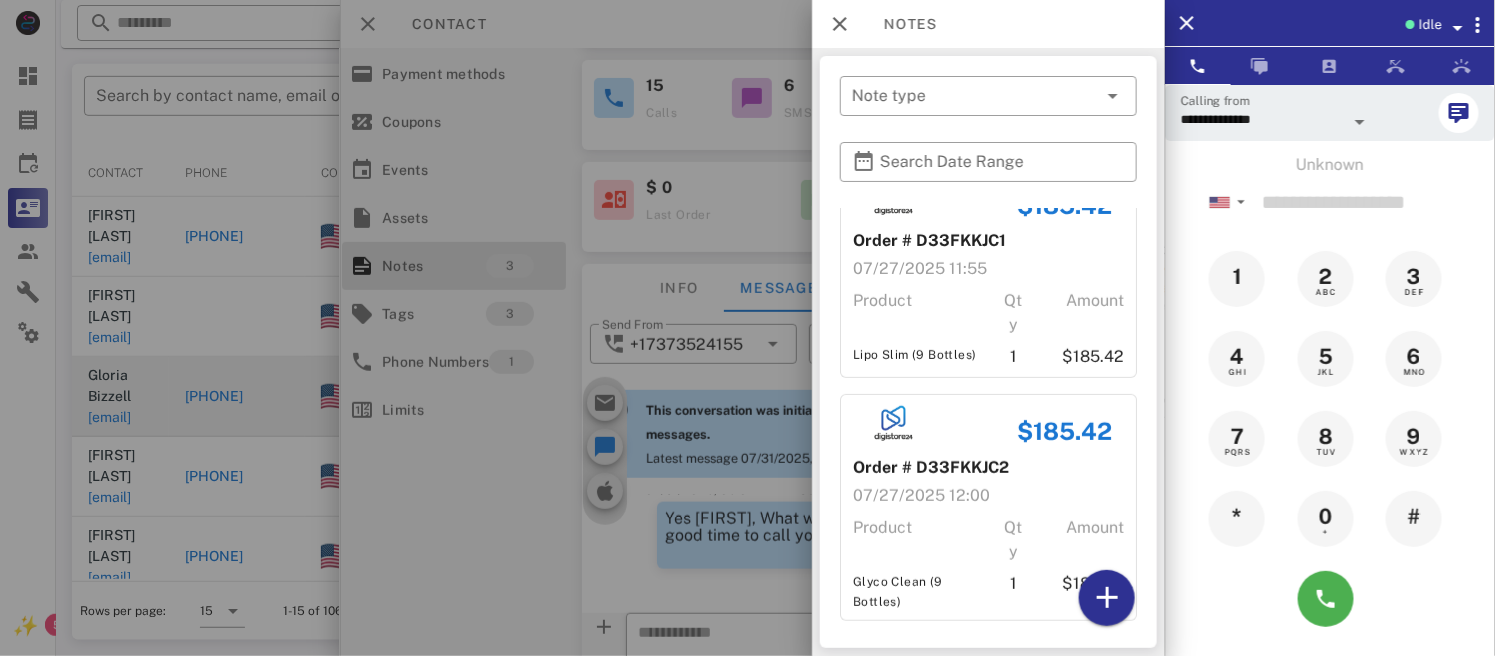 scroll, scrollTop: 302, scrollLeft: 0, axis: vertical 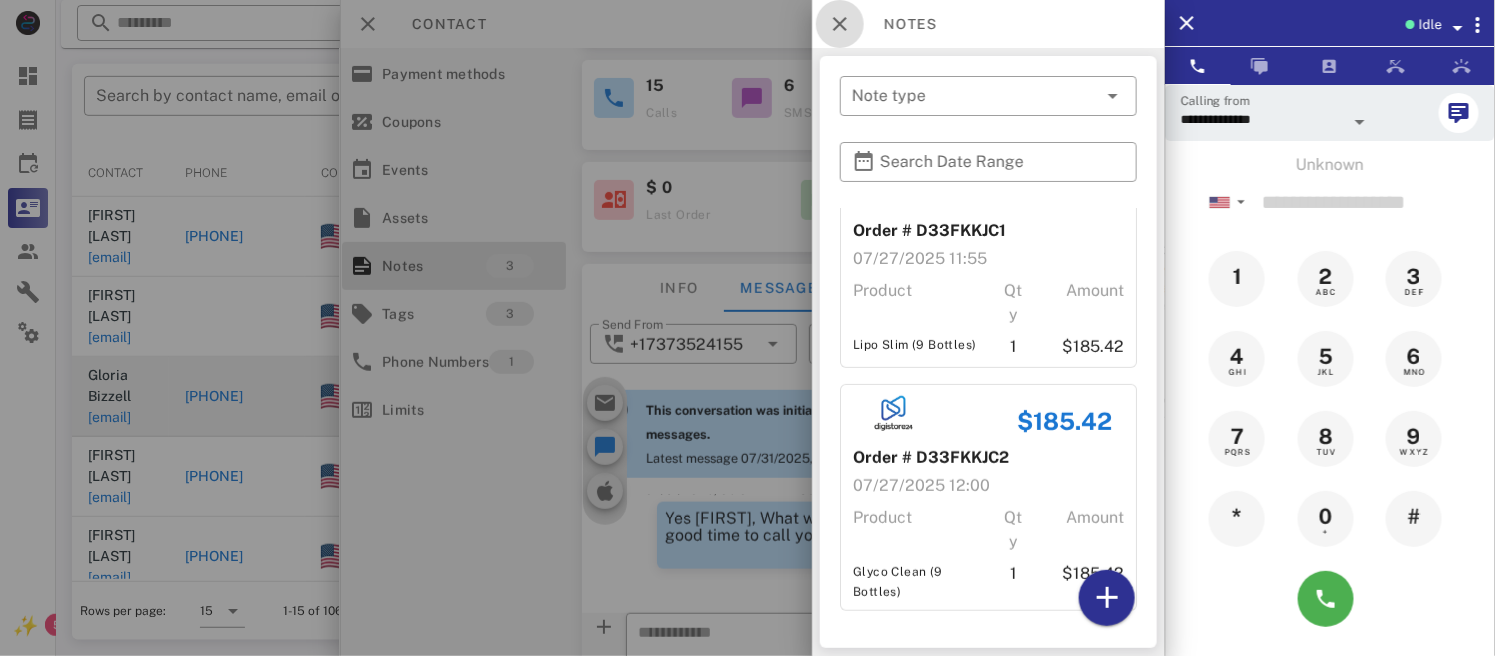click at bounding box center [840, 24] 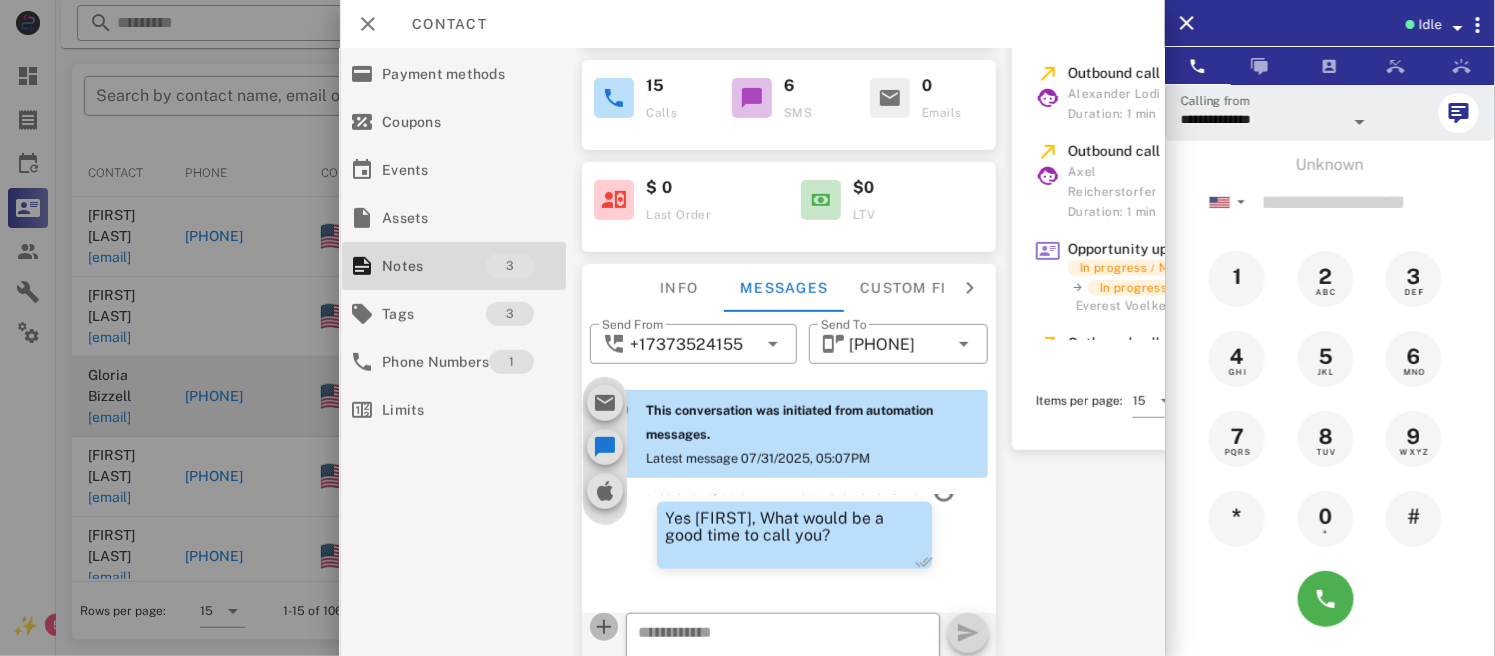 click at bounding box center (605, 627) 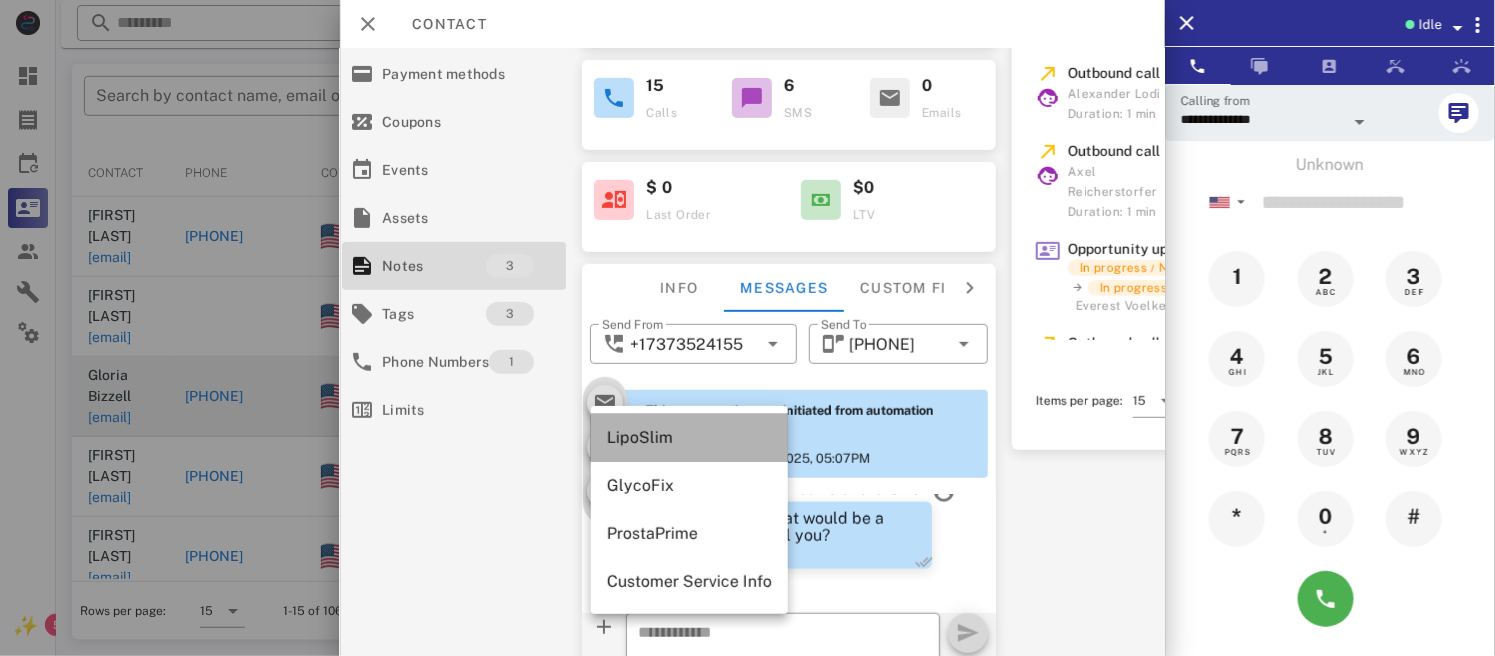 click on "LipoSlim" at bounding box center [689, 438] 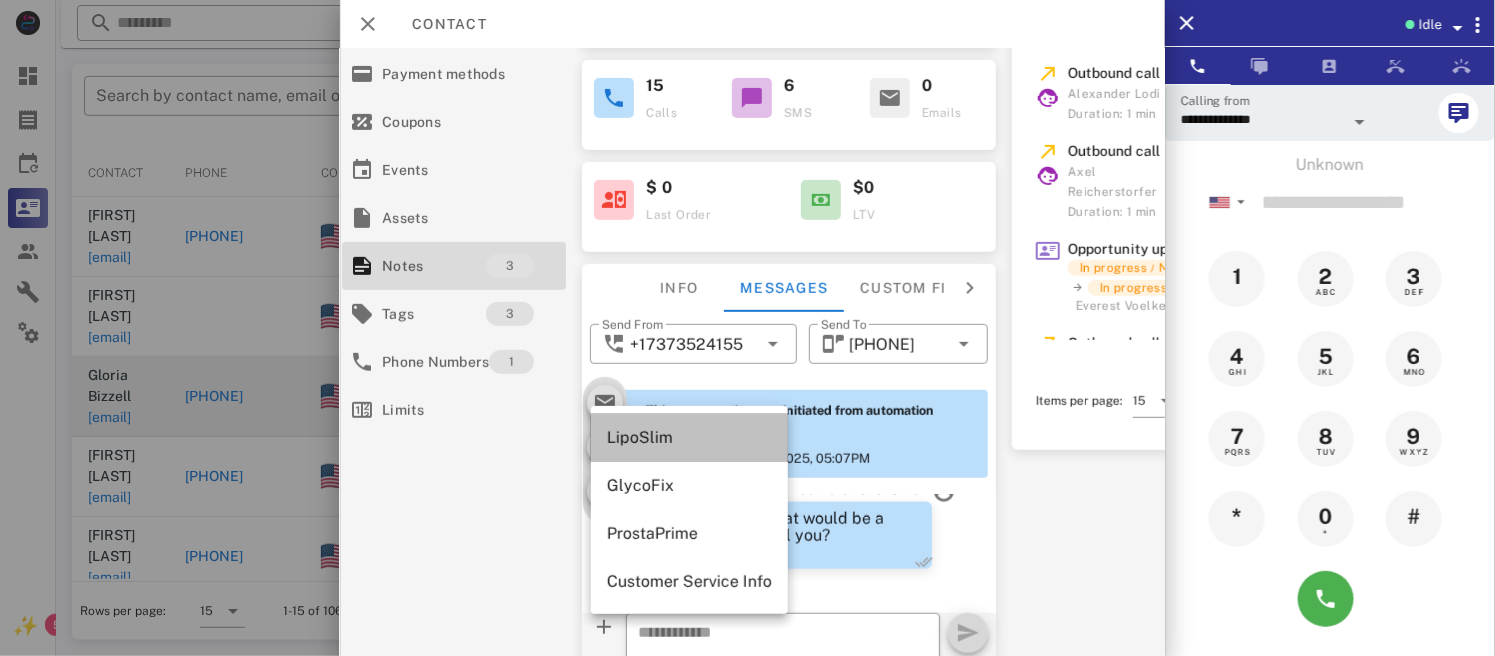 type on "**********" 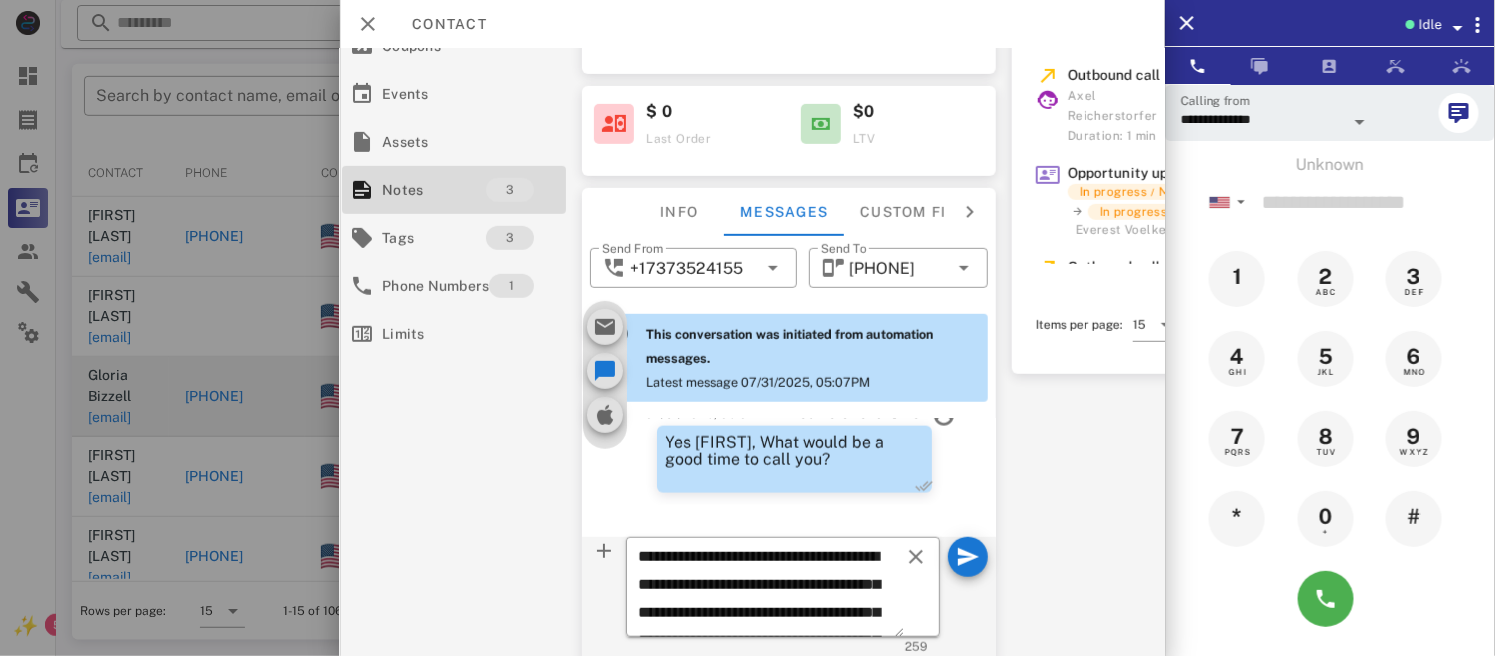 scroll, scrollTop: 295, scrollLeft: 18, axis: both 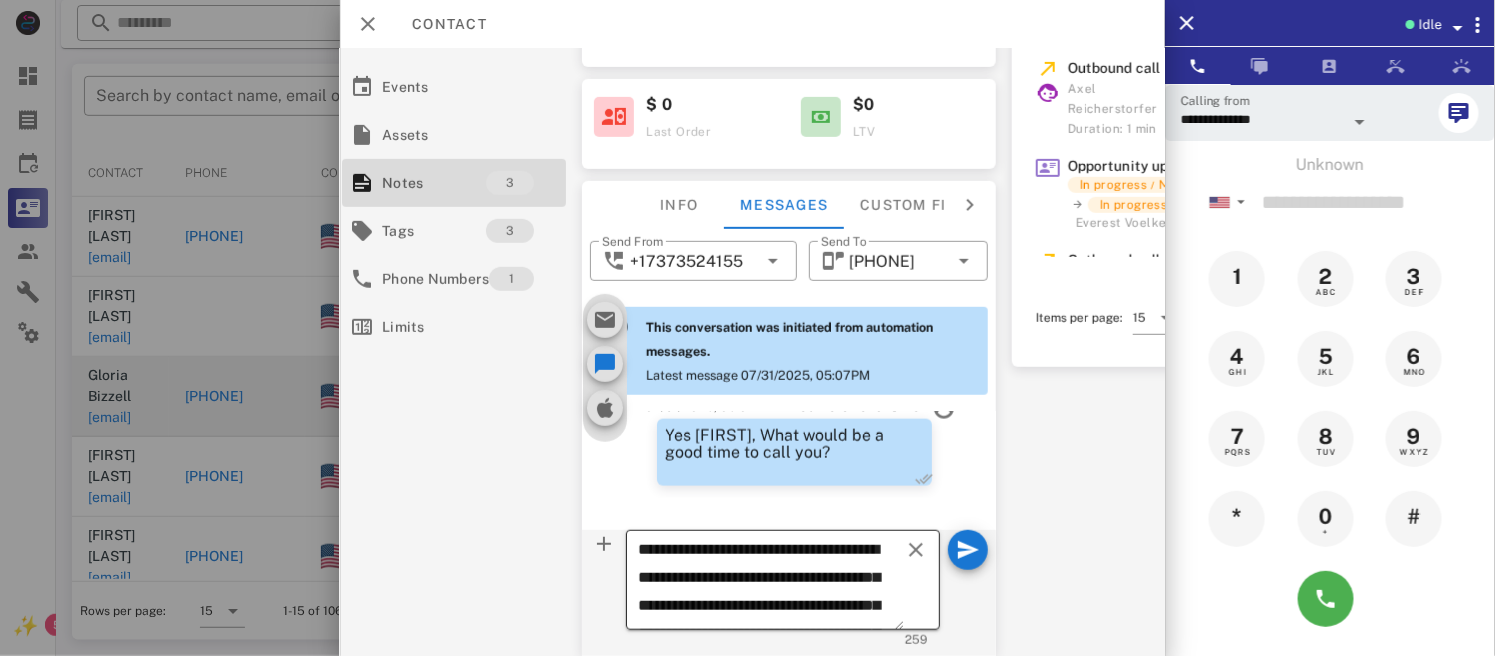 click on "**********" at bounding box center (772, 583) 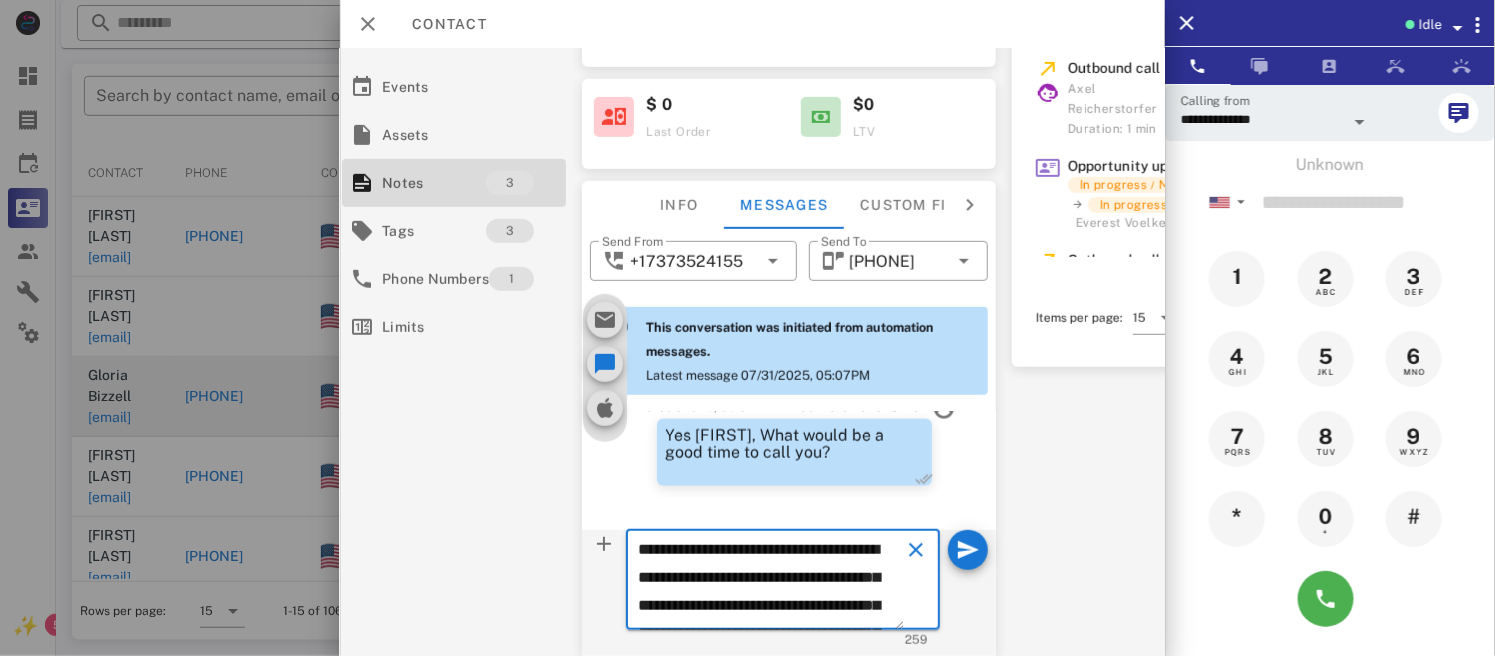 click on "**********" at bounding box center [772, 583] 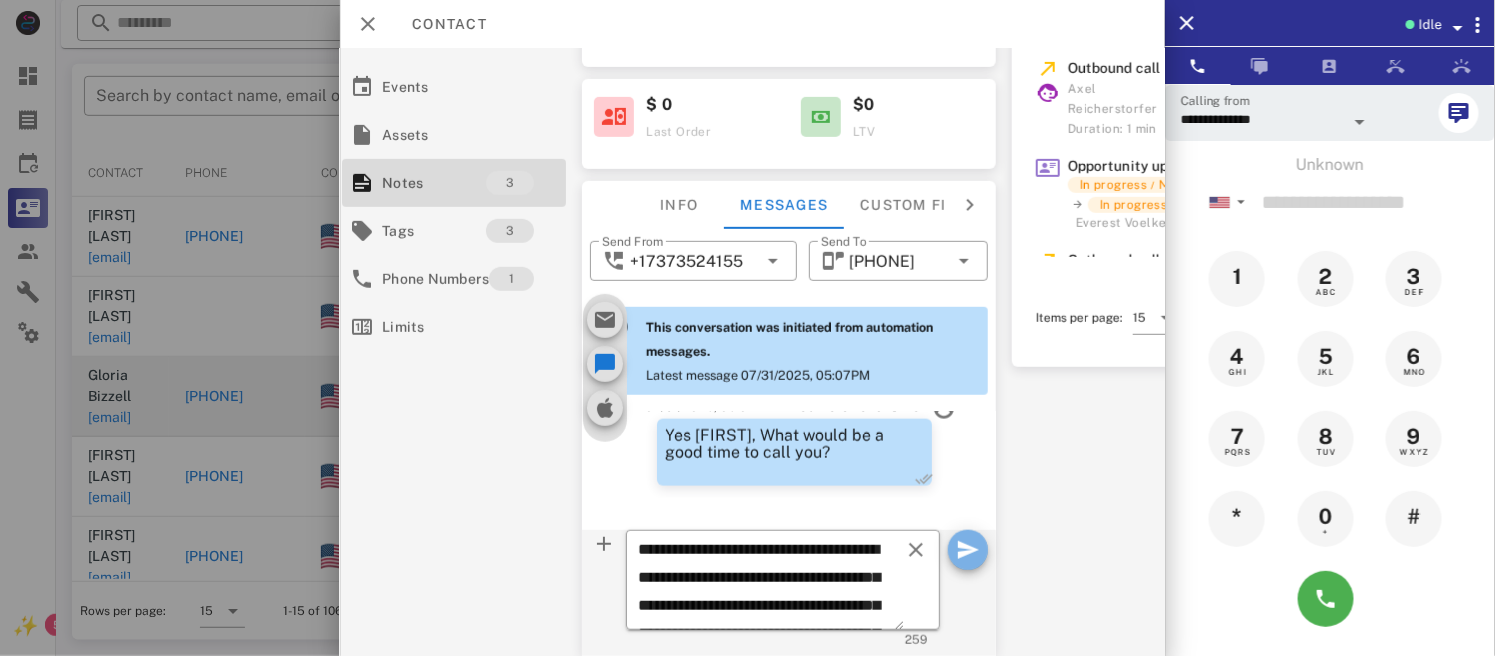 click at bounding box center (968, 550) 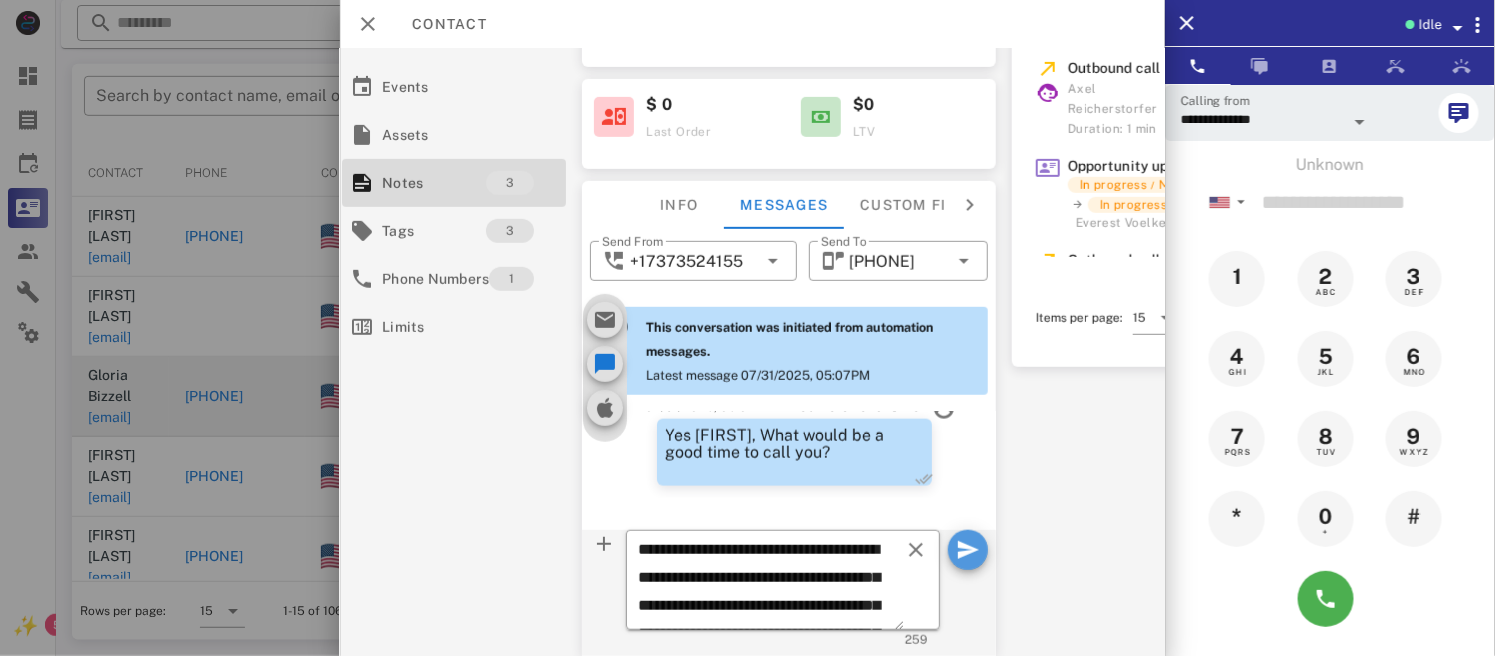 type 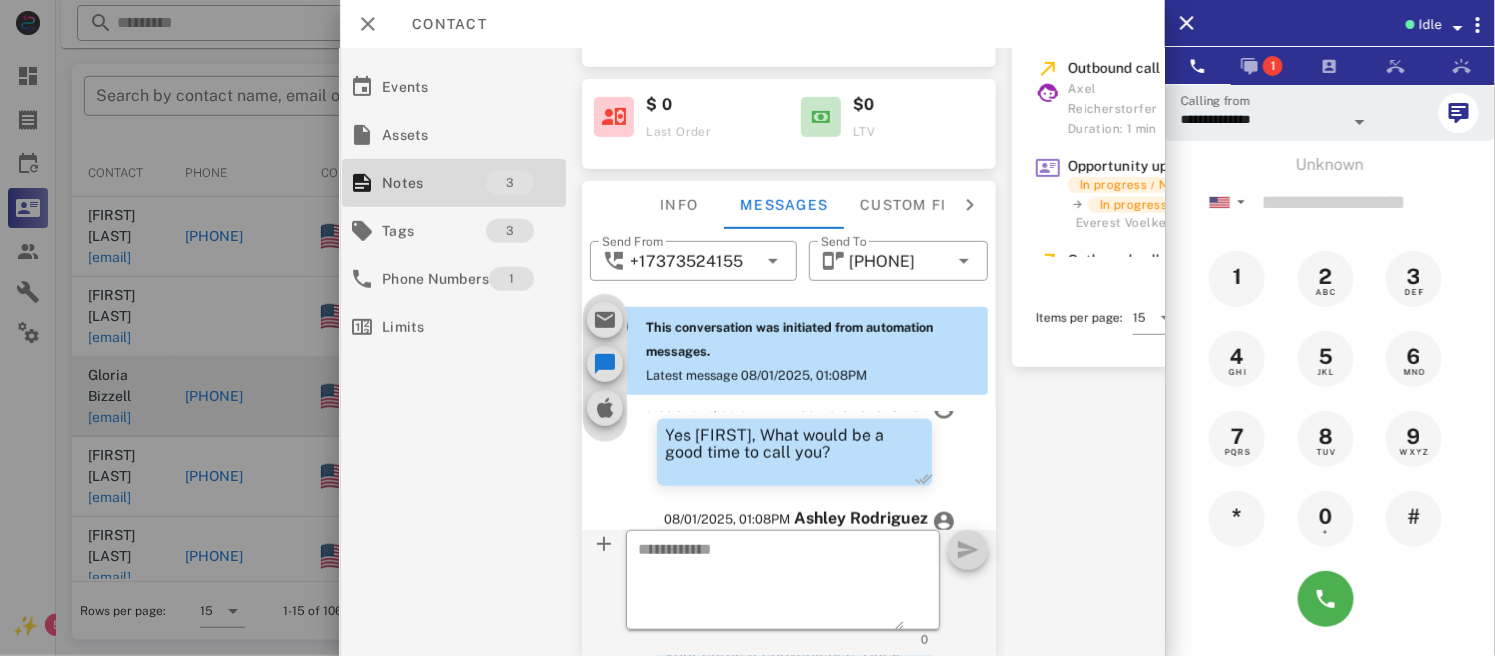 scroll, scrollTop: 1230, scrollLeft: 0, axis: vertical 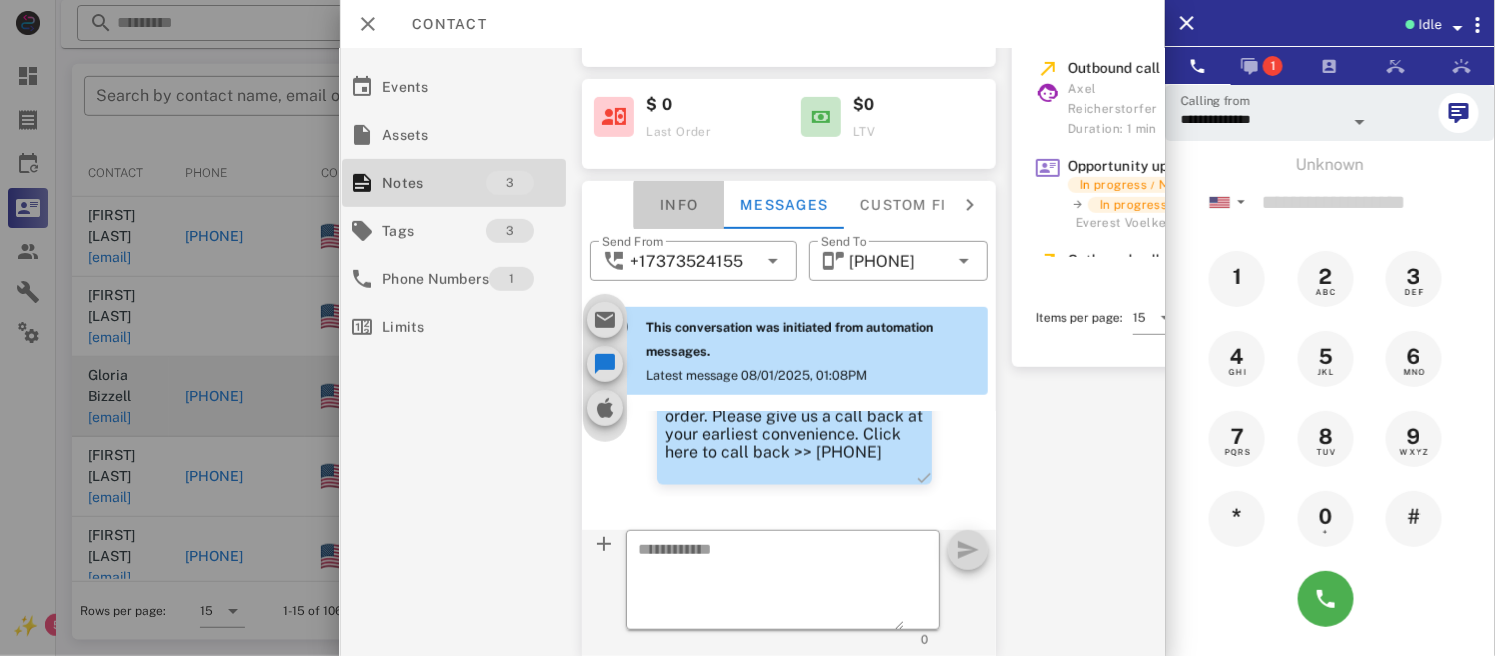 click on "Info" at bounding box center [680, 205] 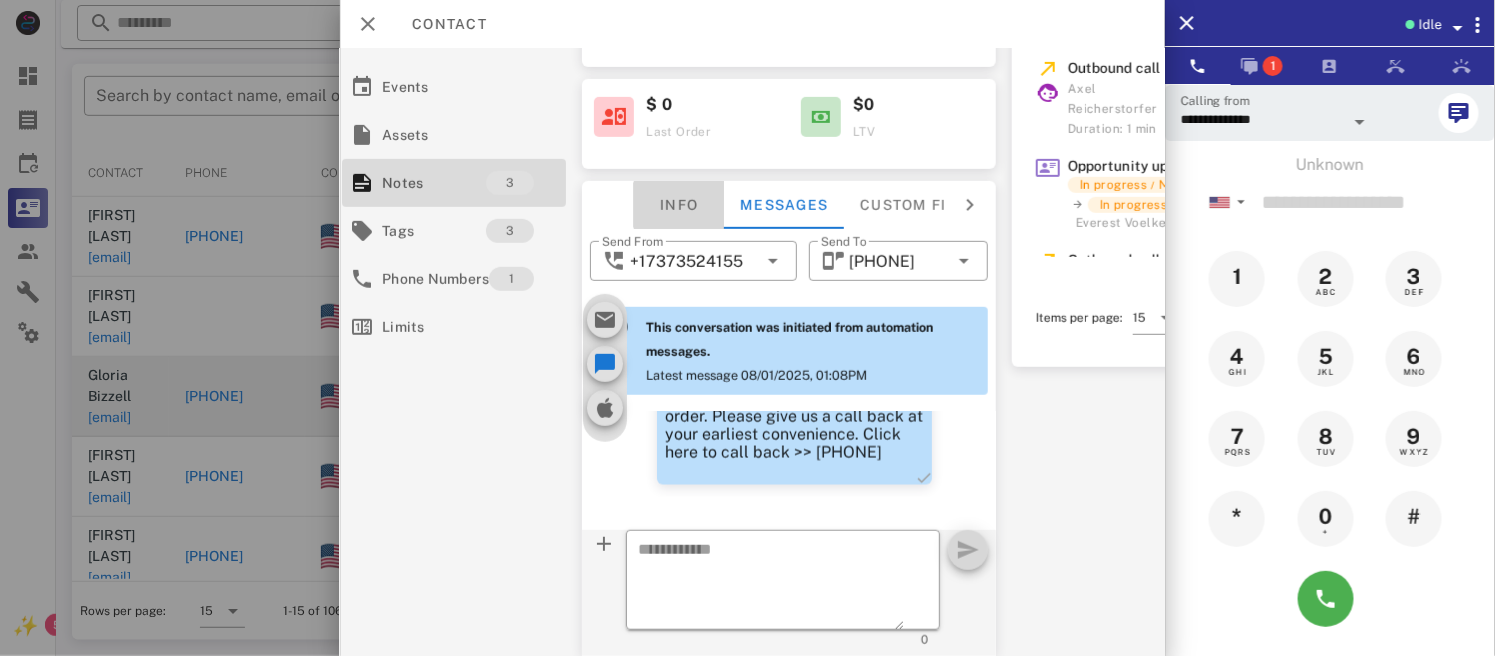 scroll, scrollTop: 281, scrollLeft: 18, axis: both 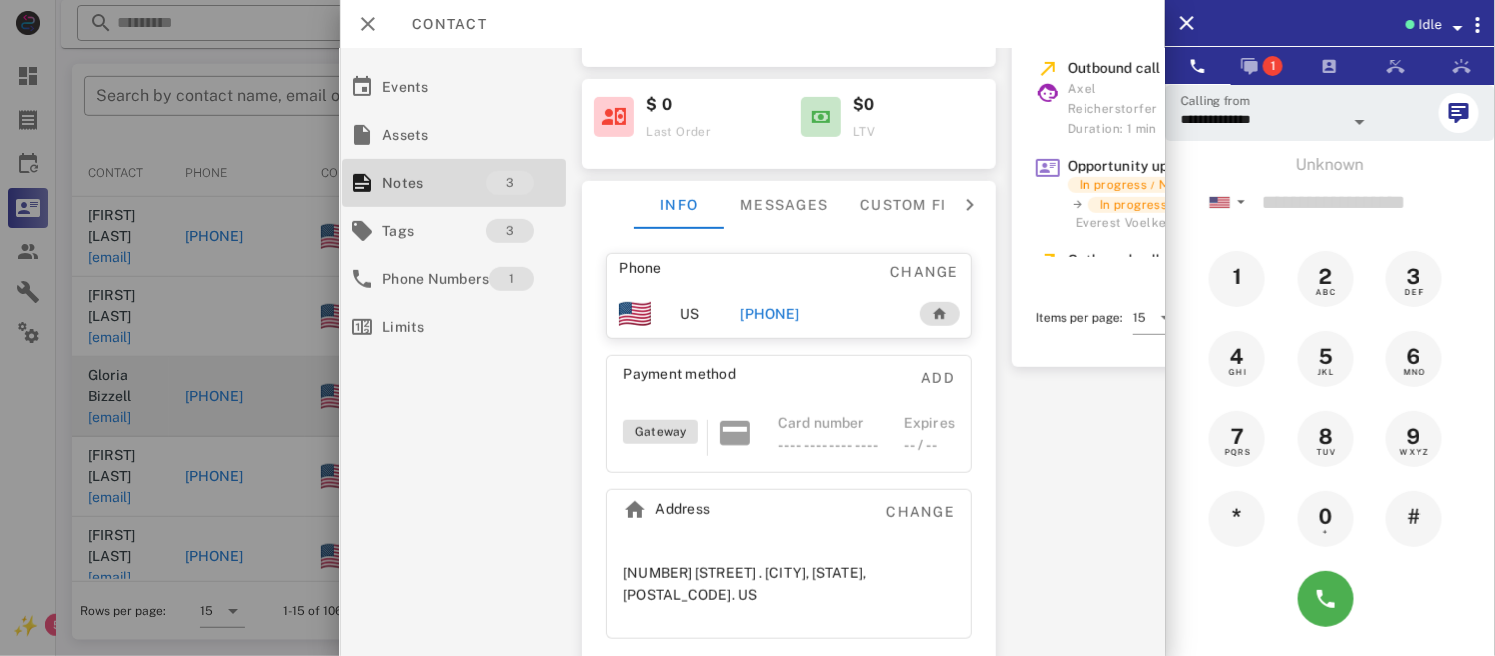 click on "[PHONE]" at bounding box center (770, 314) 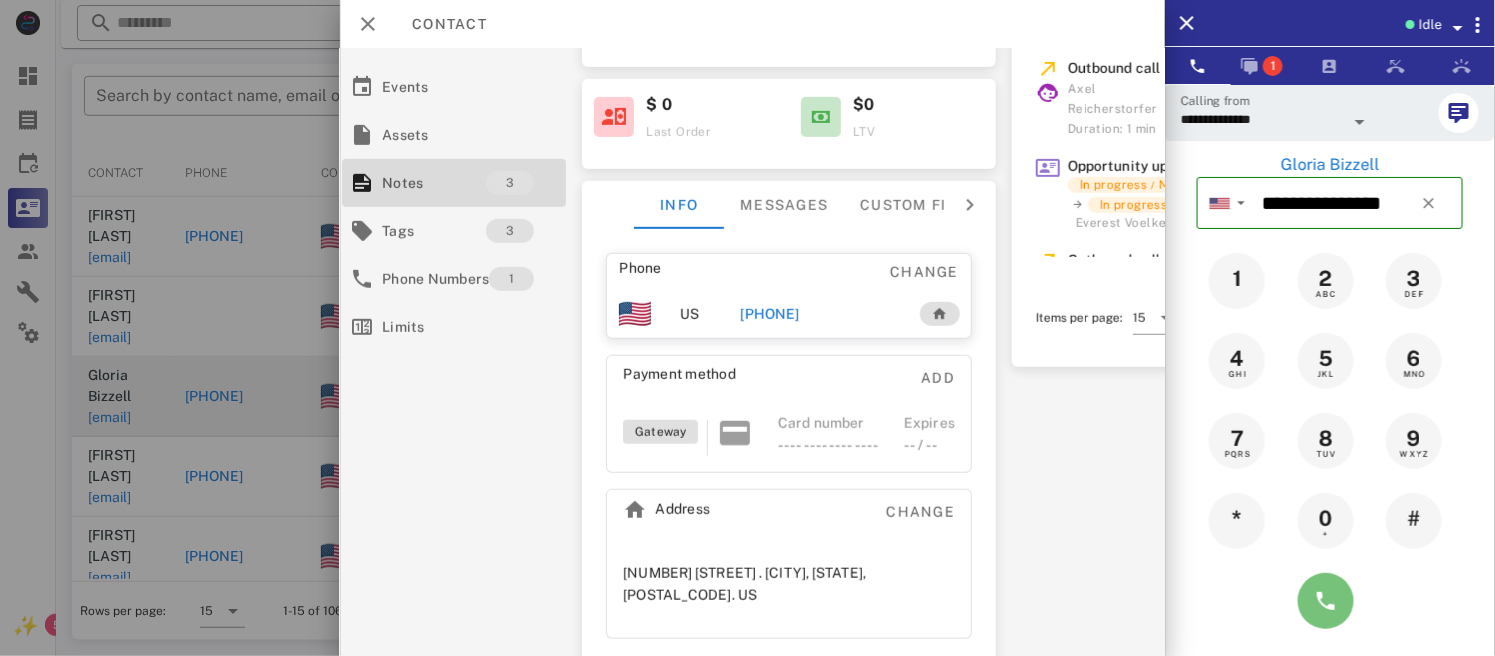 click at bounding box center (1326, 601) 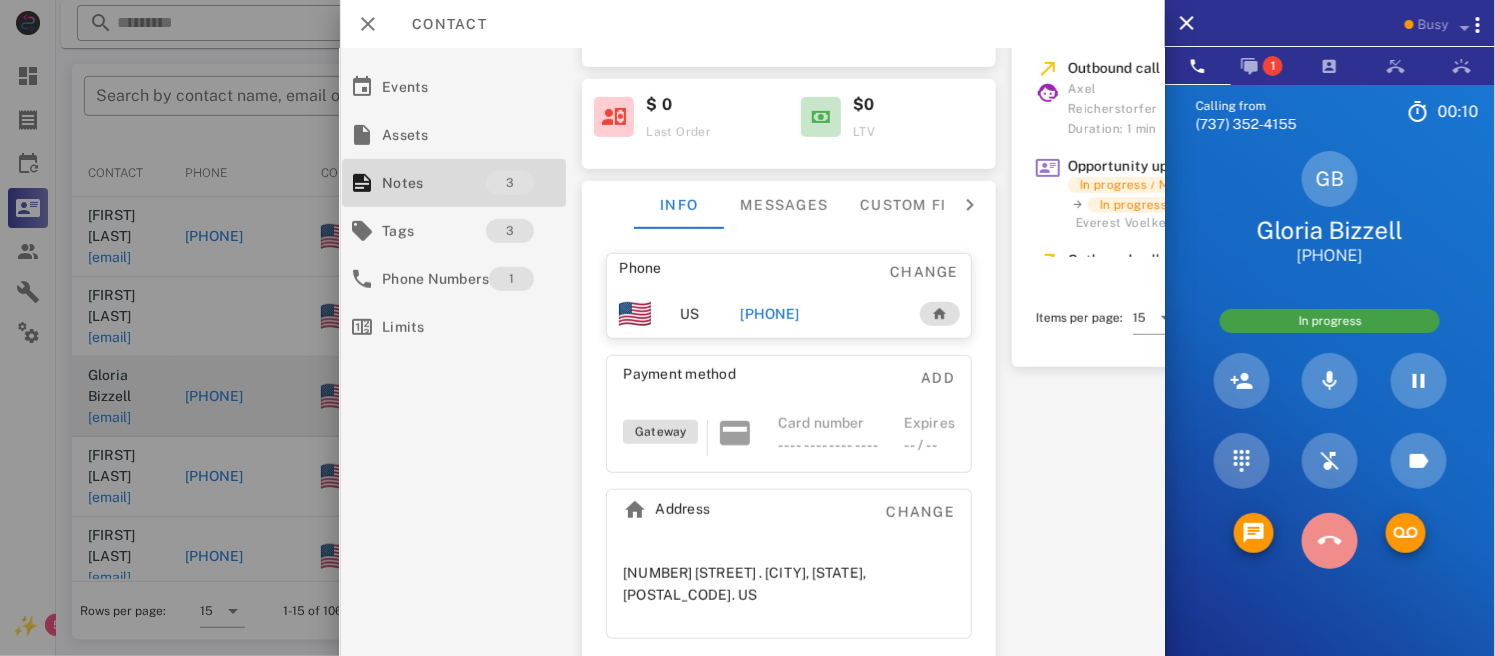 drag, startPoint x: 1321, startPoint y: 552, endPoint x: 1393, endPoint y: 554, distance: 72.02777 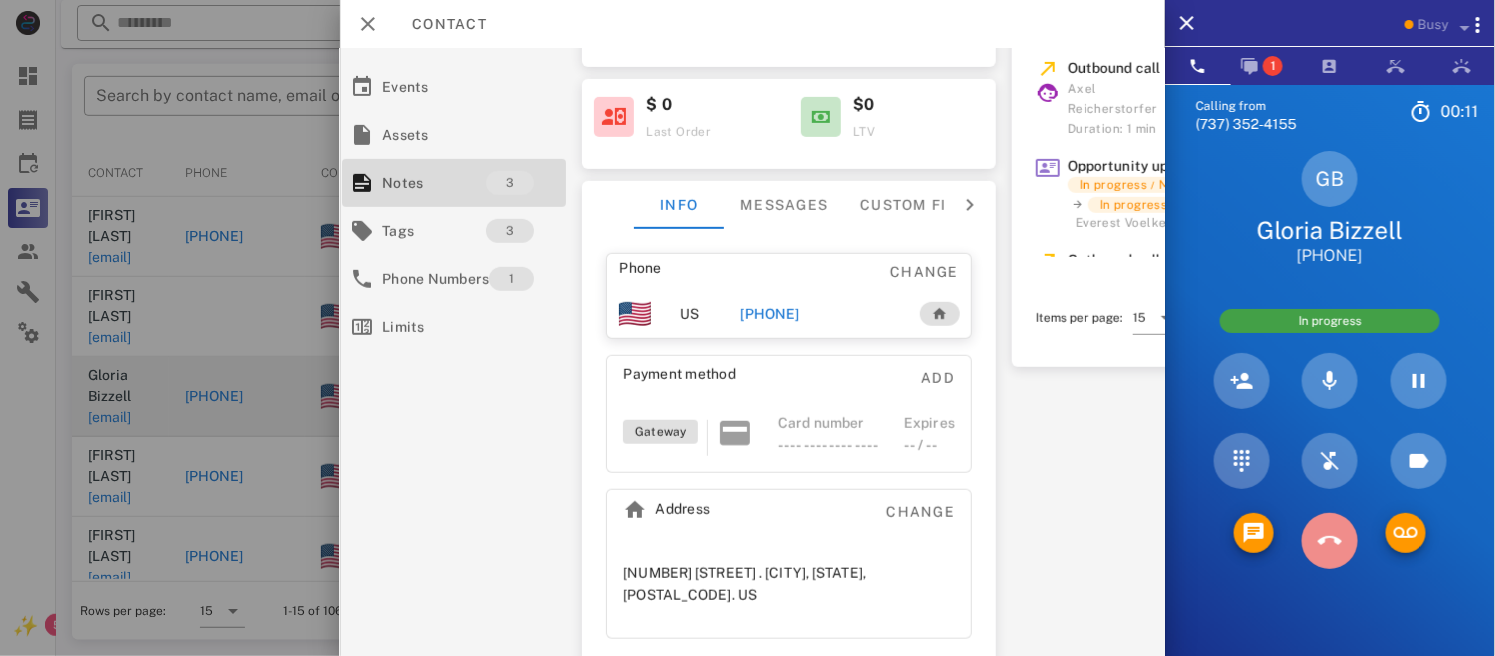 click at bounding box center [1330, 541] 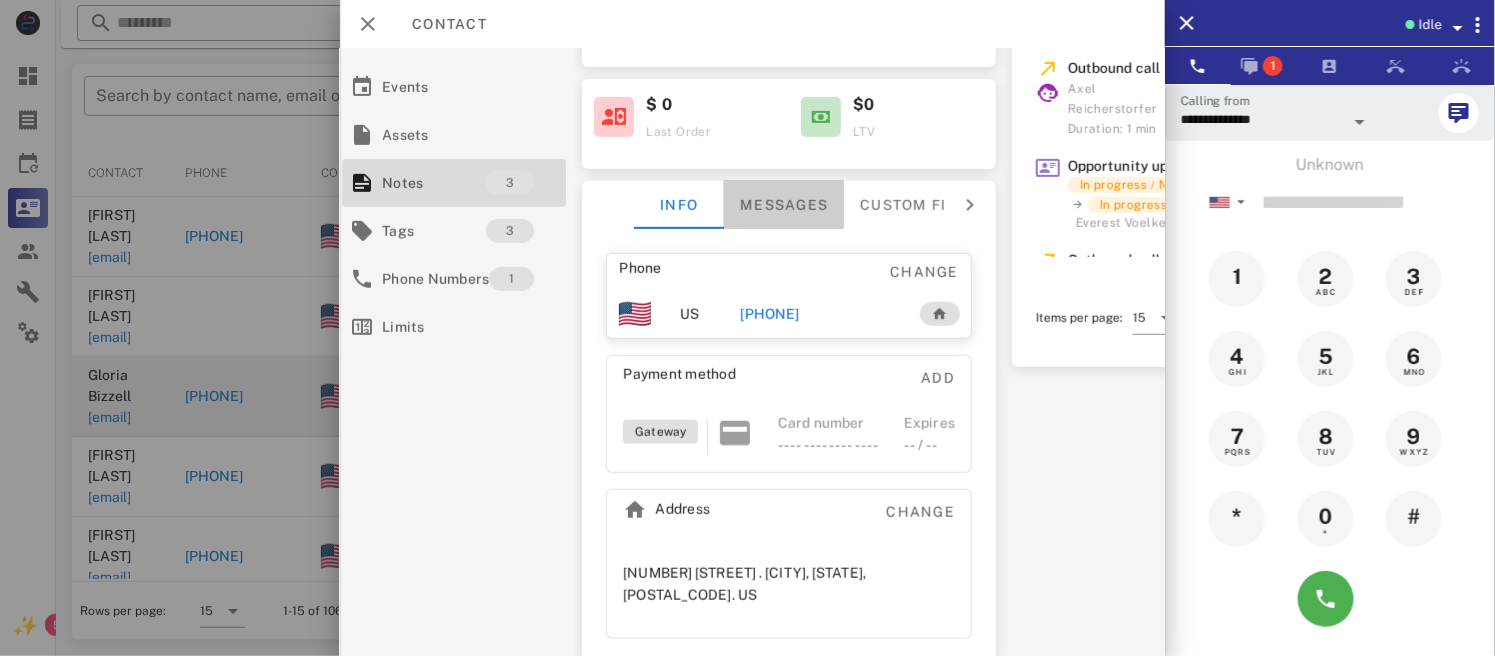 click on "Messages" at bounding box center [785, 205] 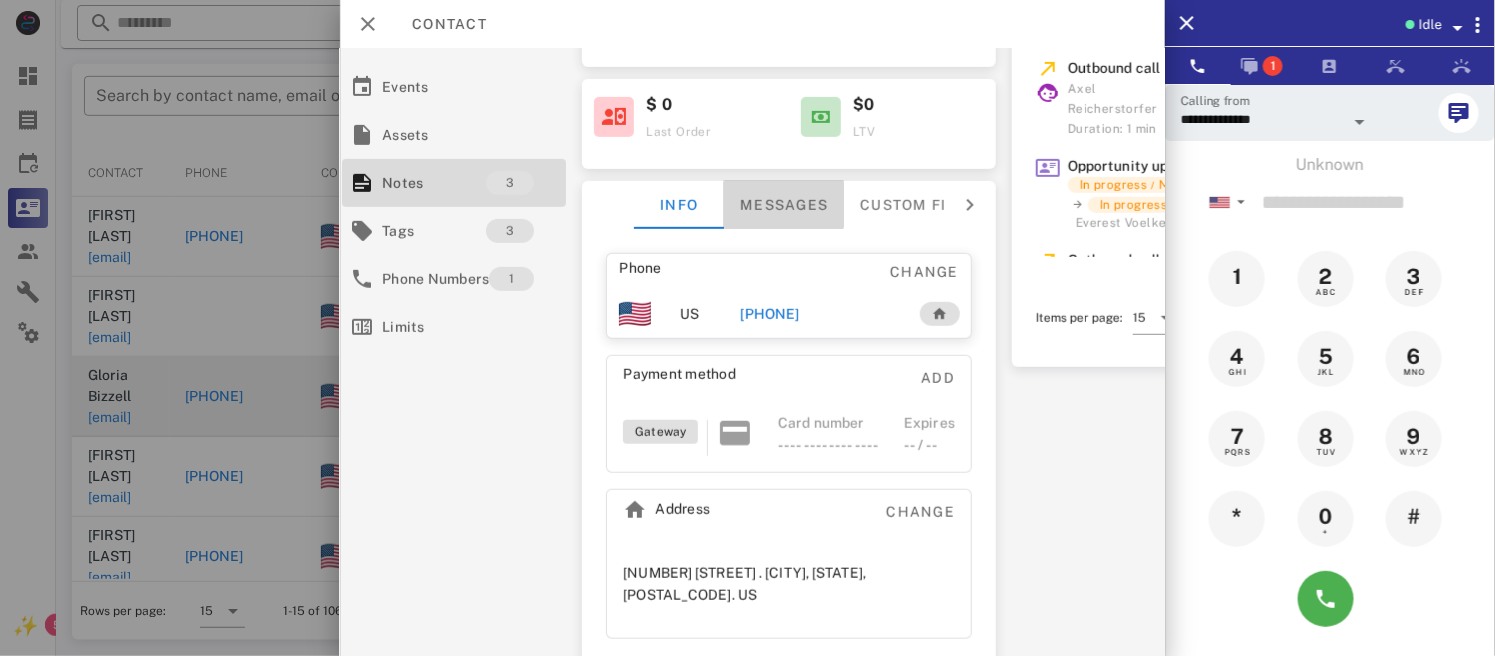 scroll, scrollTop: 1230, scrollLeft: 0, axis: vertical 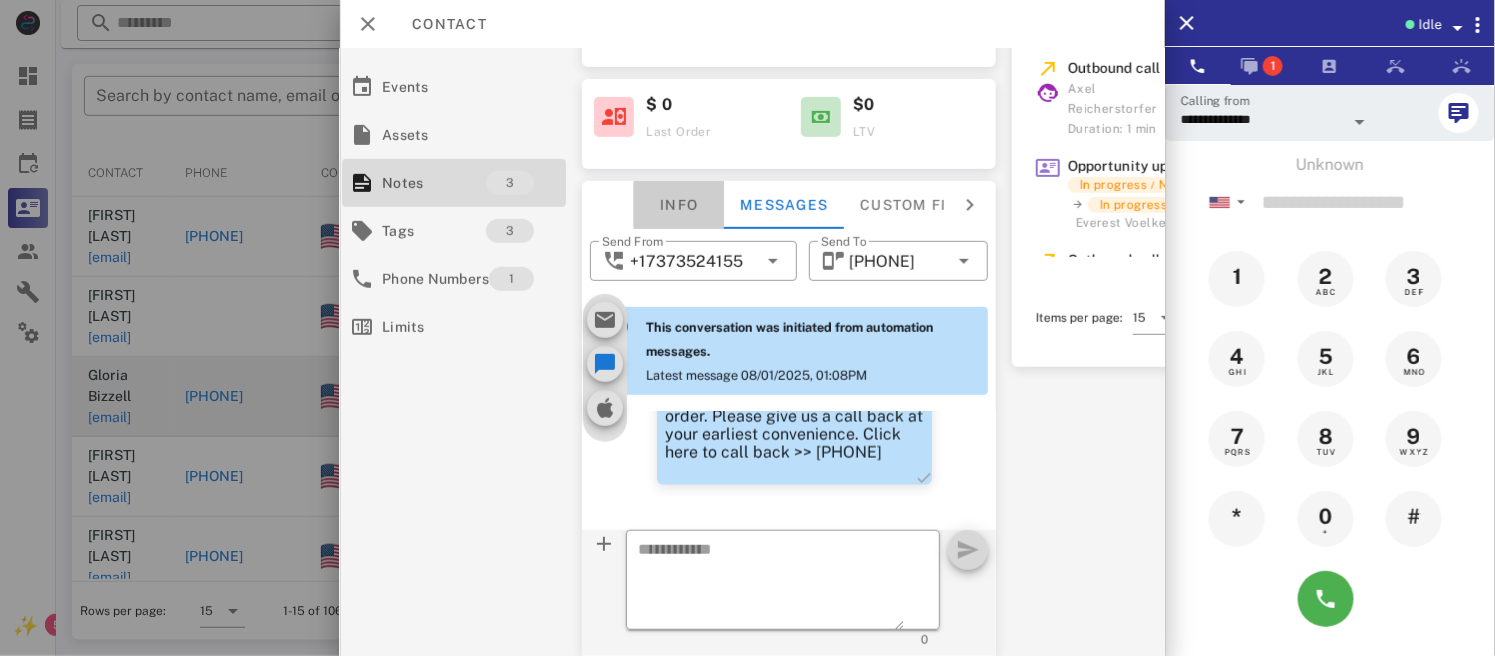 click on "Info" at bounding box center [680, 205] 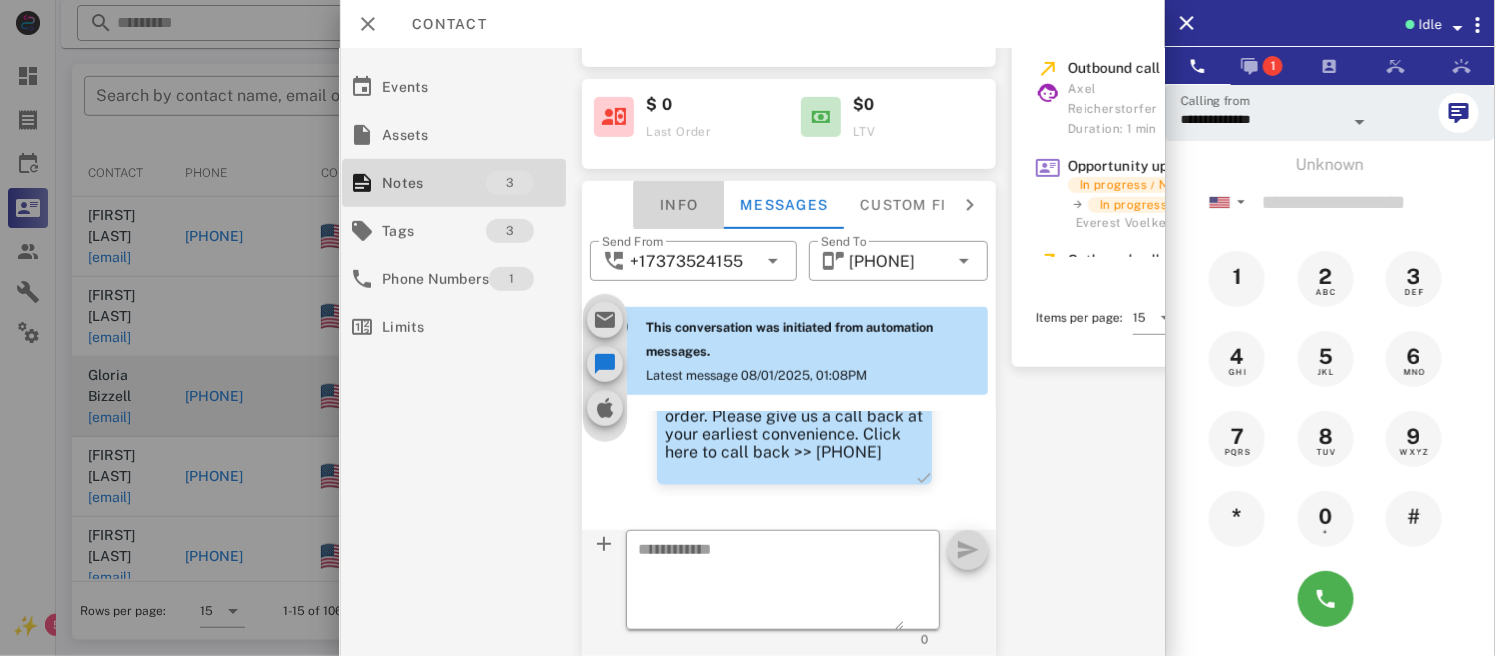 scroll, scrollTop: 1247, scrollLeft: 0, axis: vertical 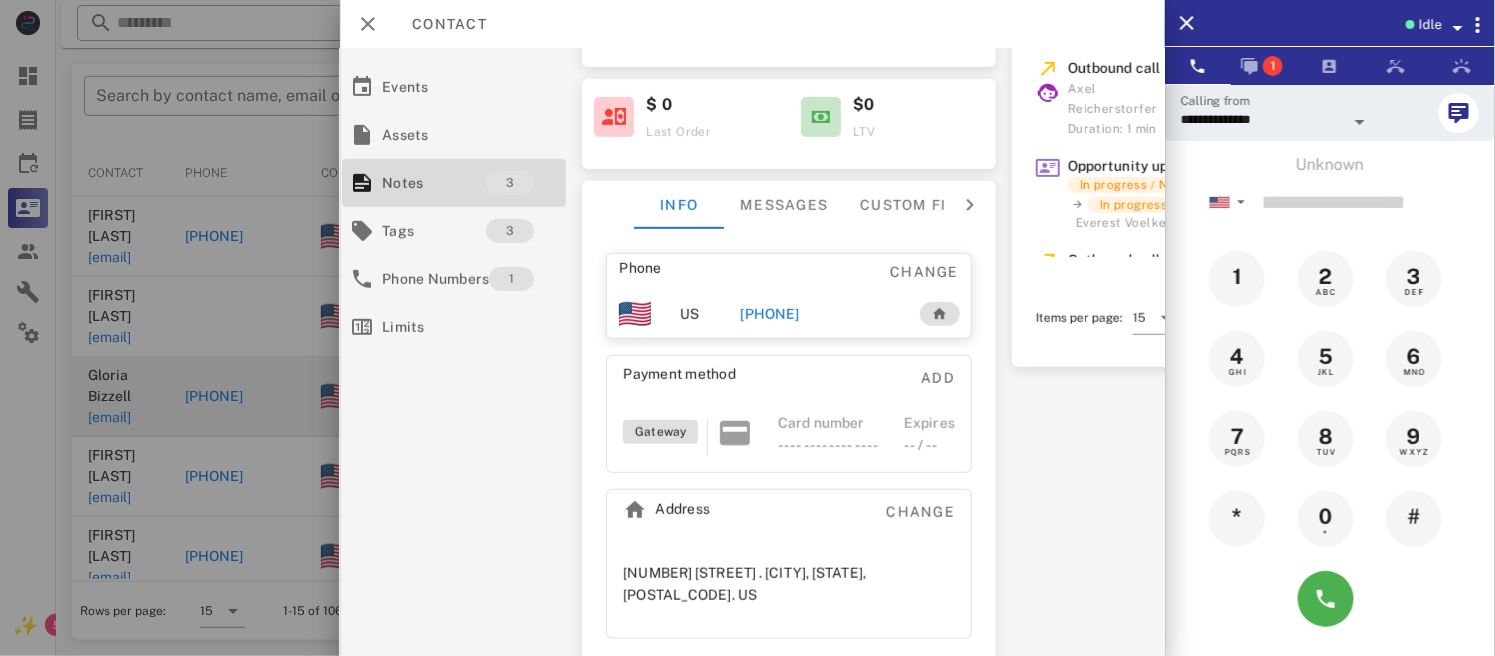 click on "[PHONE]" at bounding box center [770, 314] 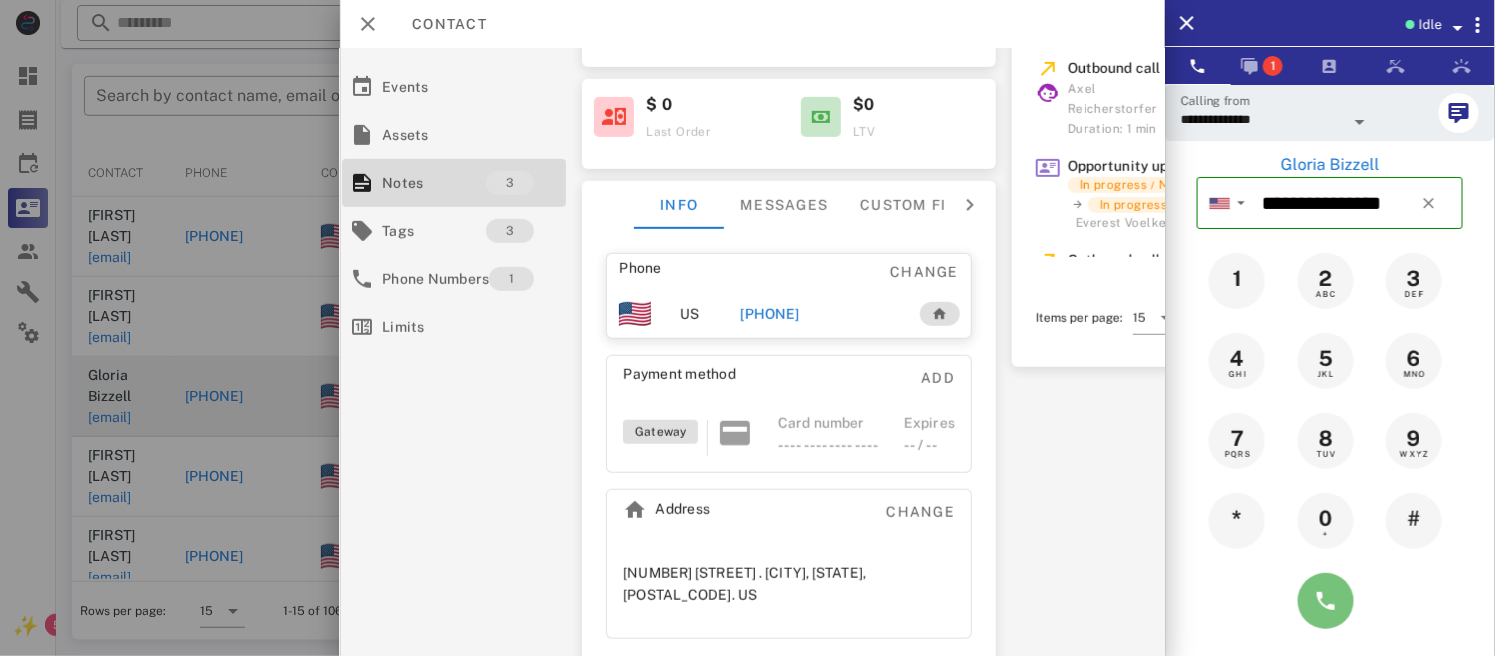 click at bounding box center (1326, 601) 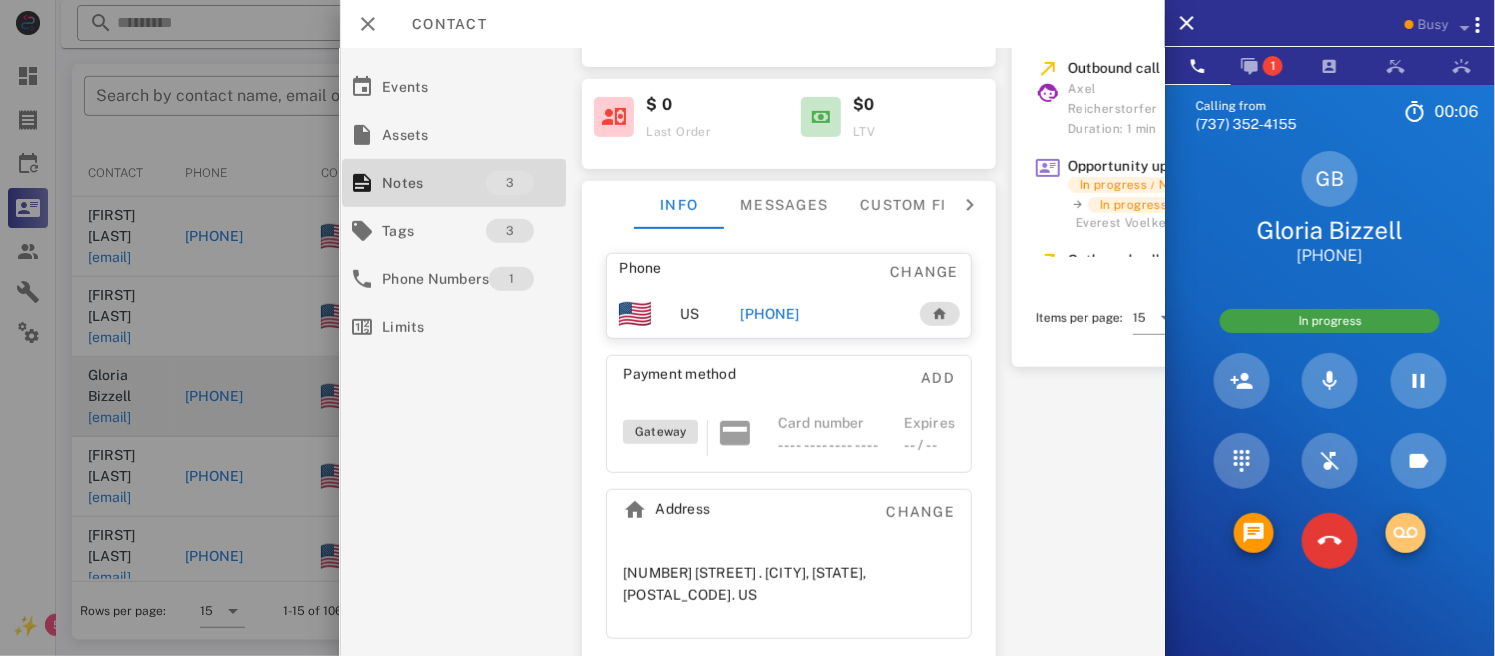 click at bounding box center [1406, 533] 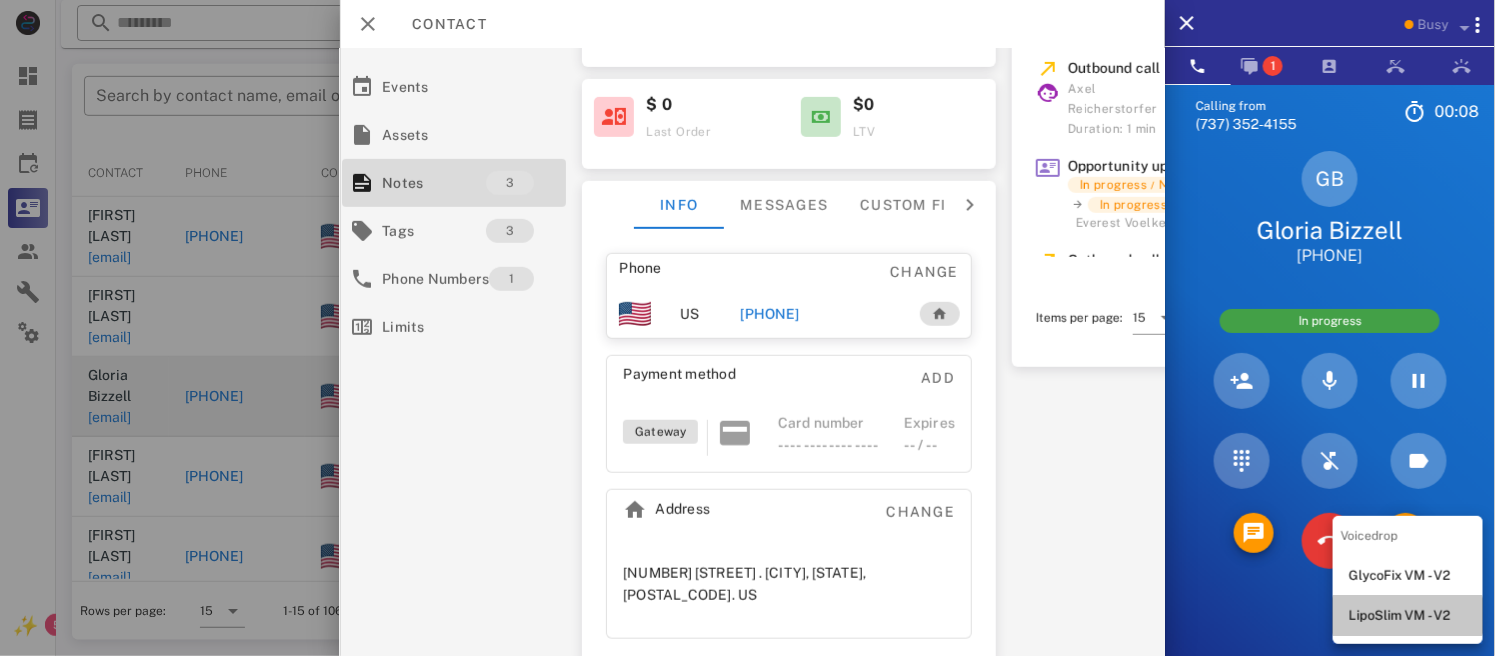 click on "LipoSlim VM - V2" at bounding box center [1408, 616] 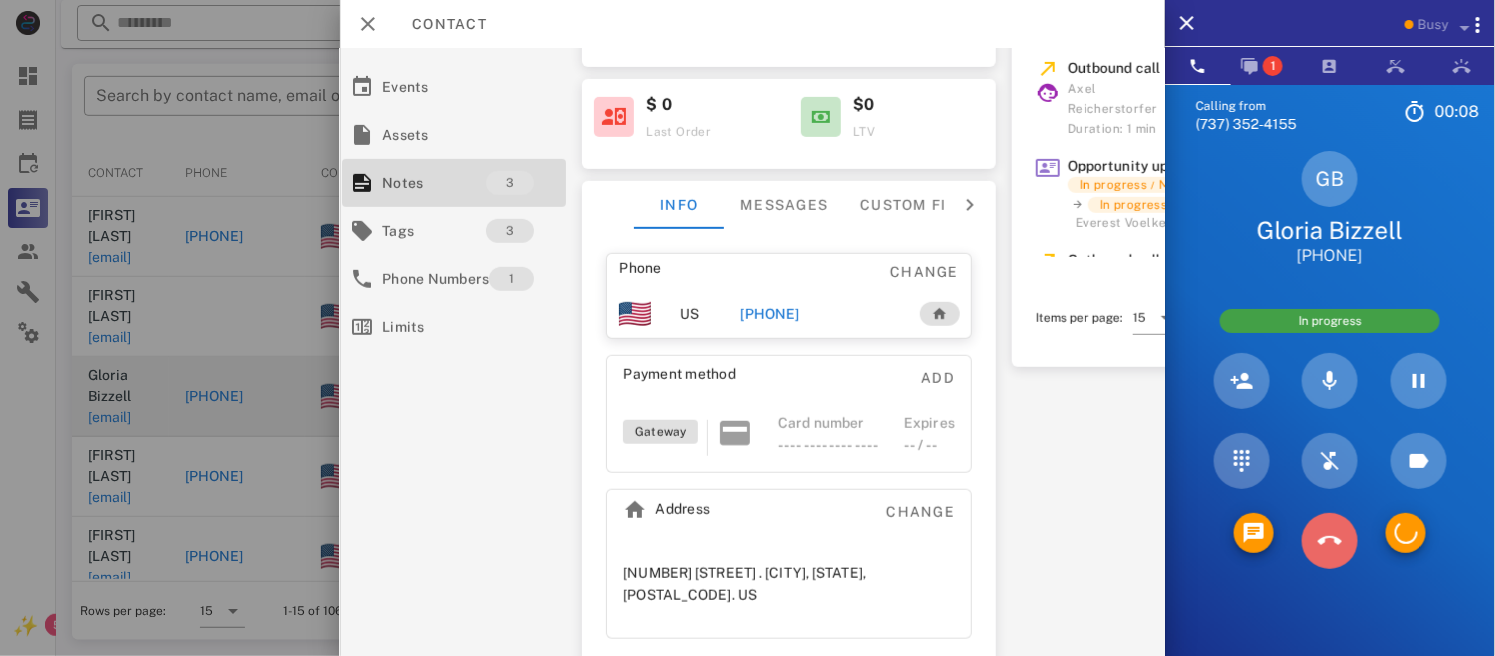 click at bounding box center [1330, 541] 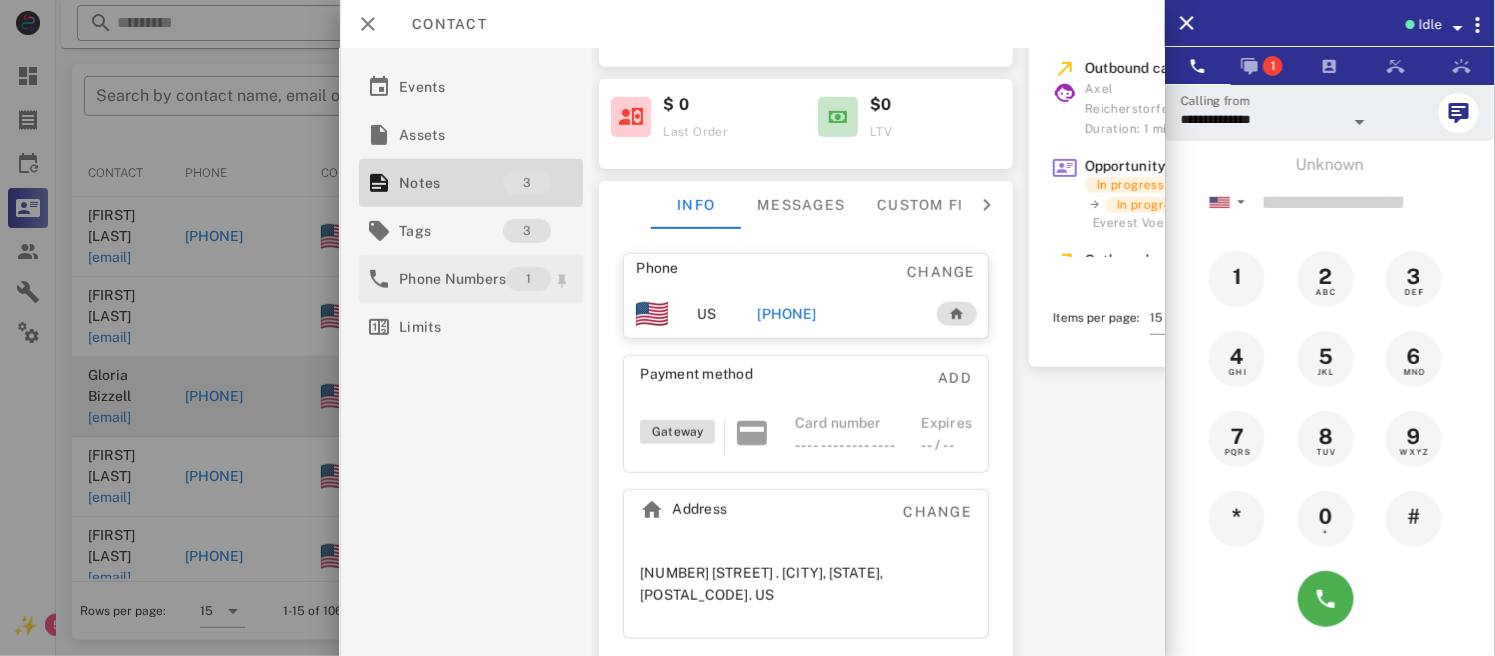 scroll, scrollTop: 281, scrollLeft: 0, axis: vertical 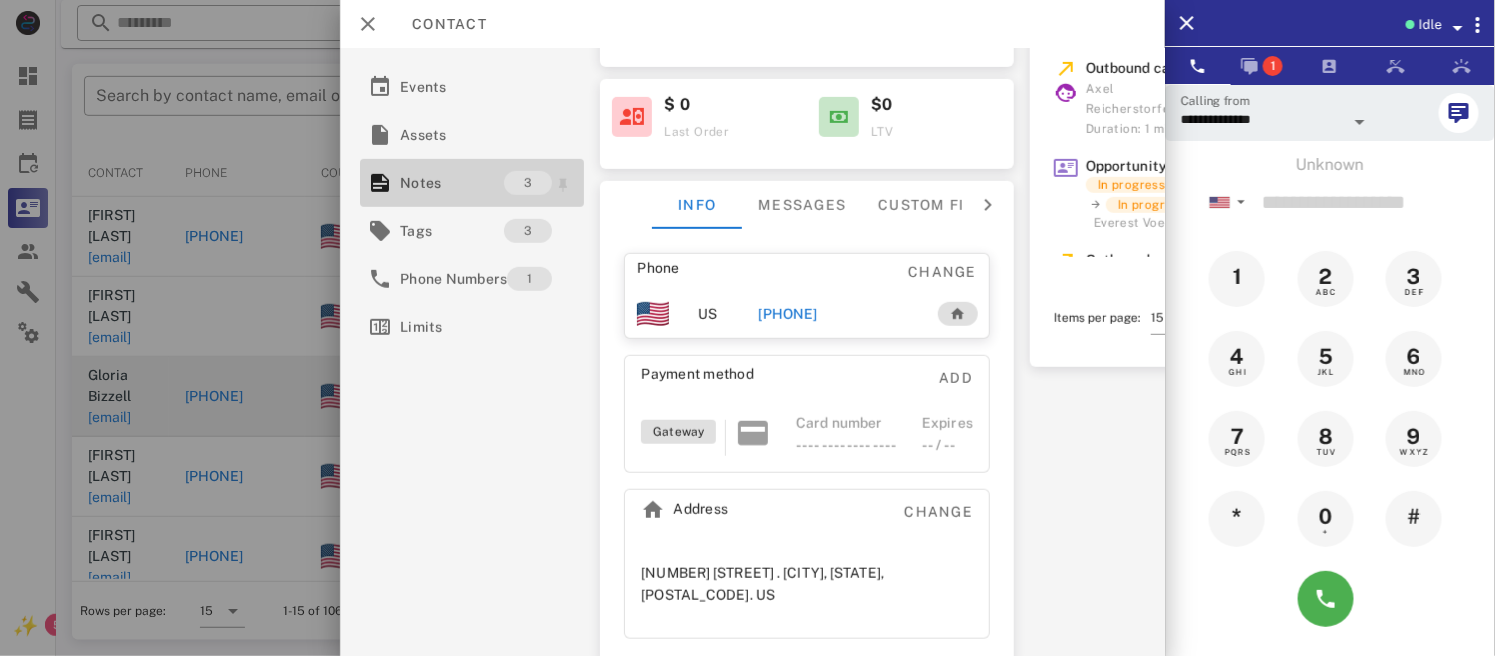 click on "Notes" at bounding box center [452, 183] 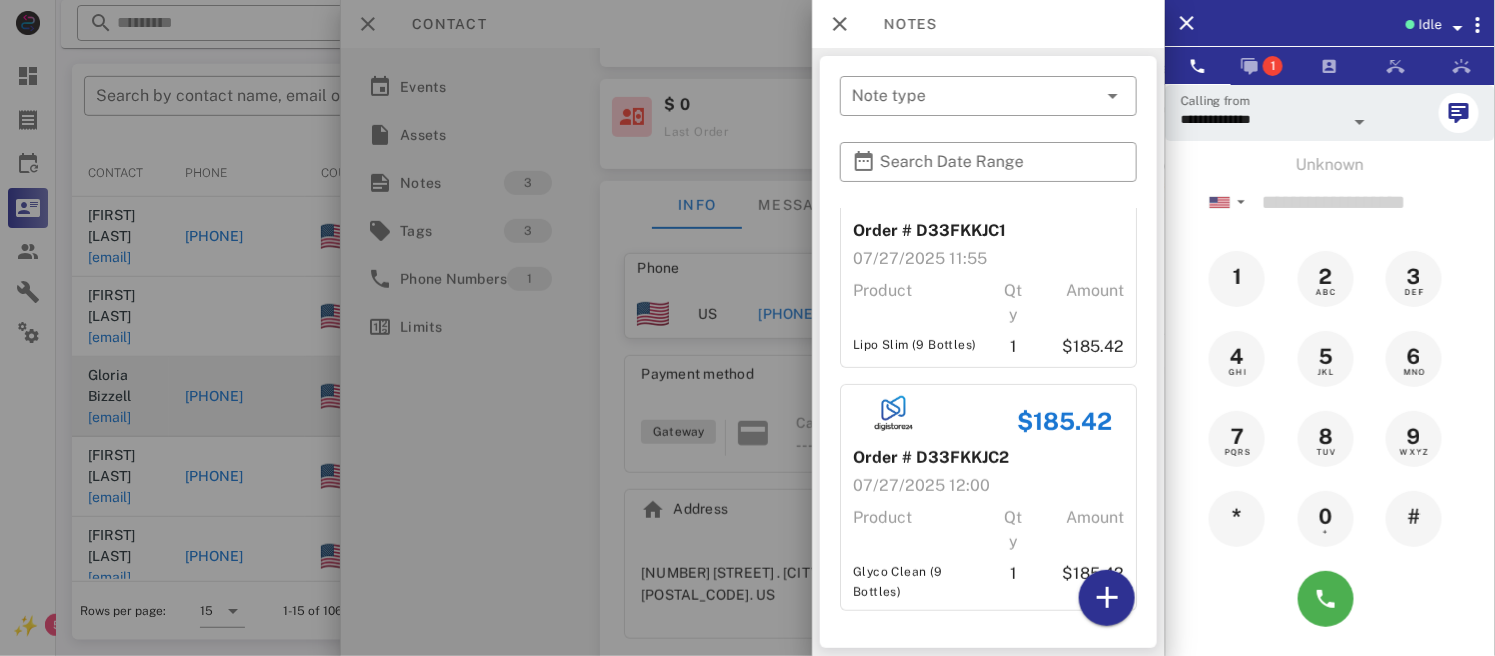 scroll, scrollTop: 302, scrollLeft: 0, axis: vertical 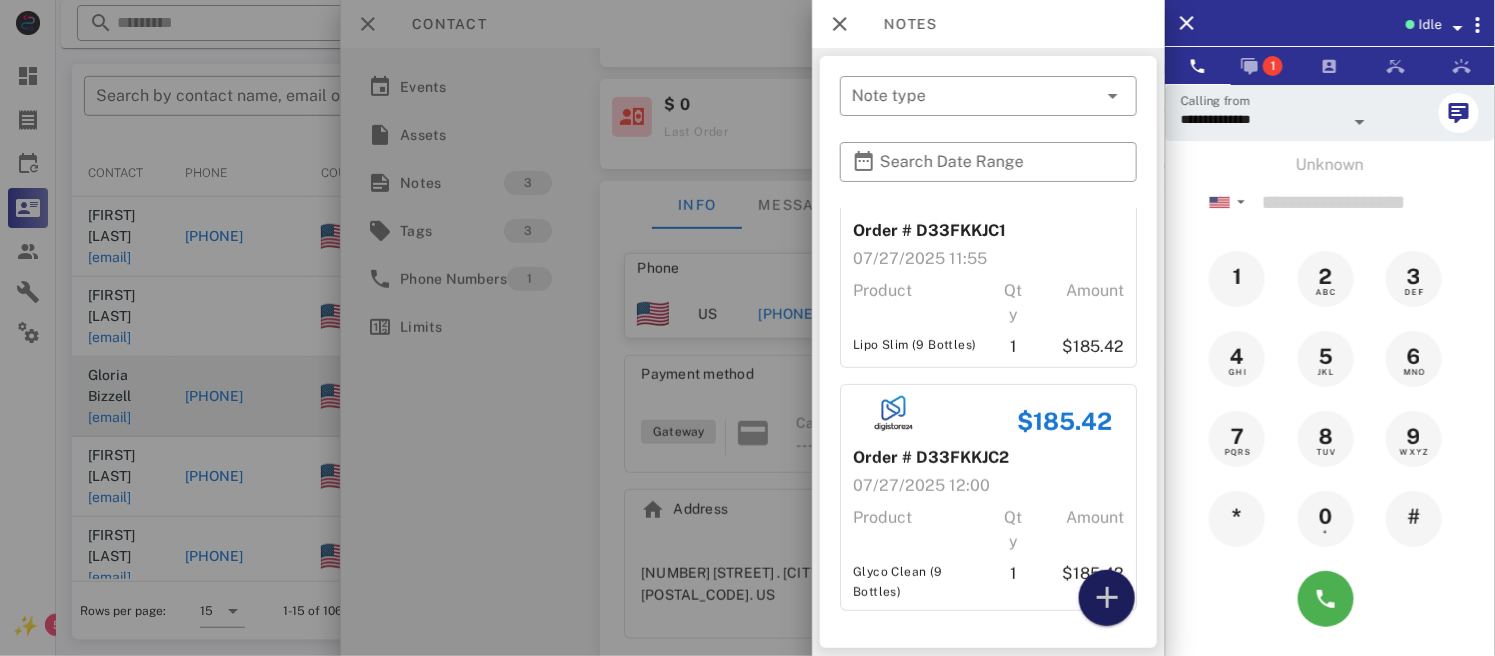 click at bounding box center [1107, 598] 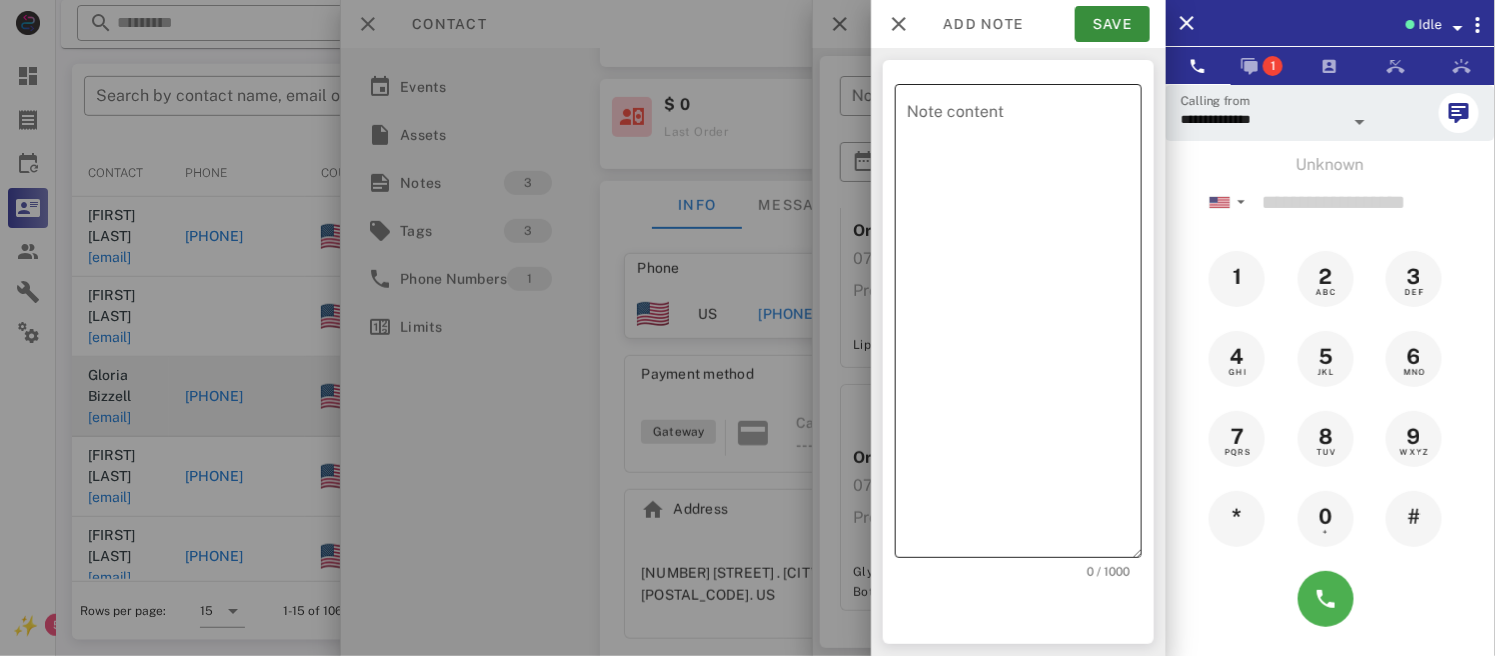 click on "Note content" at bounding box center [1024, 326] 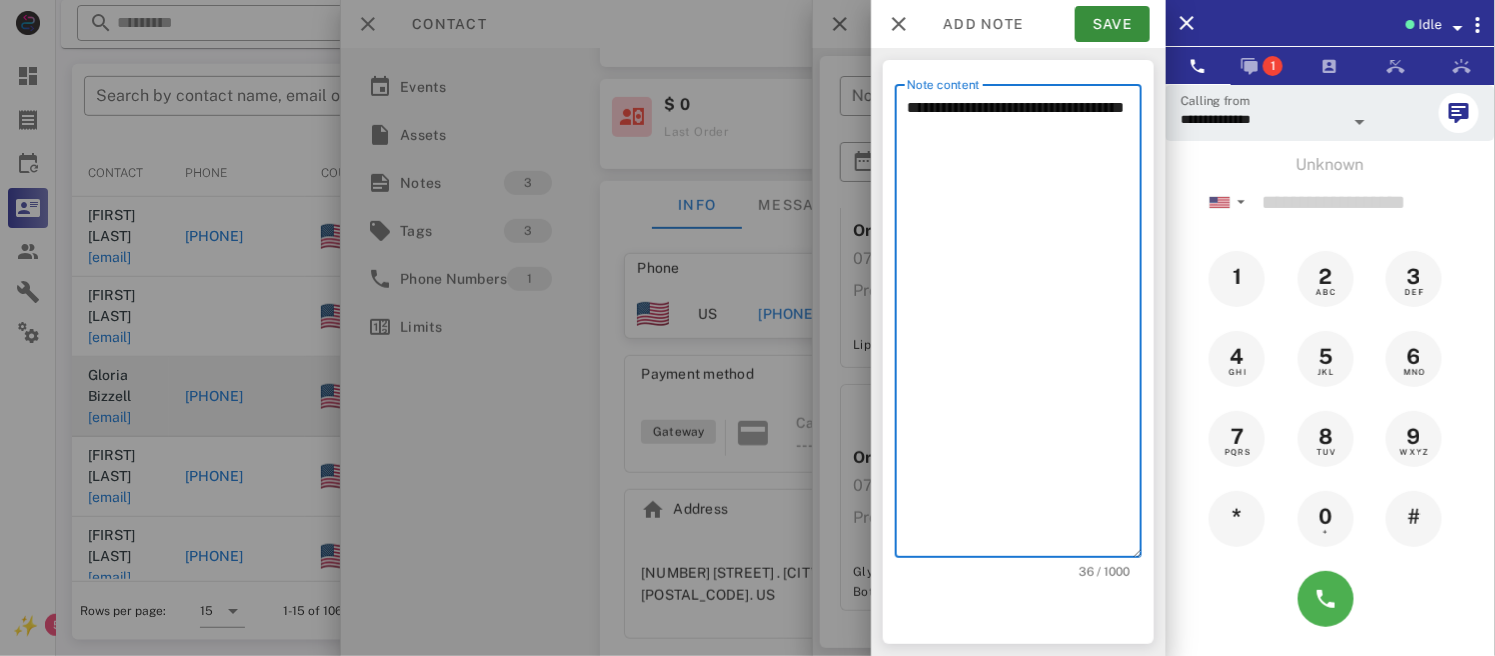 click on "**********" at bounding box center (1024, 326) 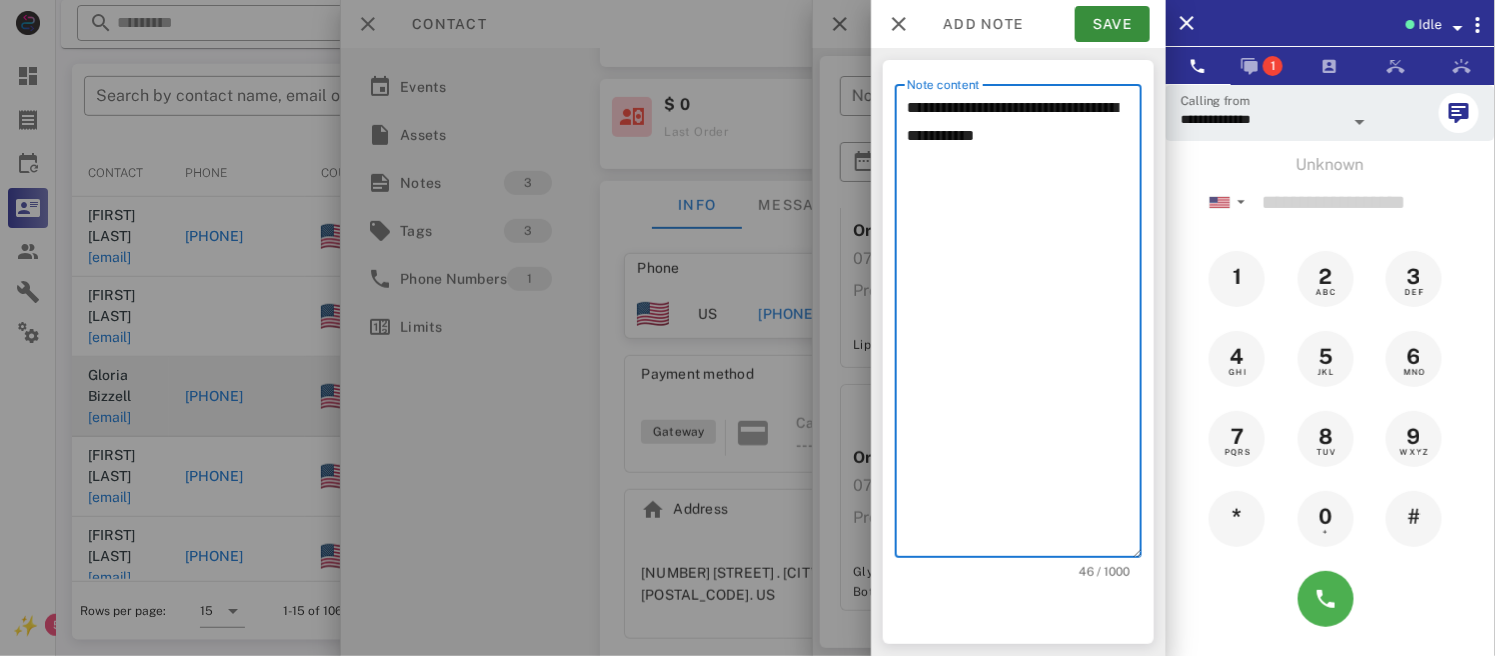 drag, startPoint x: 1080, startPoint y: 142, endPoint x: 876, endPoint y: 111, distance: 206.34195 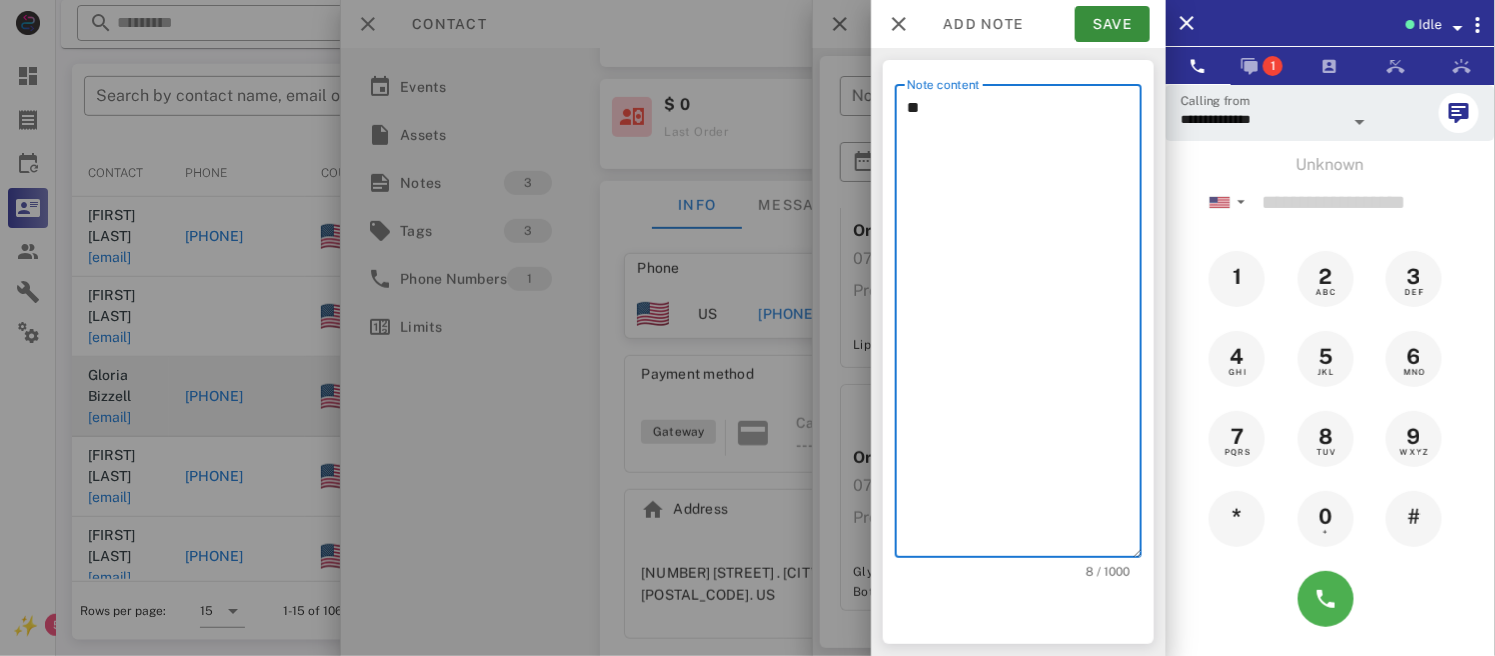 type on "*" 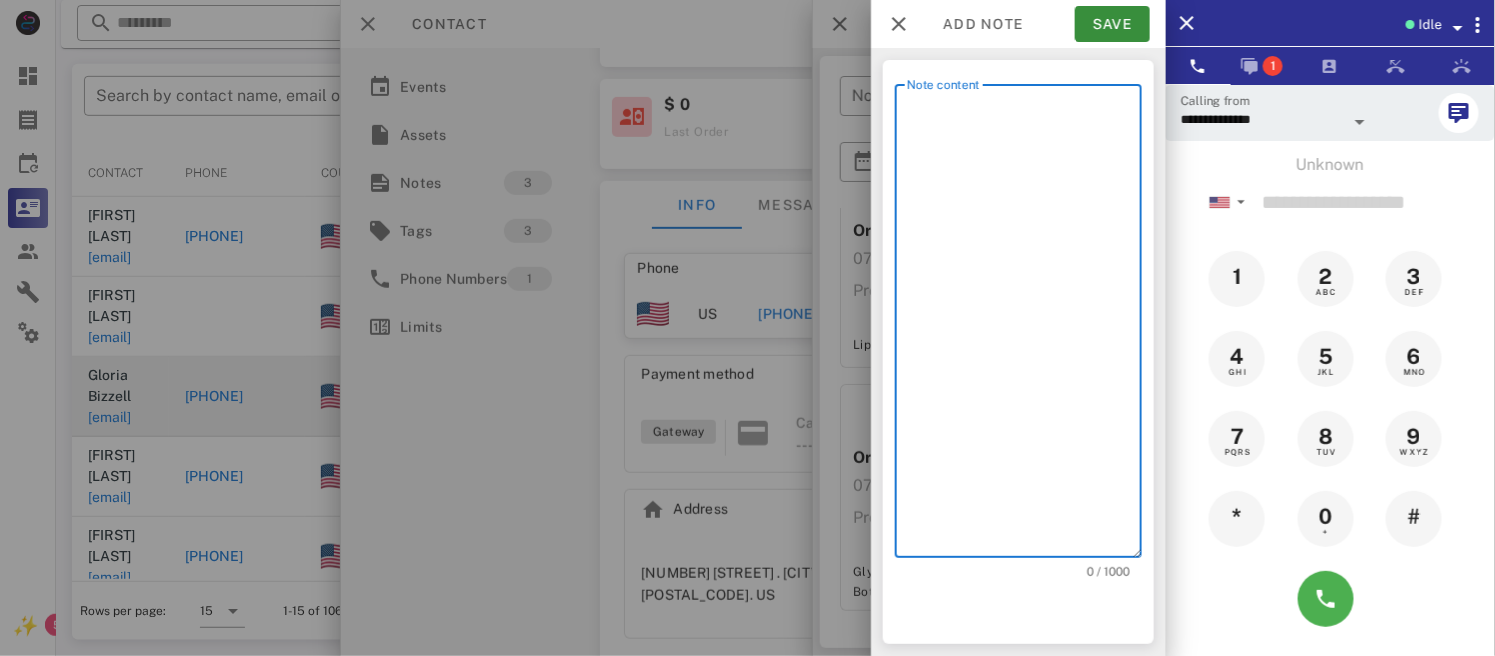 type on "*" 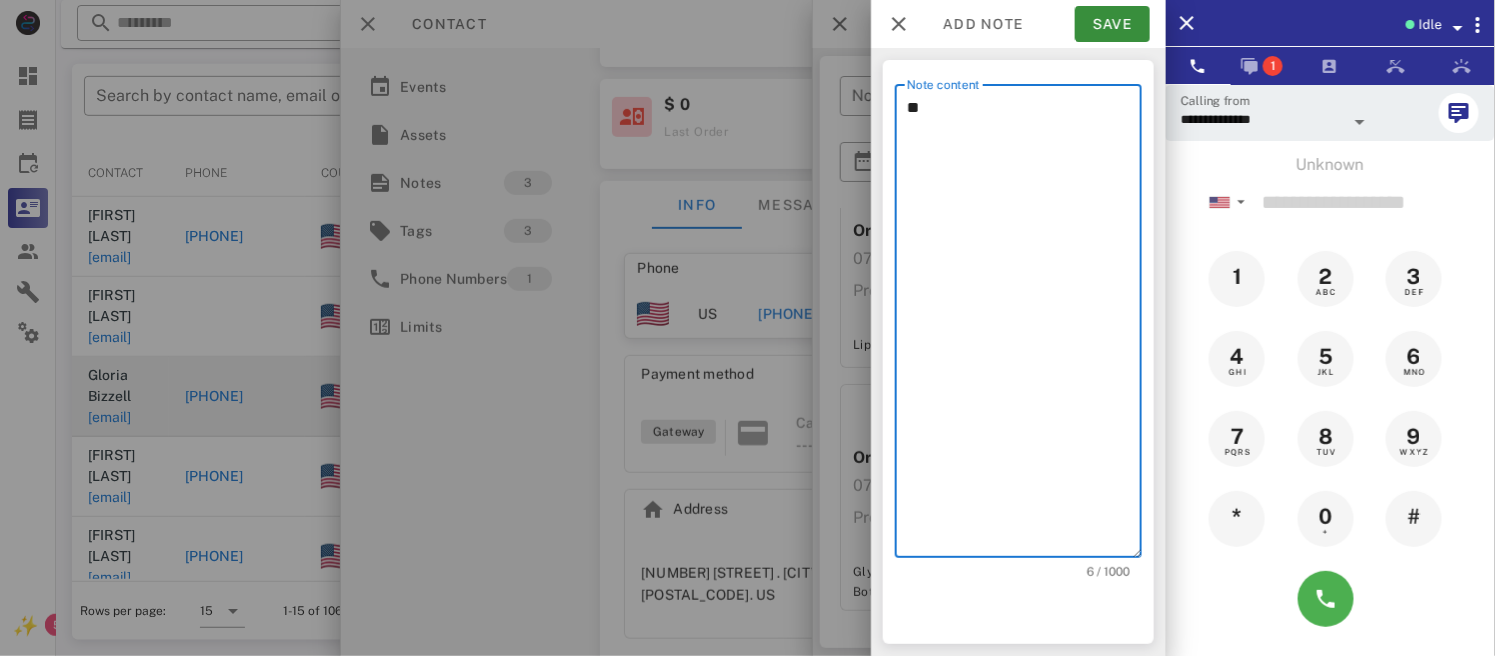 type on "*" 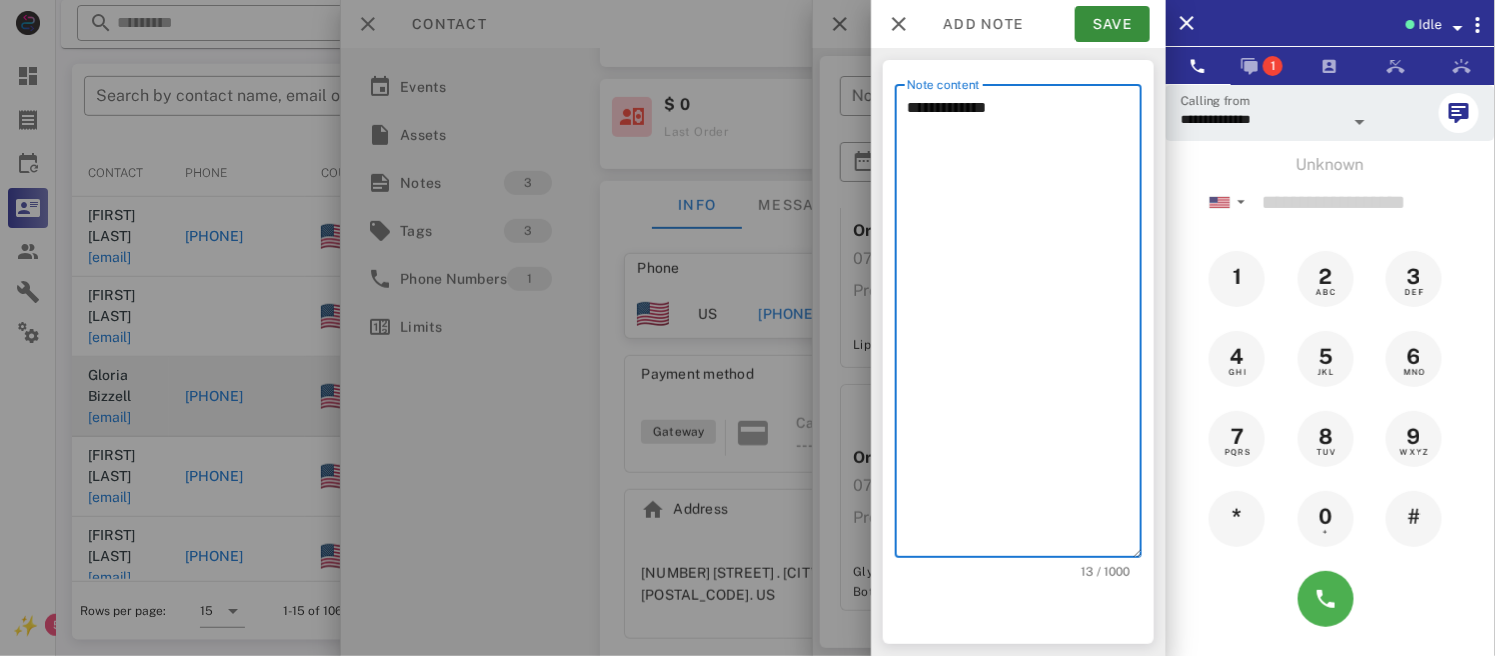 click on "**********" at bounding box center [1024, 326] 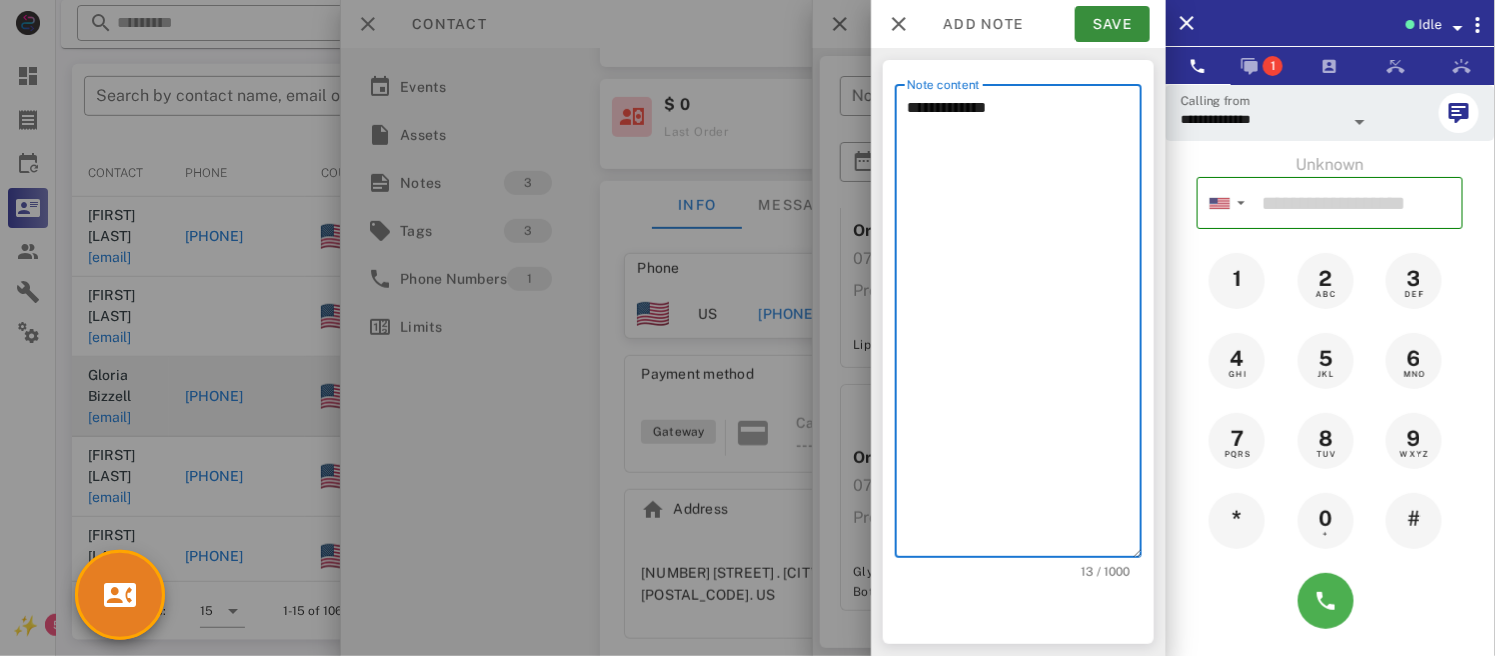 drag, startPoint x: 1004, startPoint y: 120, endPoint x: 825, endPoint y: 134, distance: 179.54665 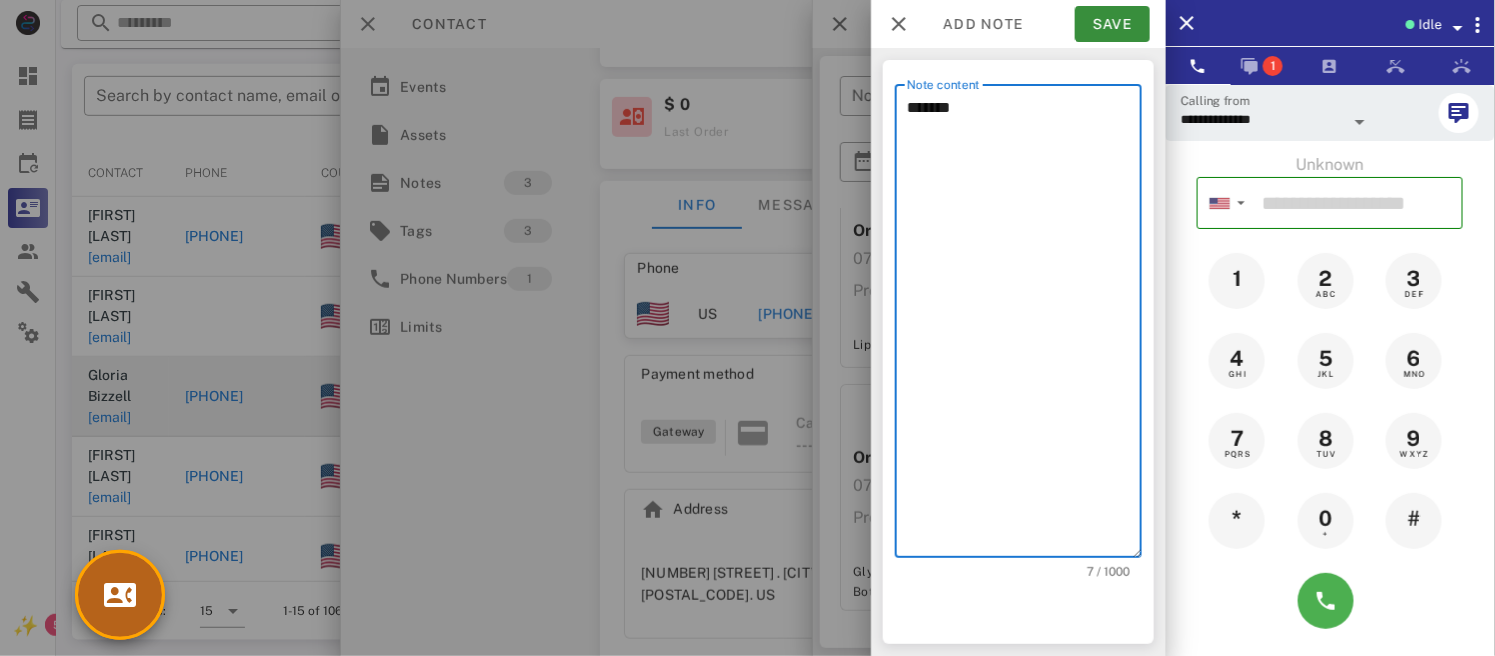 click at bounding box center [120, 595] 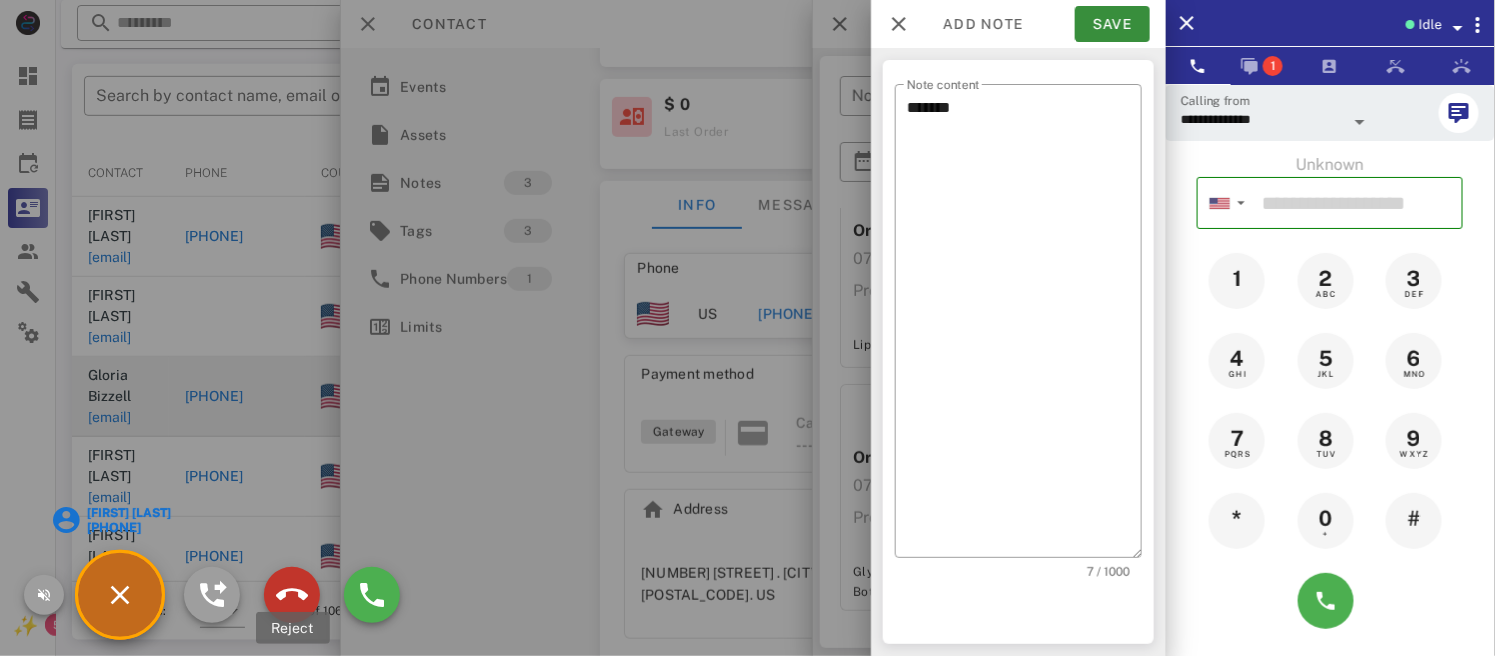 click at bounding box center (292, 595) 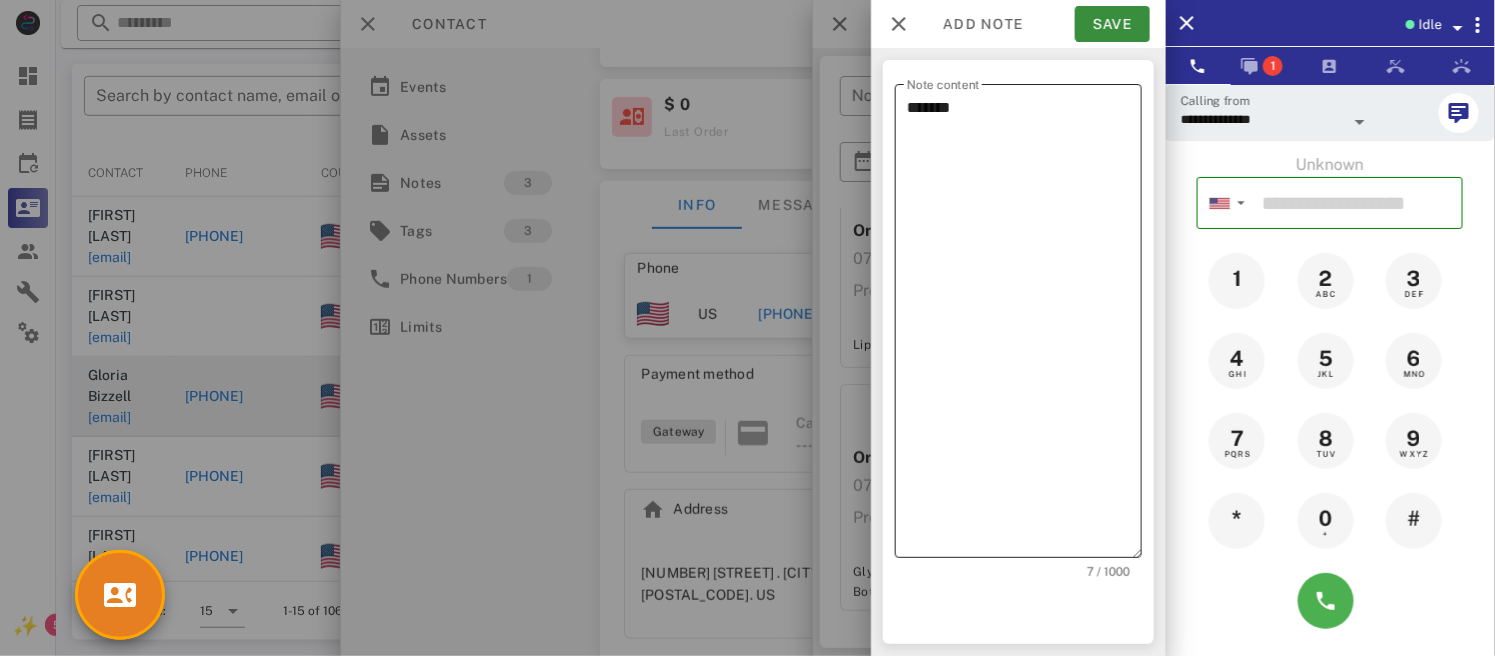 click on "******" at bounding box center [1024, 326] 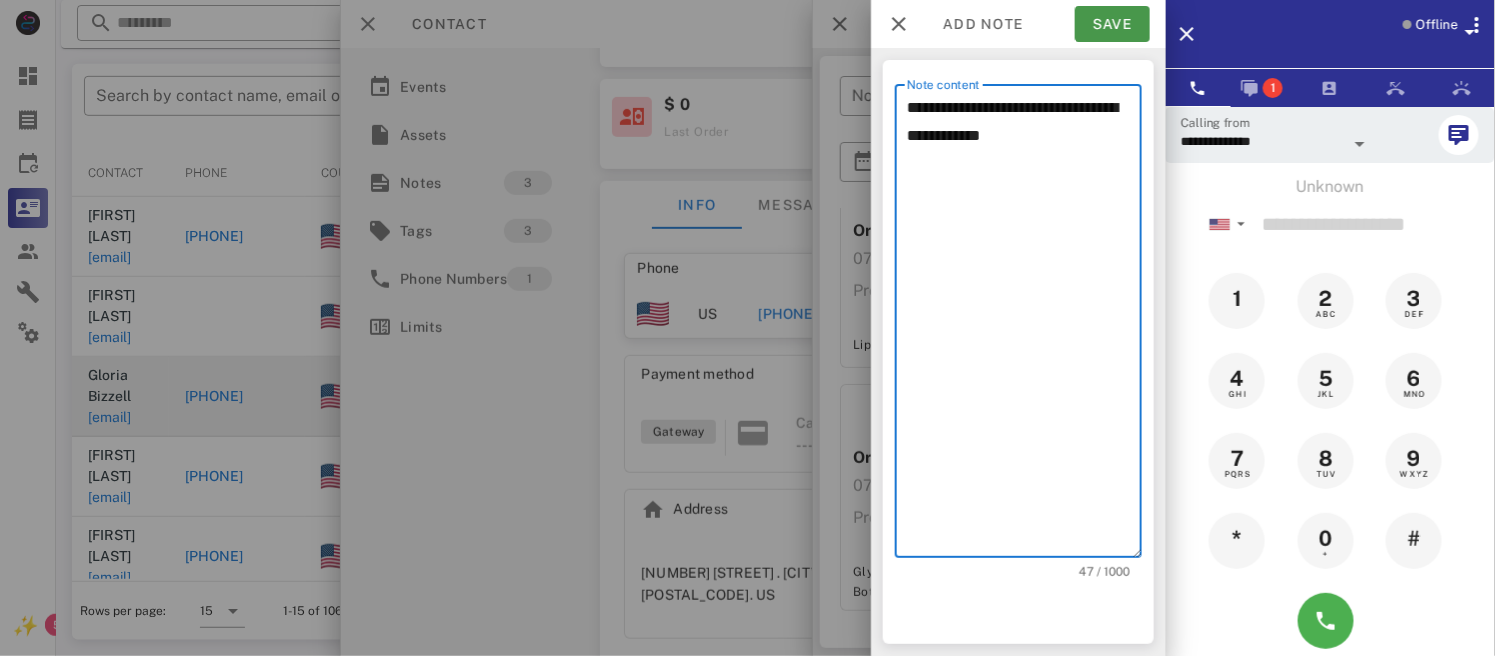 type on "**********" 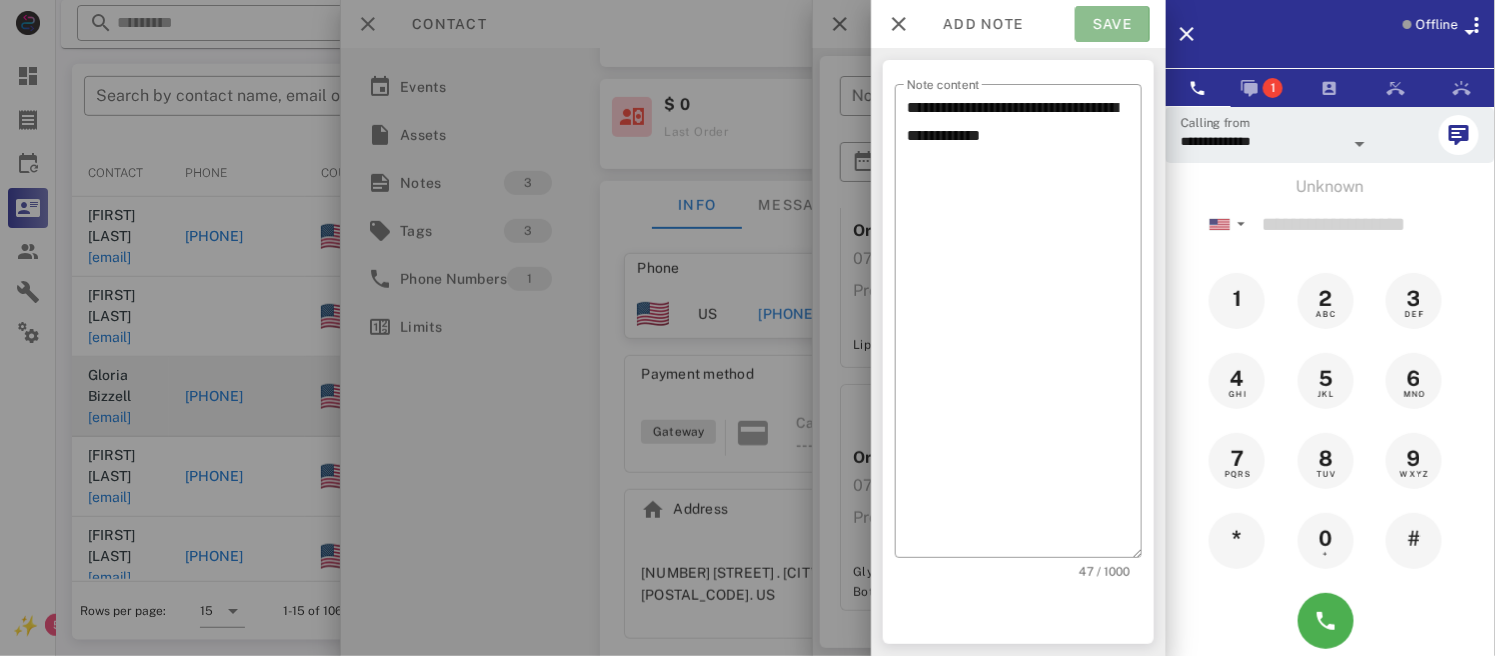 drag, startPoint x: 1091, startPoint y: 23, endPoint x: 1091, endPoint y: 35, distance: 12 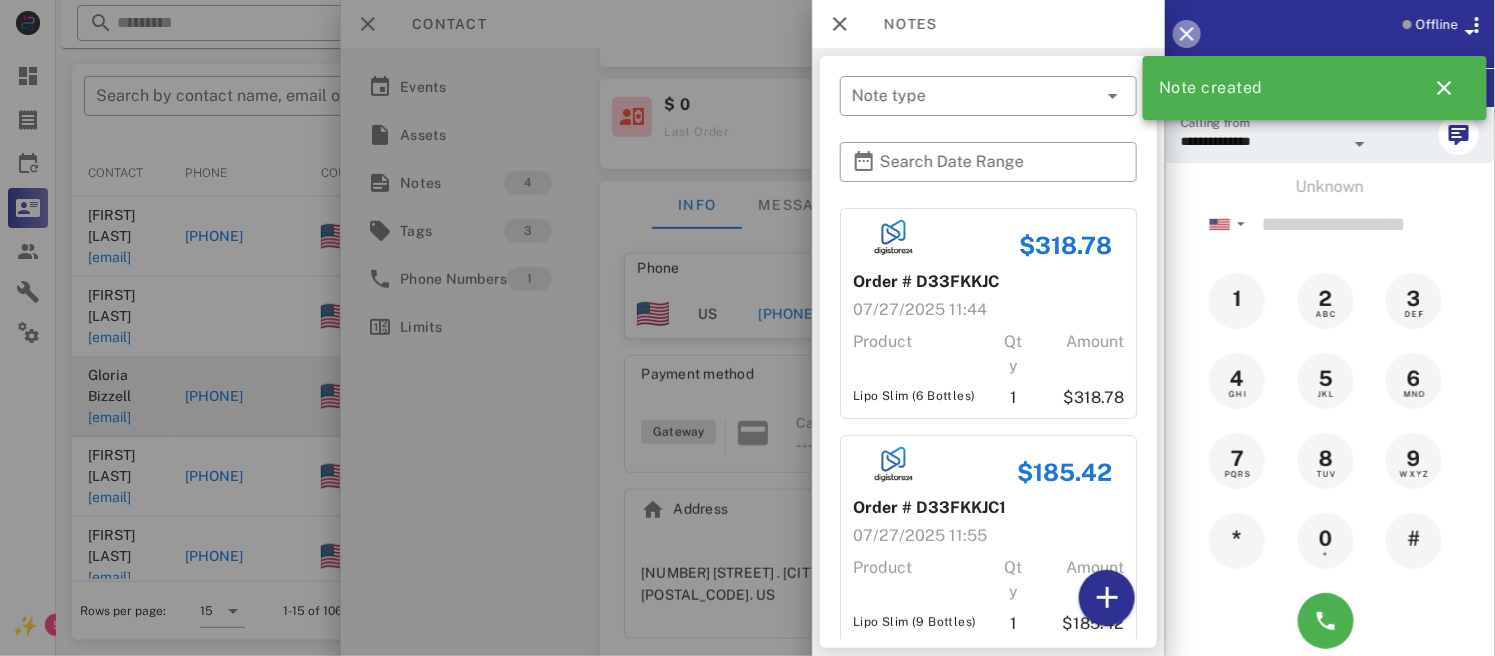 click at bounding box center (1187, 34) 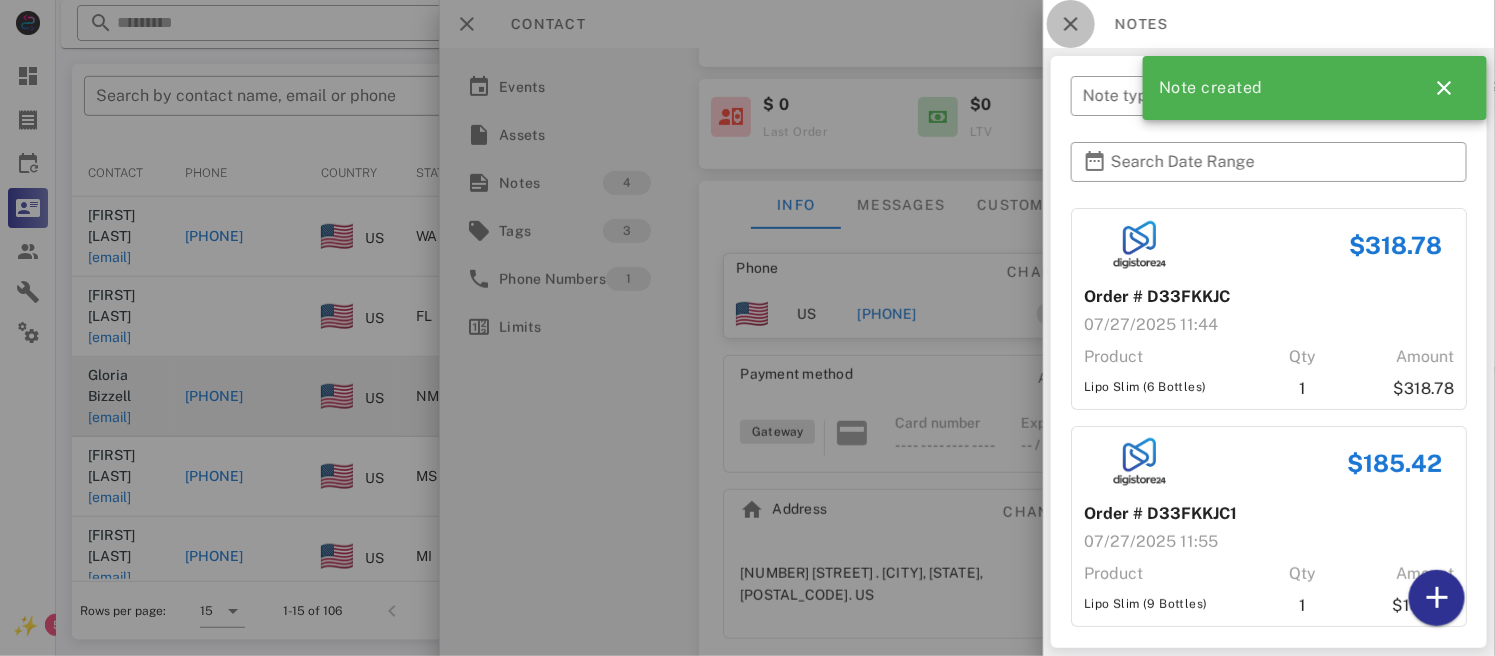 click at bounding box center (1071, 24) 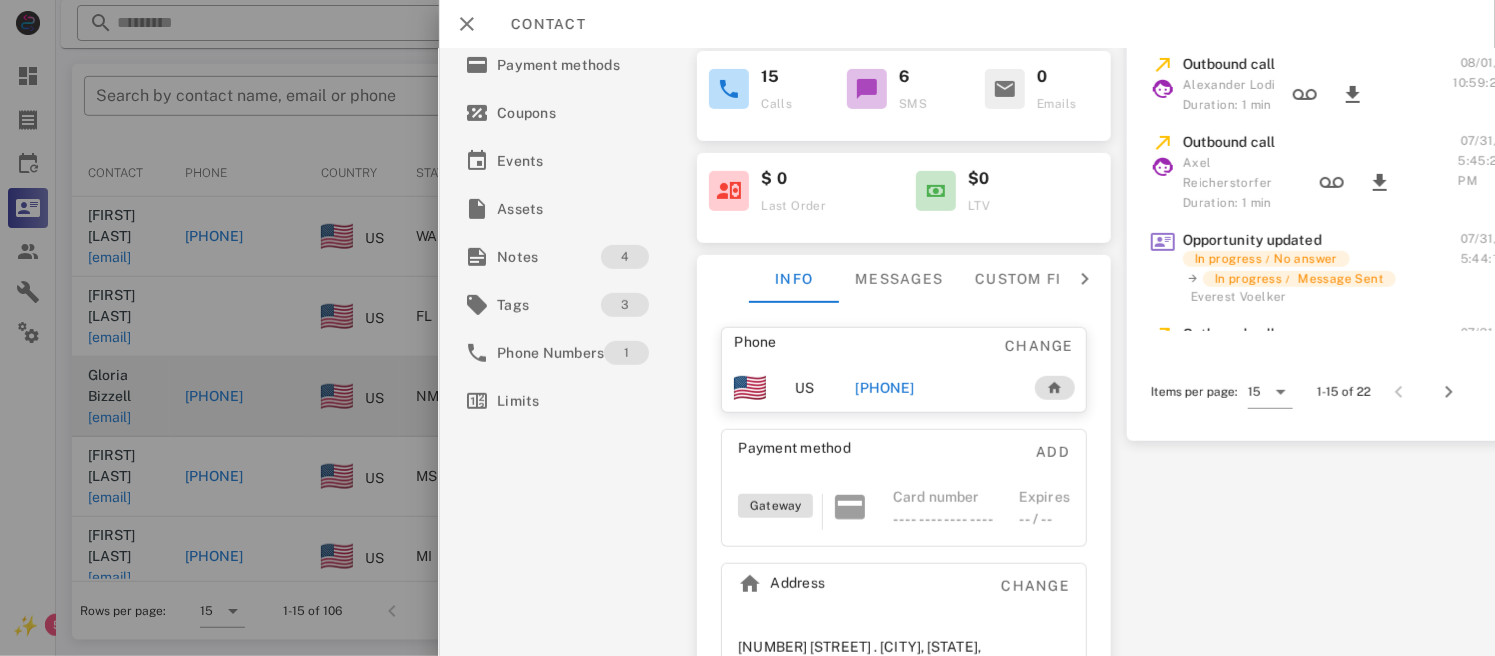 scroll, scrollTop: 268, scrollLeft: 2, axis: both 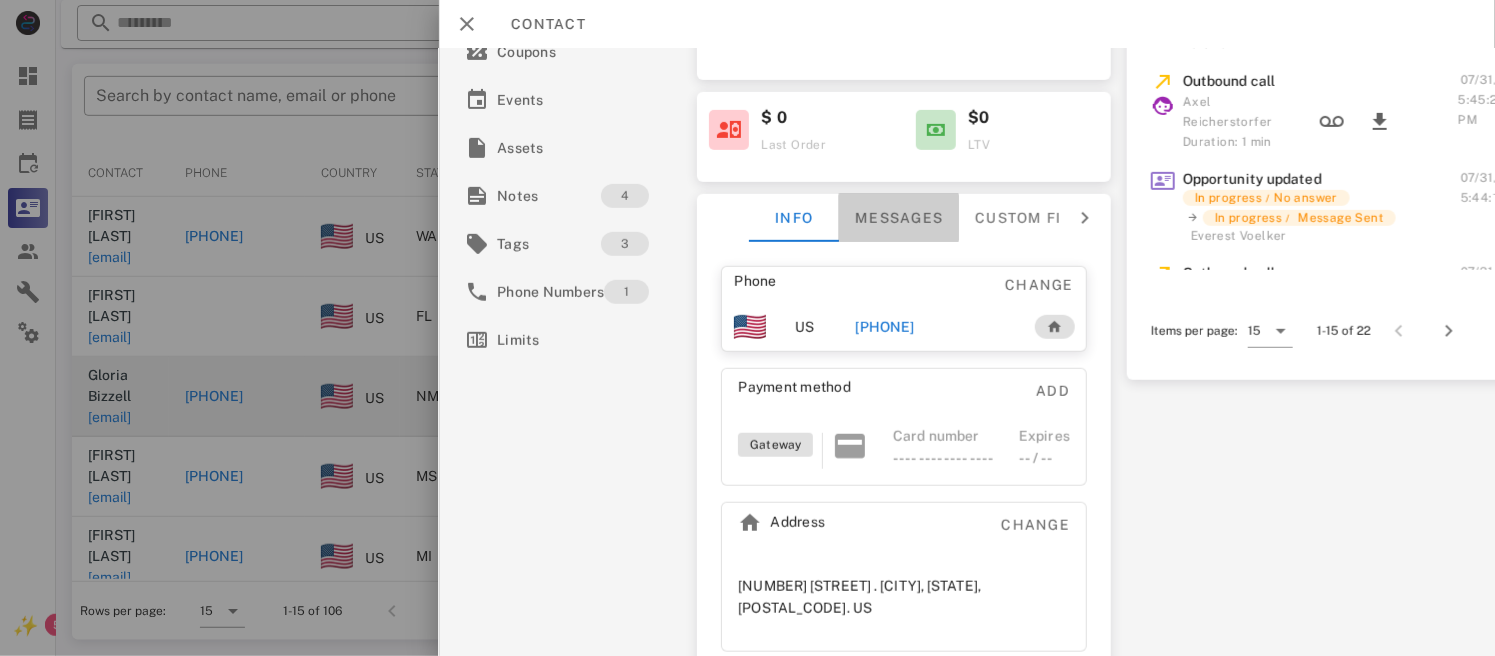 click on "Messages" at bounding box center [900, 218] 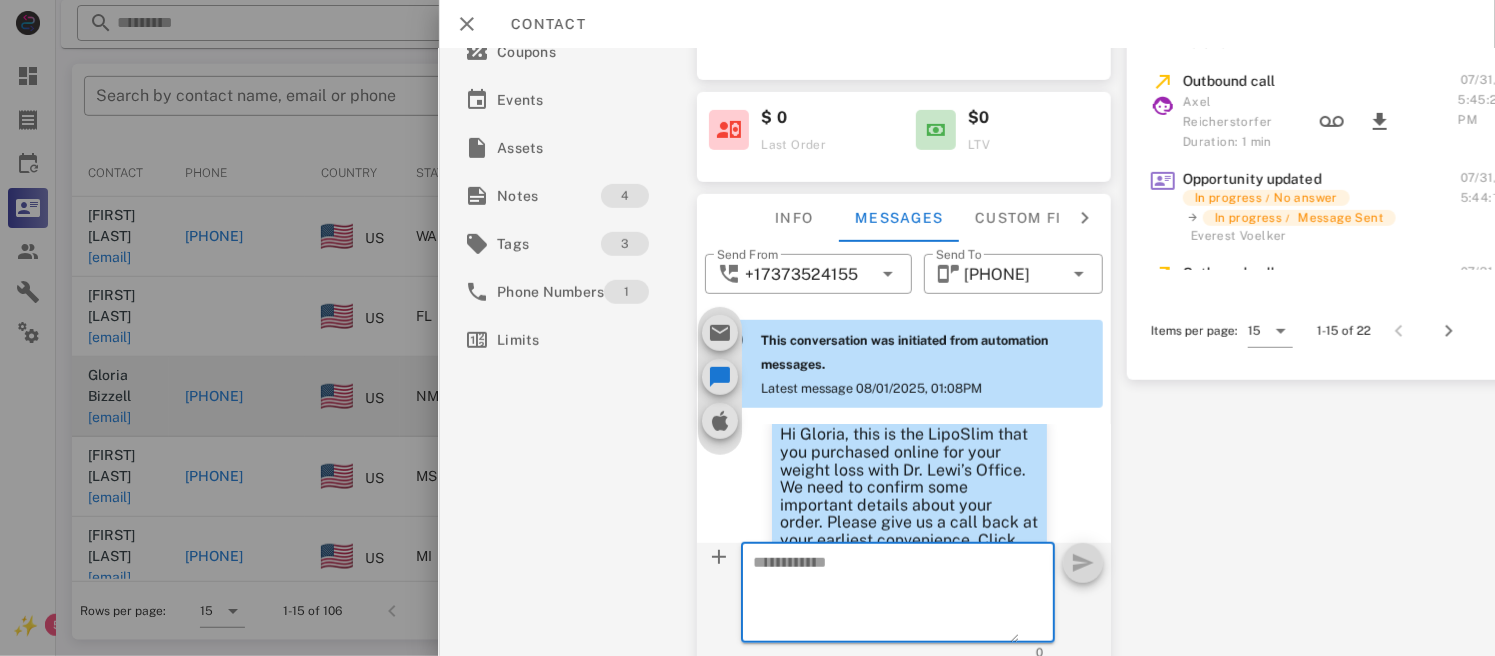 scroll, scrollTop: 1118, scrollLeft: 0, axis: vertical 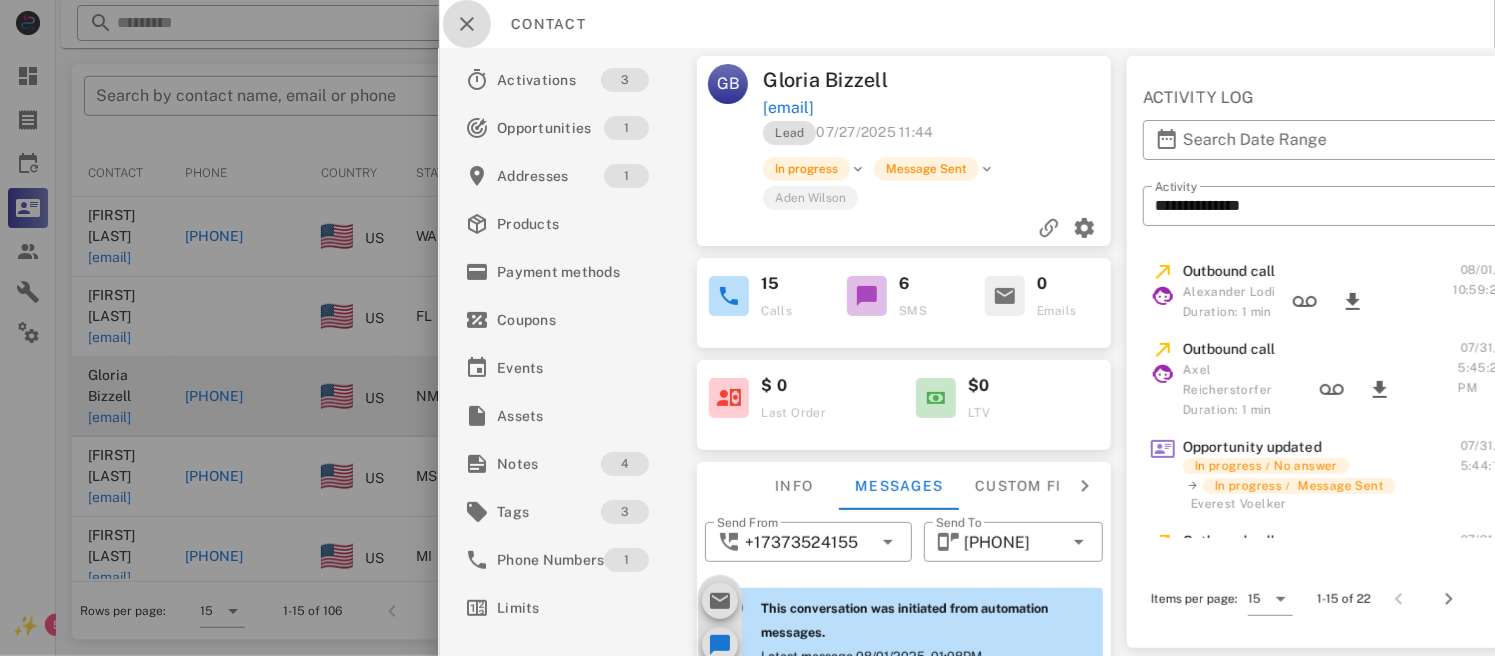 click at bounding box center [467, 24] 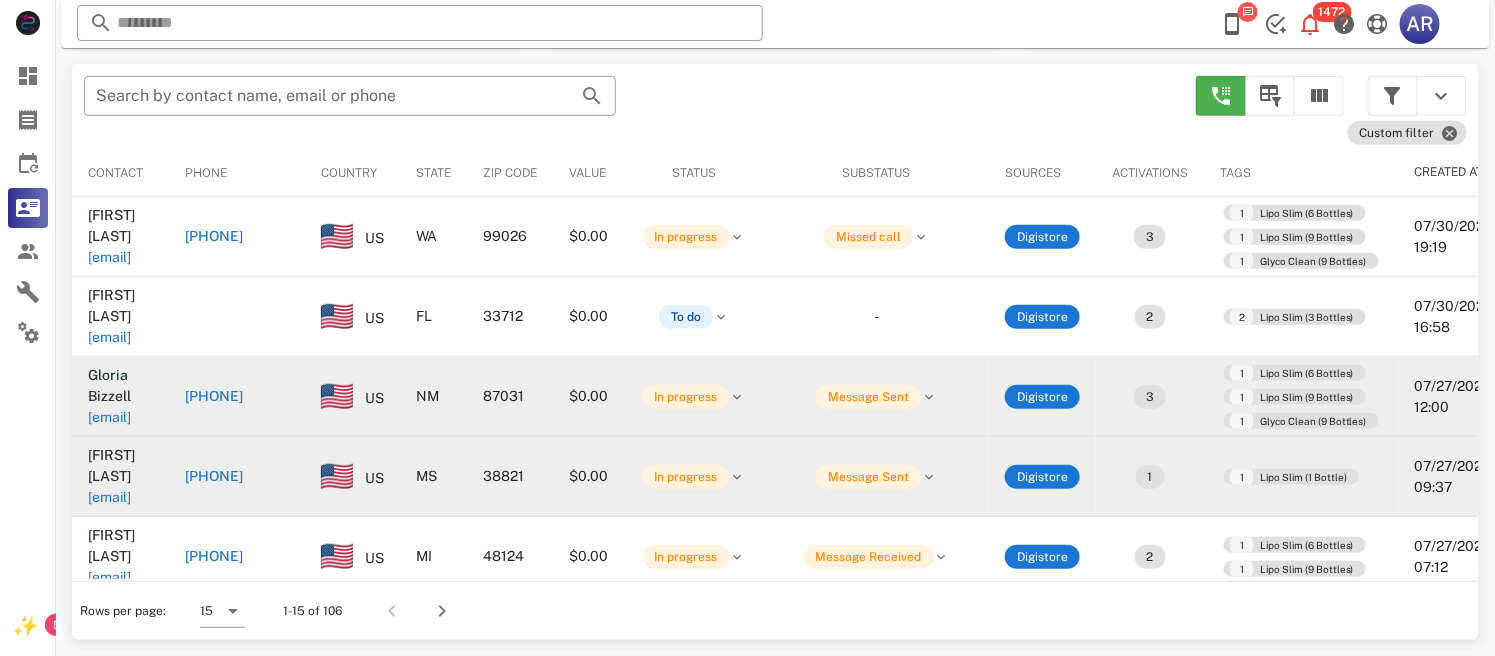 click on "[PHONE]" at bounding box center [214, 476] 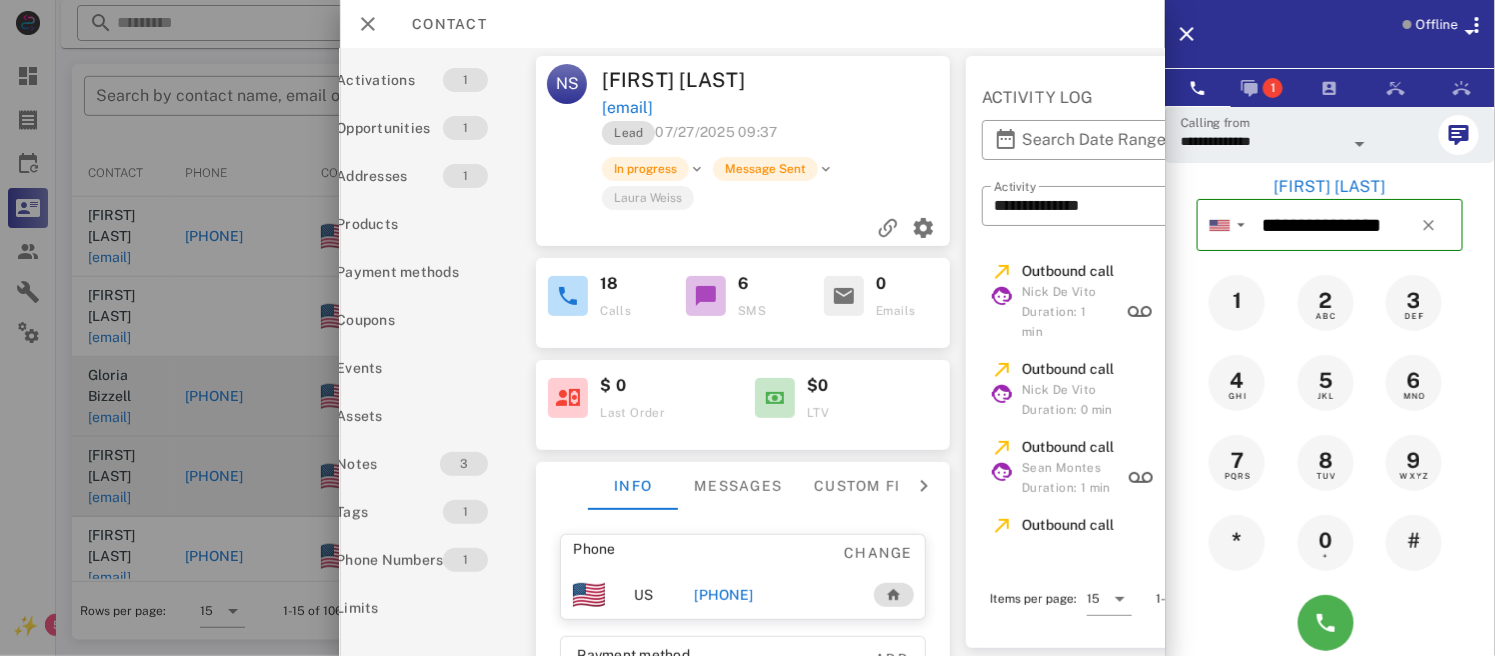 scroll, scrollTop: 0, scrollLeft: 0, axis: both 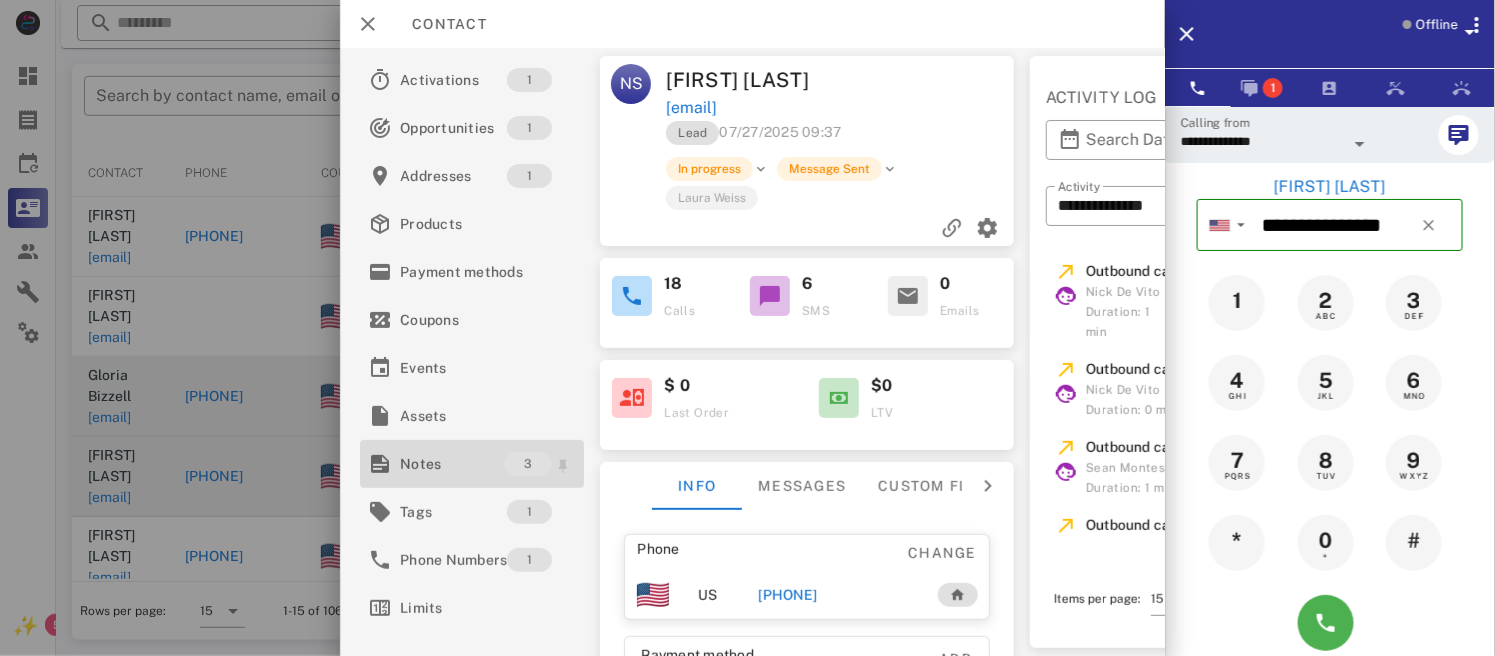 click on "Notes" at bounding box center (452, 464) 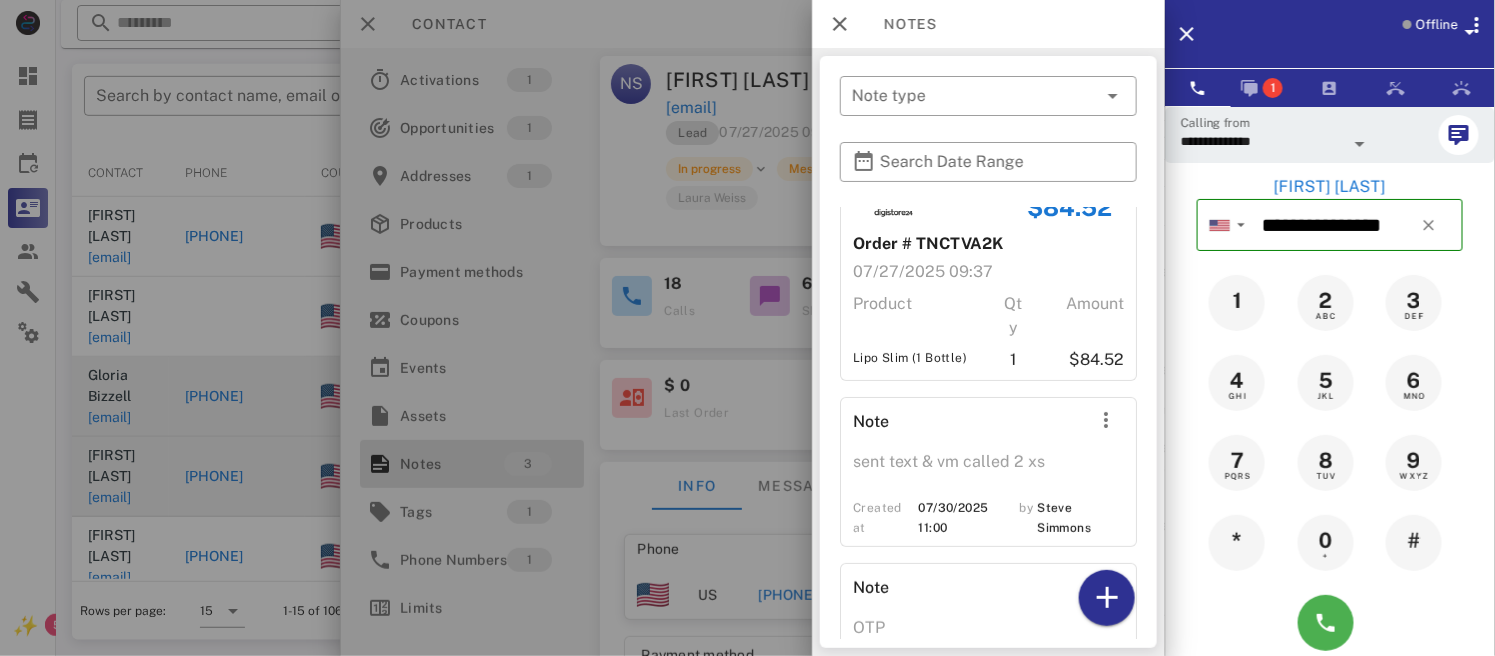 scroll, scrollTop: 0, scrollLeft: 0, axis: both 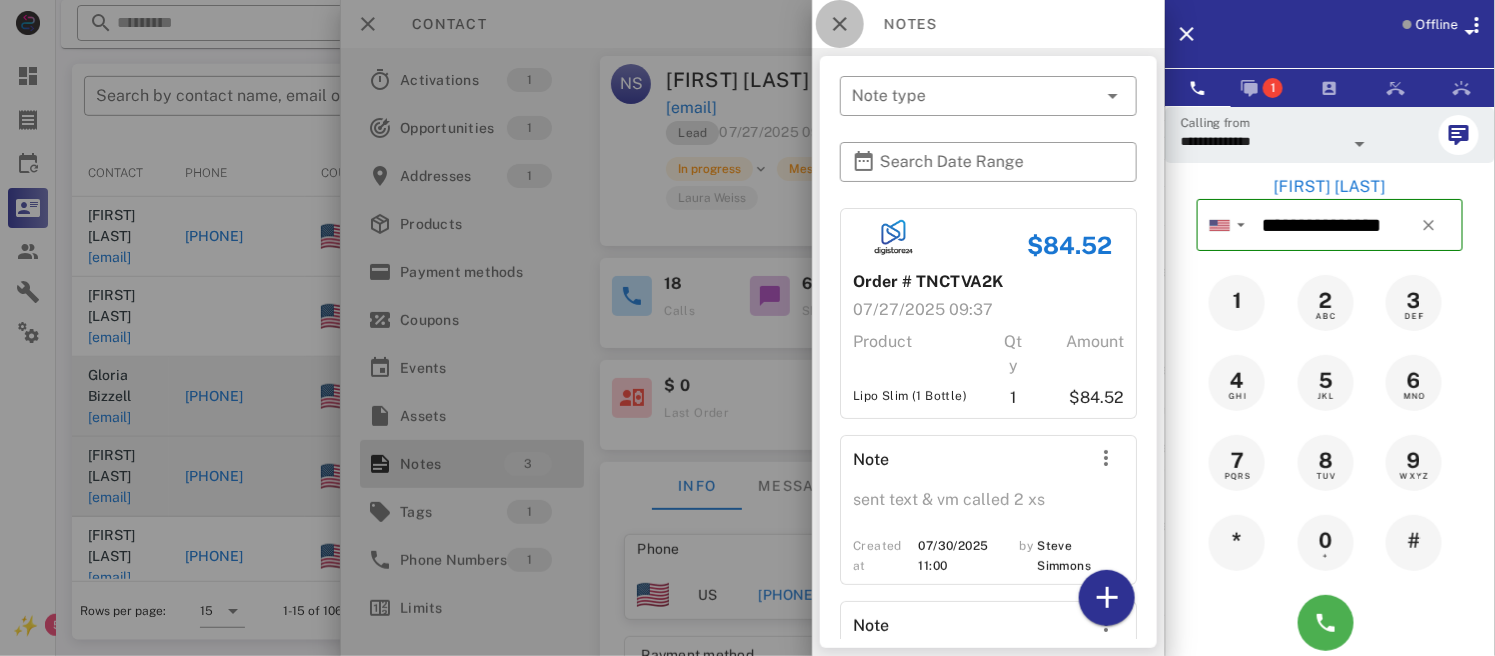 click at bounding box center [840, 24] 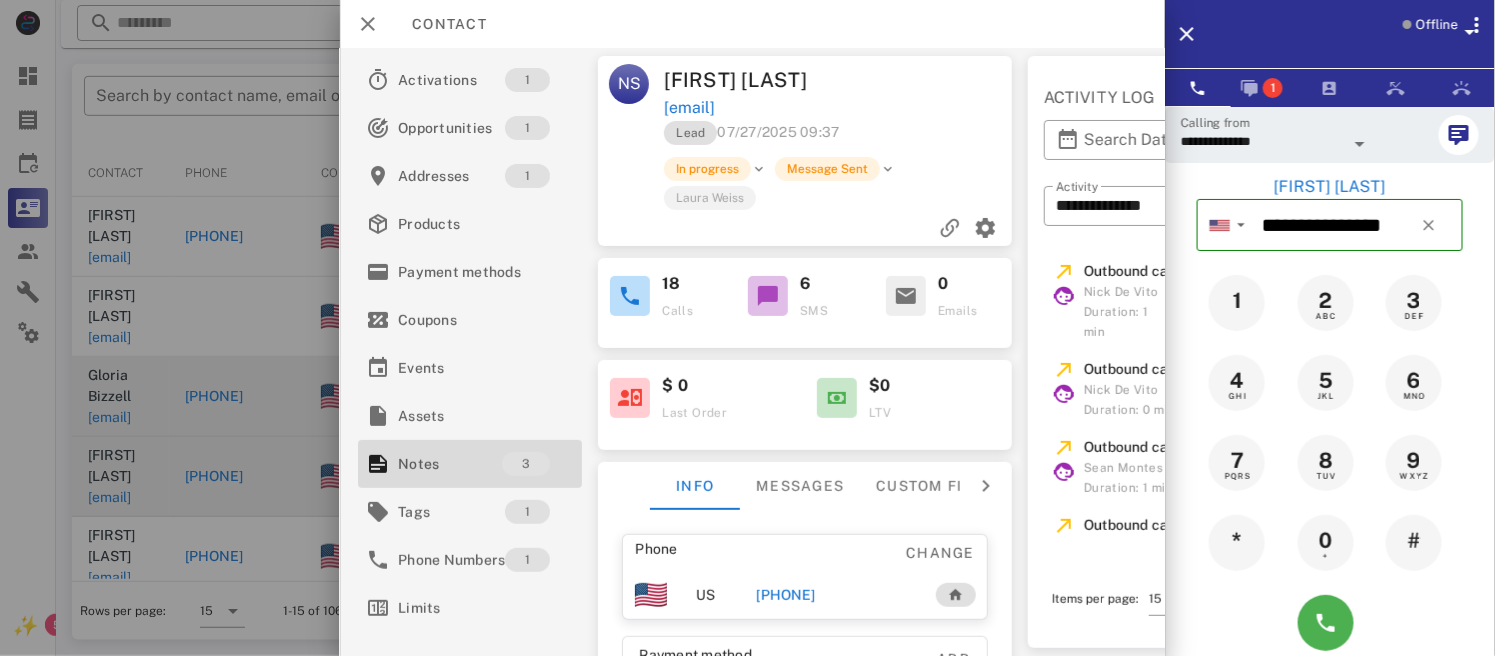 scroll, scrollTop: 0, scrollLeft: 0, axis: both 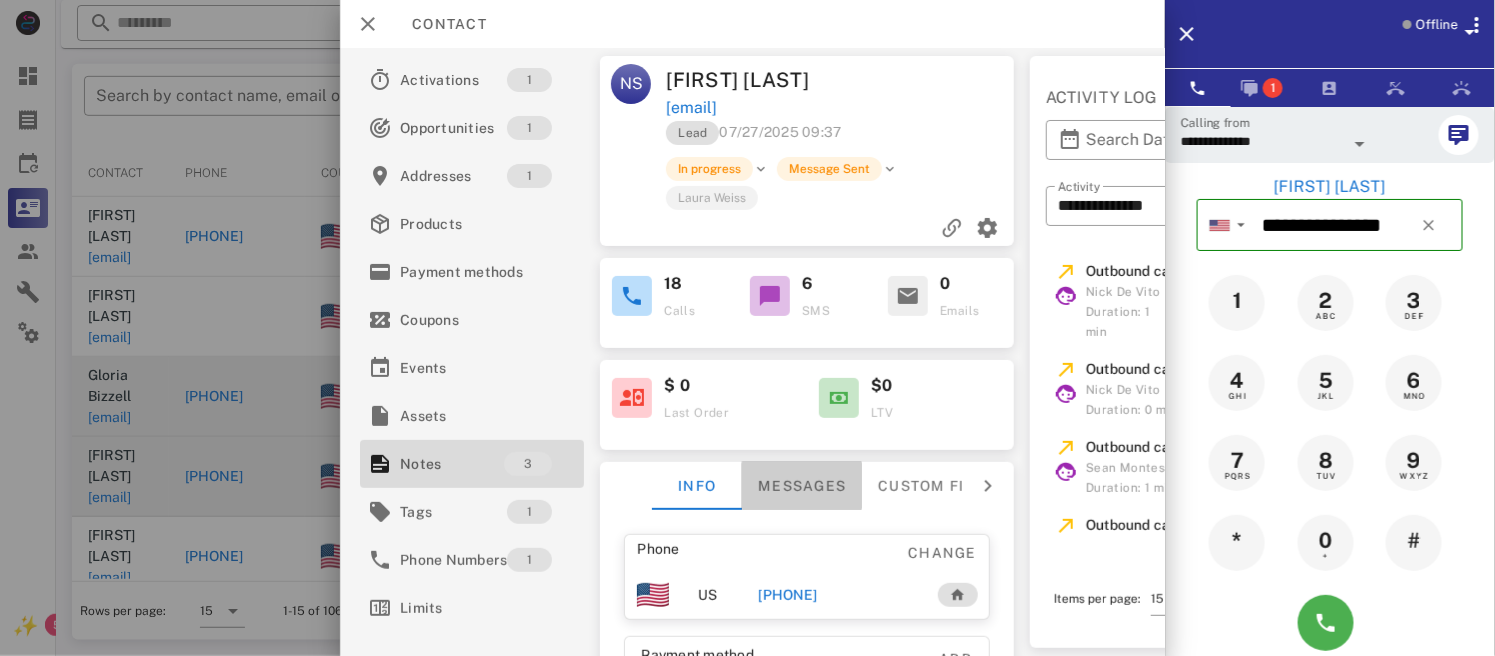 click on "Messages" at bounding box center (803, 486) 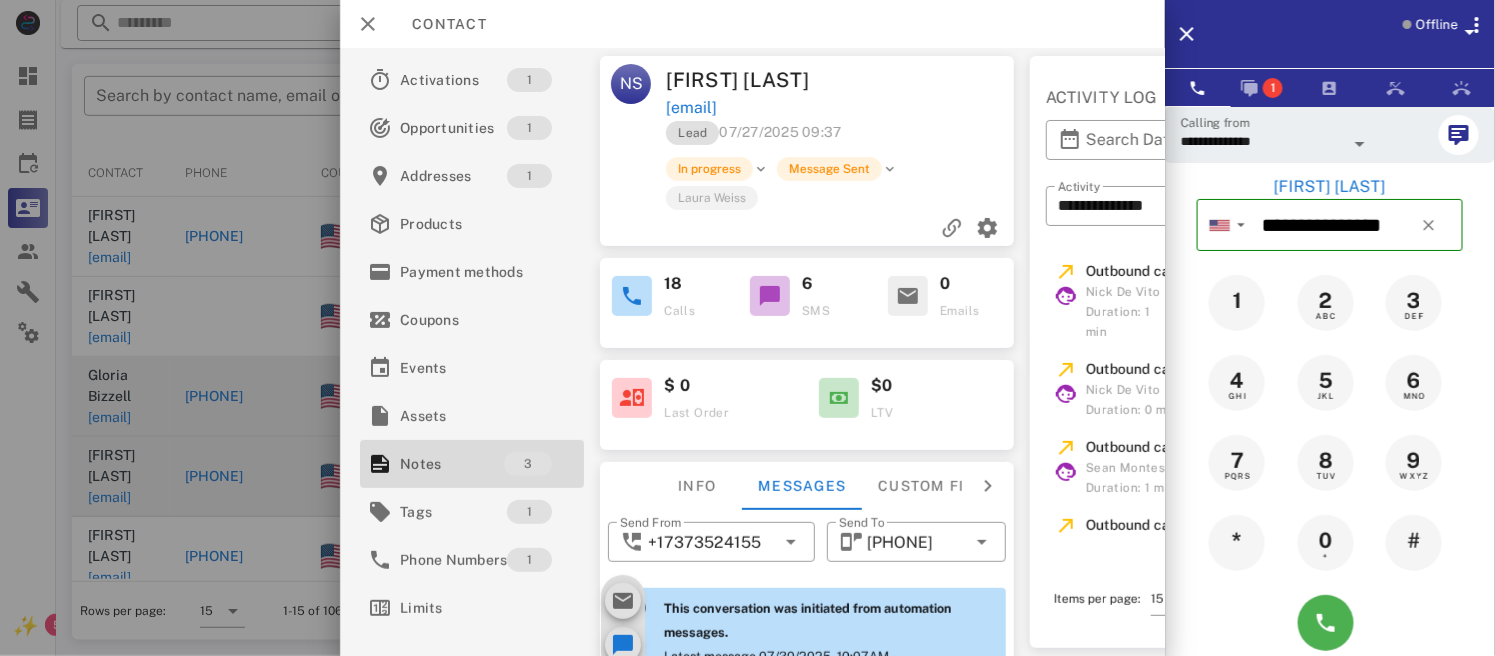 scroll, scrollTop: 1474, scrollLeft: 0, axis: vertical 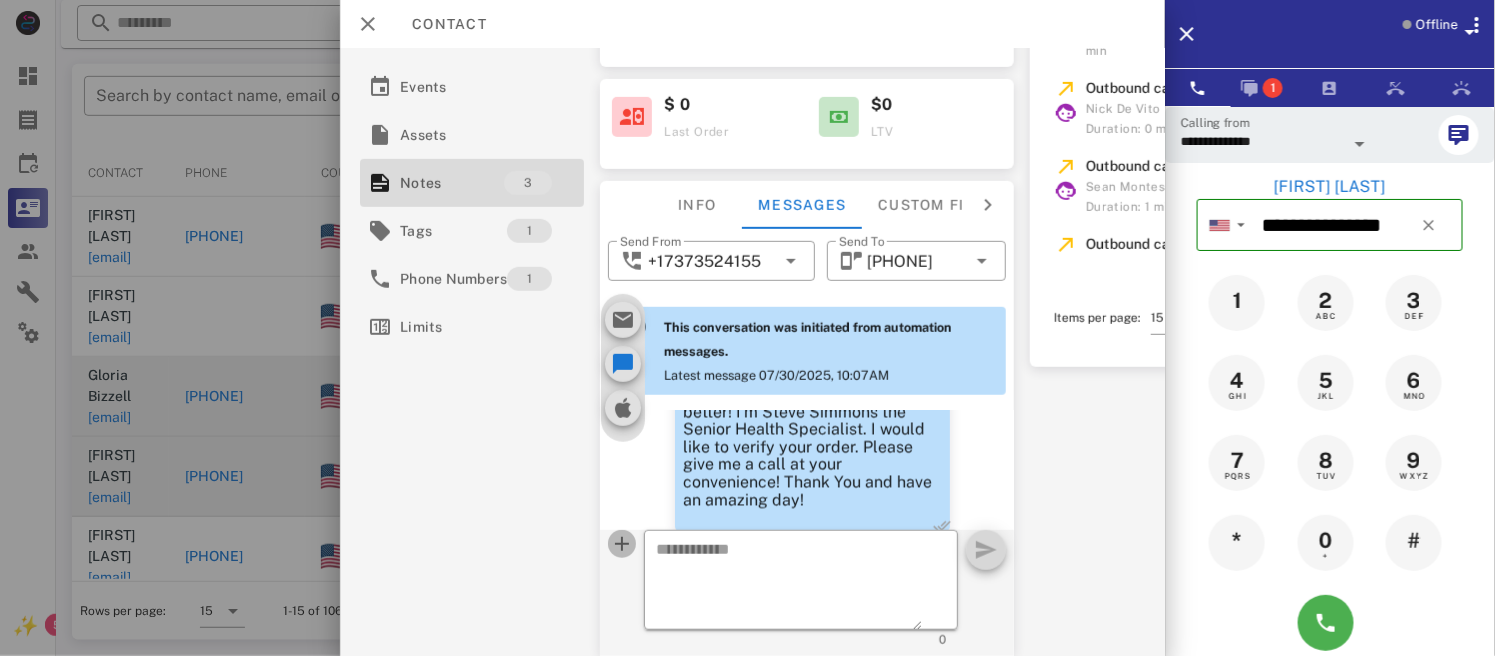click at bounding box center [623, 544] 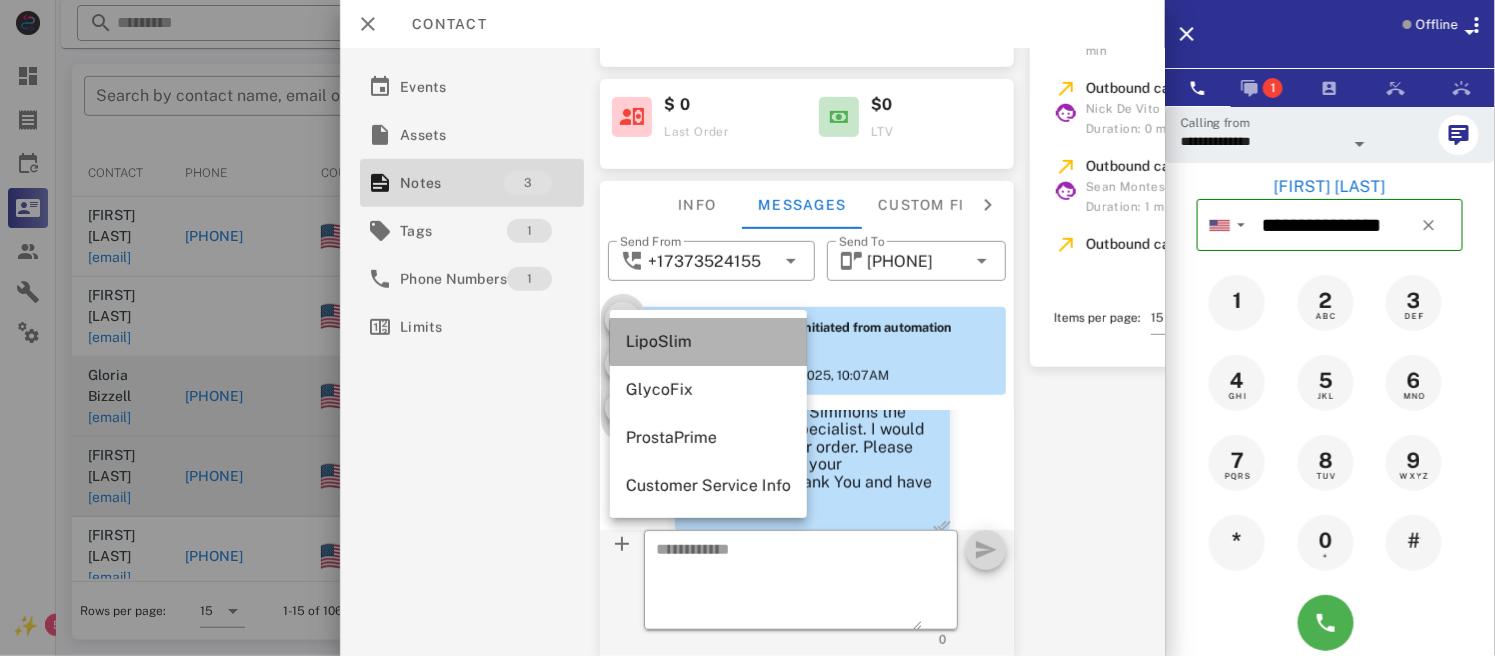 click on "LipoSlim" at bounding box center (708, 341) 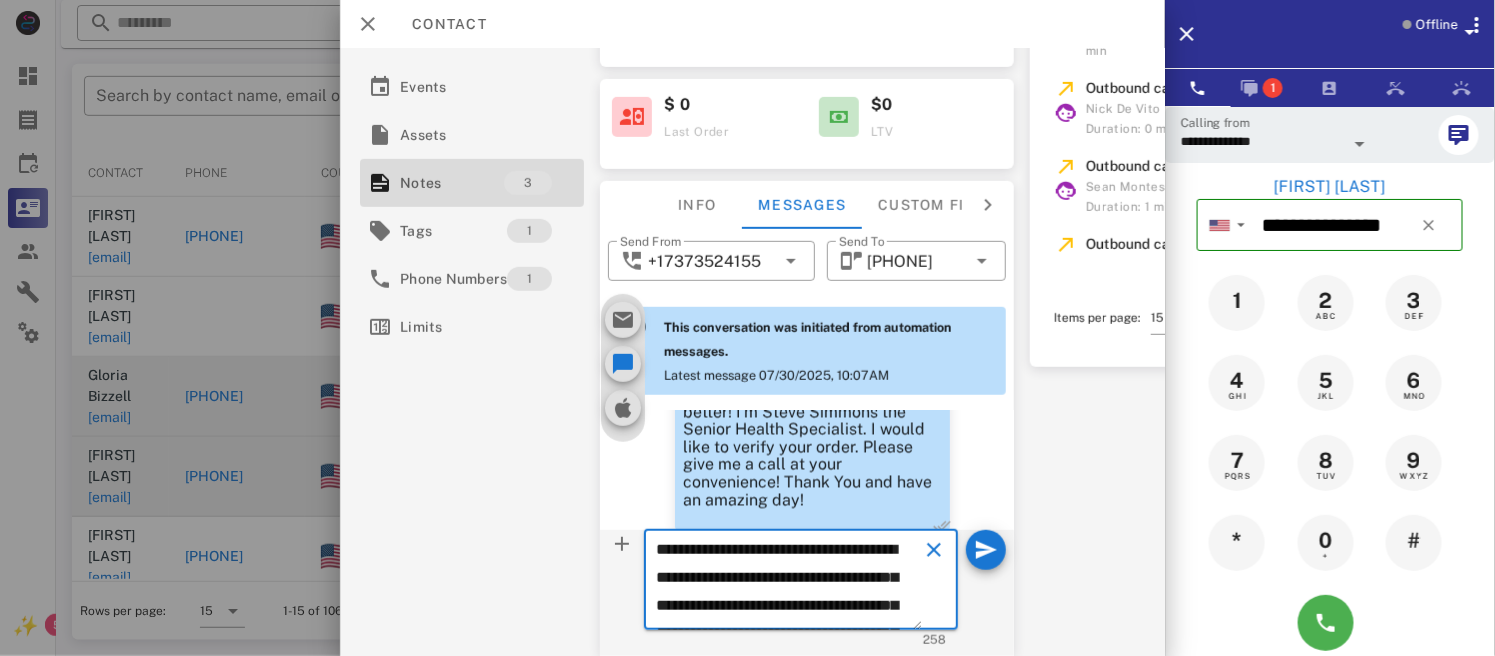 click on "**********" at bounding box center (790, 583) 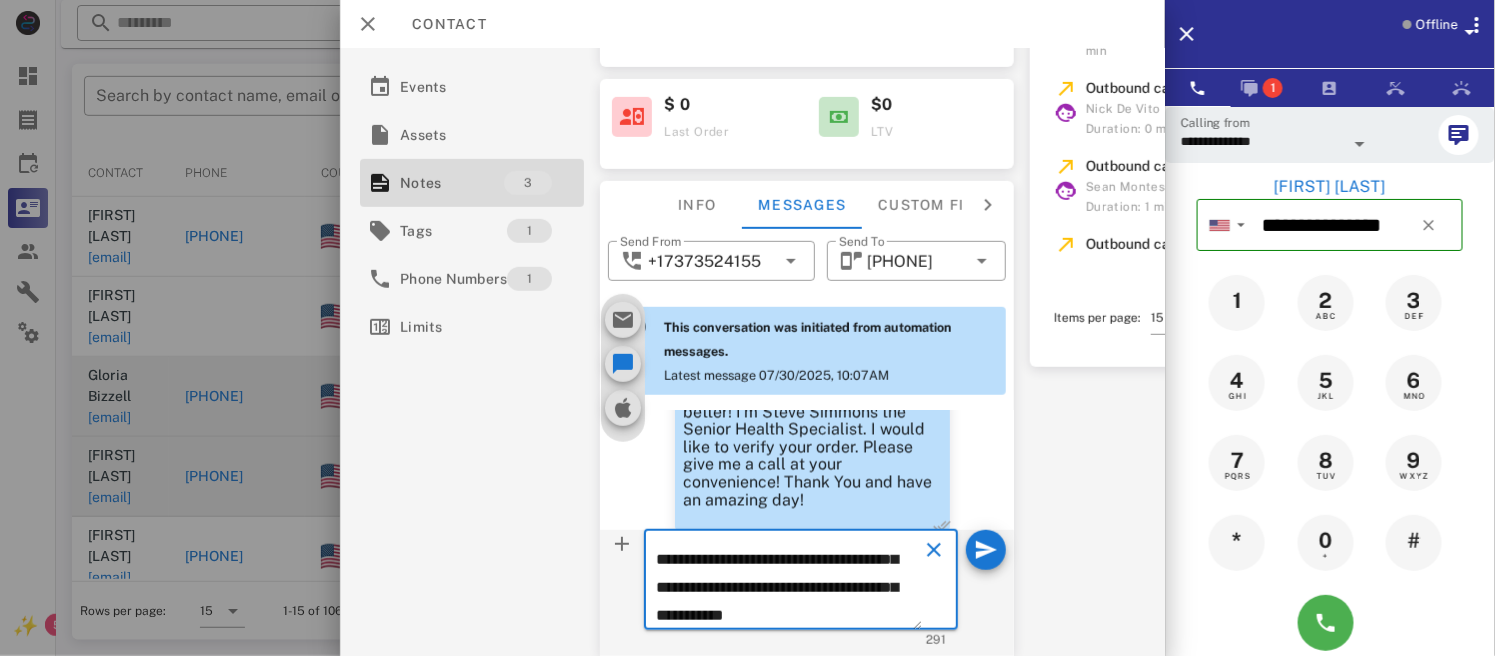 scroll, scrollTop: 185, scrollLeft: 0, axis: vertical 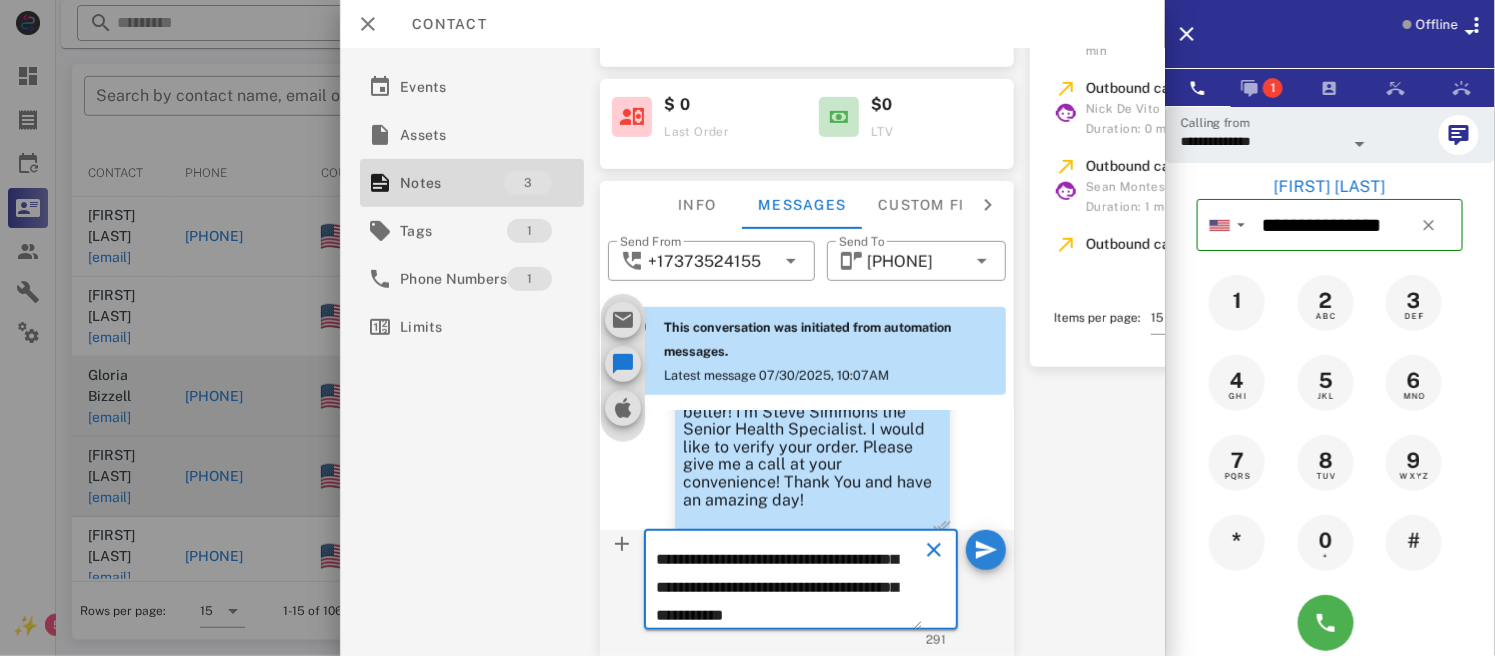 type on "**********" 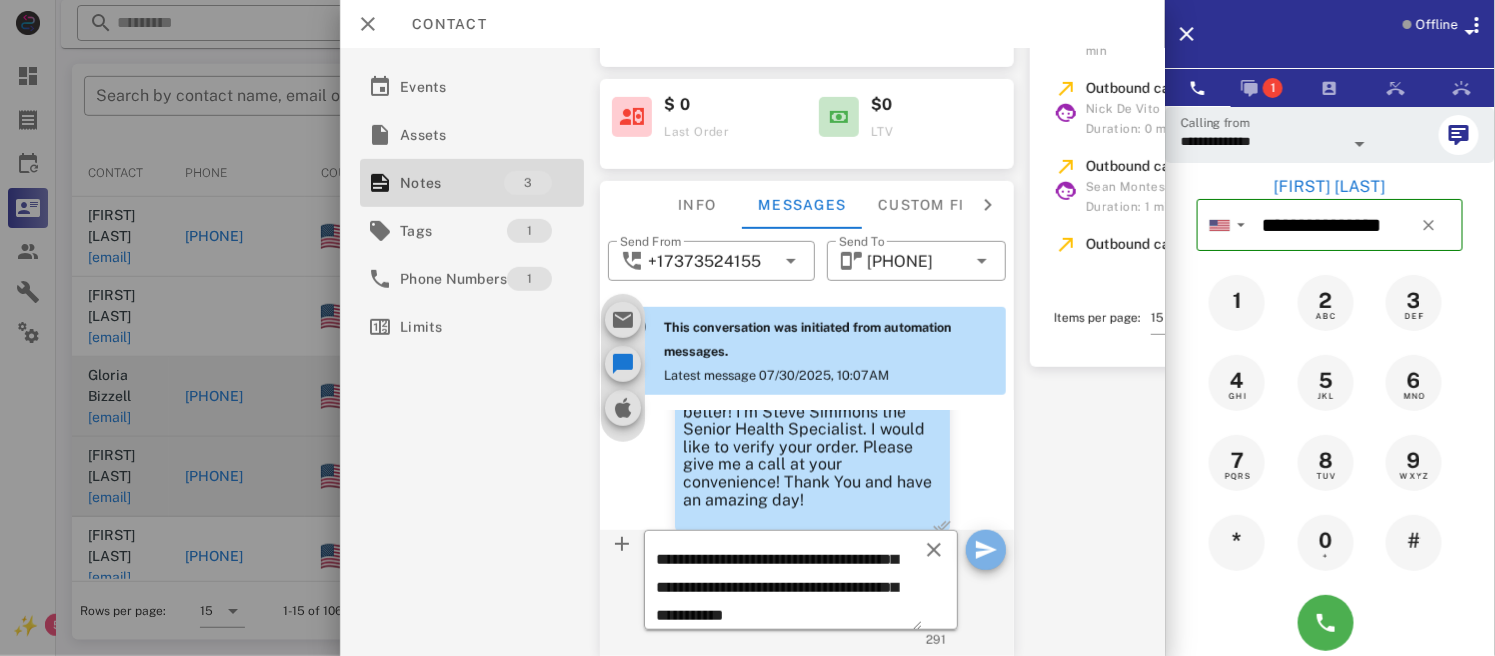 click at bounding box center (986, 550) 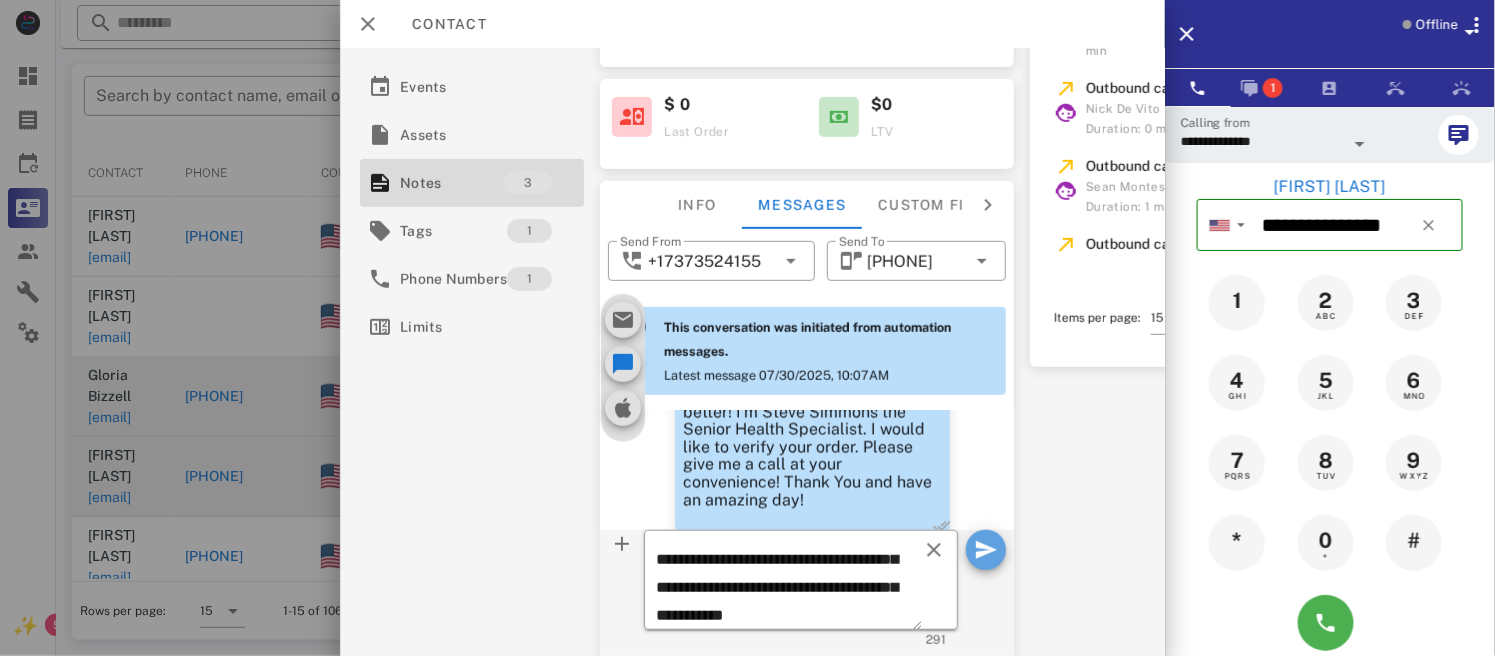type 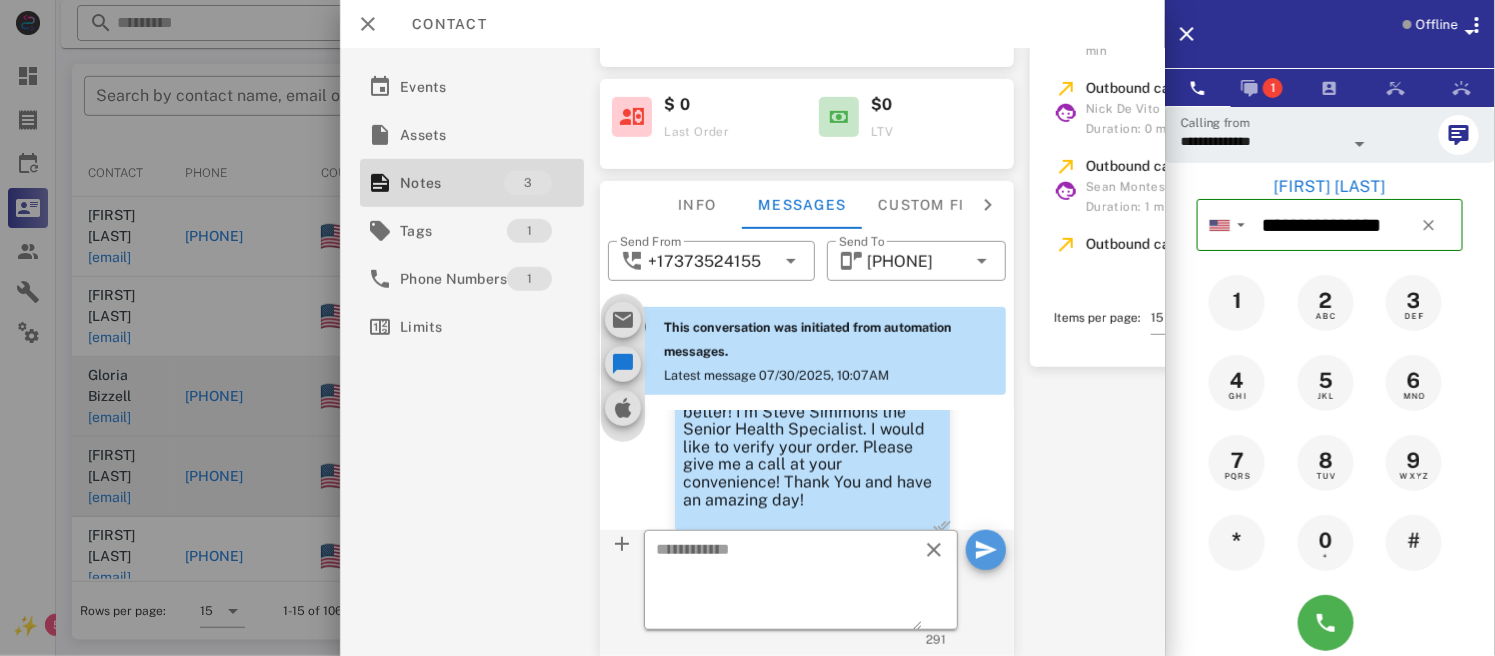 scroll, scrollTop: 0, scrollLeft: 0, axis: both 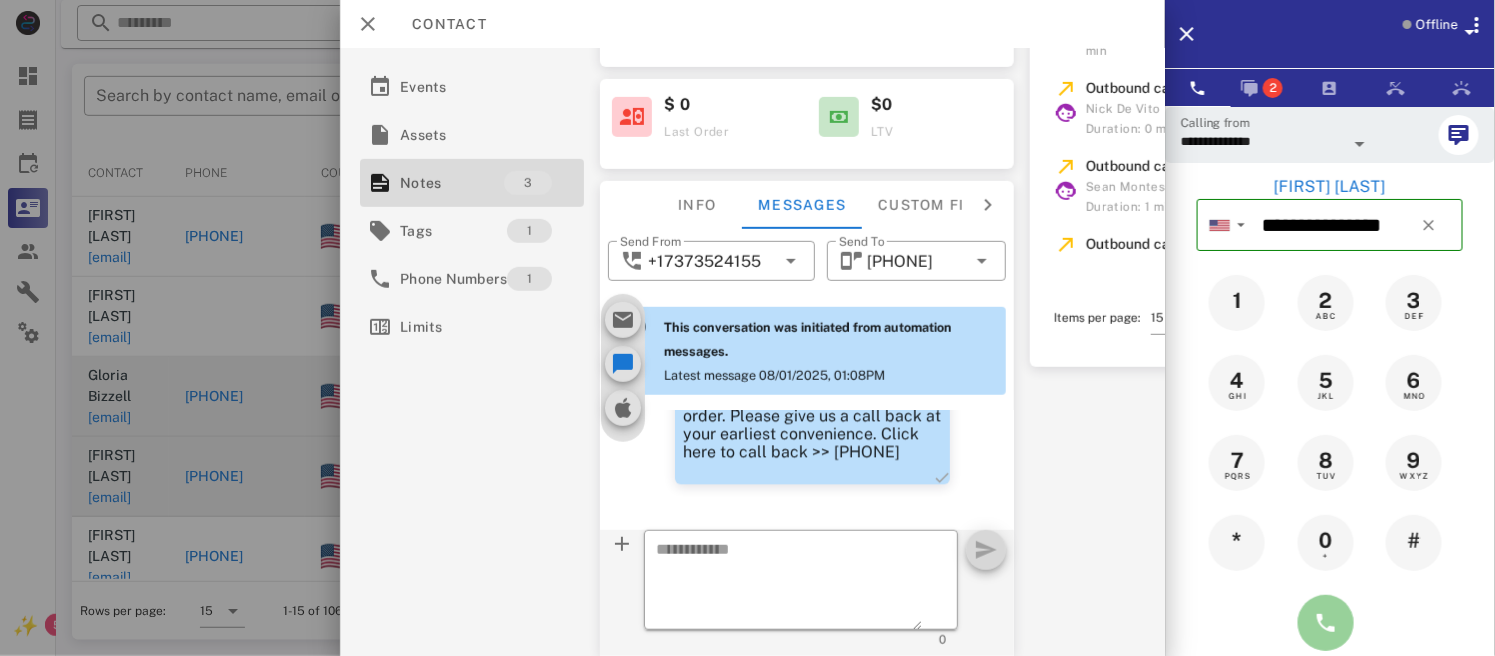 click at bounding box center (1326, 623) 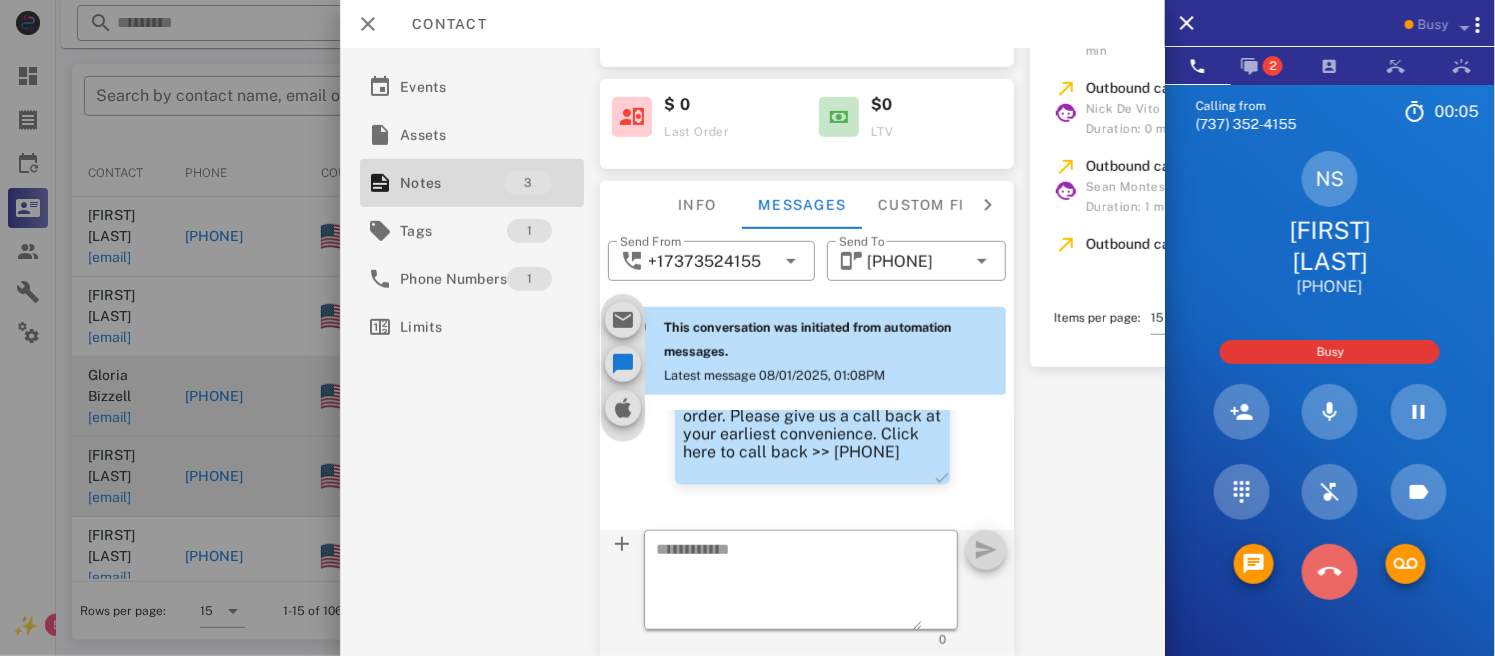 click at bounding box center [1330, 572] 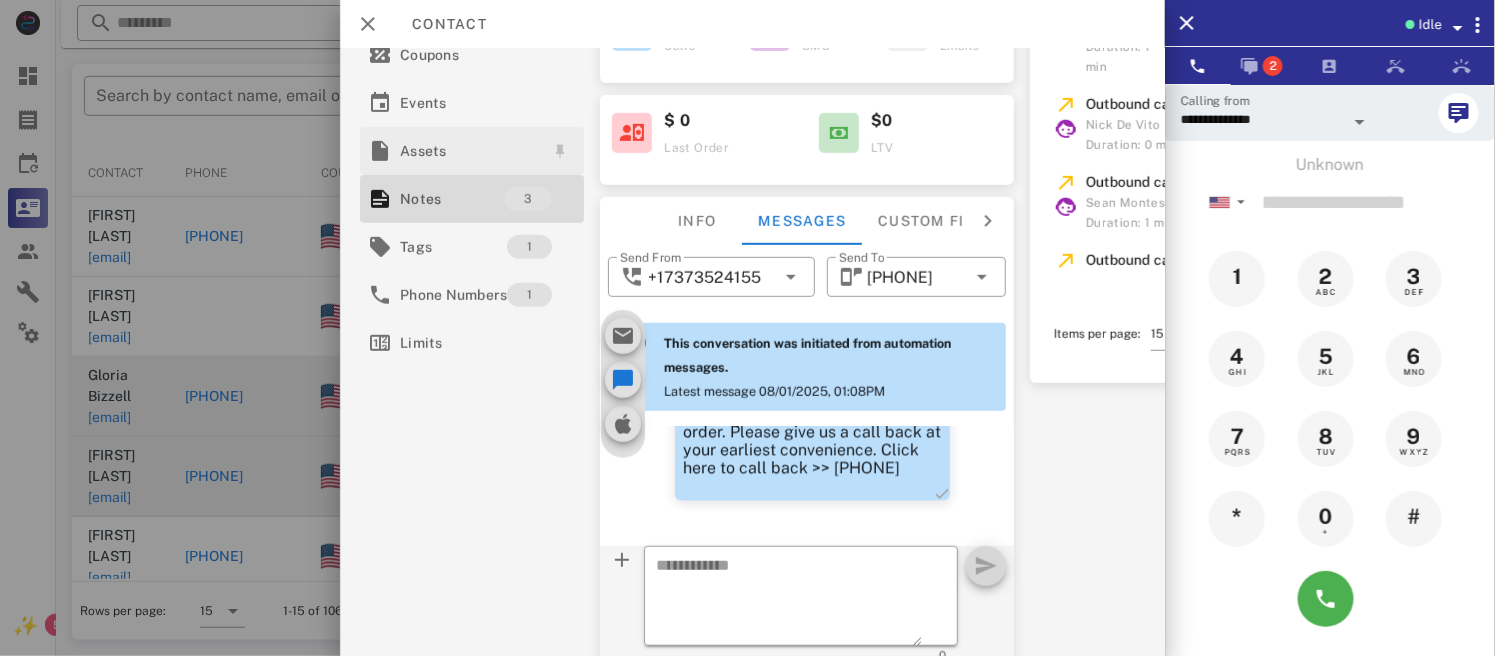 scroll, scrollTop: 212, scrollLeft: 0, axis: vertical 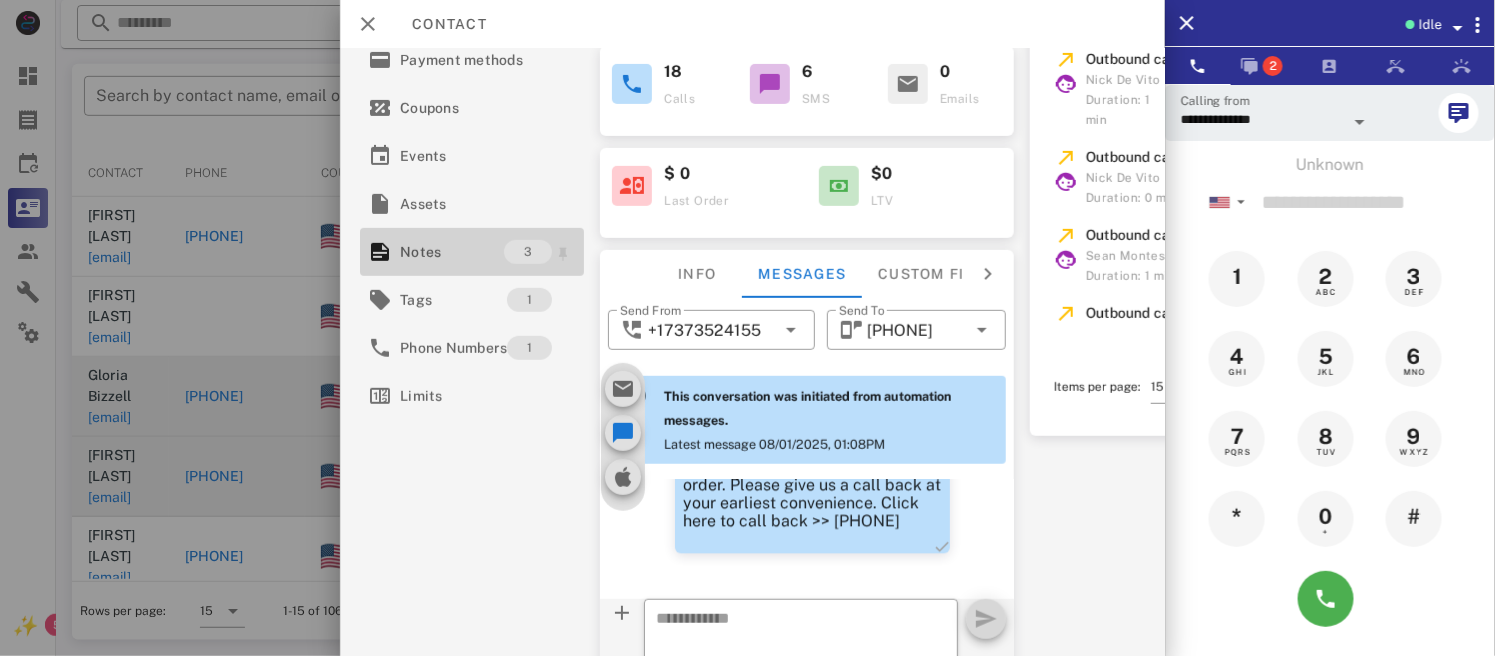 click on "Notes" at bounding box center (452, 252) 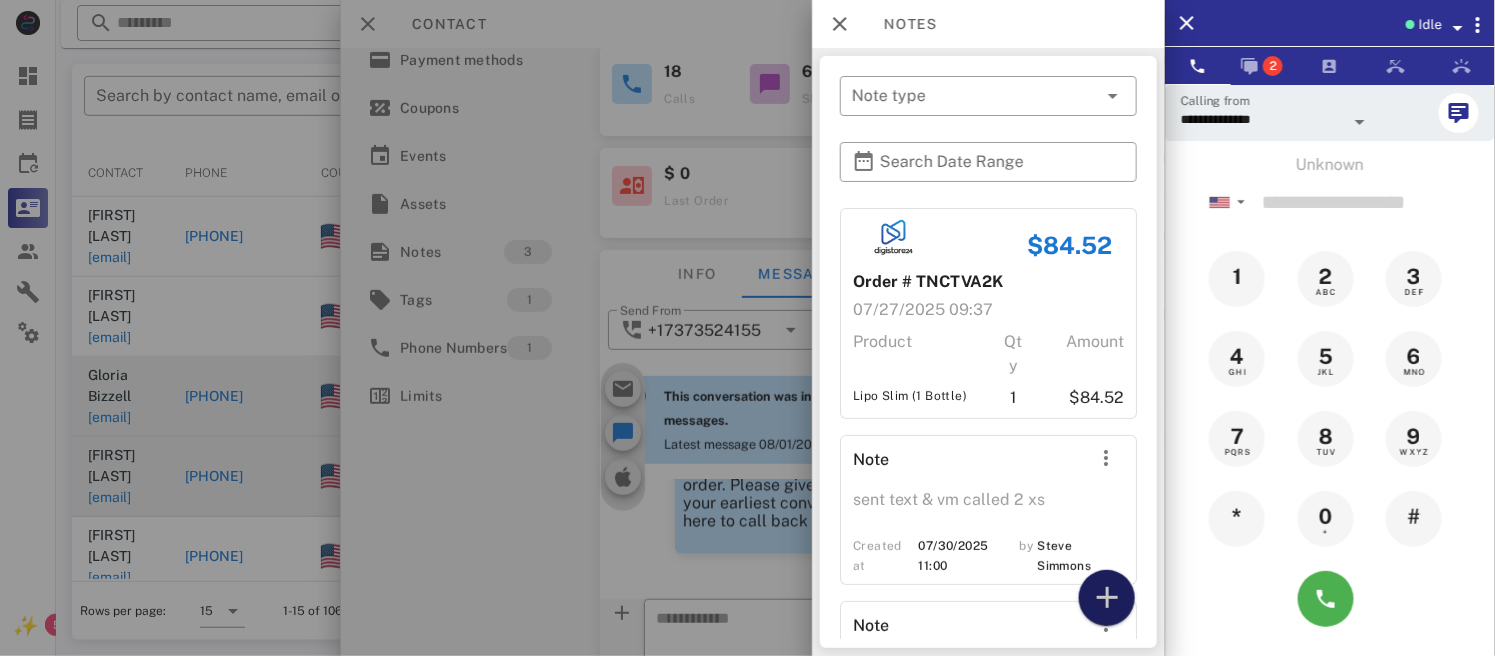click at bounding box center [1107, 598] 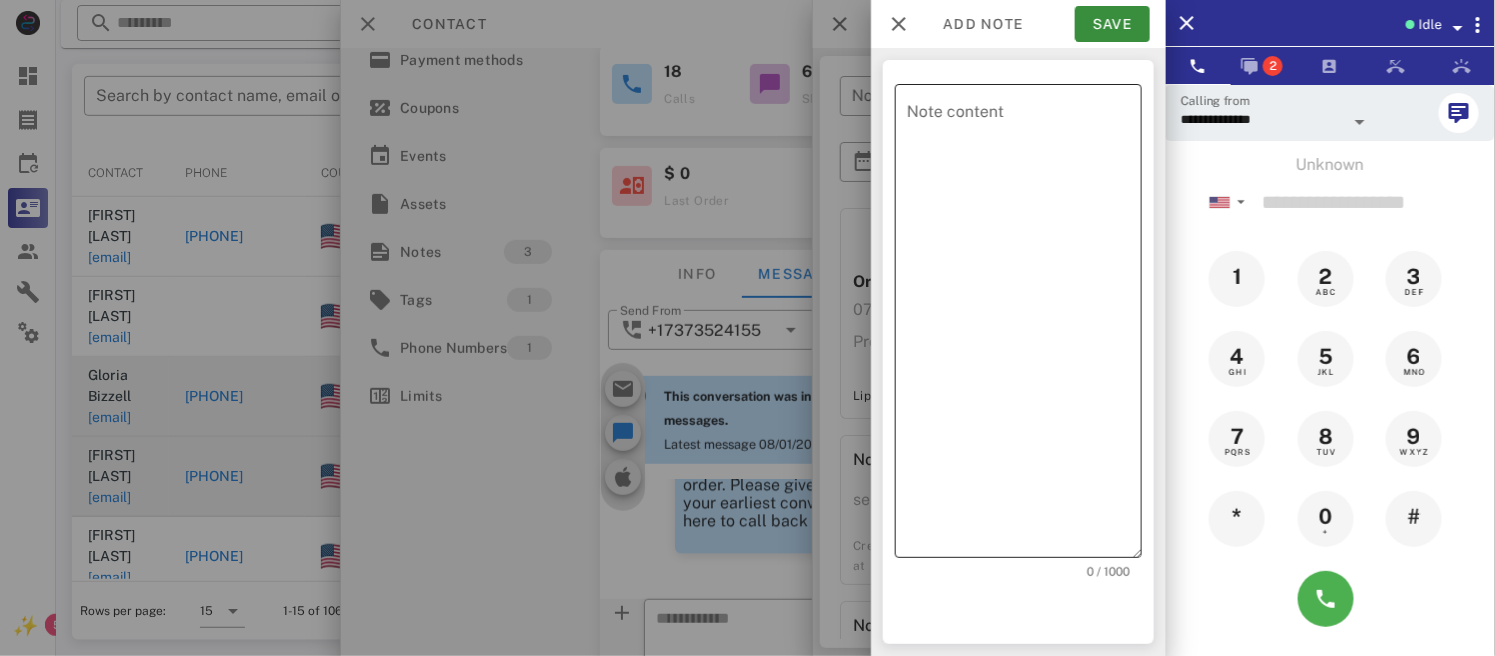 click on "Note content" at bounding box center [1024, 326] 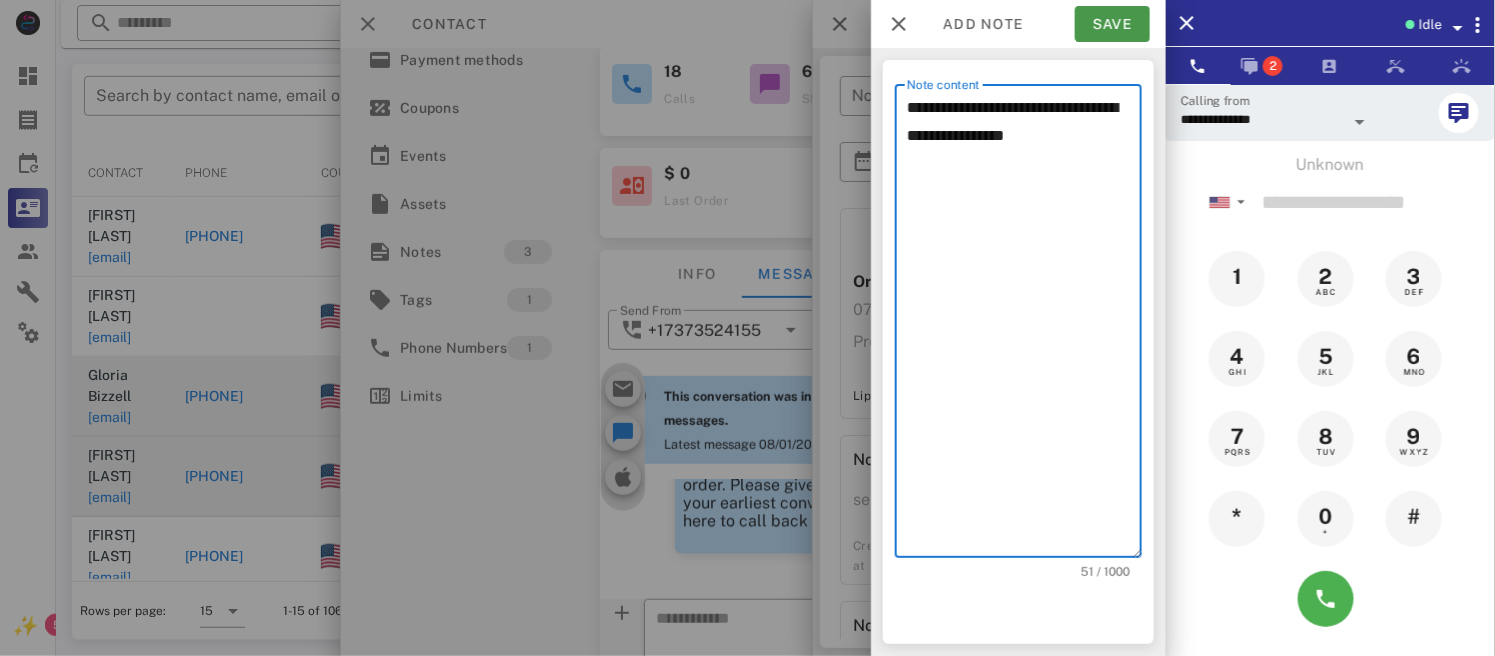 type on "**********" 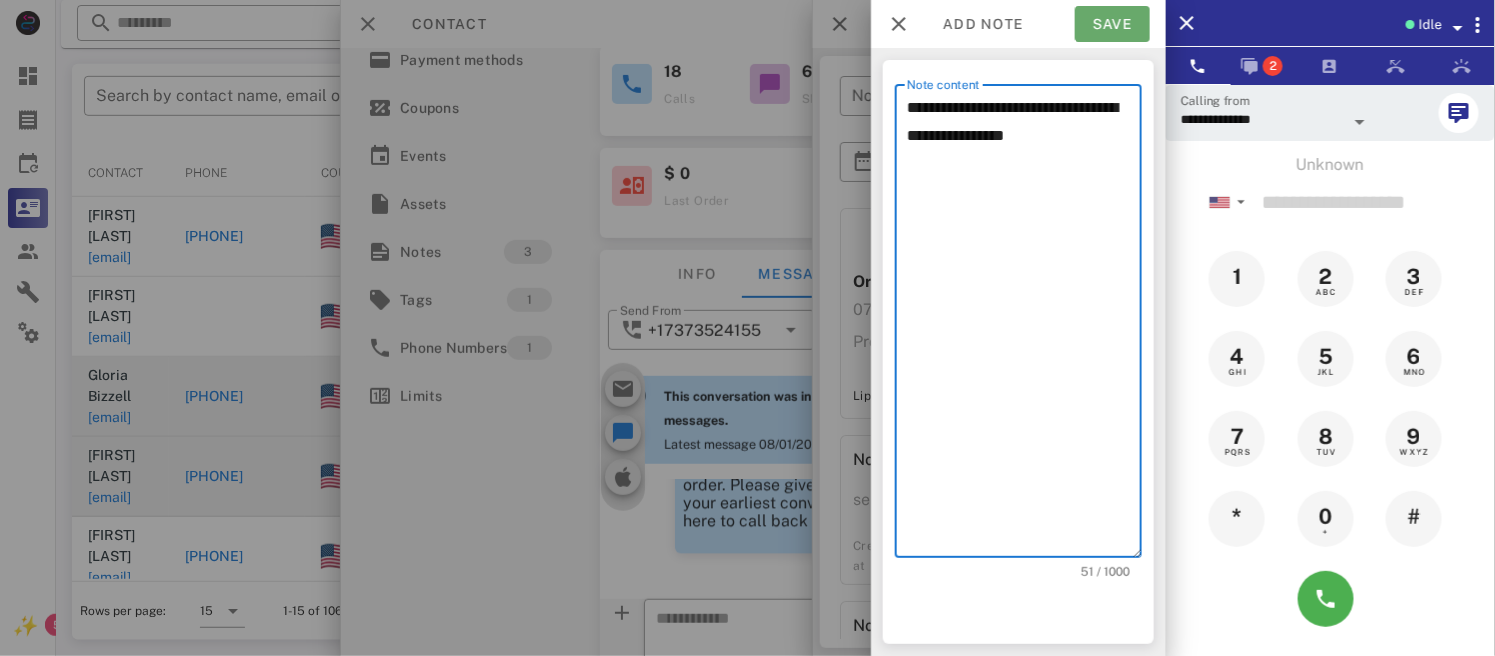 click on "Save" at bounding box center [1112, 24] 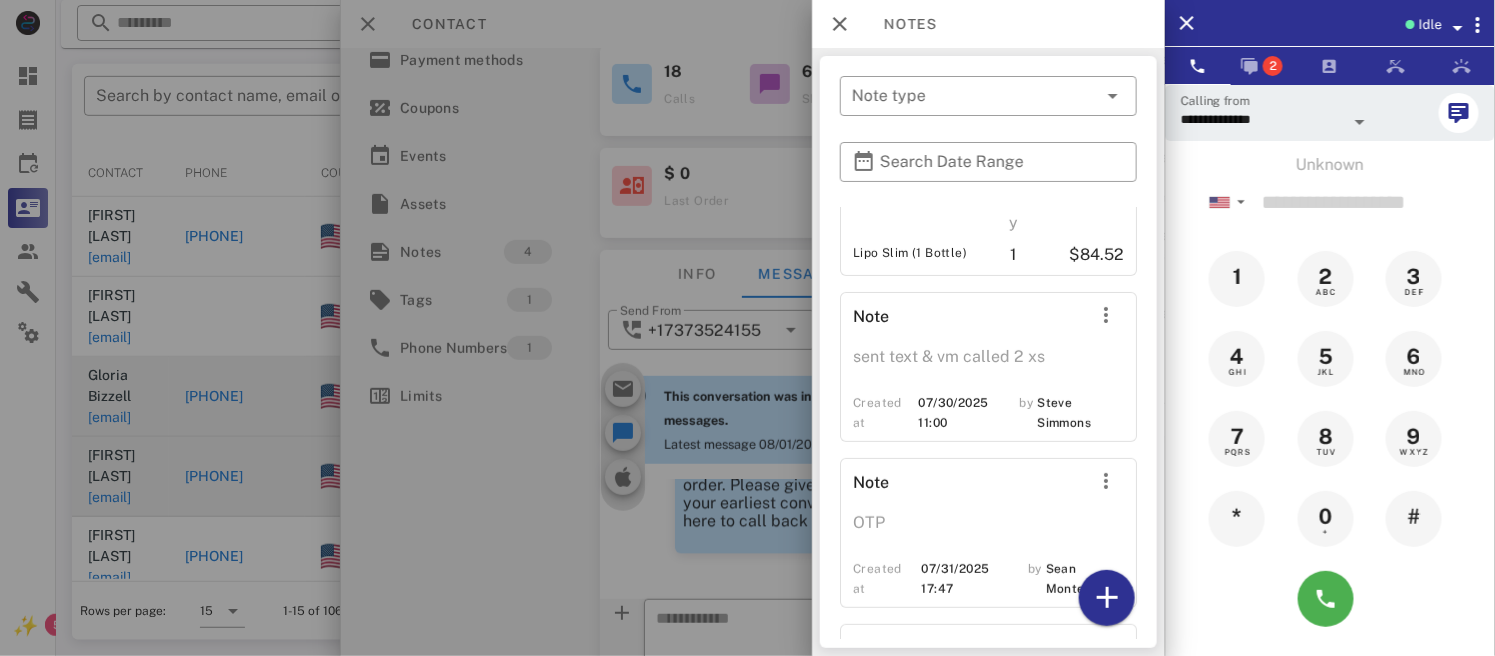 scroll, scrollTop: 0, scrollLeft: 0, axis: both 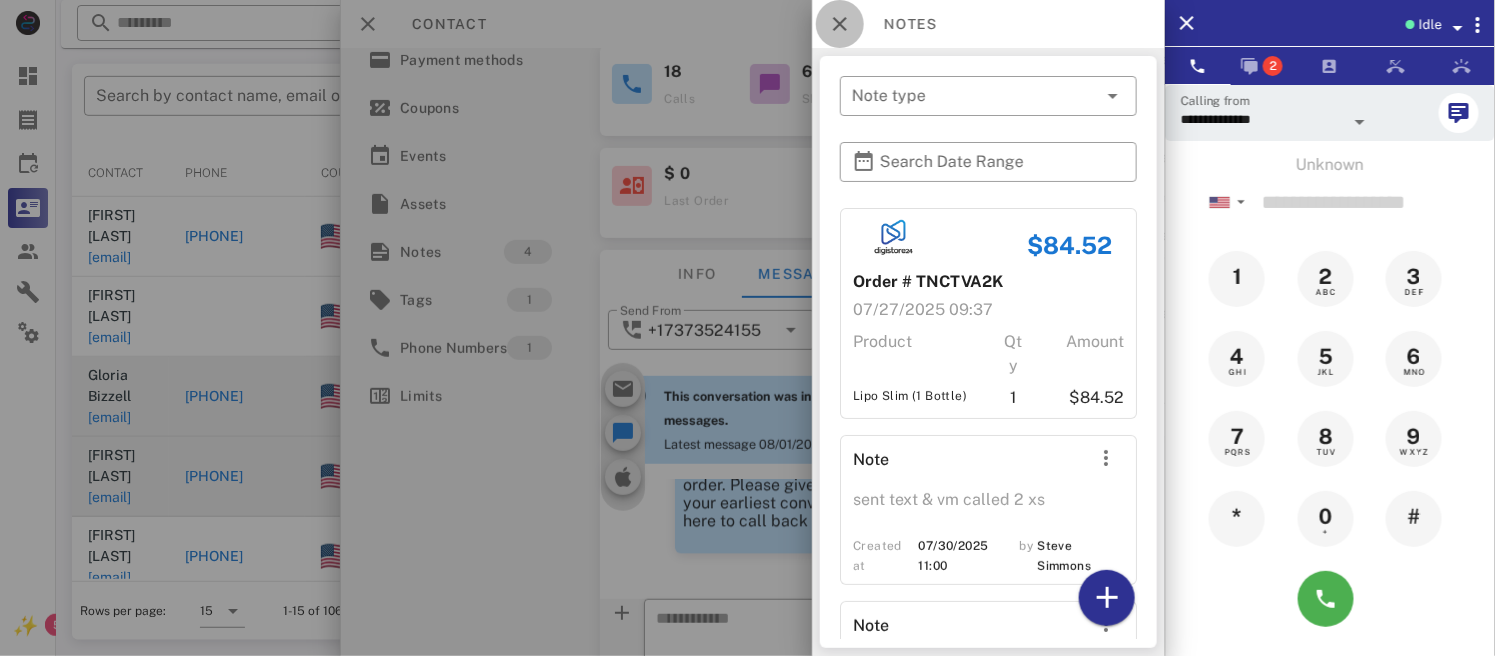 click at bounding box center (840, 24) 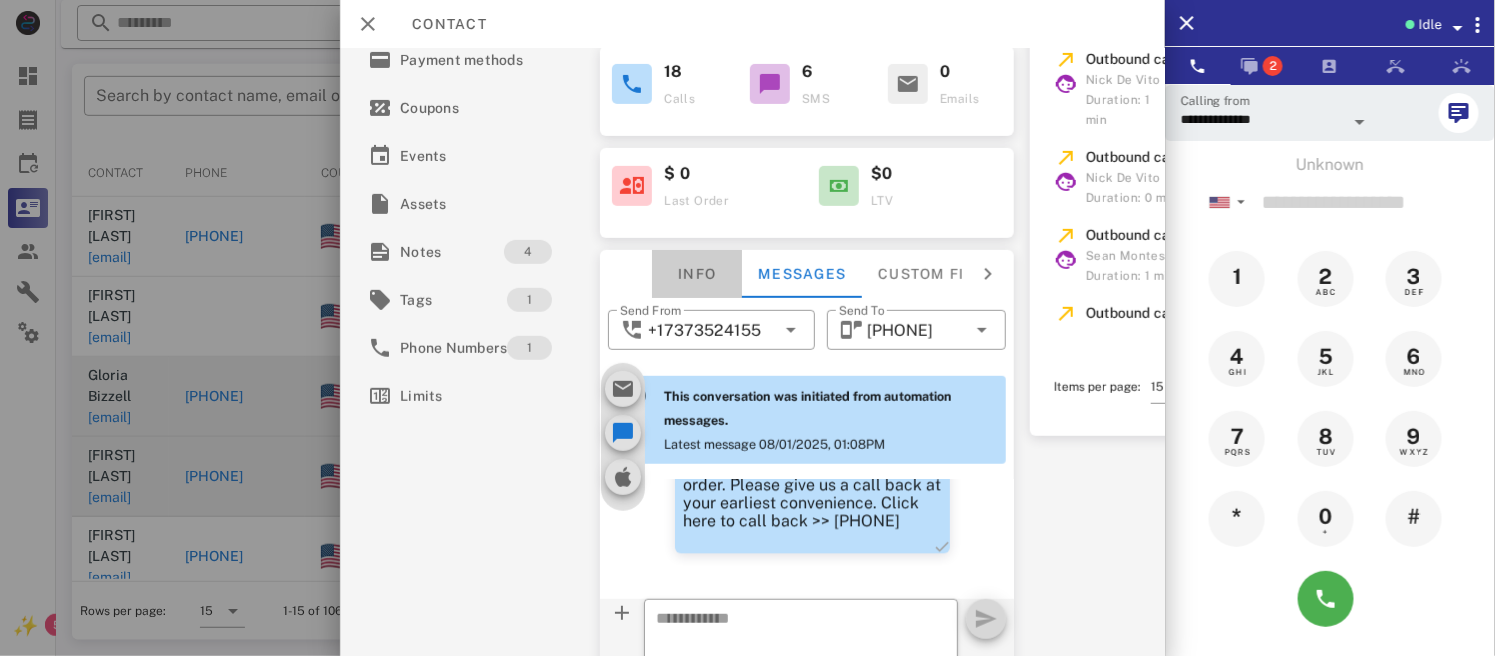 click on "Info" at bounding box center (698, 274) 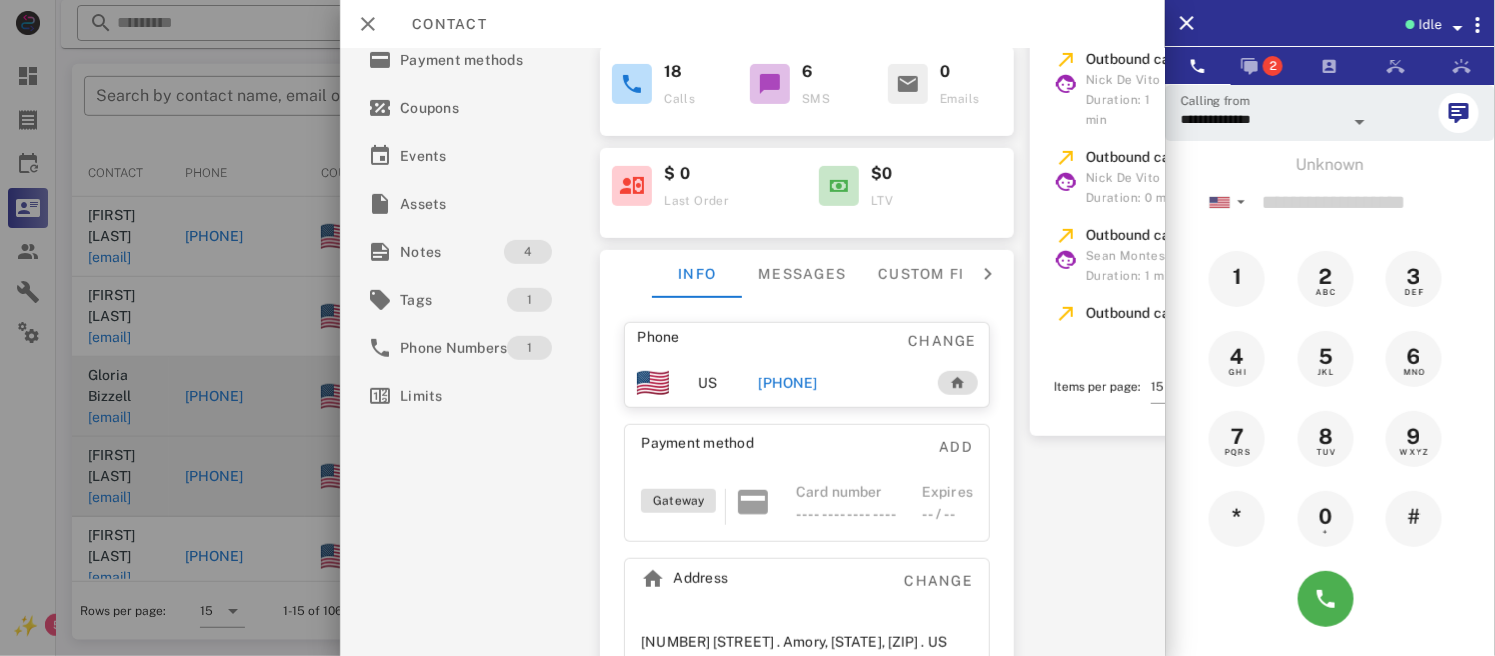 click on "[PHONE]" at bounding box center (788, 383) 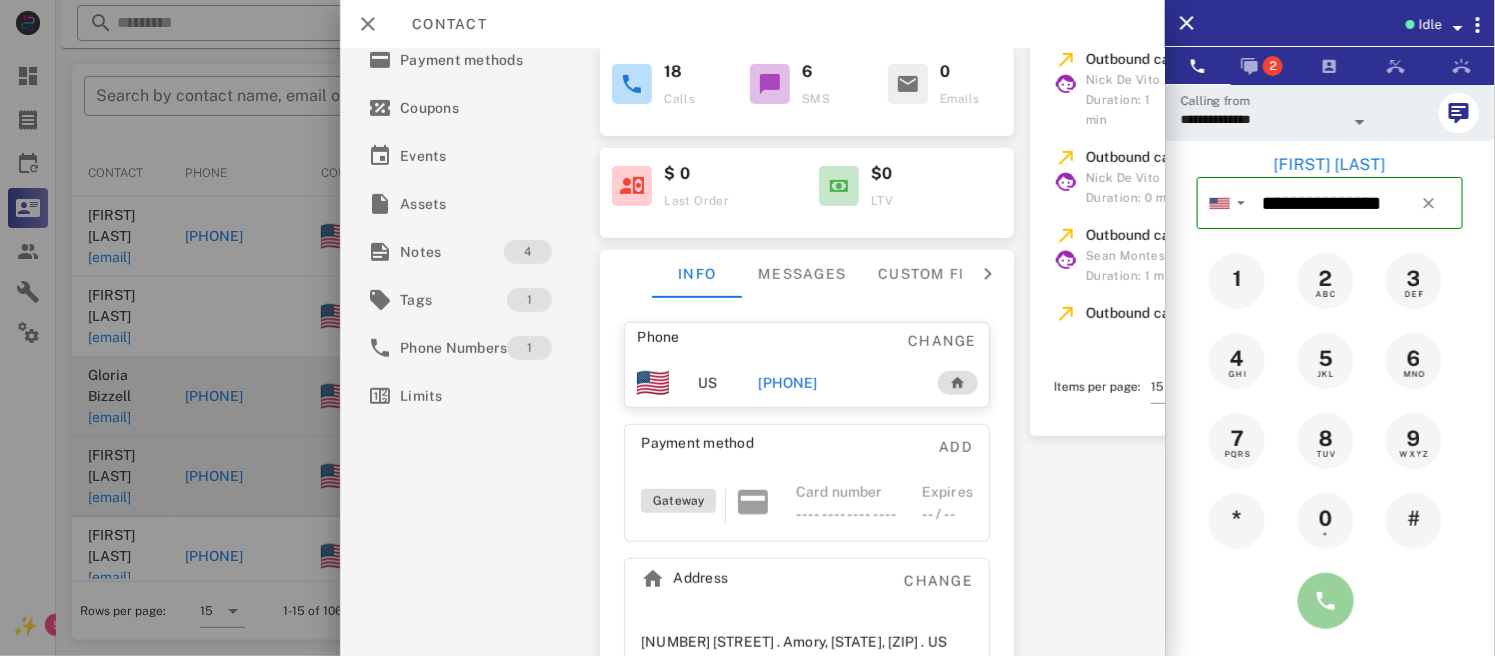 click at bounding box center (1326, 601) 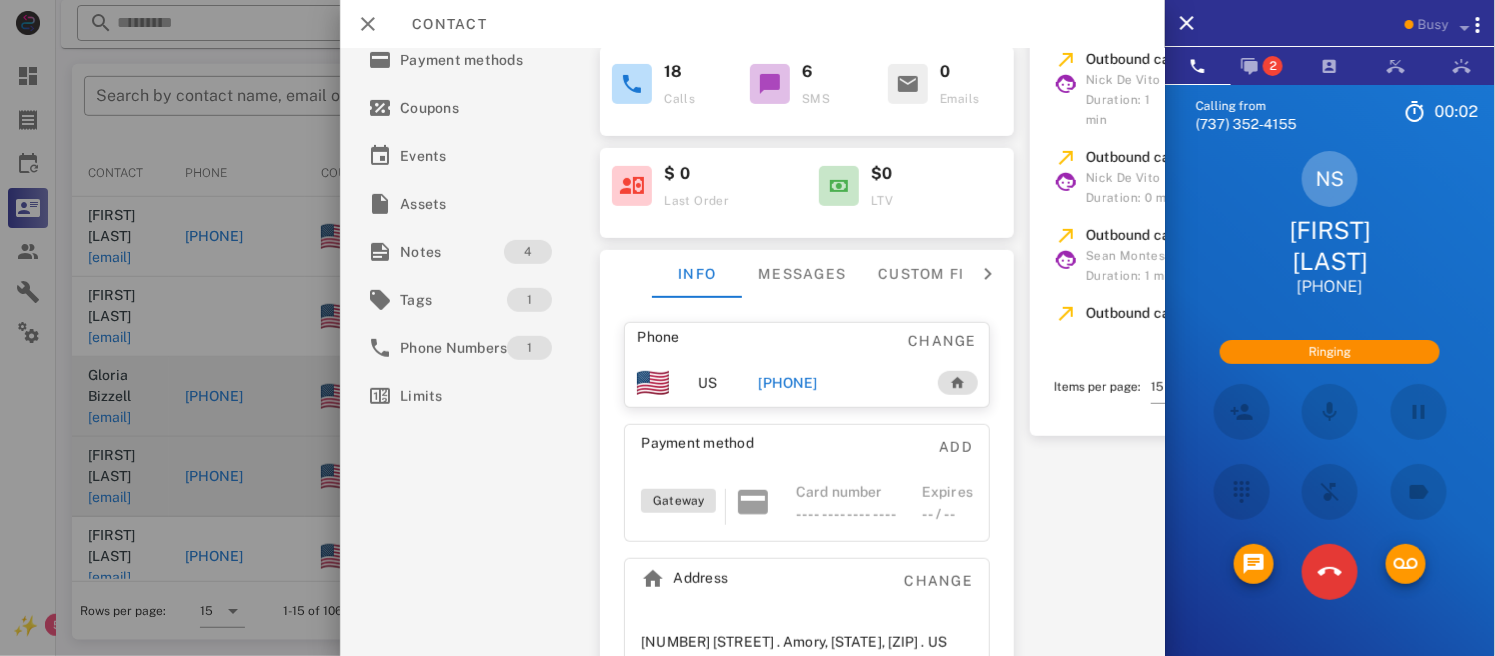 click at bounding box center (1330, 412) 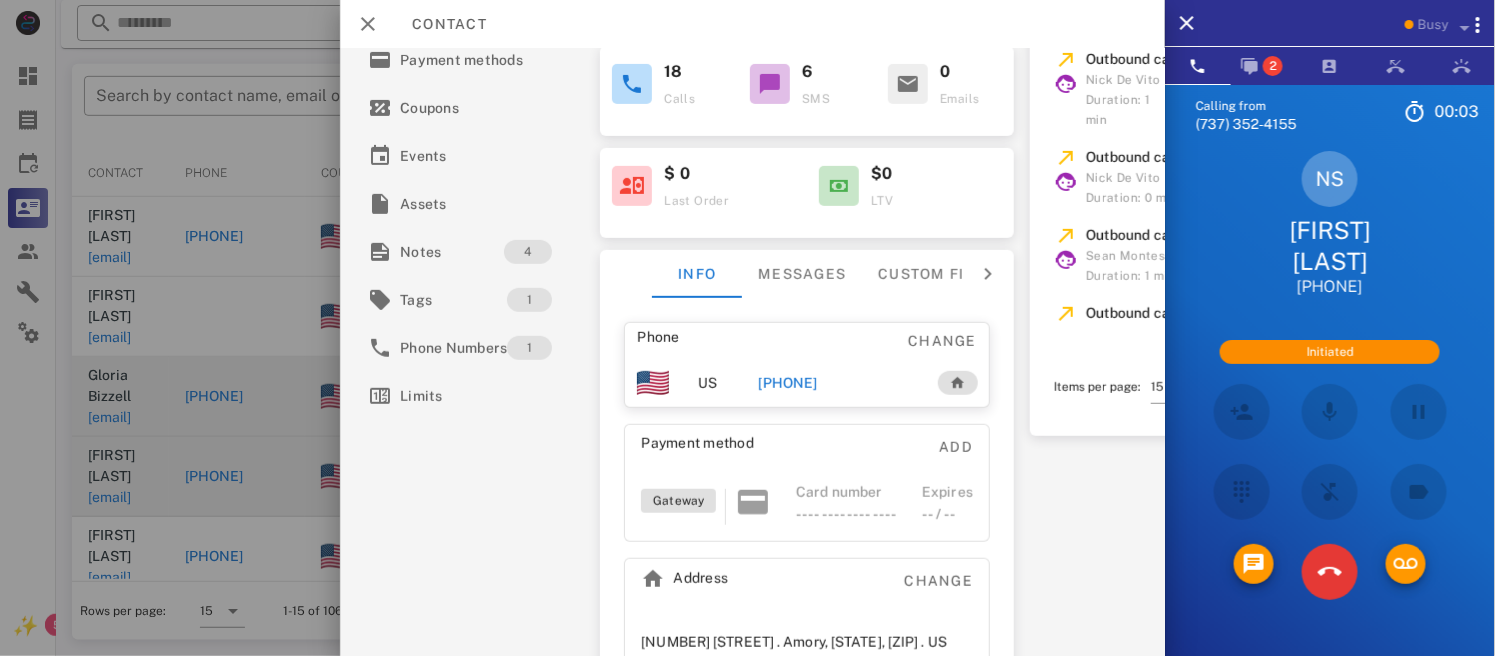 click at bounding box center (1330, 412) 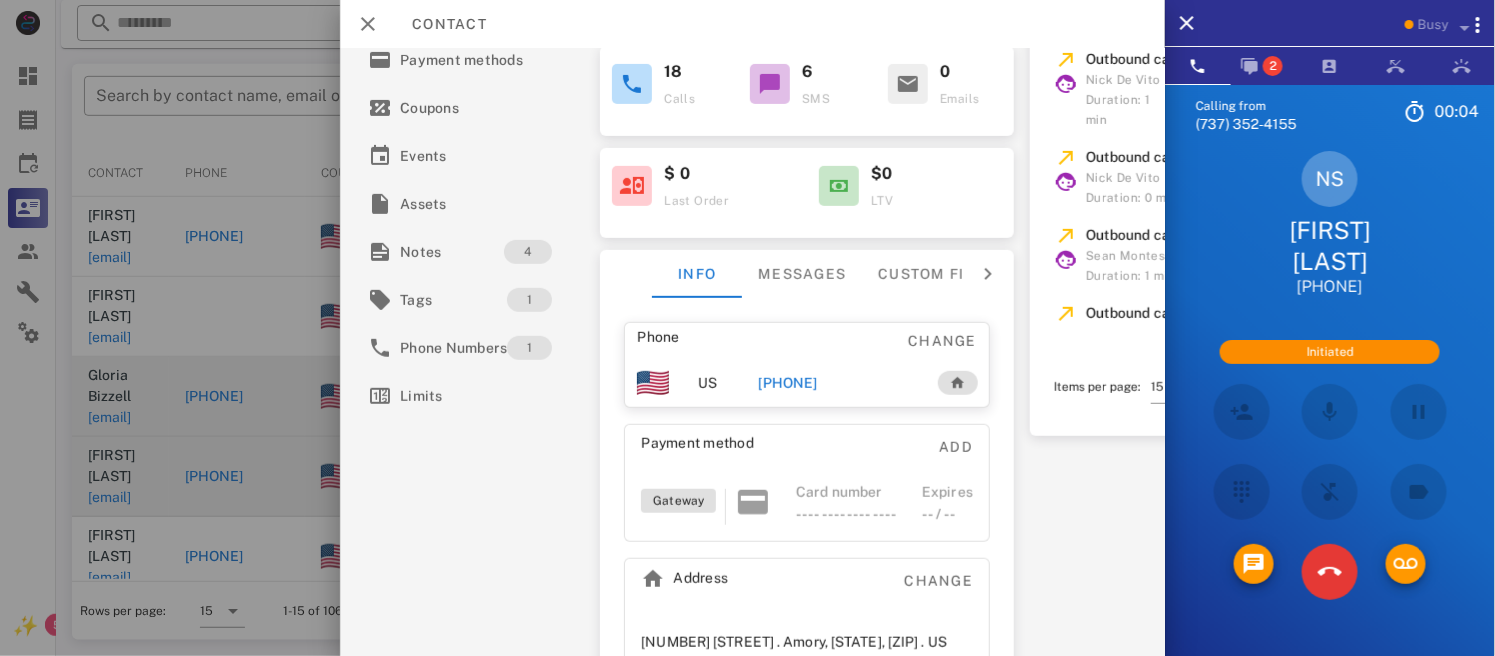 click at bounding box center [1330, 412] 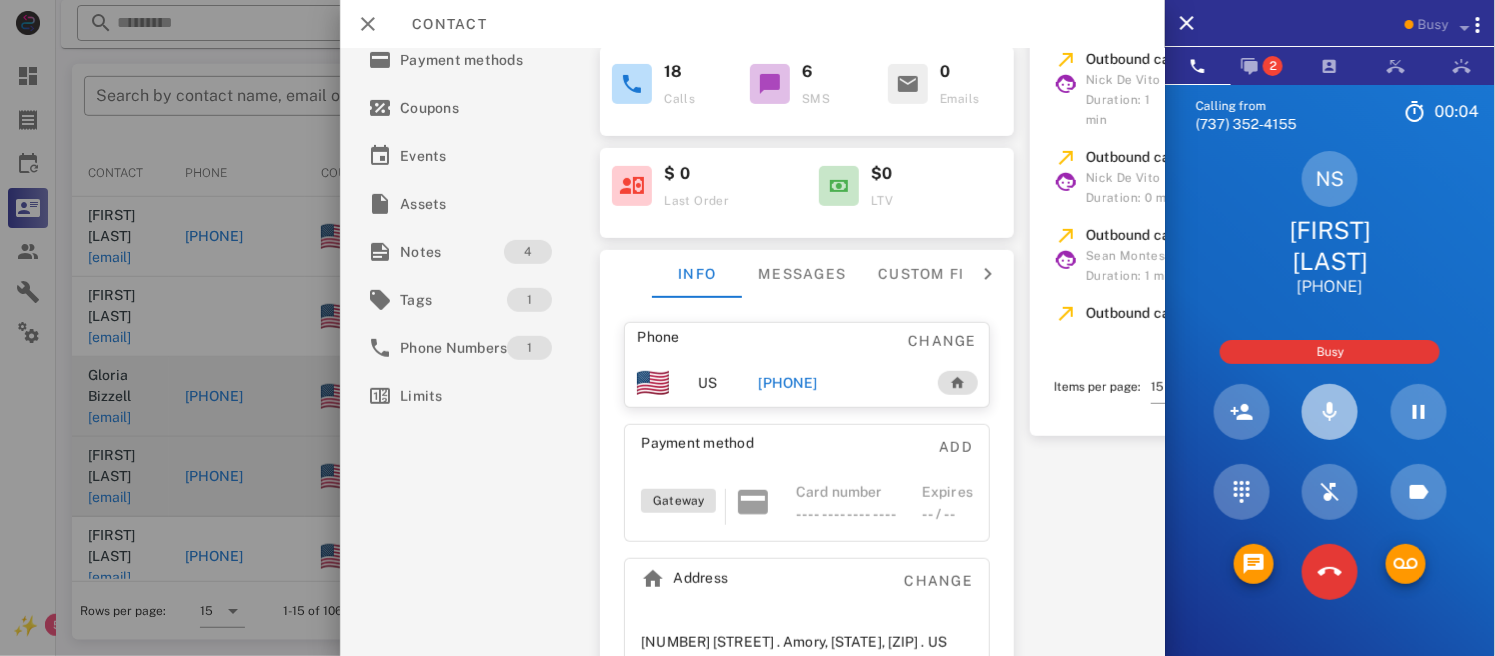 click at bounding box center (1330, 412) 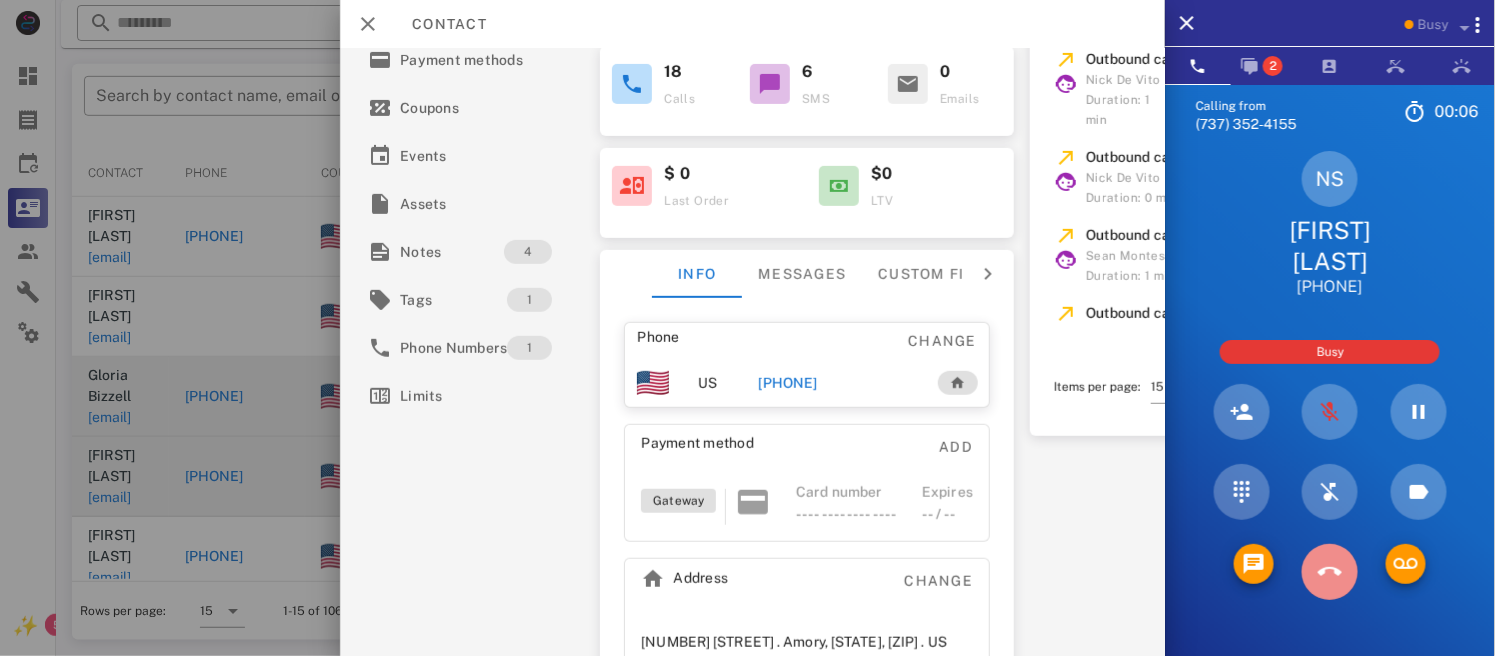 click at bounding box center (1330, 572) 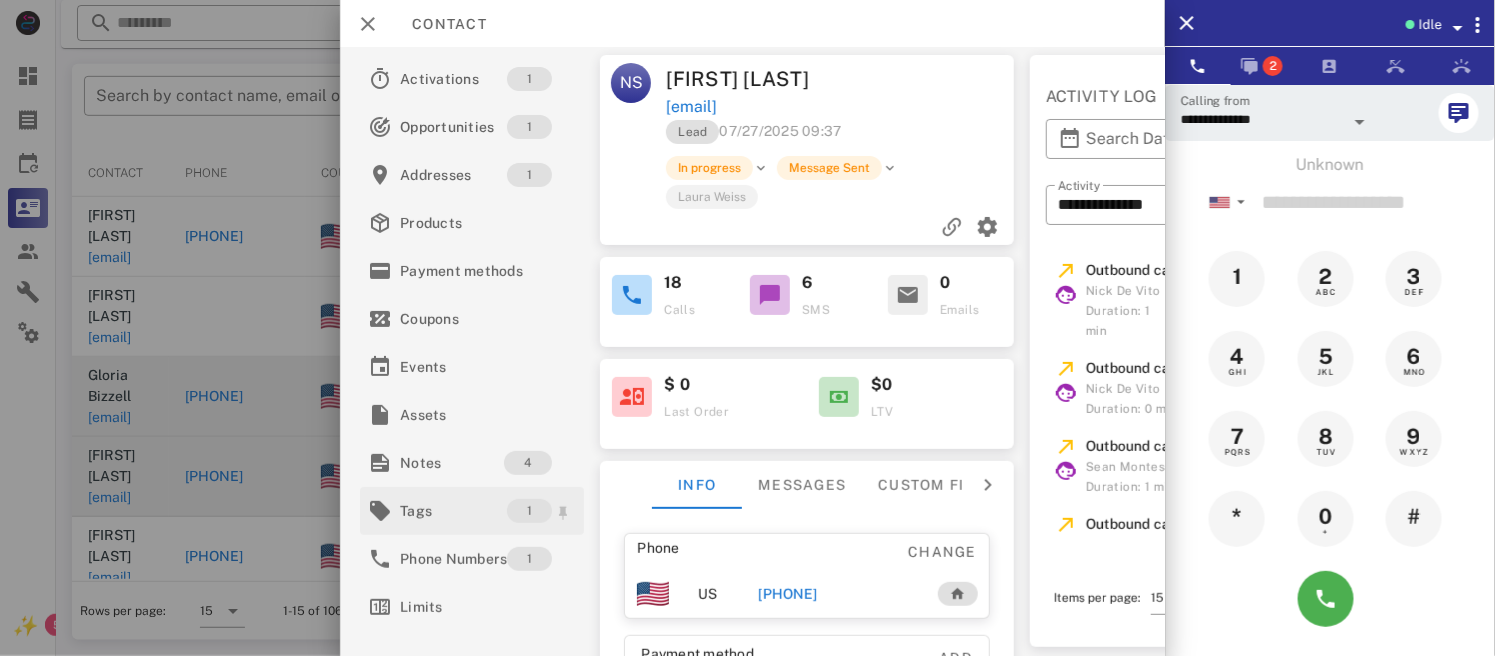 scroll, scrollTop: 0, scrollLeft: 0, axis: both 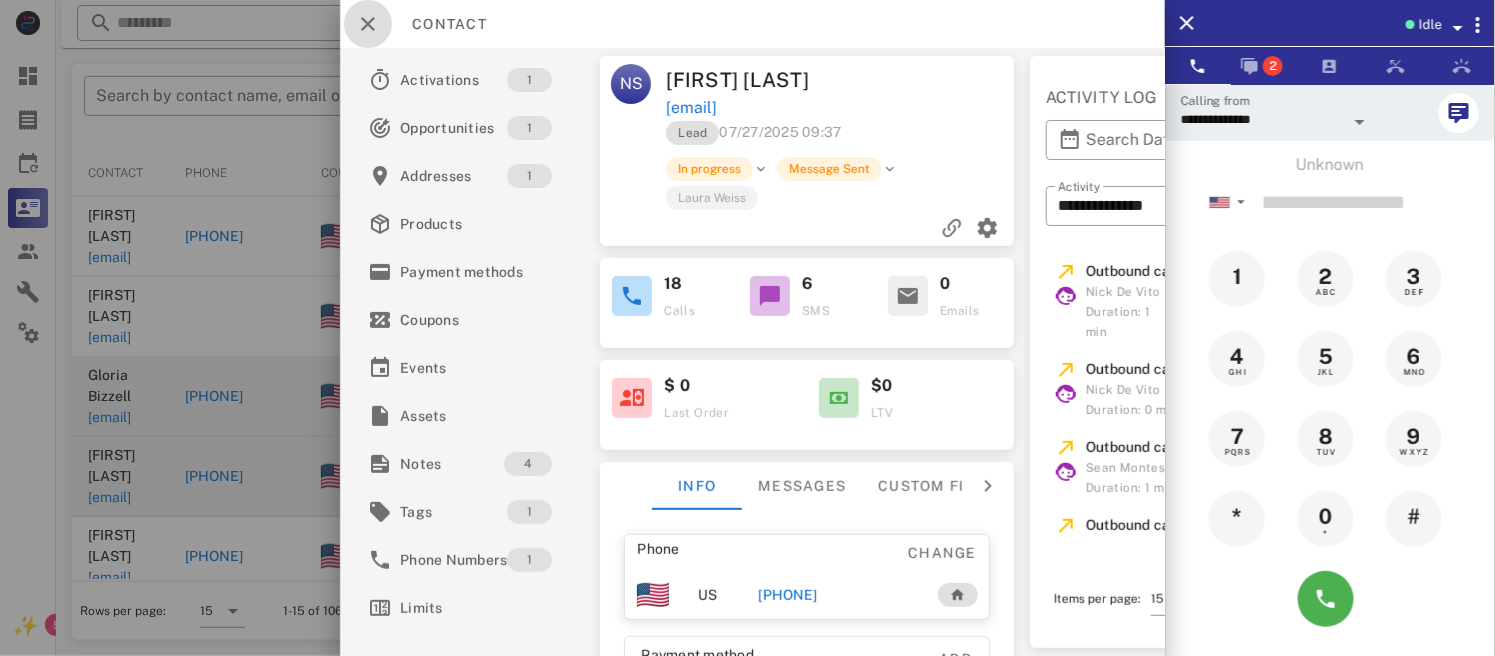 click at bounding box center (368, 24) 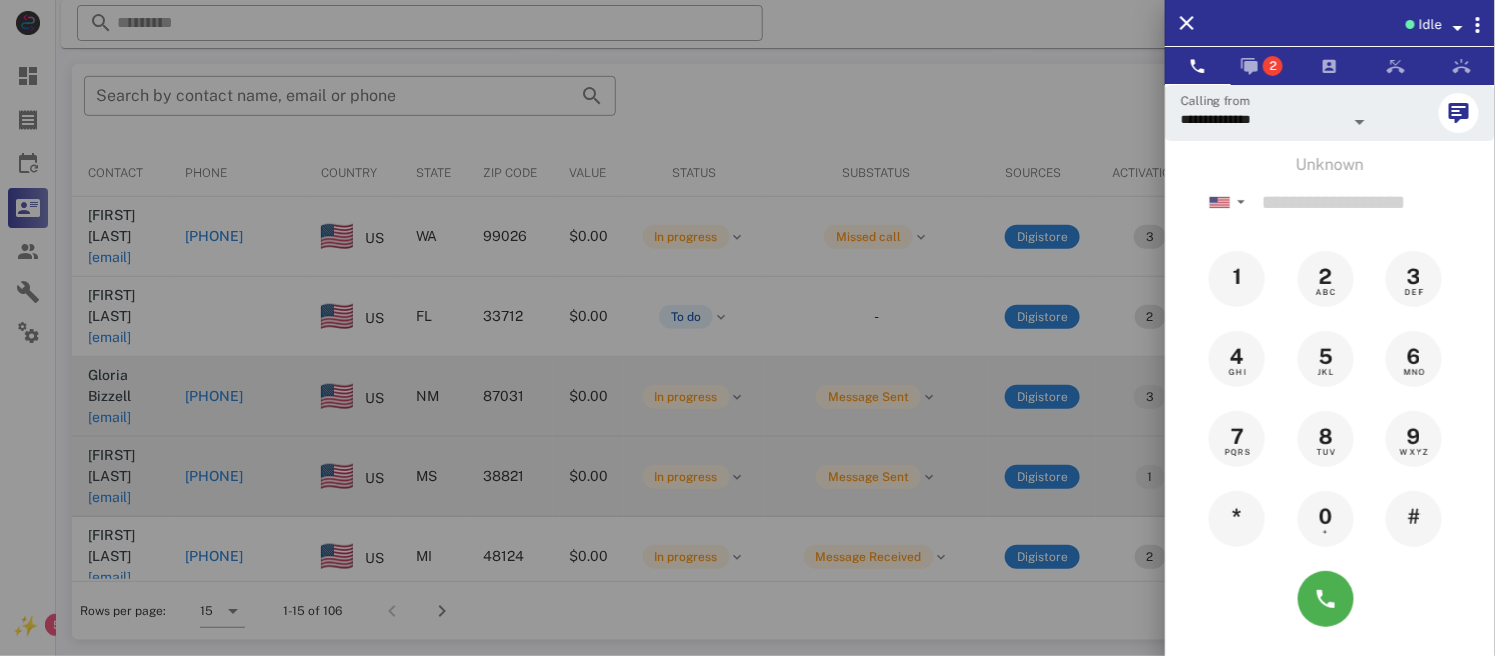 click at bounding box center (747, 328) 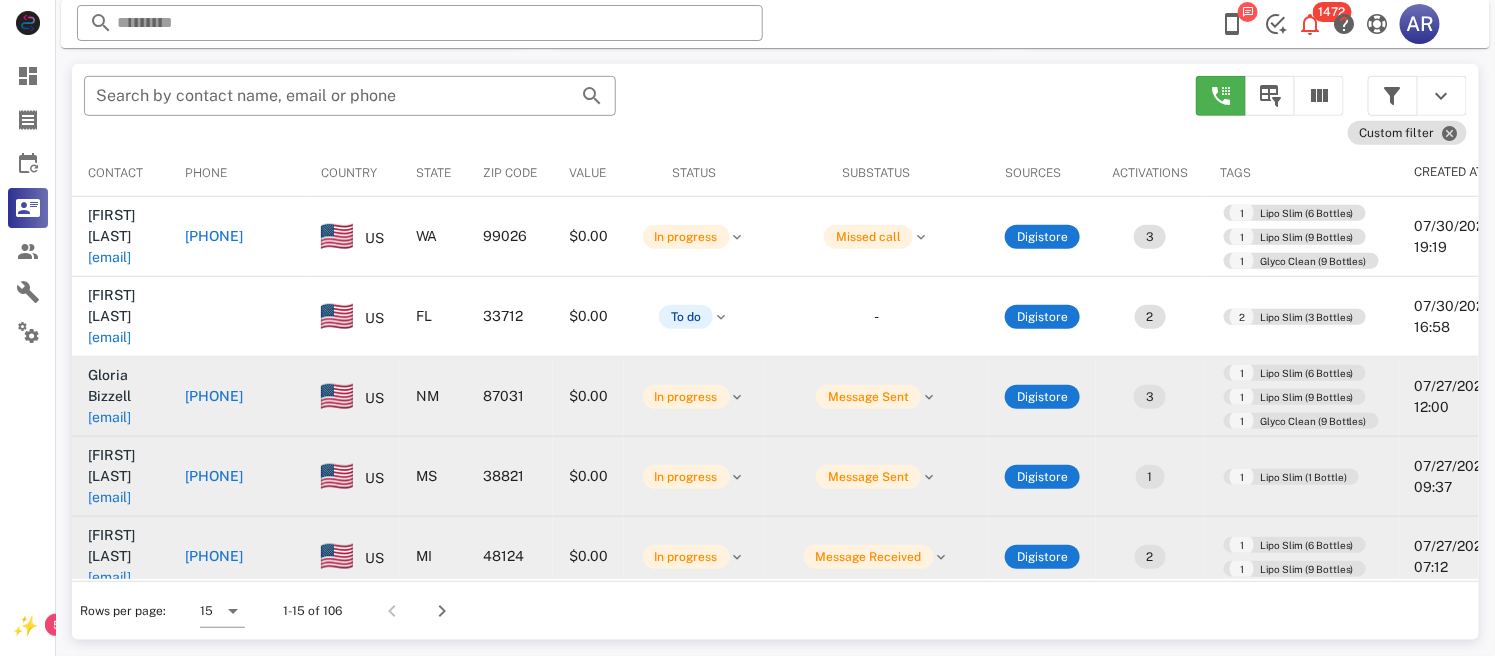 click on "[PHONE]" at bounding box center [214, 556] 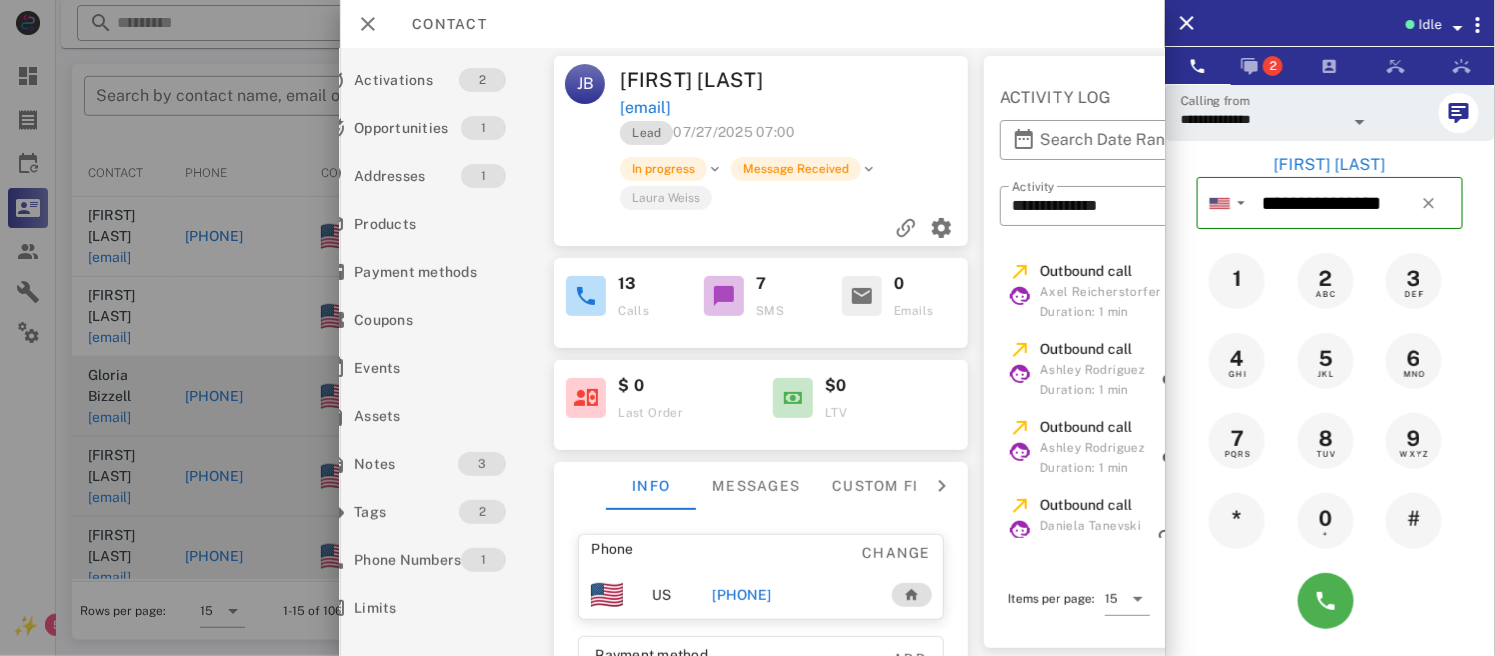 scroll, scrollTop: 0, scrollLeft: 0, axis: both 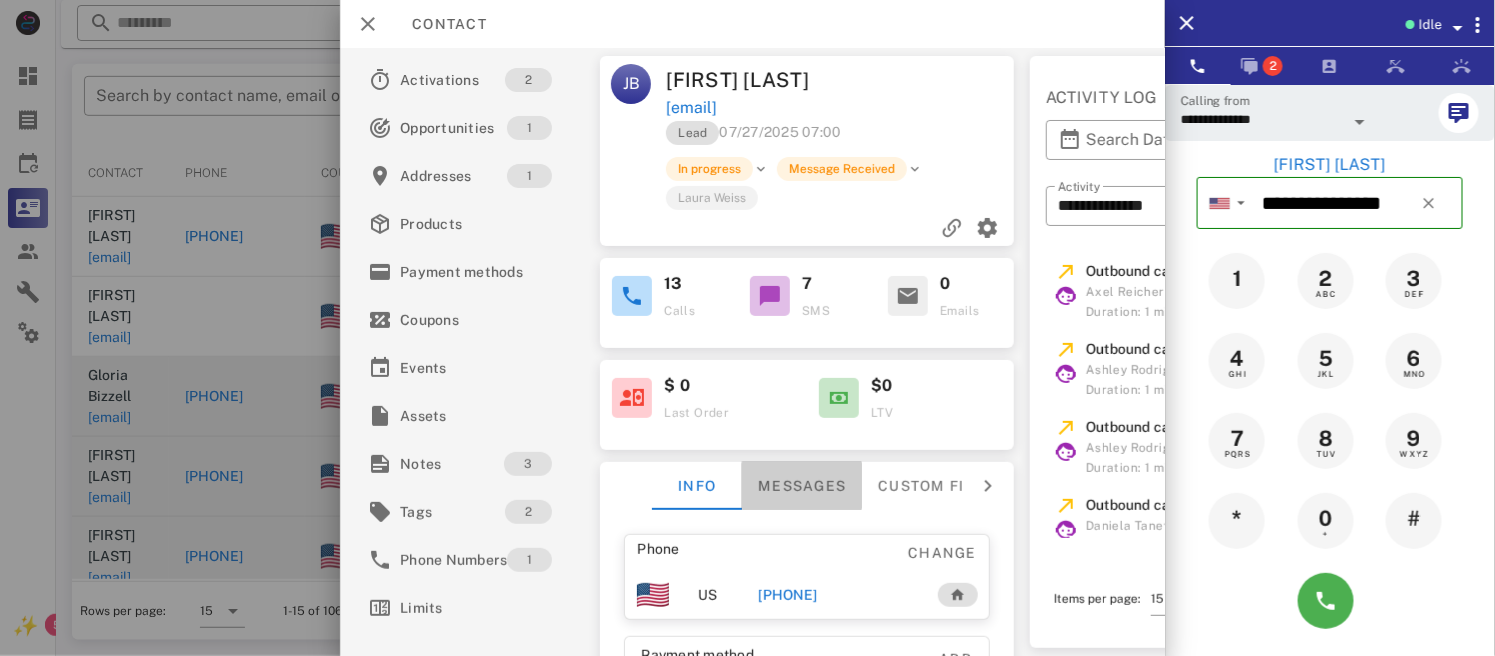 click on "Messages" at bounding box center [803, 486] 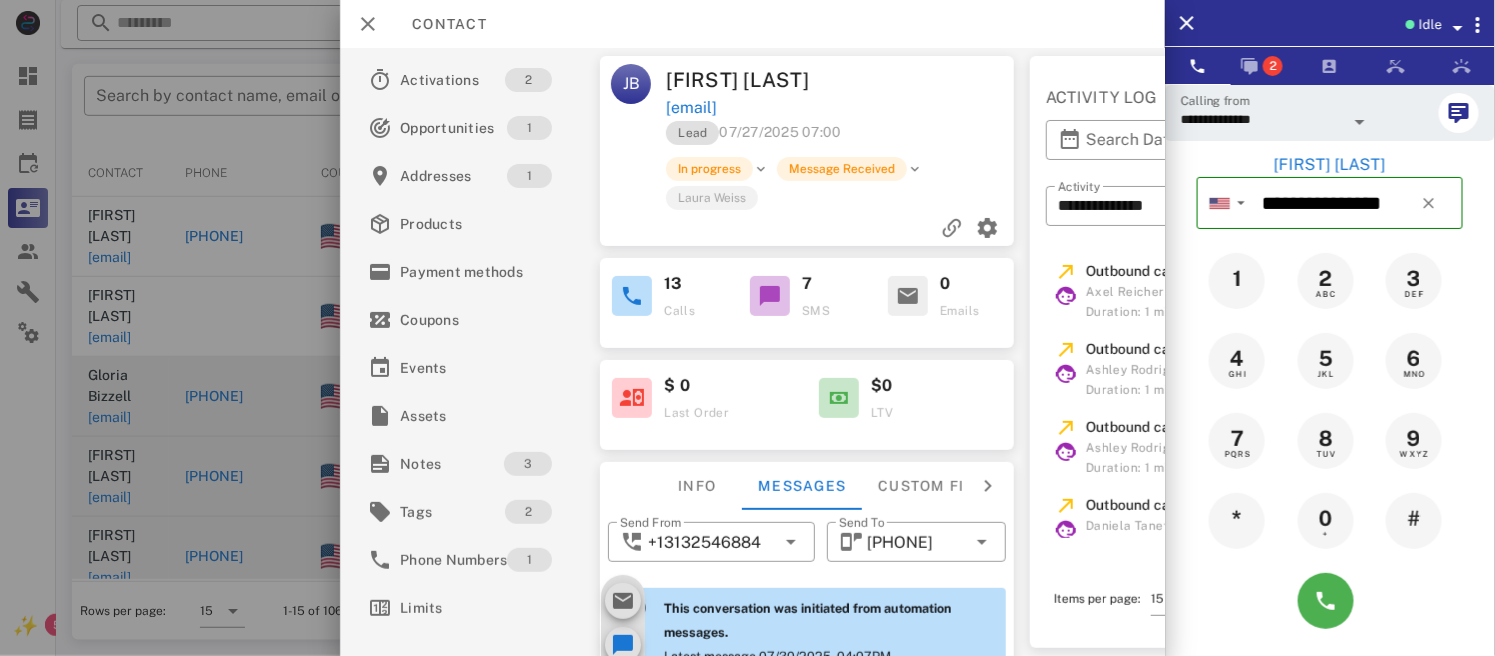 scroll, scrollTop: 1615, scrollLeft: 0, axis: vertical 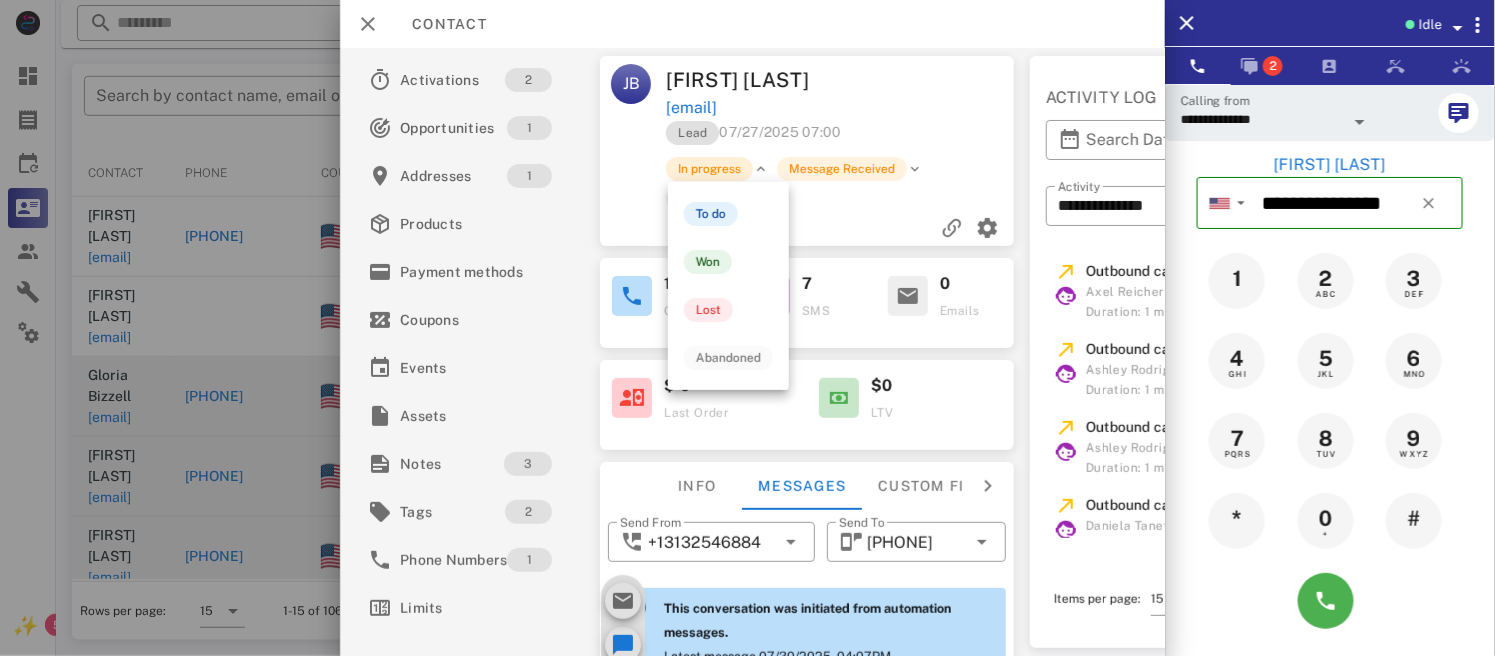click on "In progress" at bounding box center [710, 169] 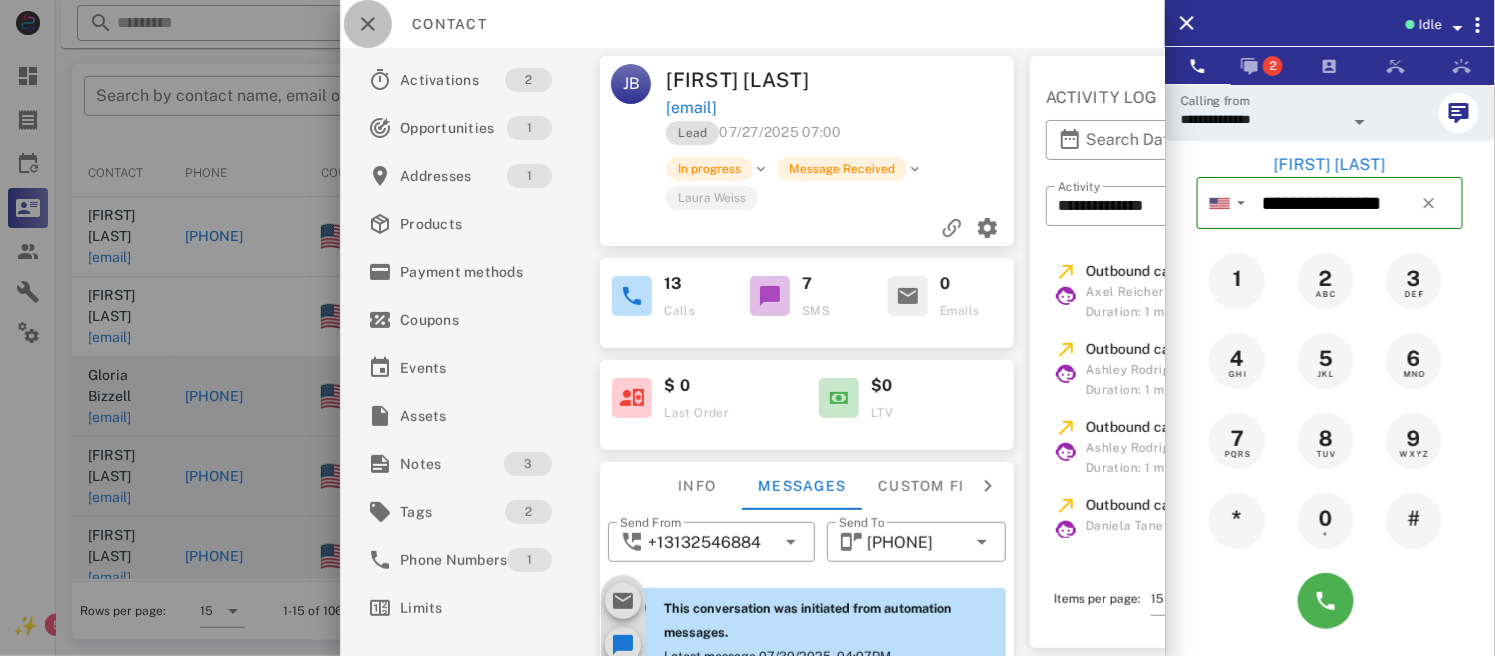click at bounding box center (368, 24) 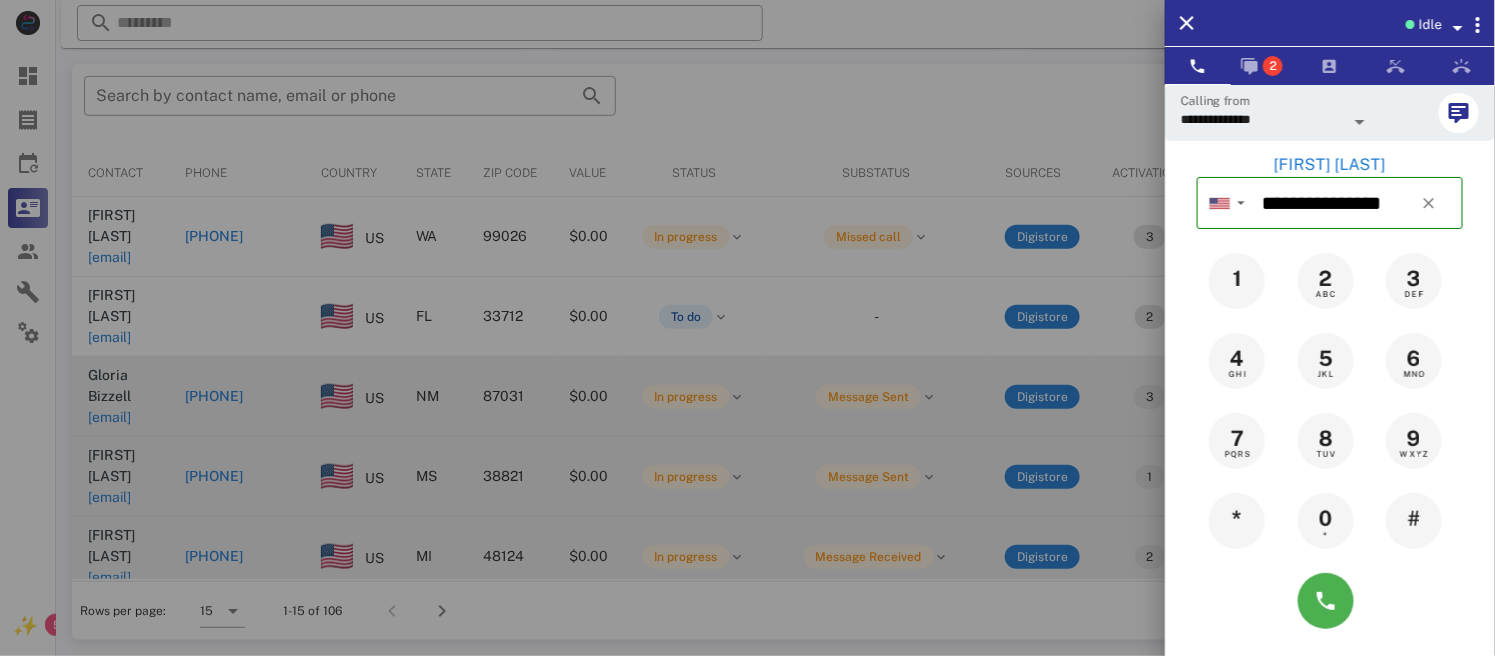 click at bounding box center [747, 328] 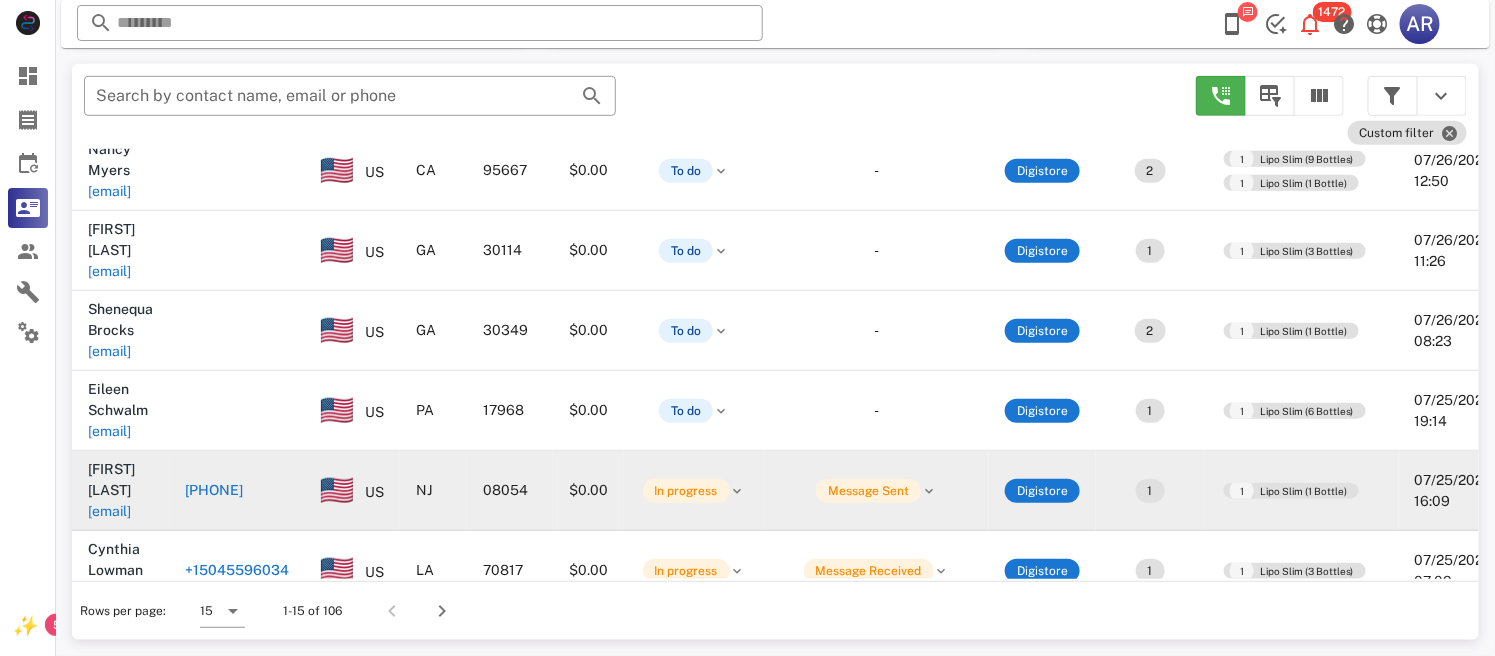 scroll, scrollTop: 468, scrollLeft: 0, axis: vertical 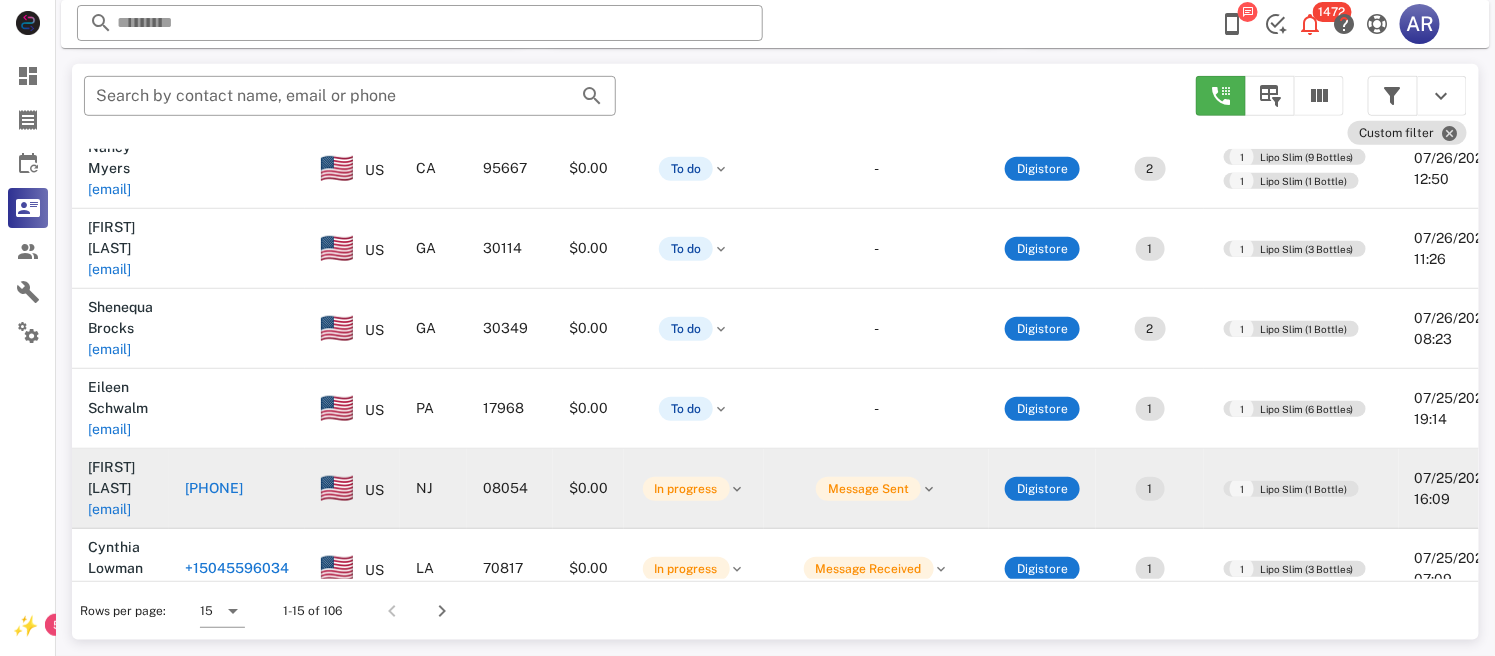 click on "[PHONE]" at bounding box center [214, 488] 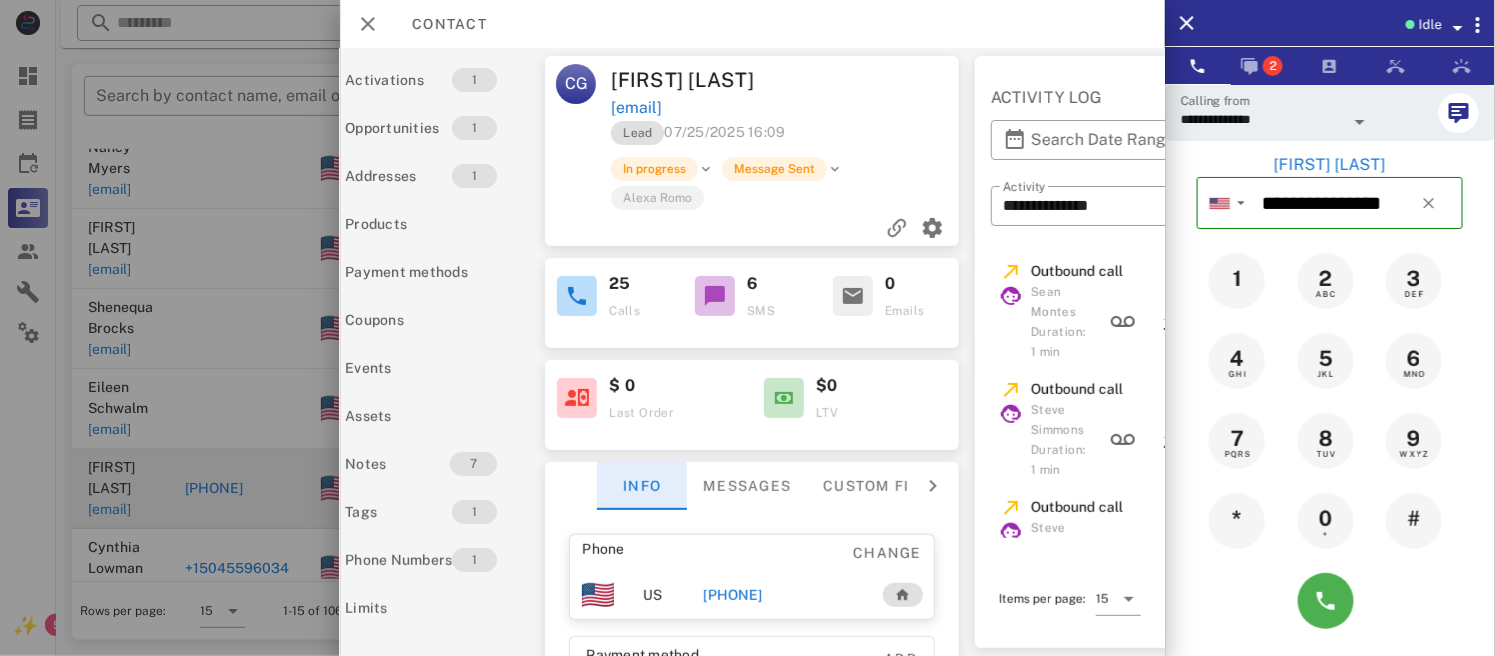 scroll, scrollTop: 0, scrollLeft: 0, axis: both 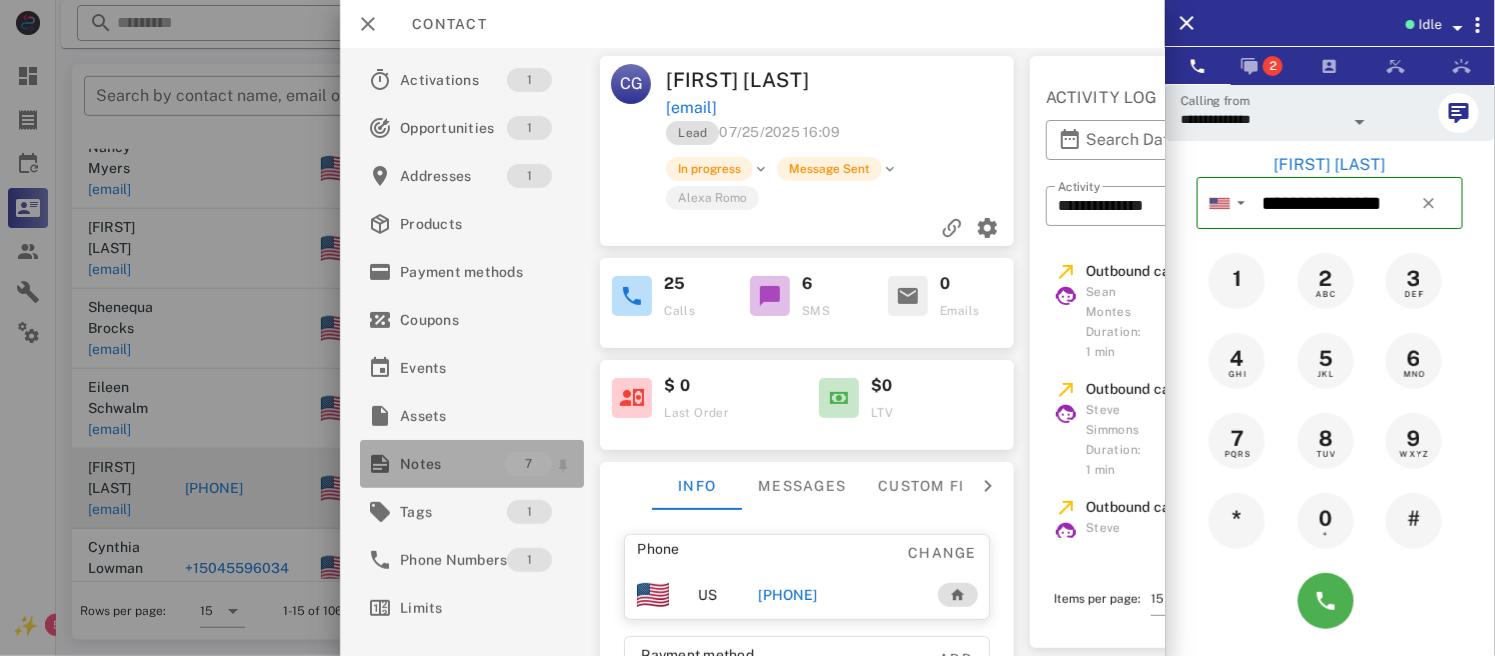 click on "Notes" at bounding box center (452, 464) 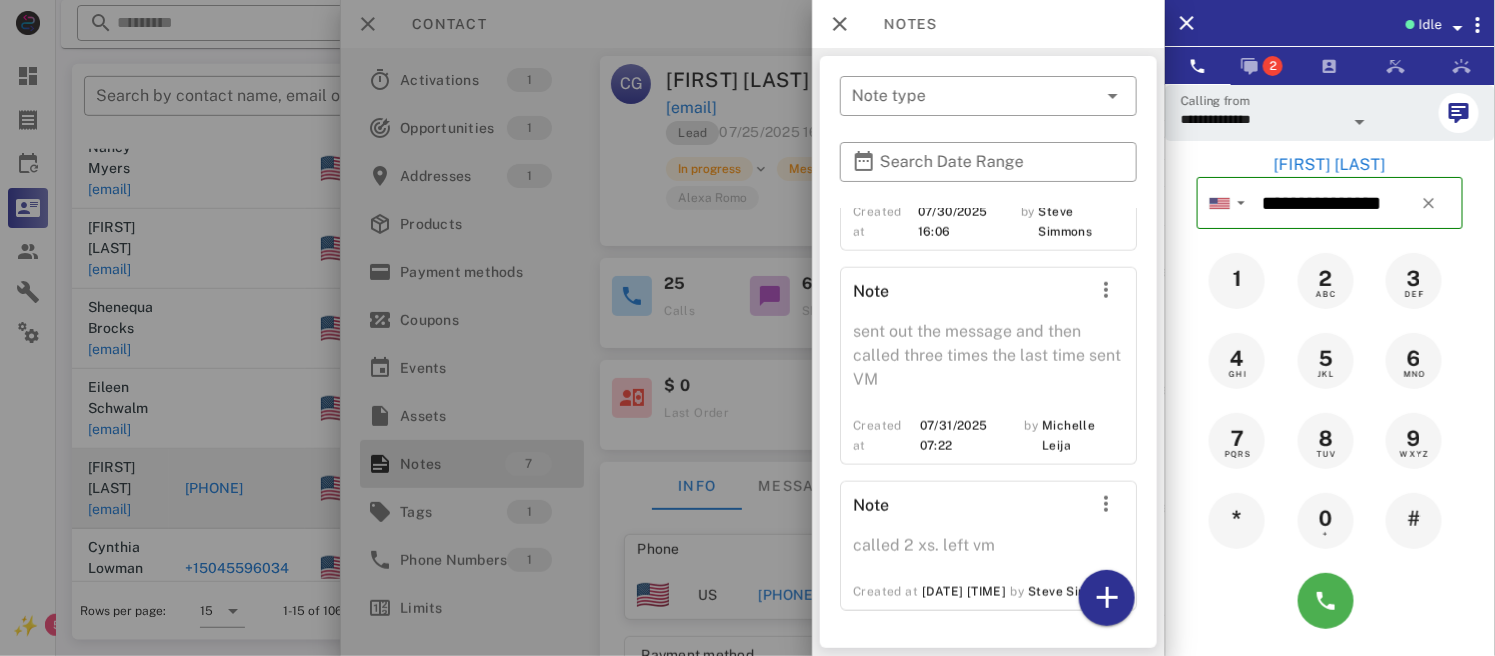 scroll, scrollTop: 873, scrollLeft: 0, axis: vertical 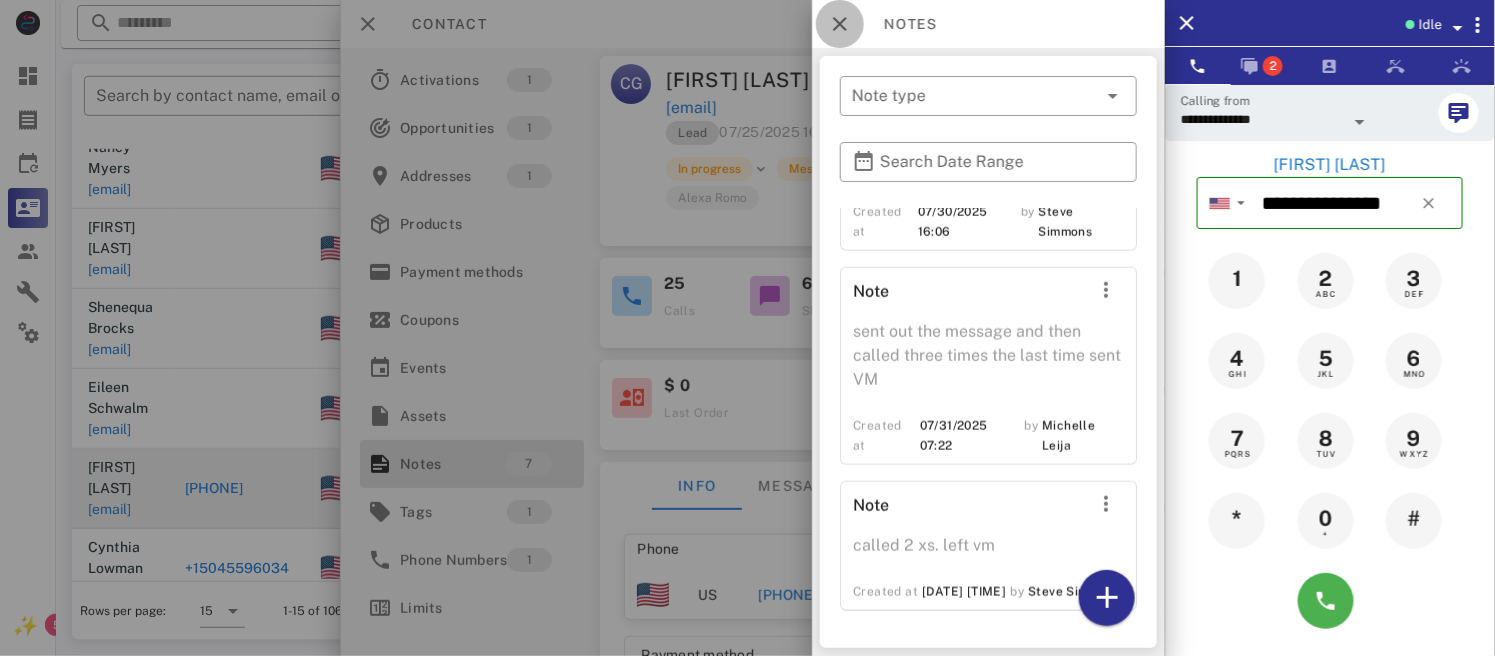 click at bounding box center [840, 24] 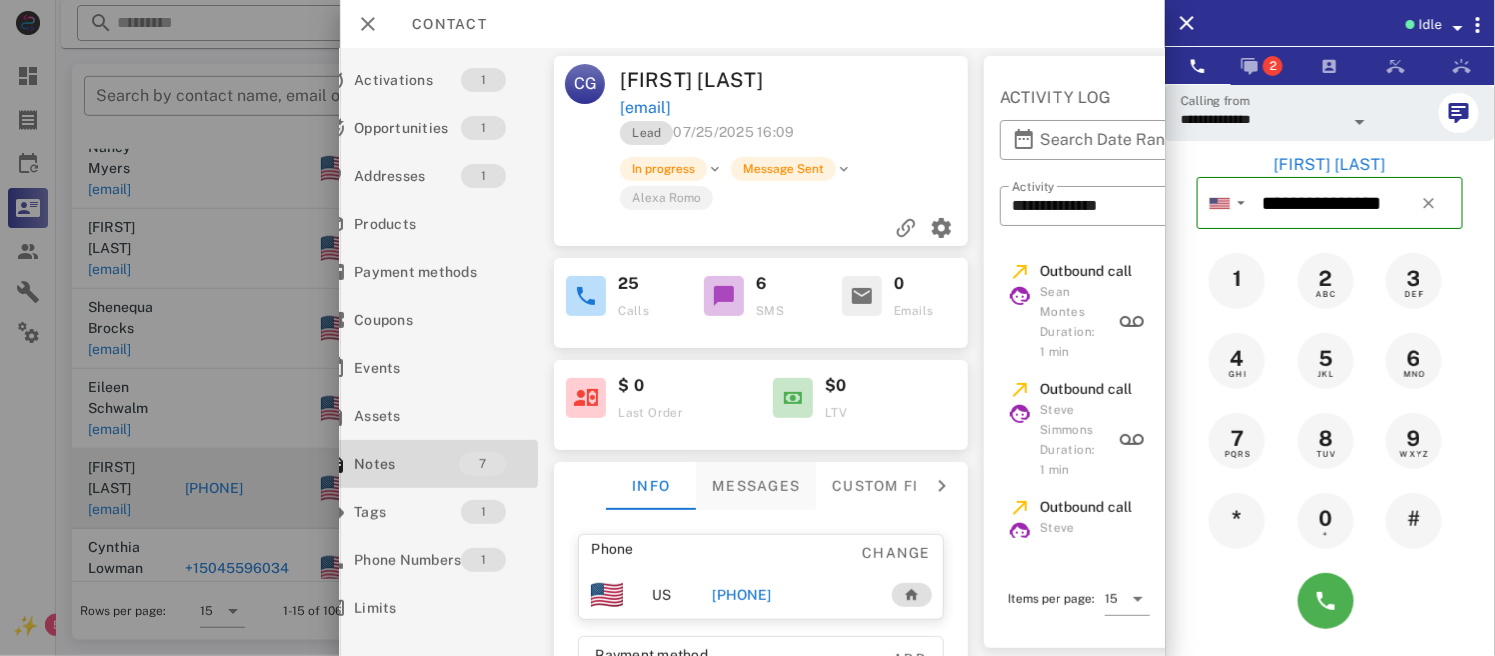scroll, scrollTop: 0, scrollLeft: 57, axis: horizontal 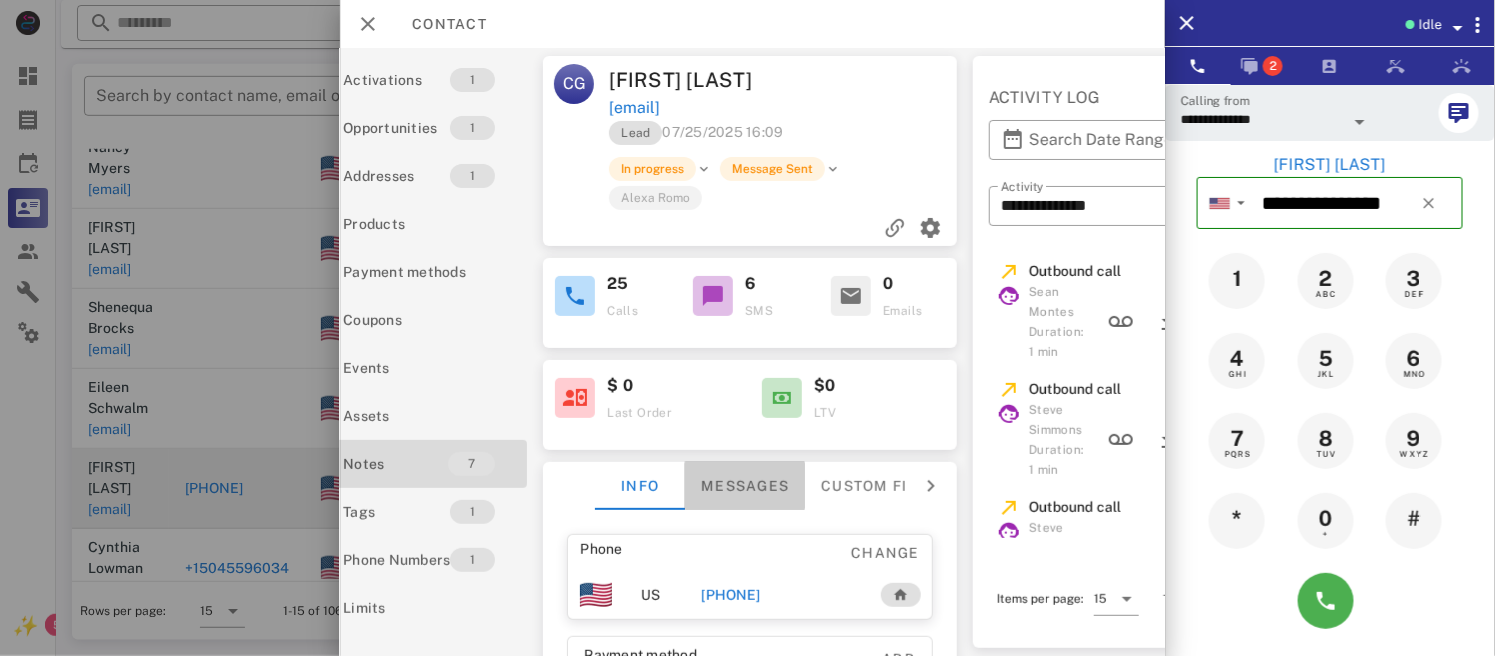 click on "Messages" at bounding box center (746, 486) 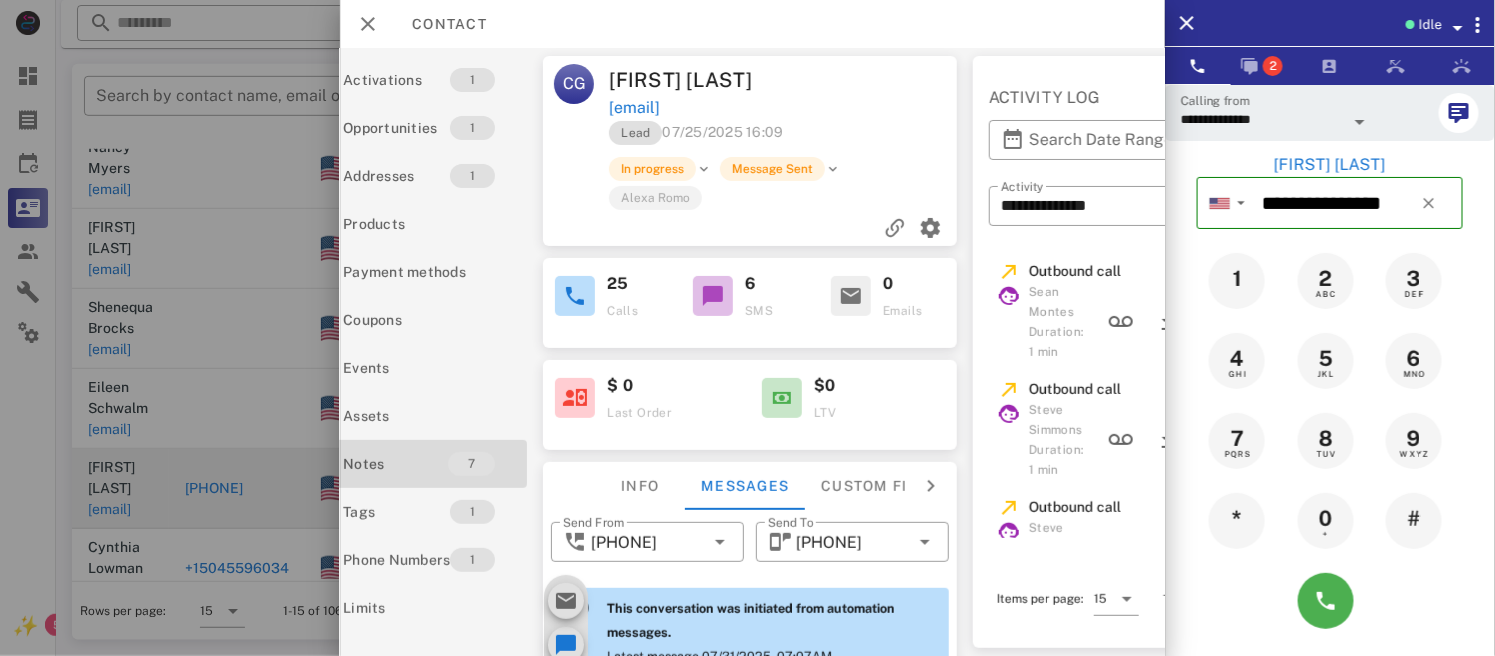 scroll, scrollTop: 2147, scrollLeft: 0, axis: vertical 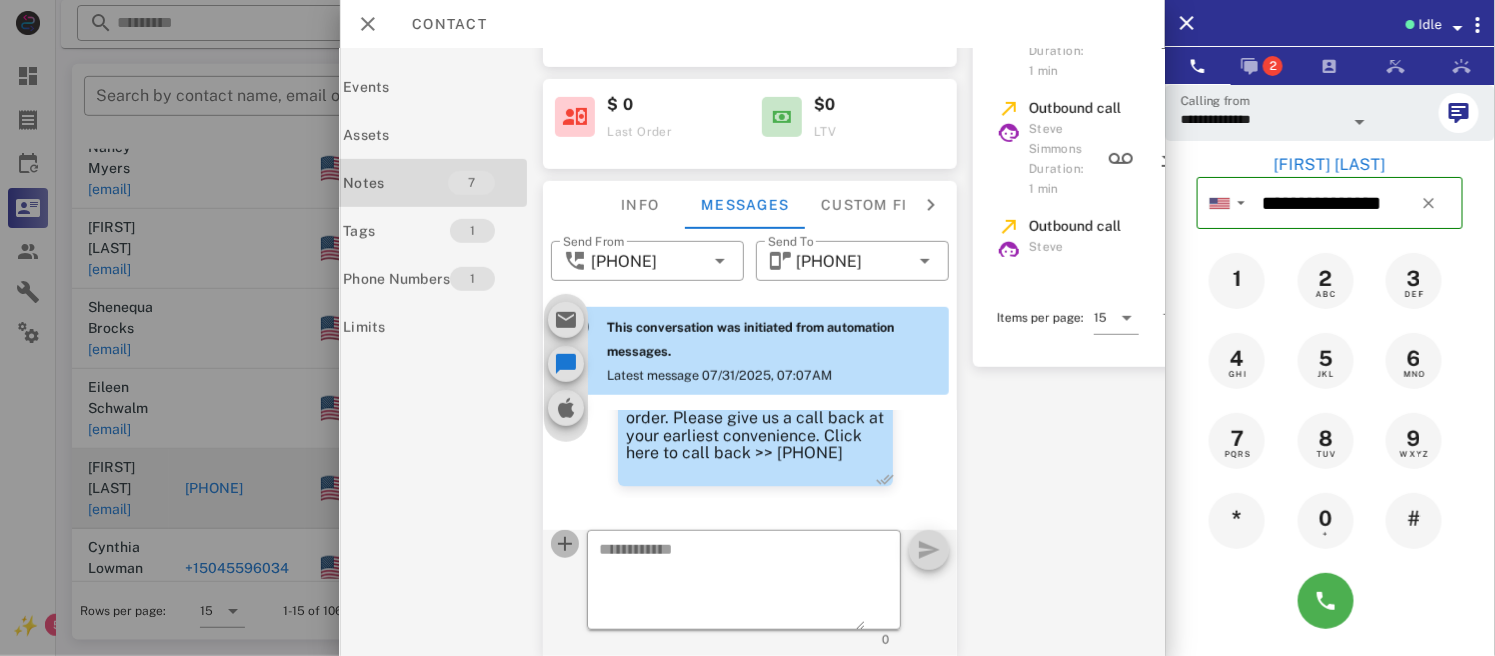 click at bounding box center (566, 544) 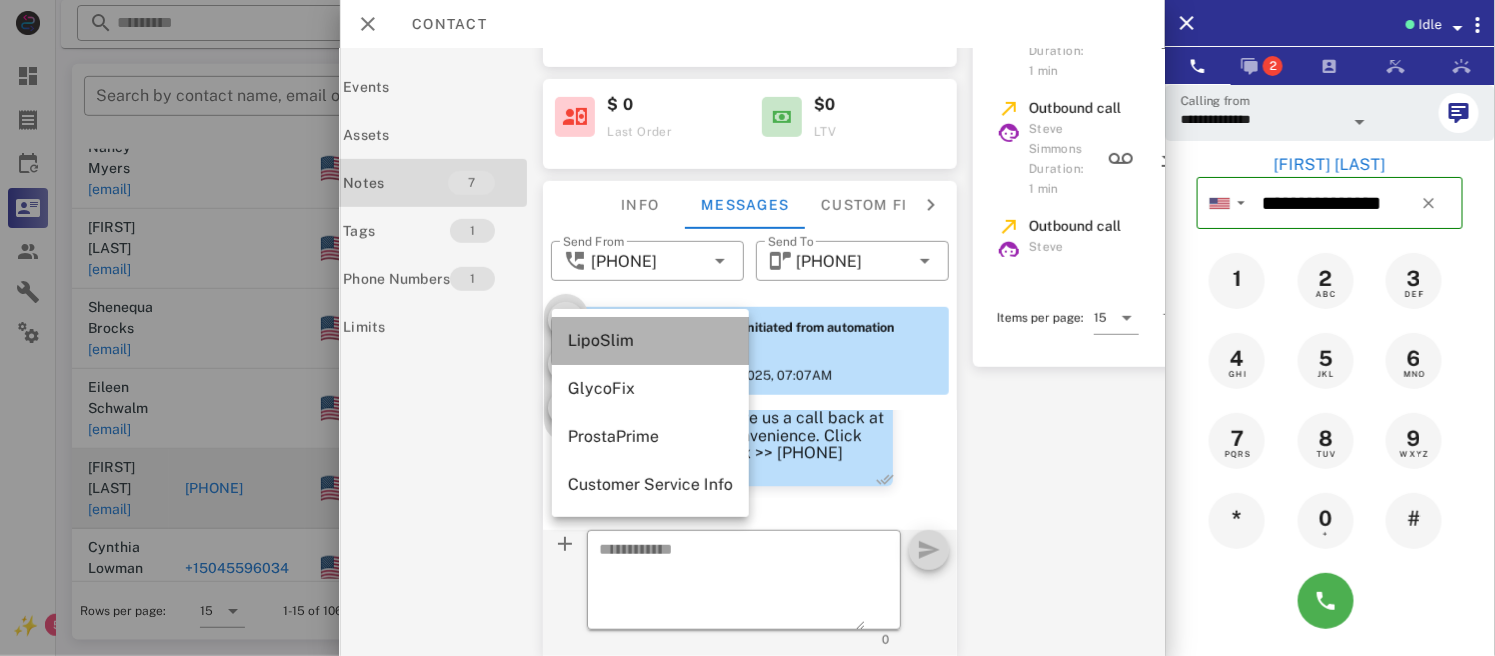 click on "LipoSlim" at bounding box center [650, 340] 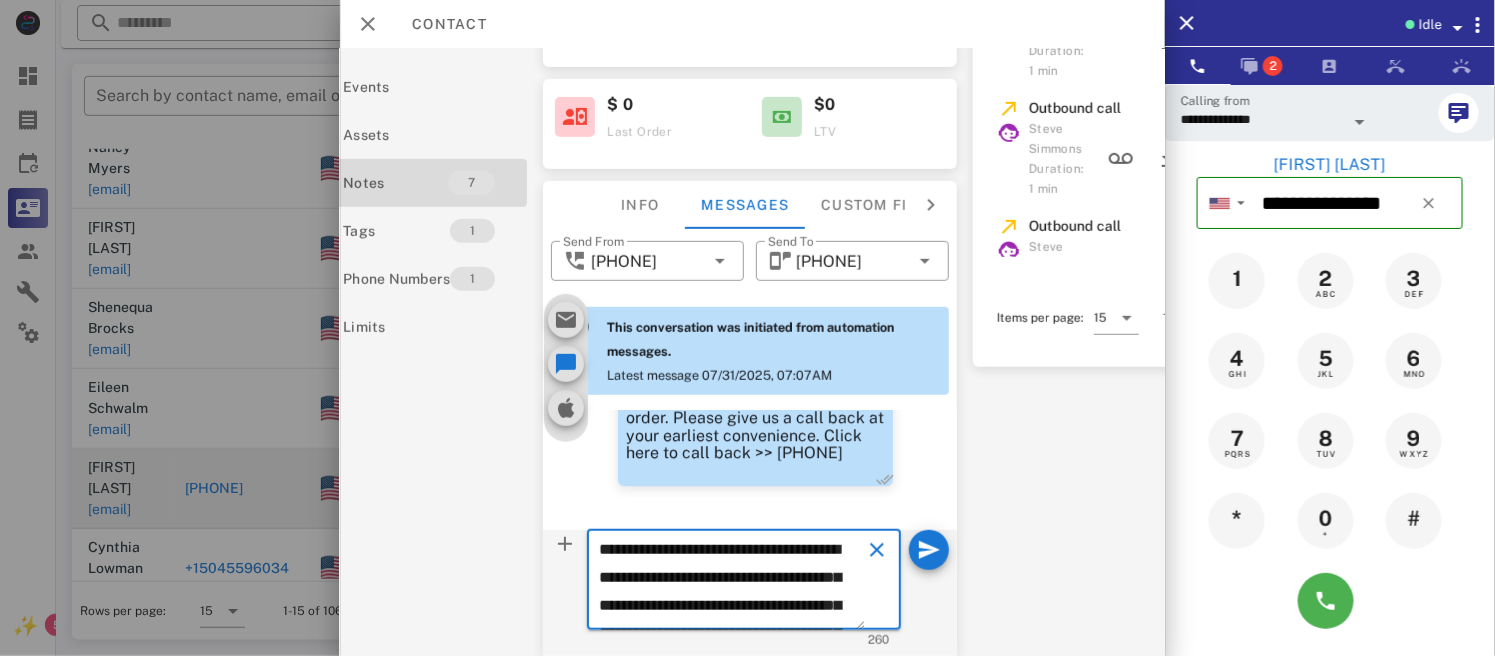 click on "**********" at bounding box center (733, 583) 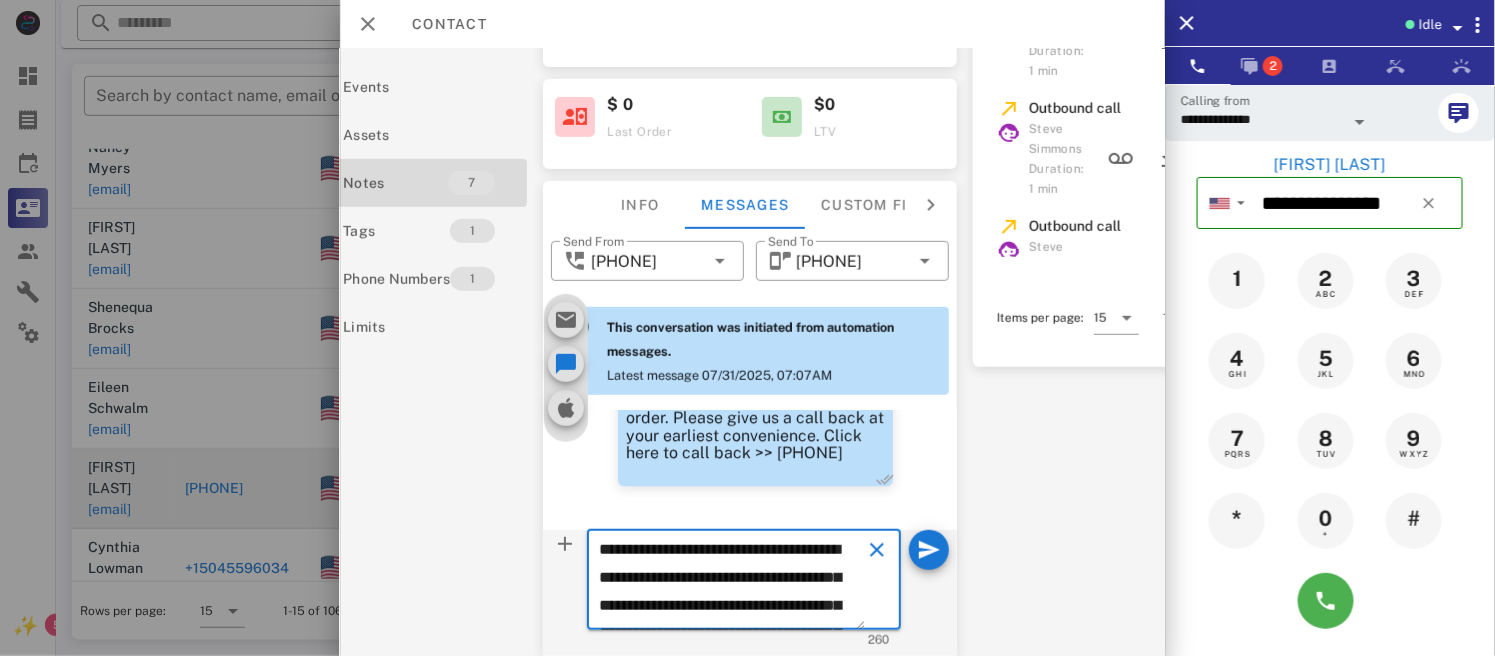 click on "**********" at bounding box center [733, 583] 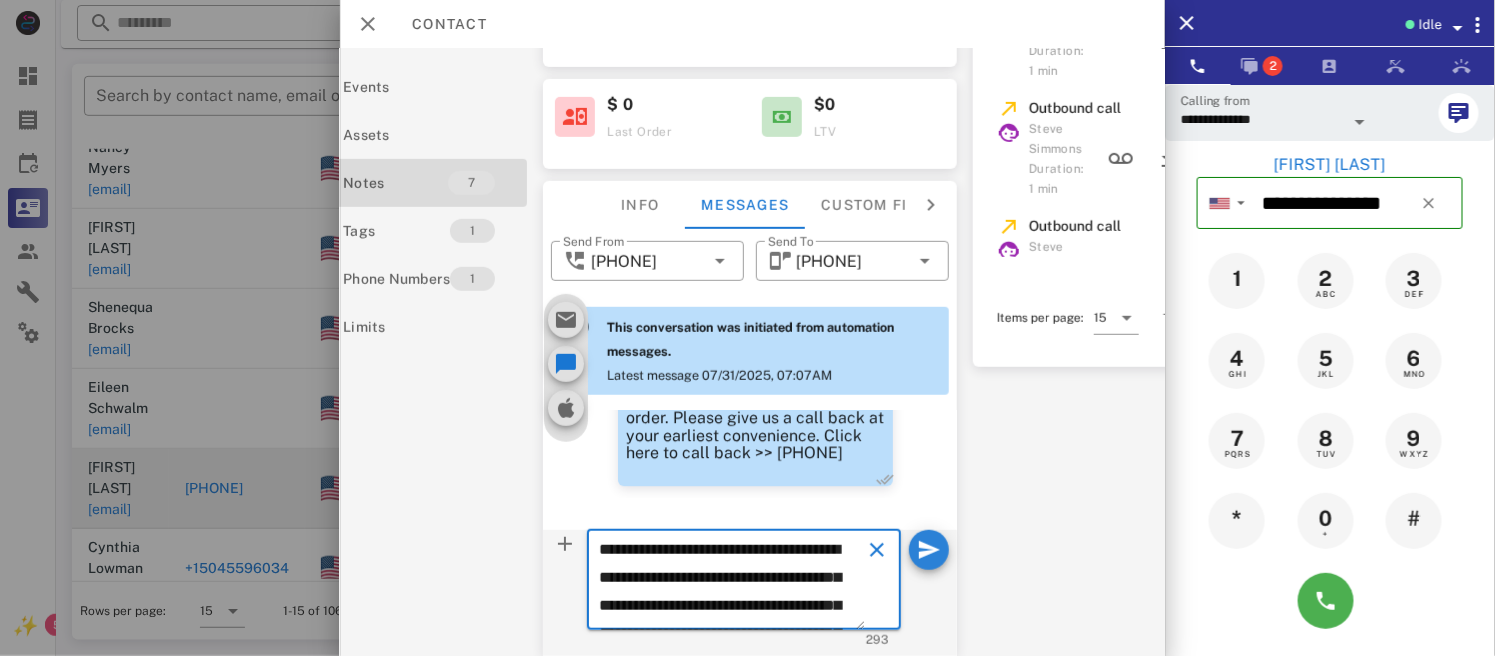 type on "**********" 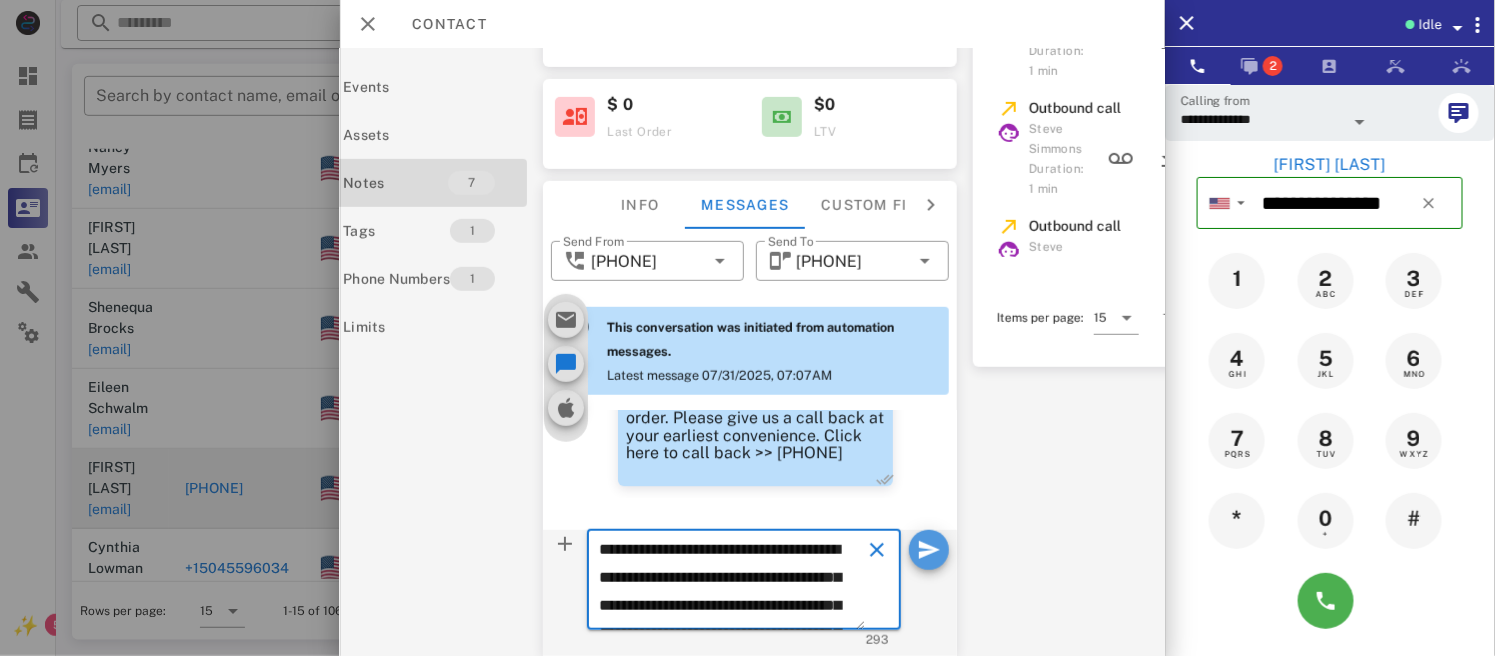 click at bounding box center [929, 550] 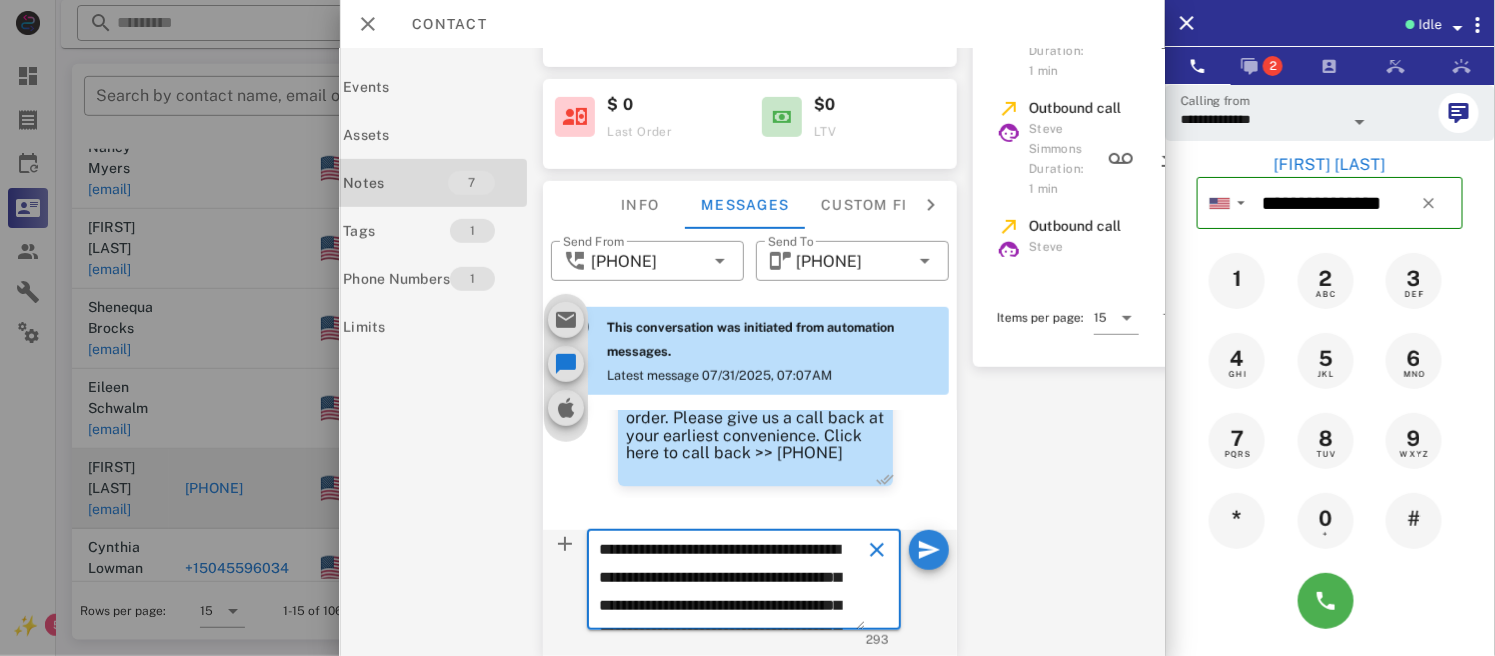 type 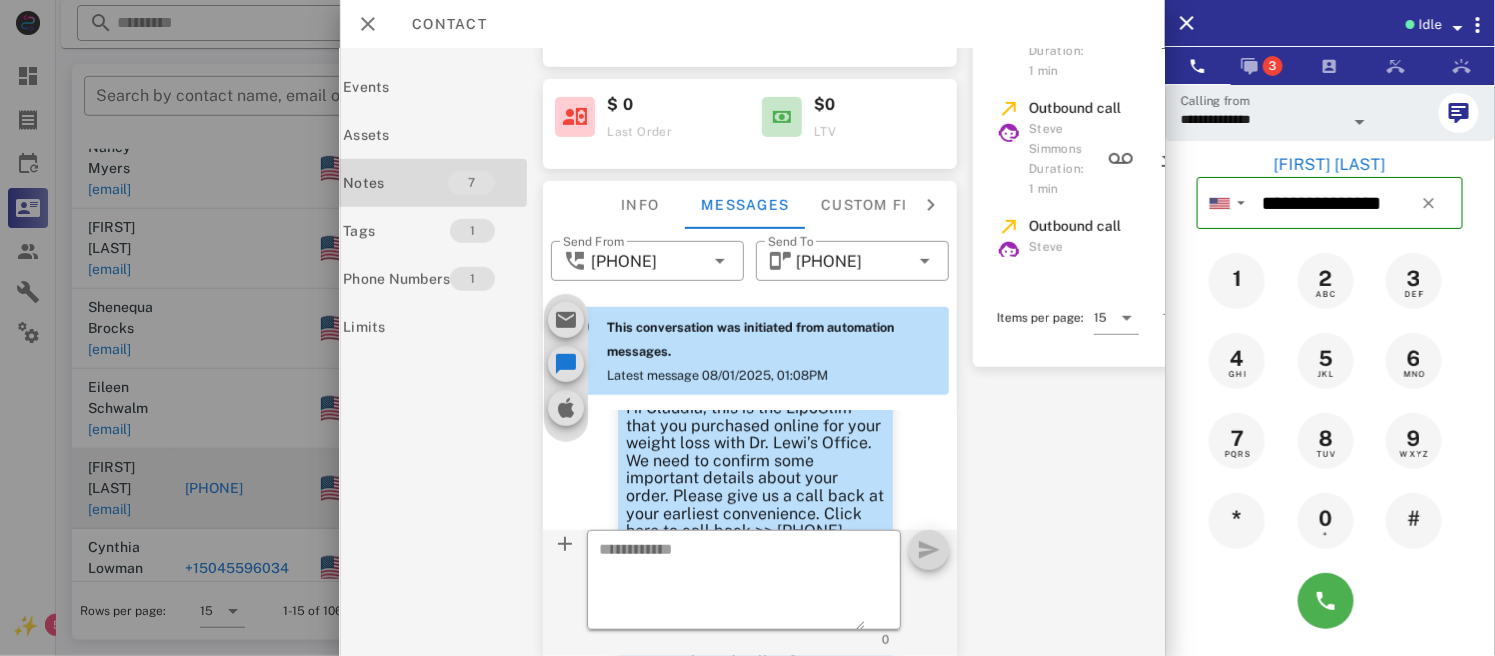 scroll, scrollTop: 2401, scrollLeft: 0, axis: vertical 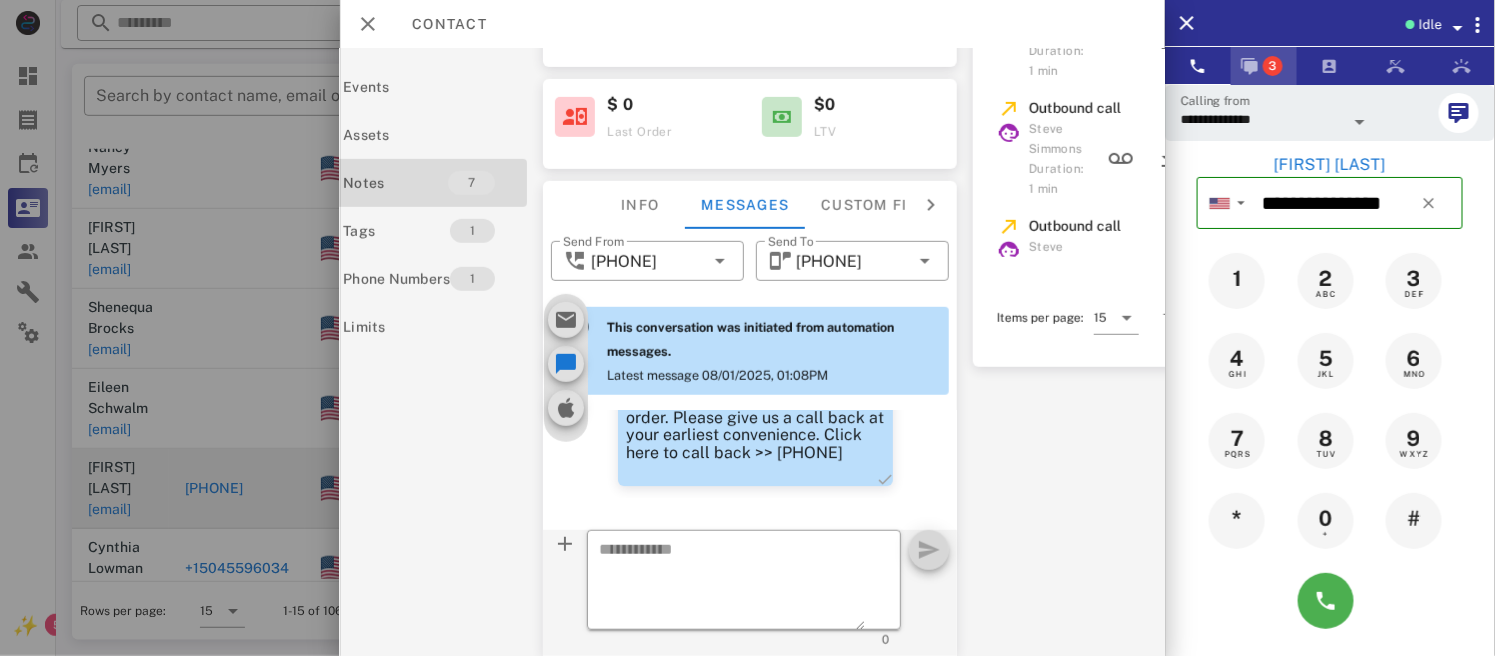click on "3" at bounding box center (1264, 66) 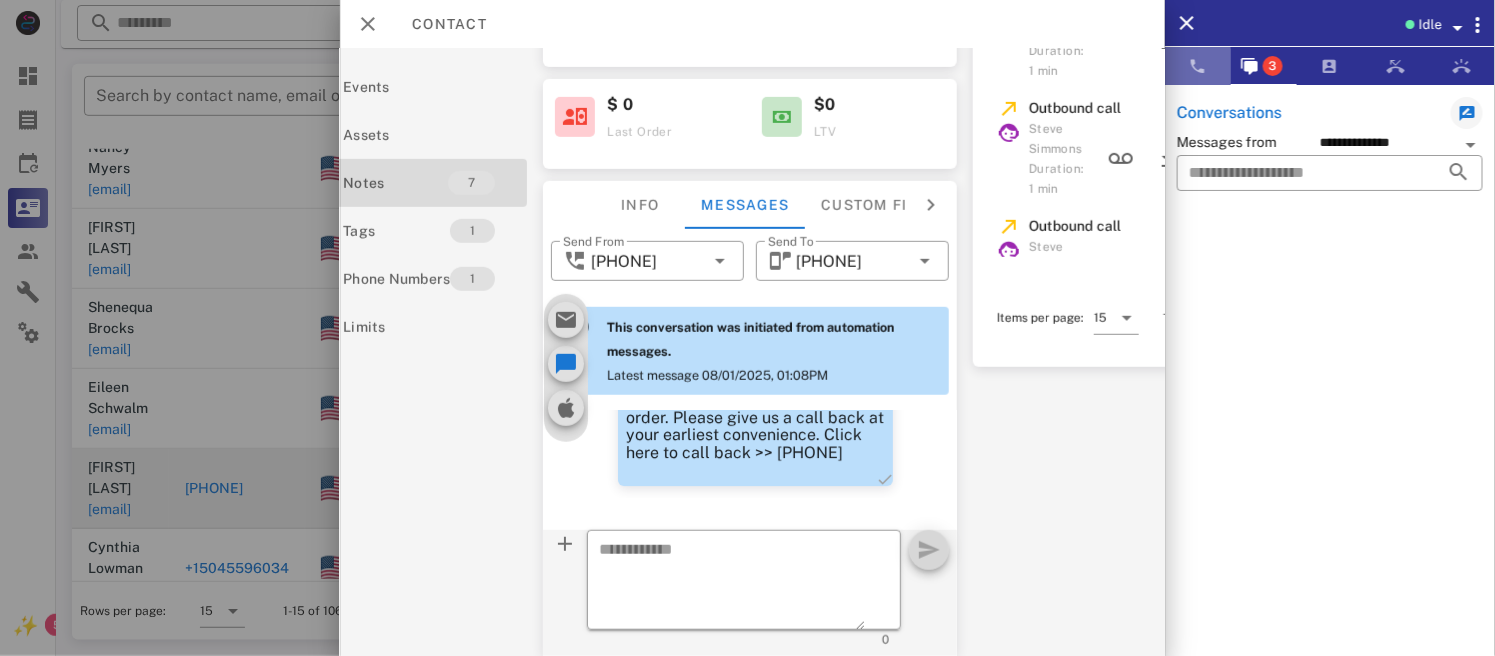 click at bounding box center [1198, 66] 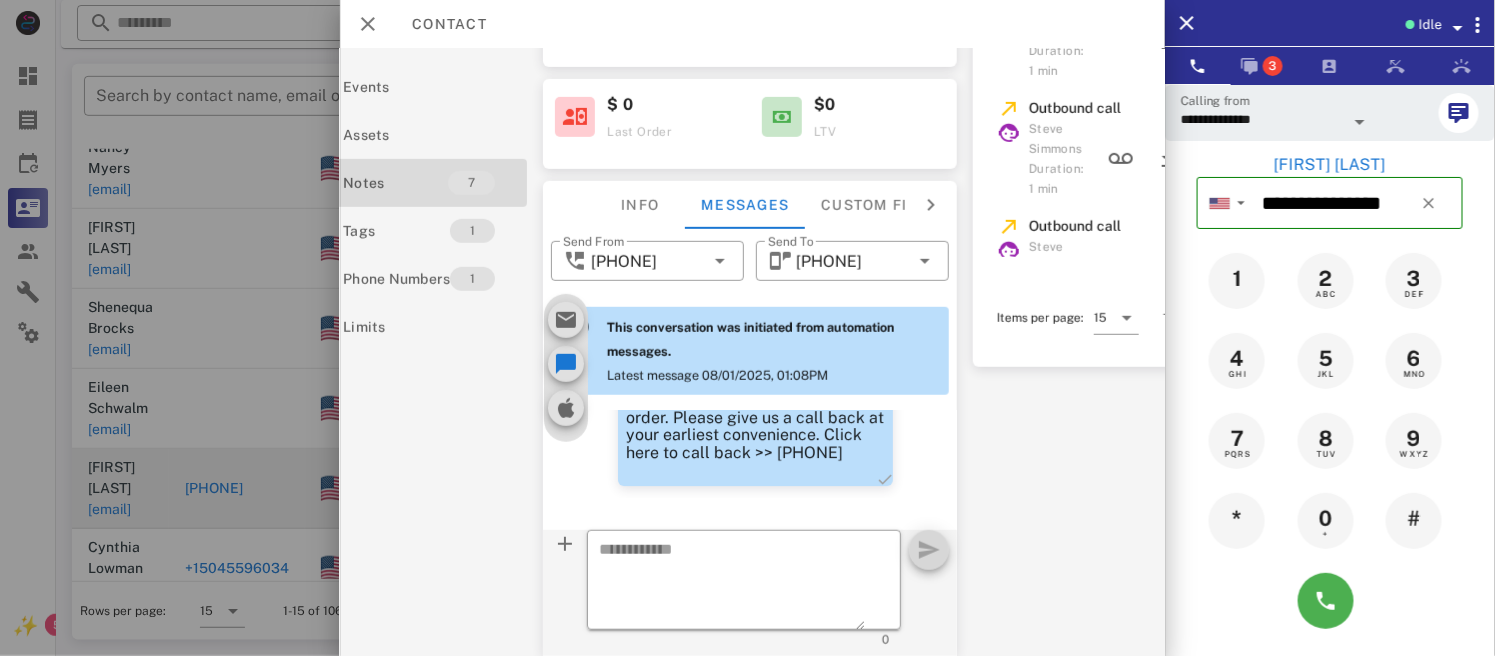 scroll, scrollTop: 295, scrollLeft: 0, axis: vertical 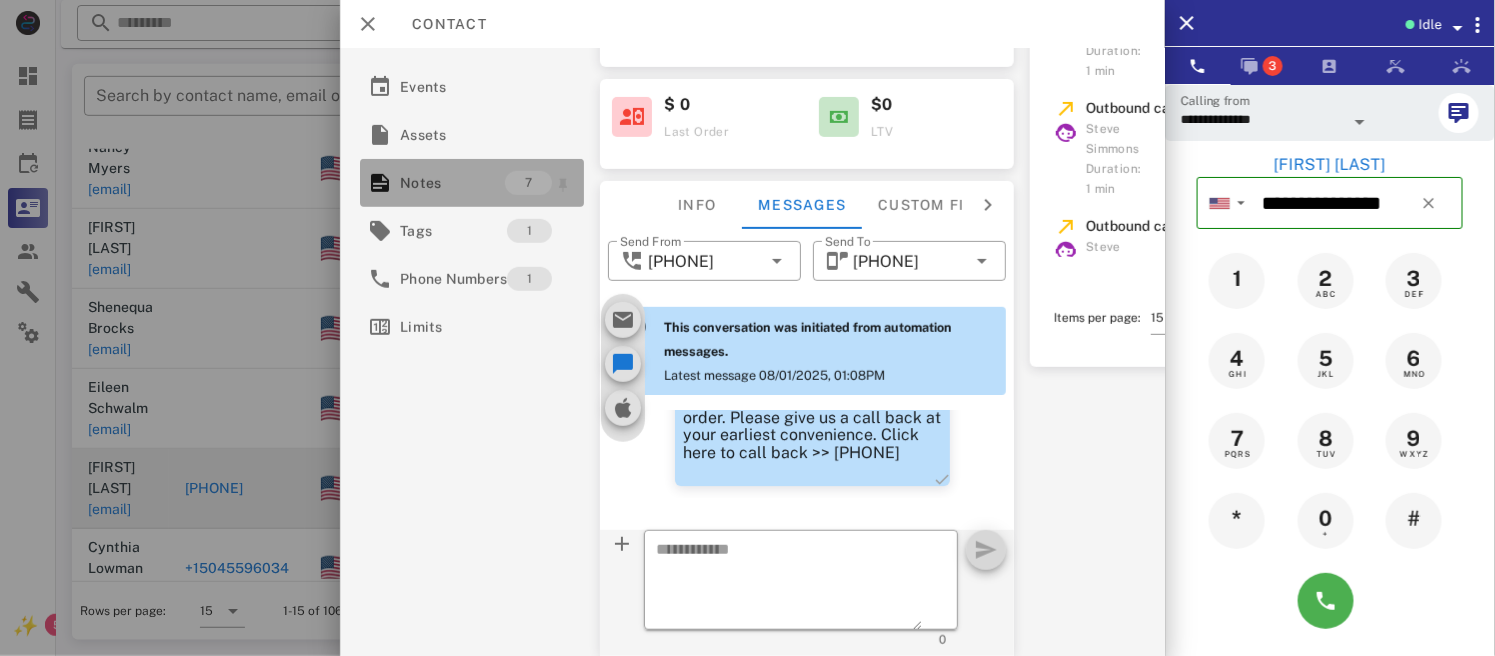 click on "Notes" at bounding box center [452, 183] 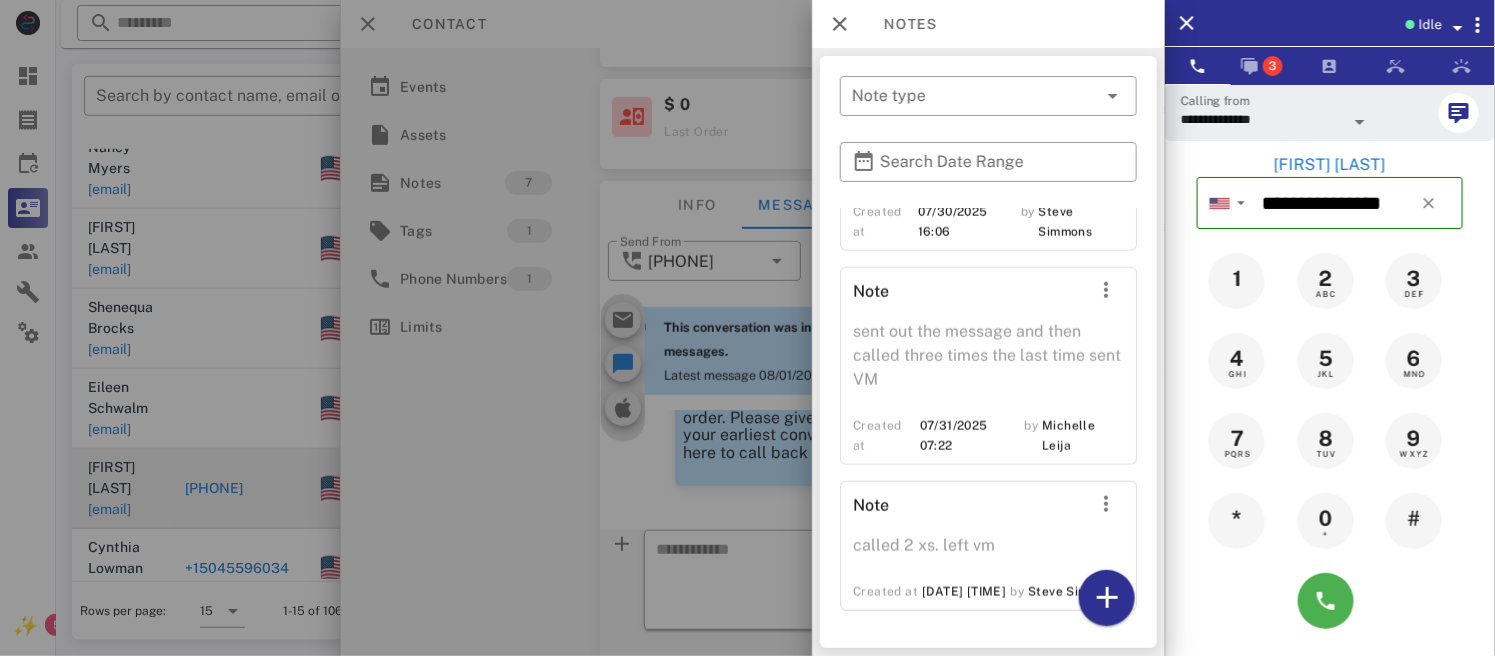 scroll, scrollTop: 0, scrollLeft: 0, axis: both 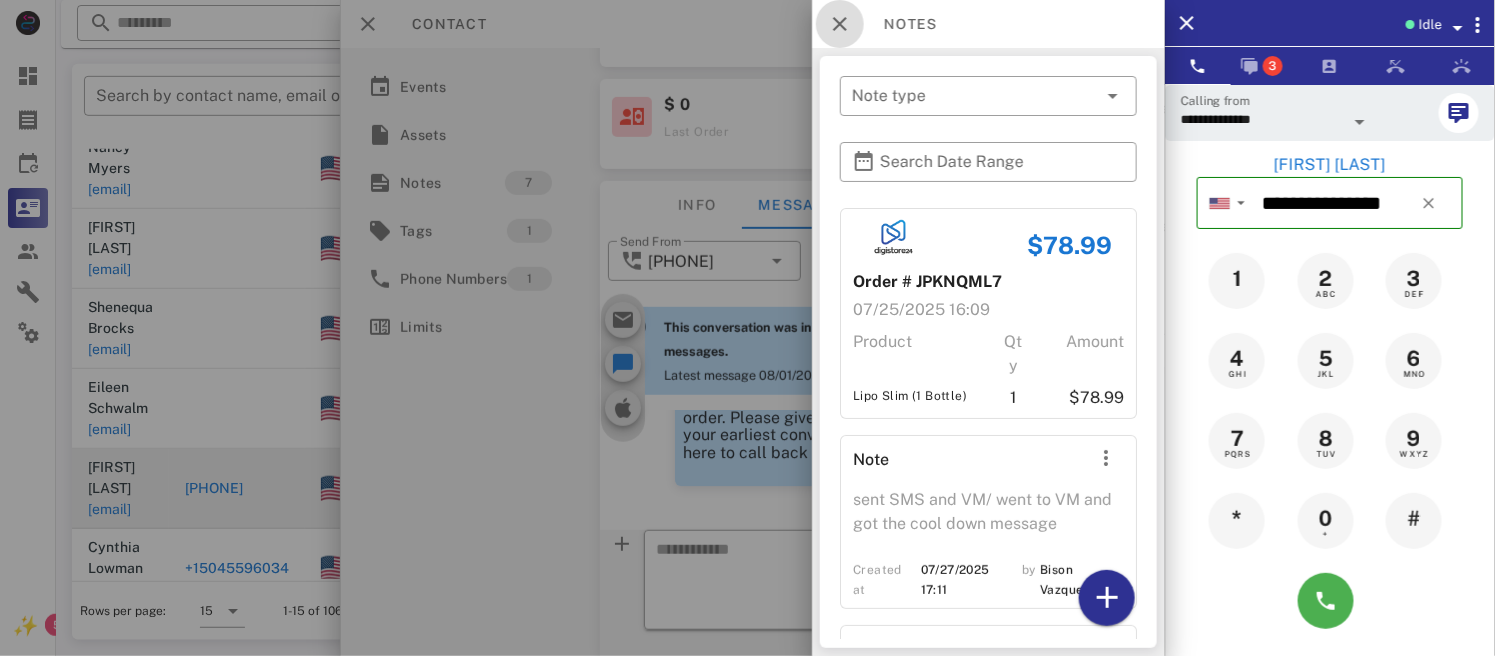 click at bounding box center [840, 24] 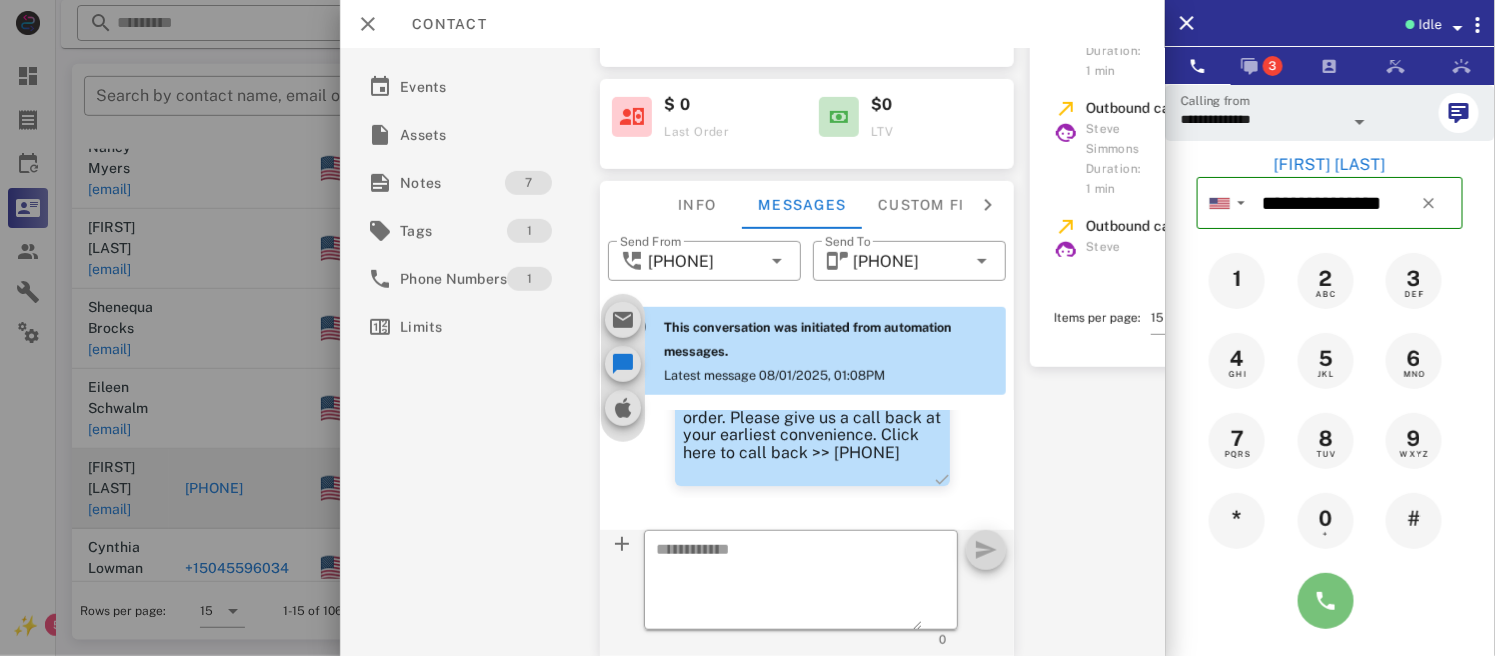 click at bounding box center [1326, 601] 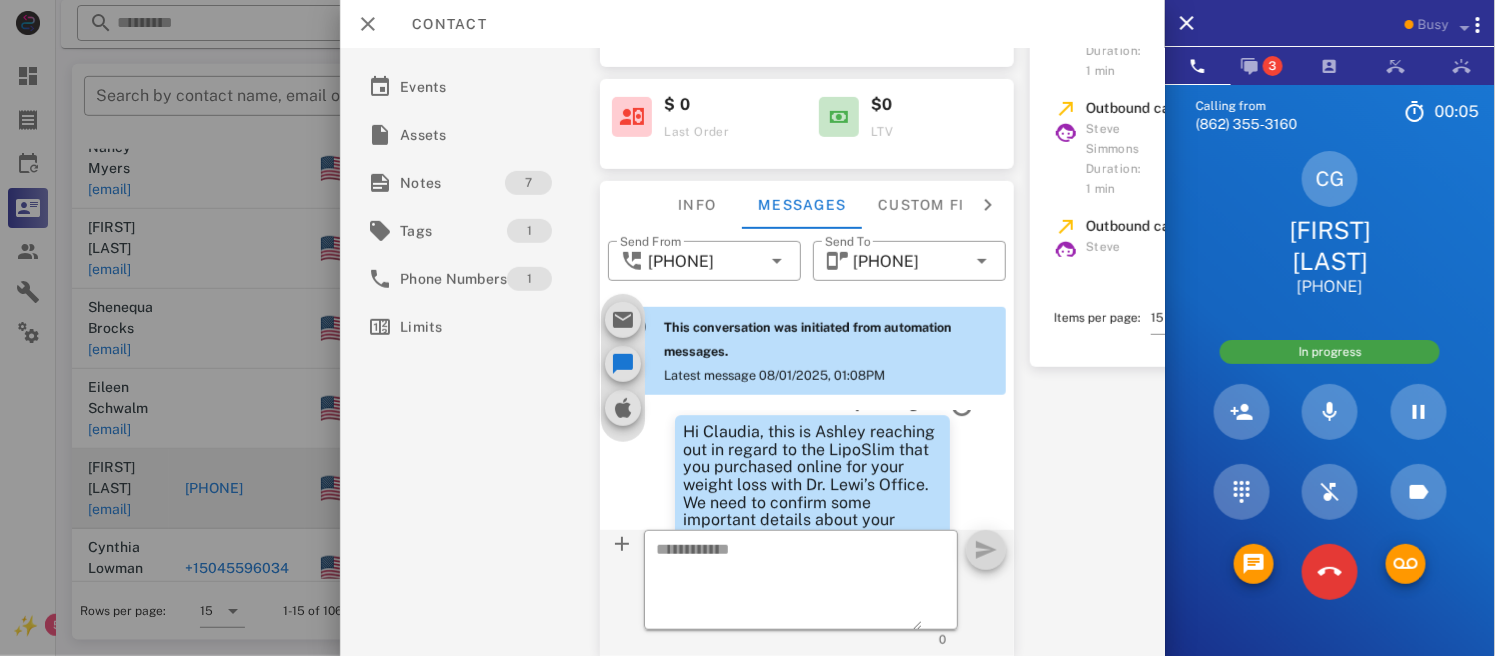 scroll, scrollTop: 2178, scrollLeft: 0, axis: vertical 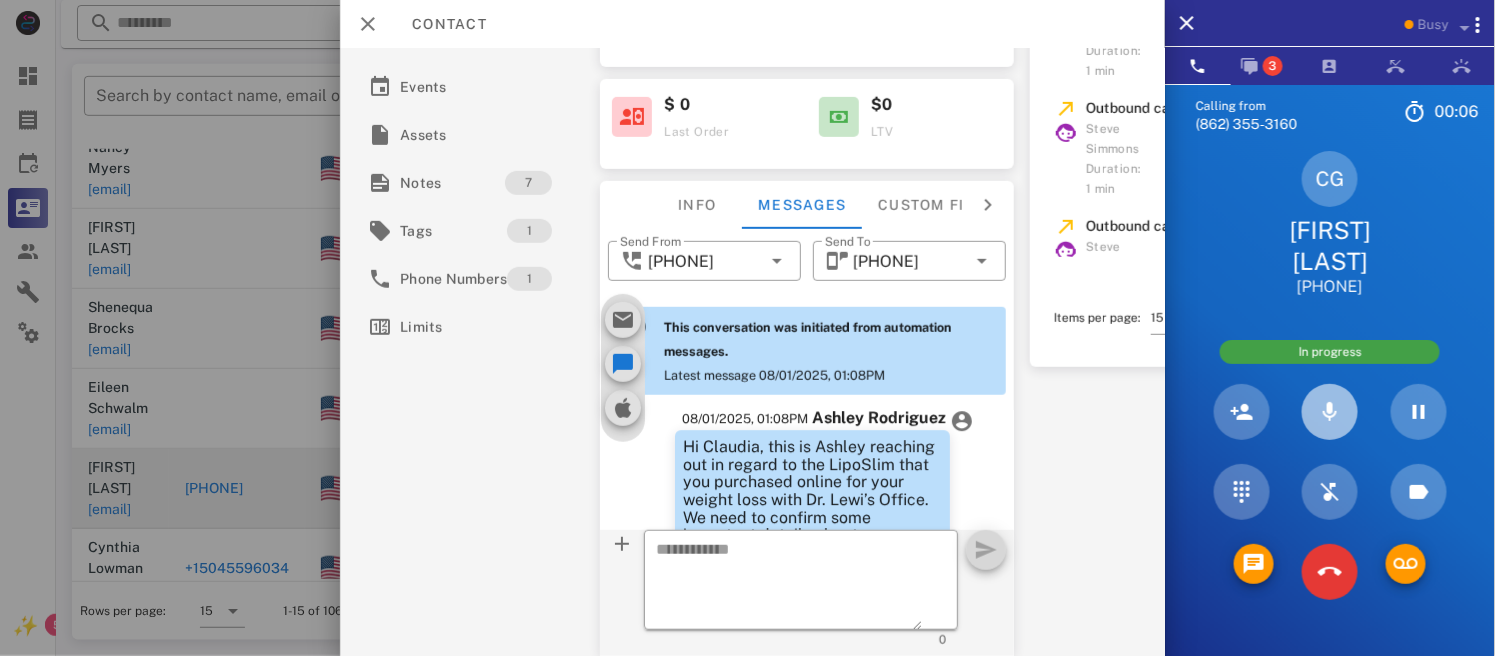 click at bounding box center (1330, 412) 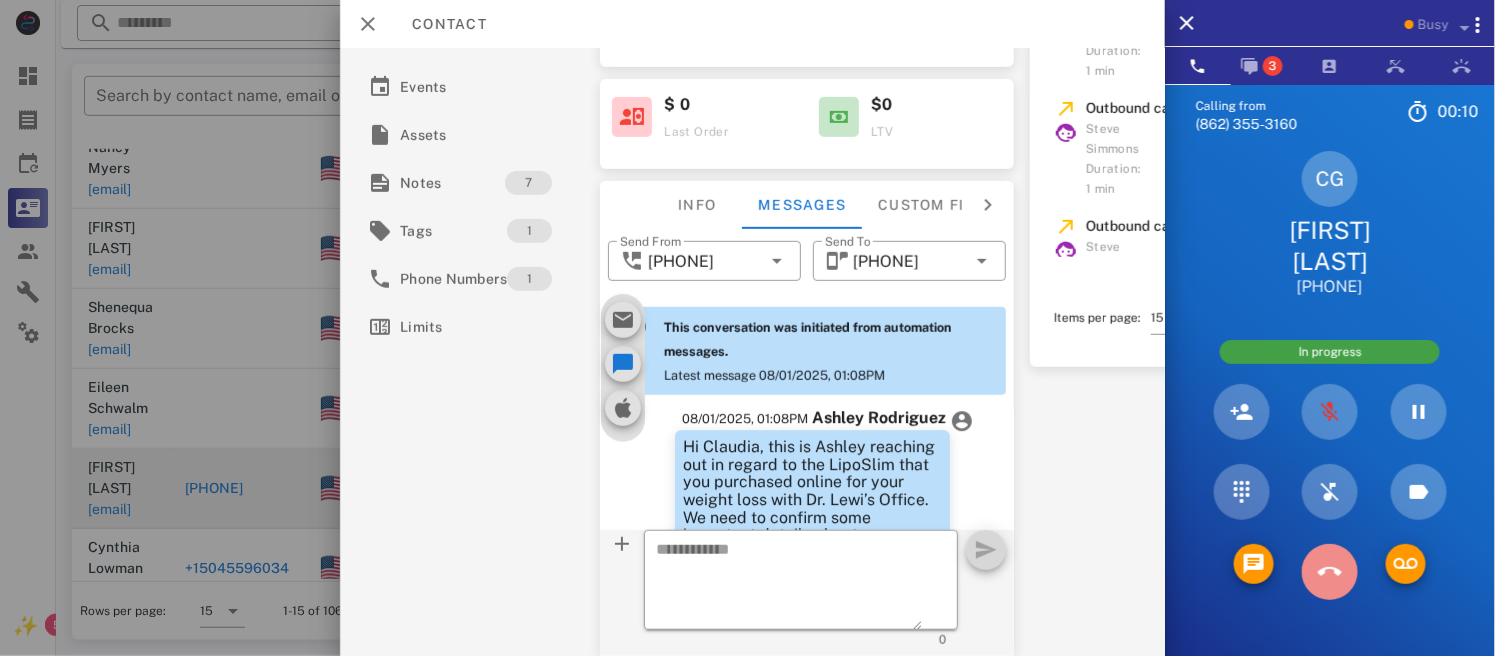 click at bounding box center [1330, 572] 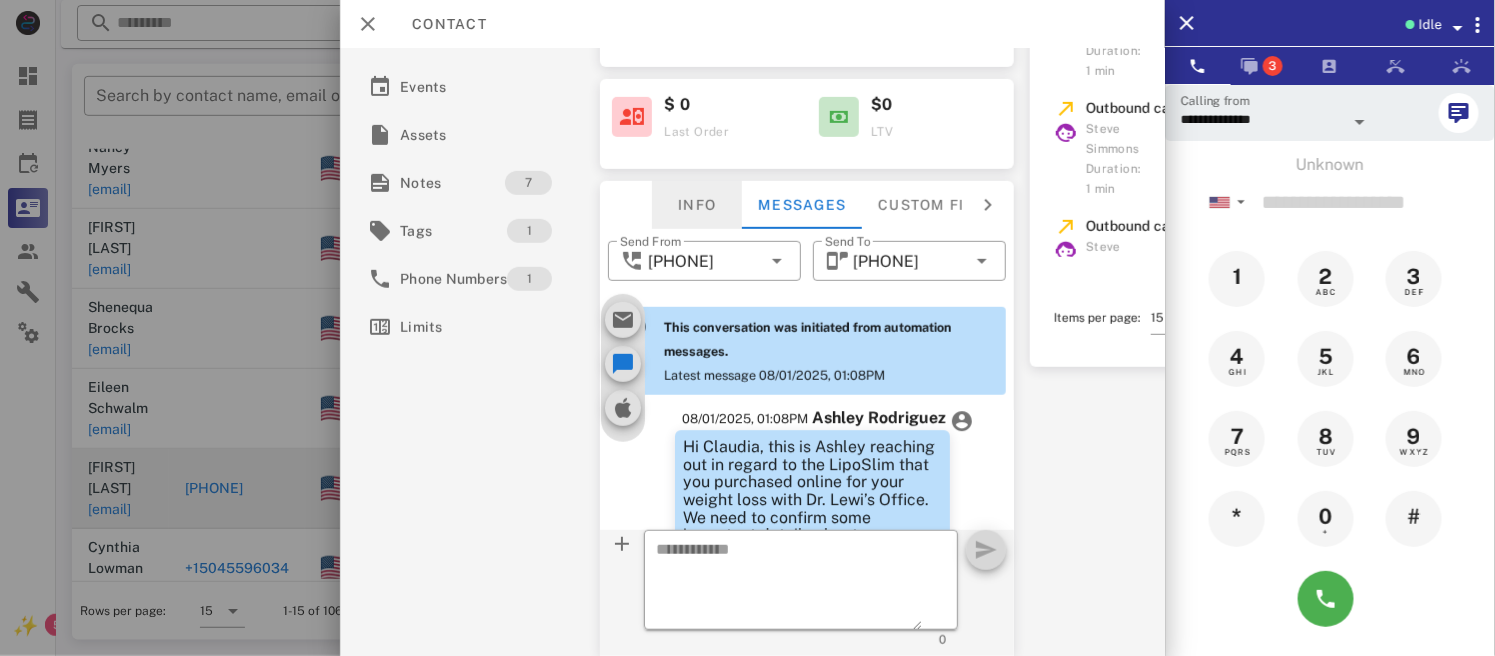 click on "Info" at bounding box center (698, 205) 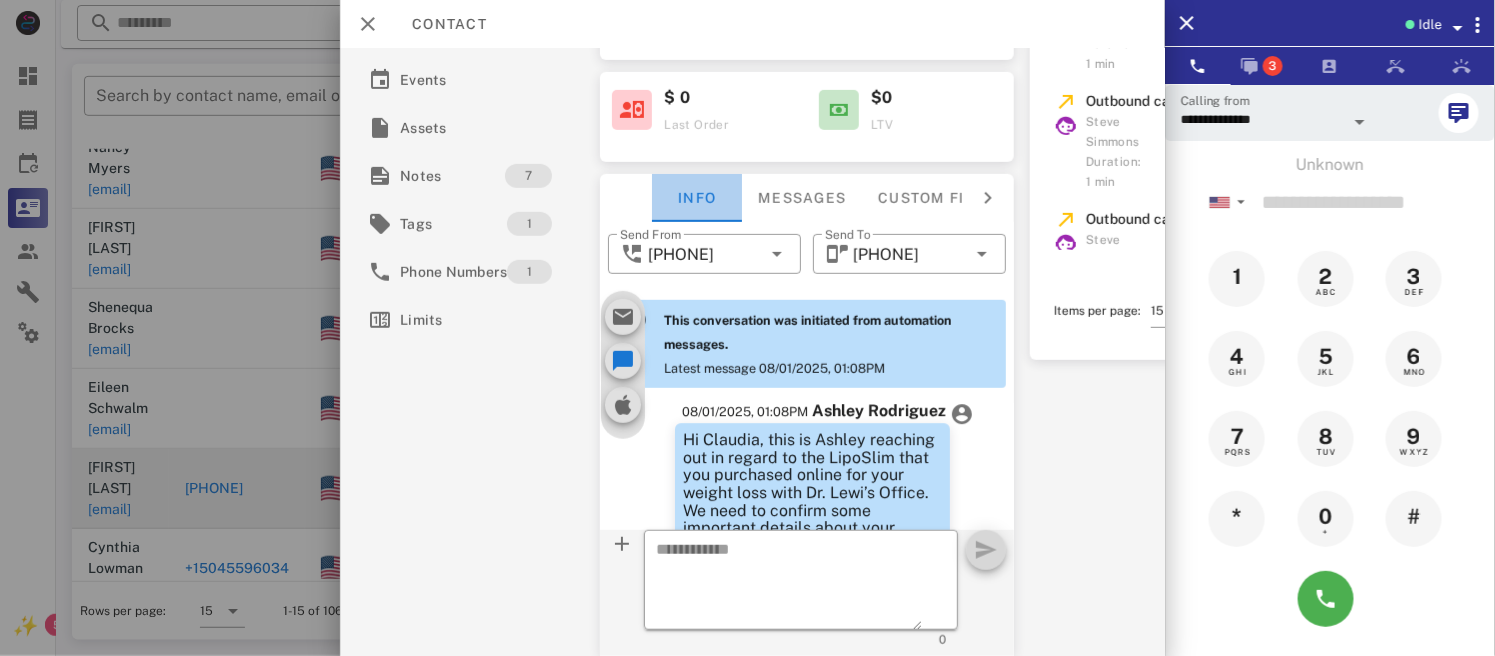 scroll, scrollTop: 2196, scrollLeft: 0, axis: vertical 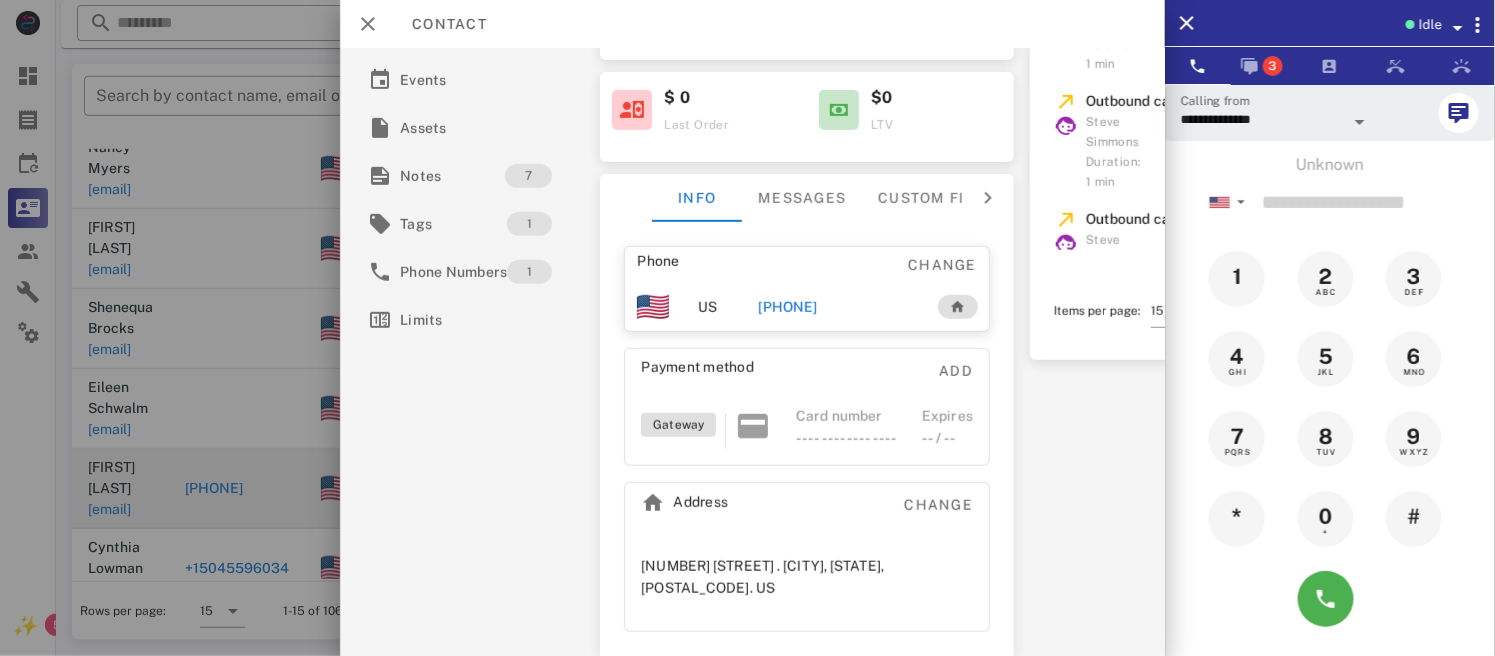 click on "[PHONE]" at bounding box center (788, 307) 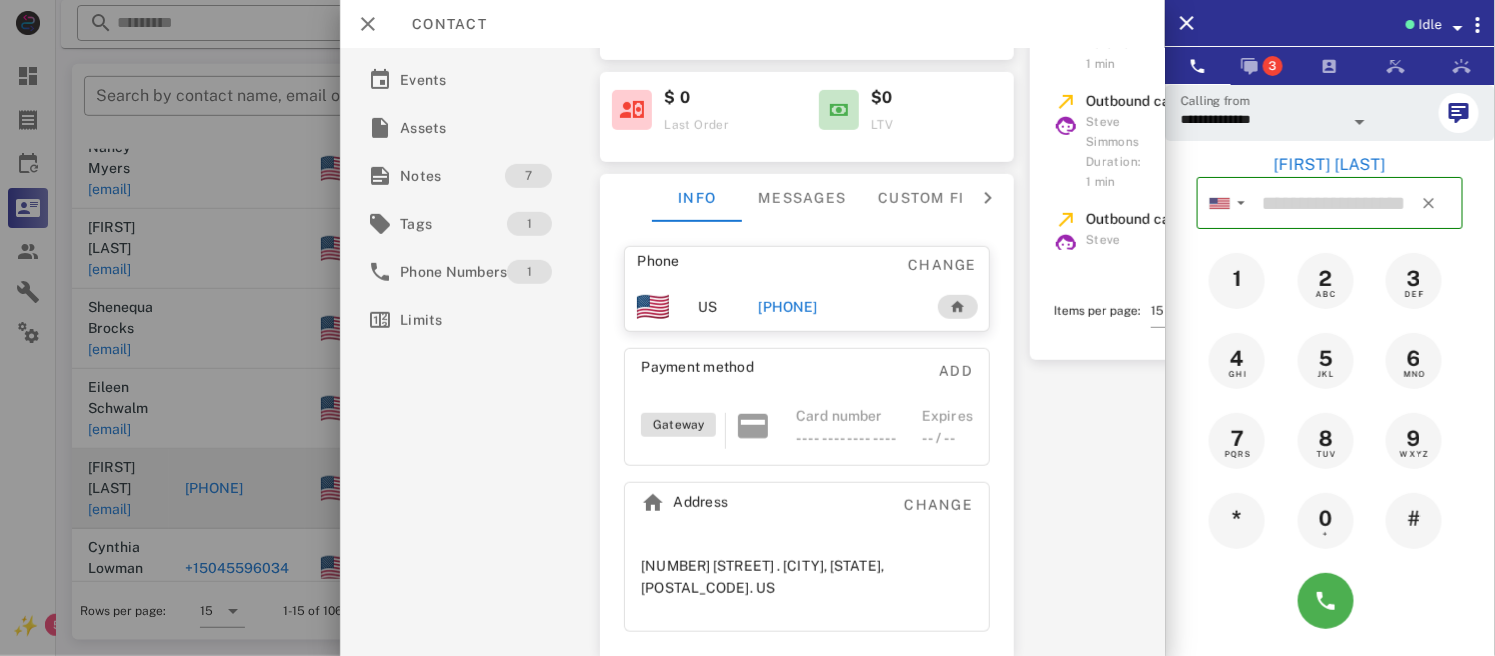 type on "**********" 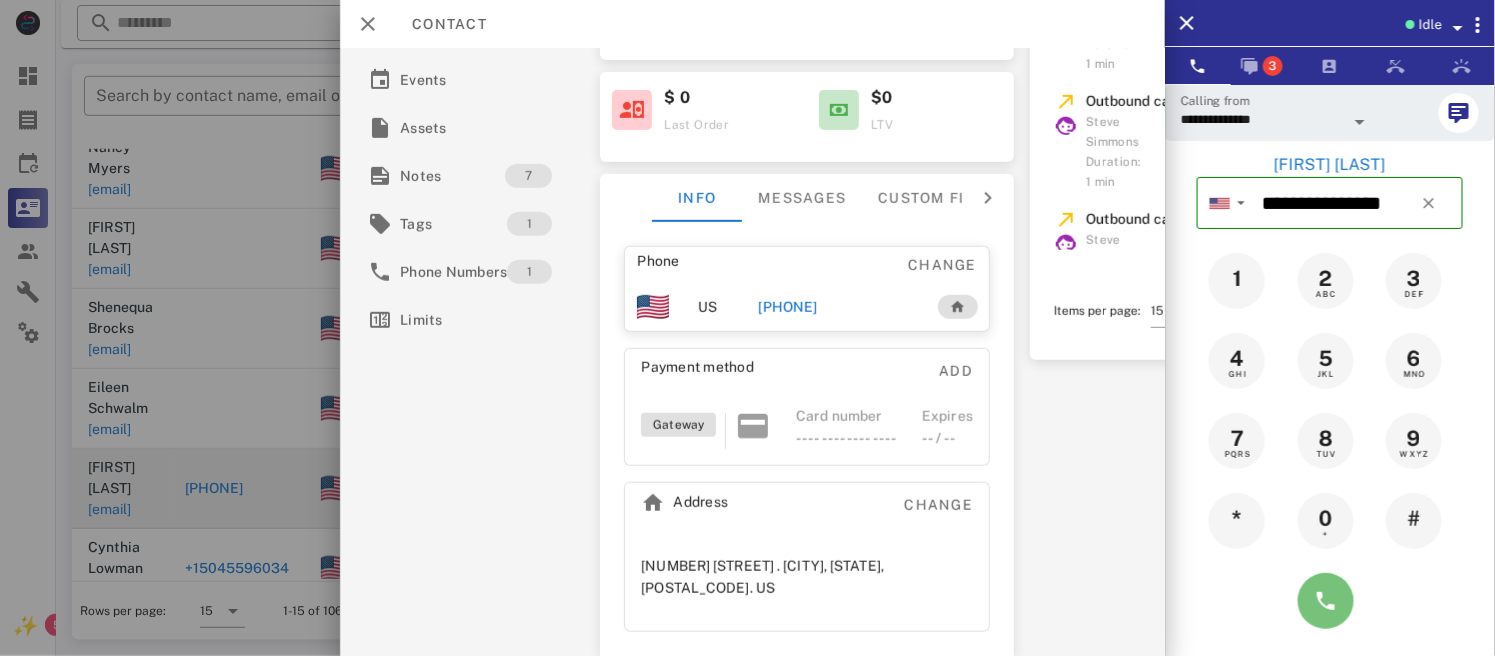 click at bounding box center [1326, 601] 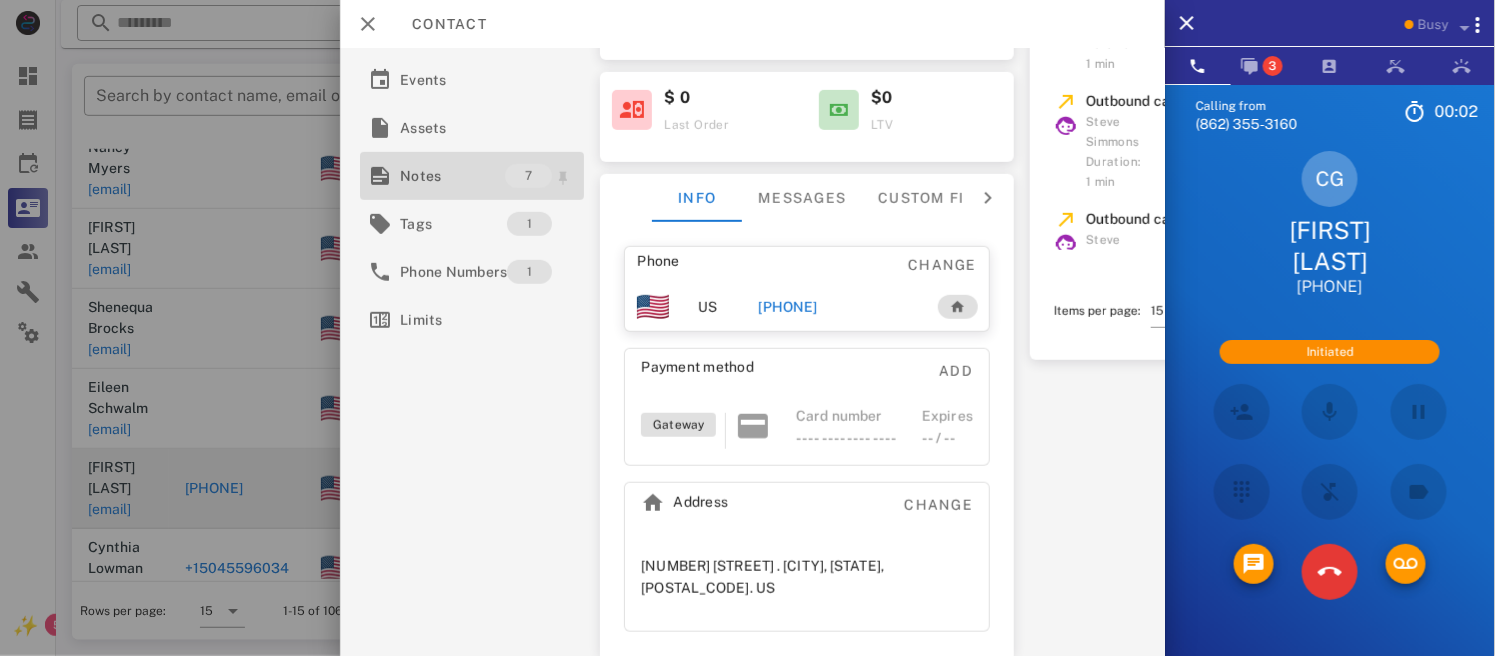click on "Notes" at bounding box center (452, 176) 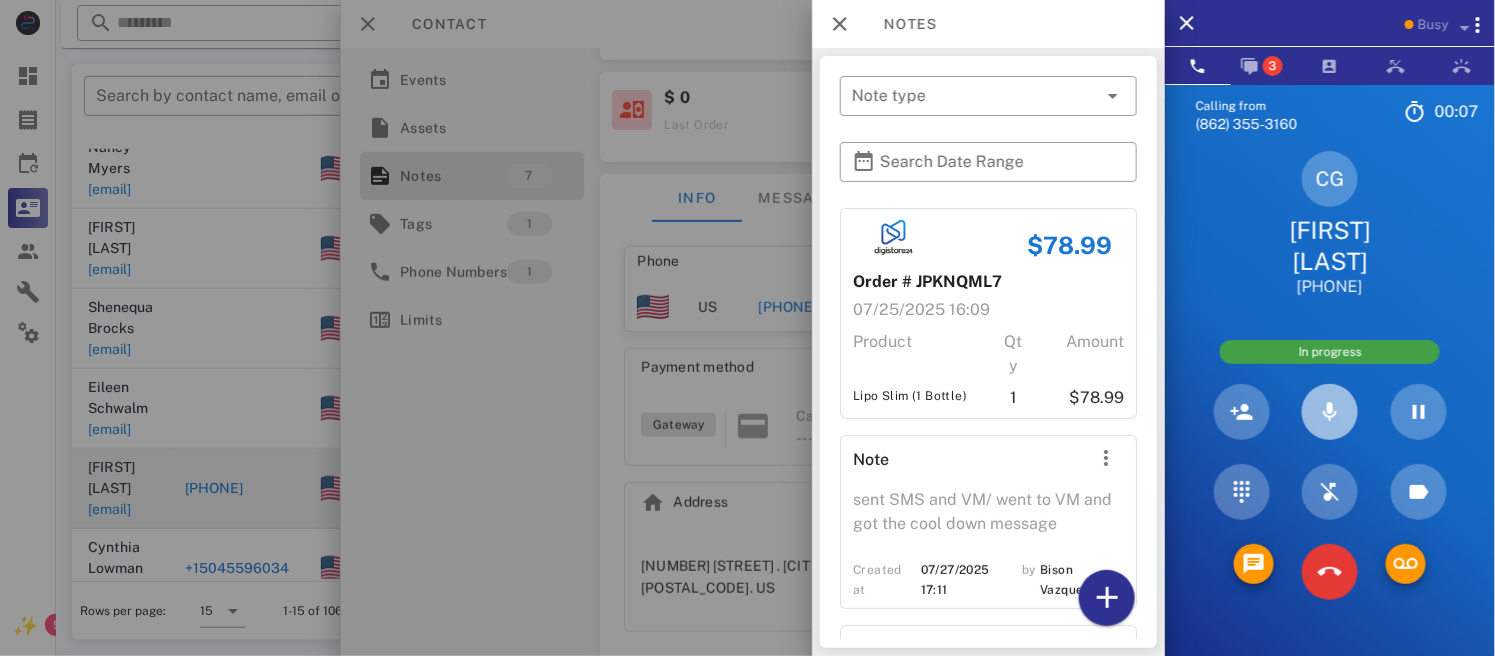 click at bounding box center (1330, 412) 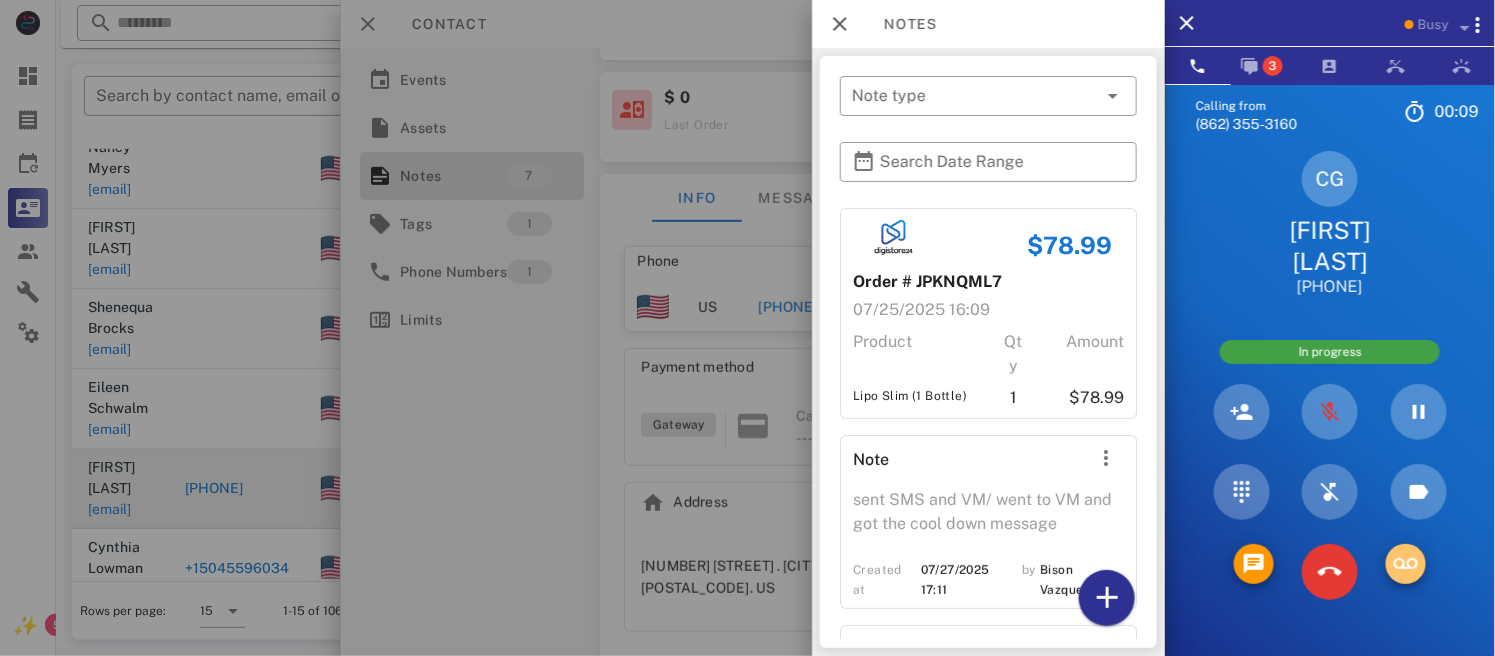 click at bounding box center [1406, 564] 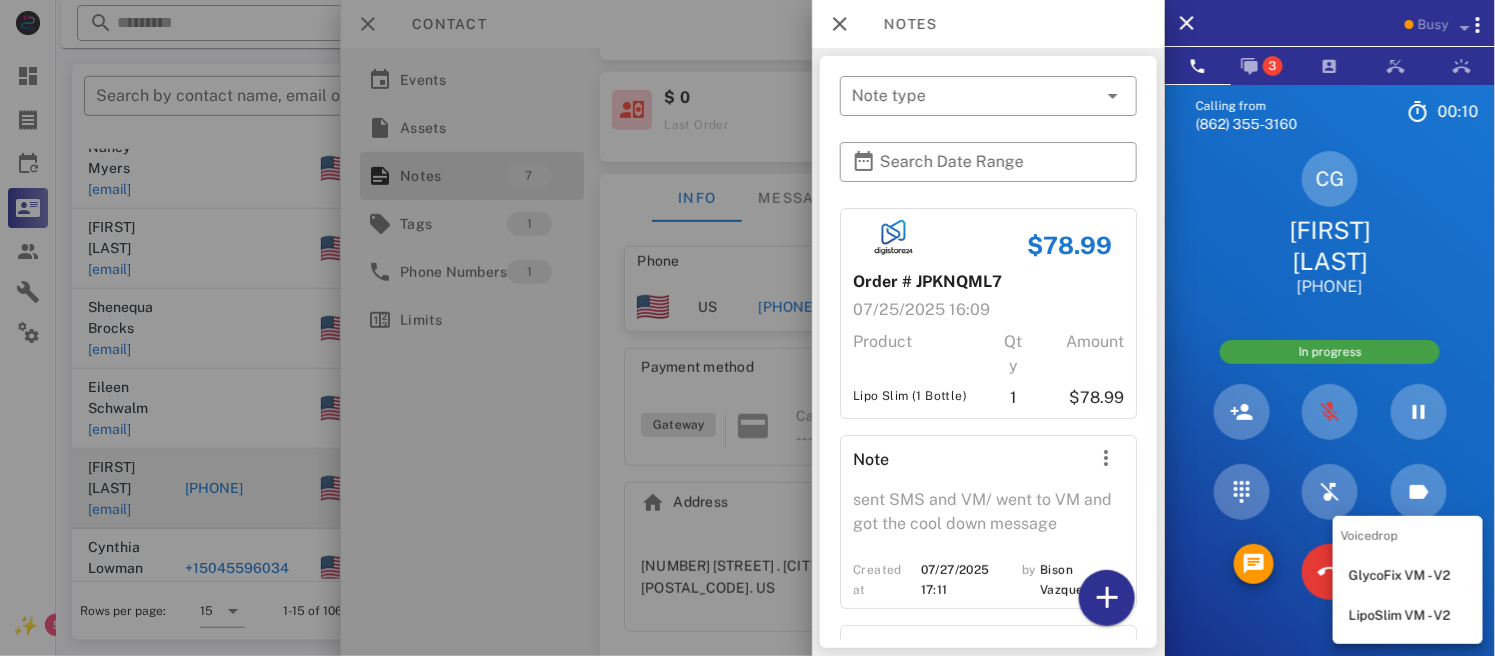 click on "LipoSlim VM - V2" at bounding box center [1408, 616] 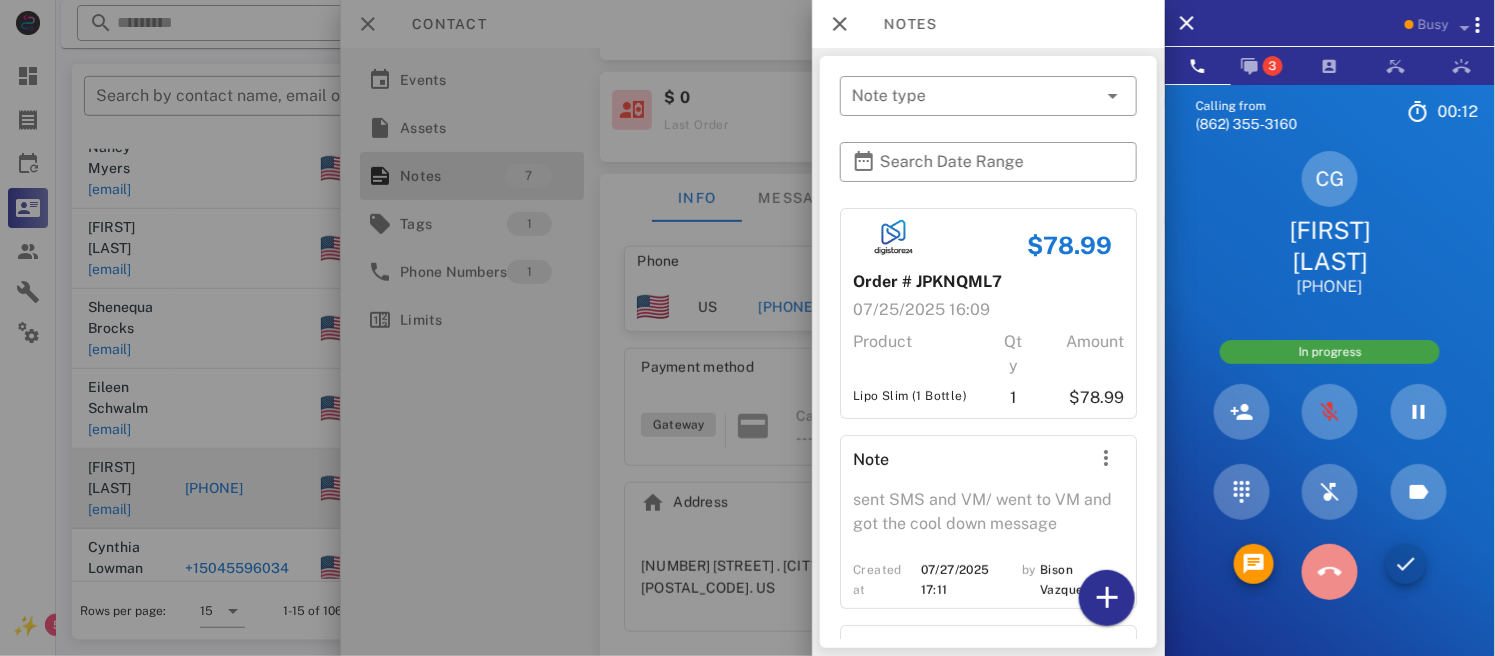 click at bounding box center (1330, 572) 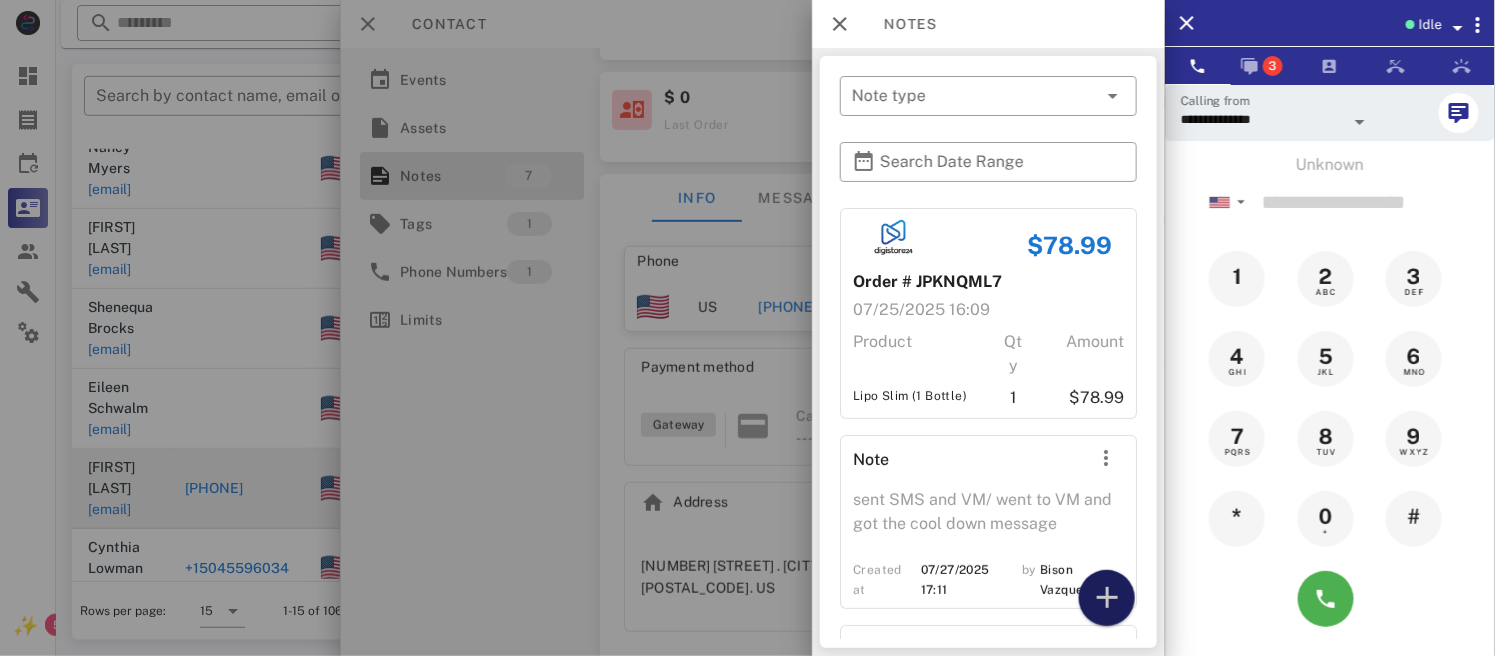 click at bounding box center [1107, 598] 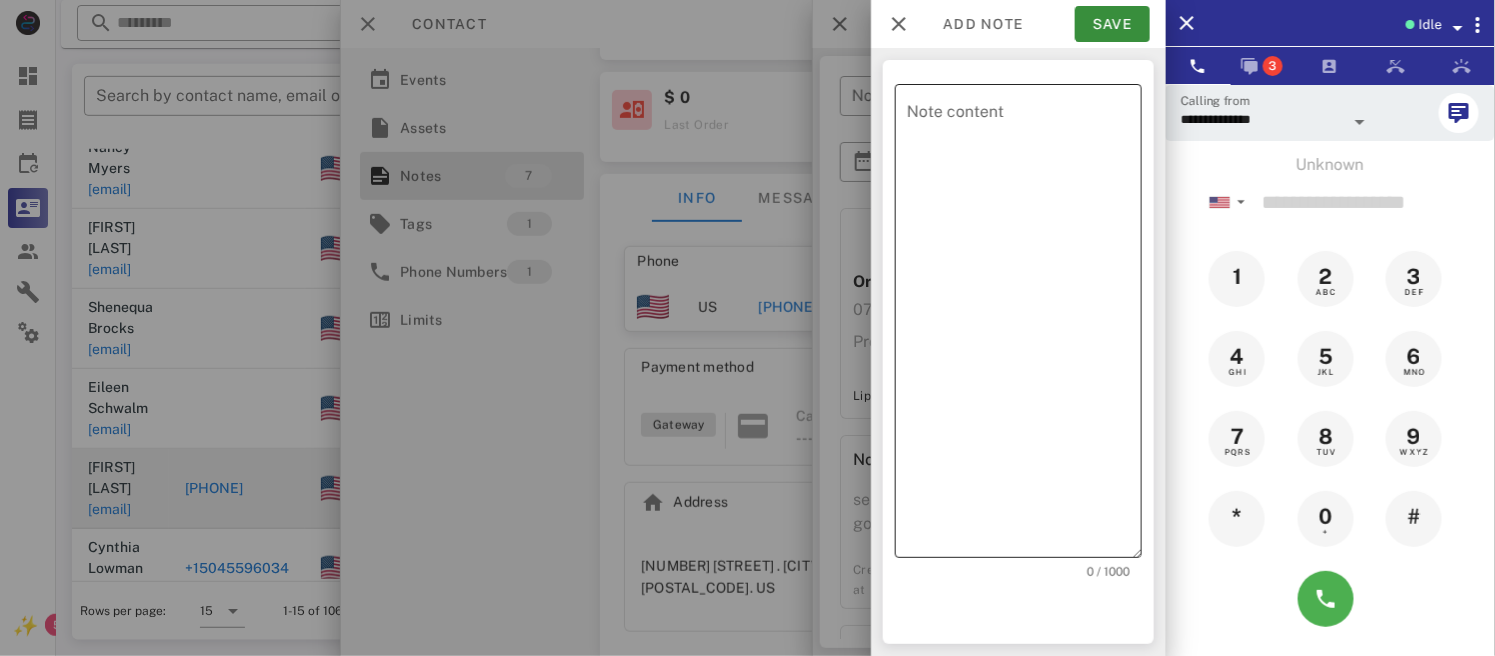 click on "Note content" at bounding box center (1024, 326) 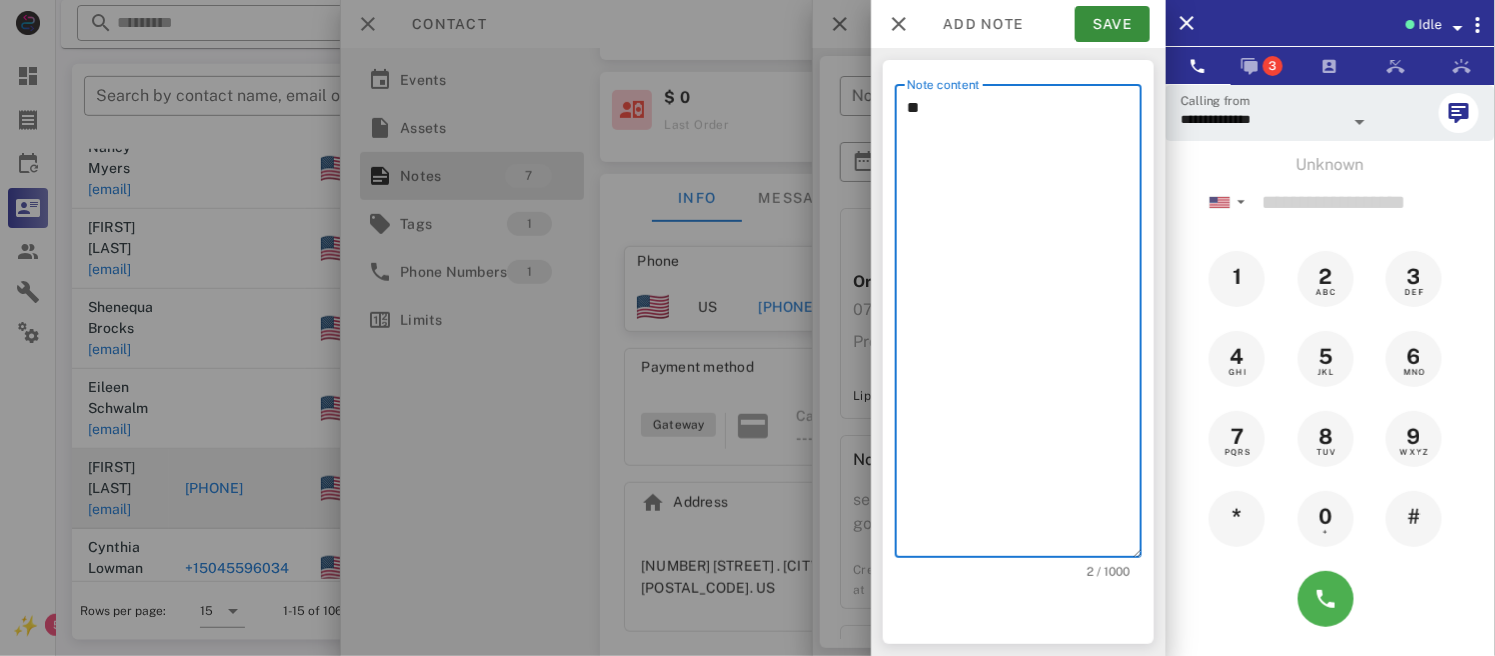 type on "*" 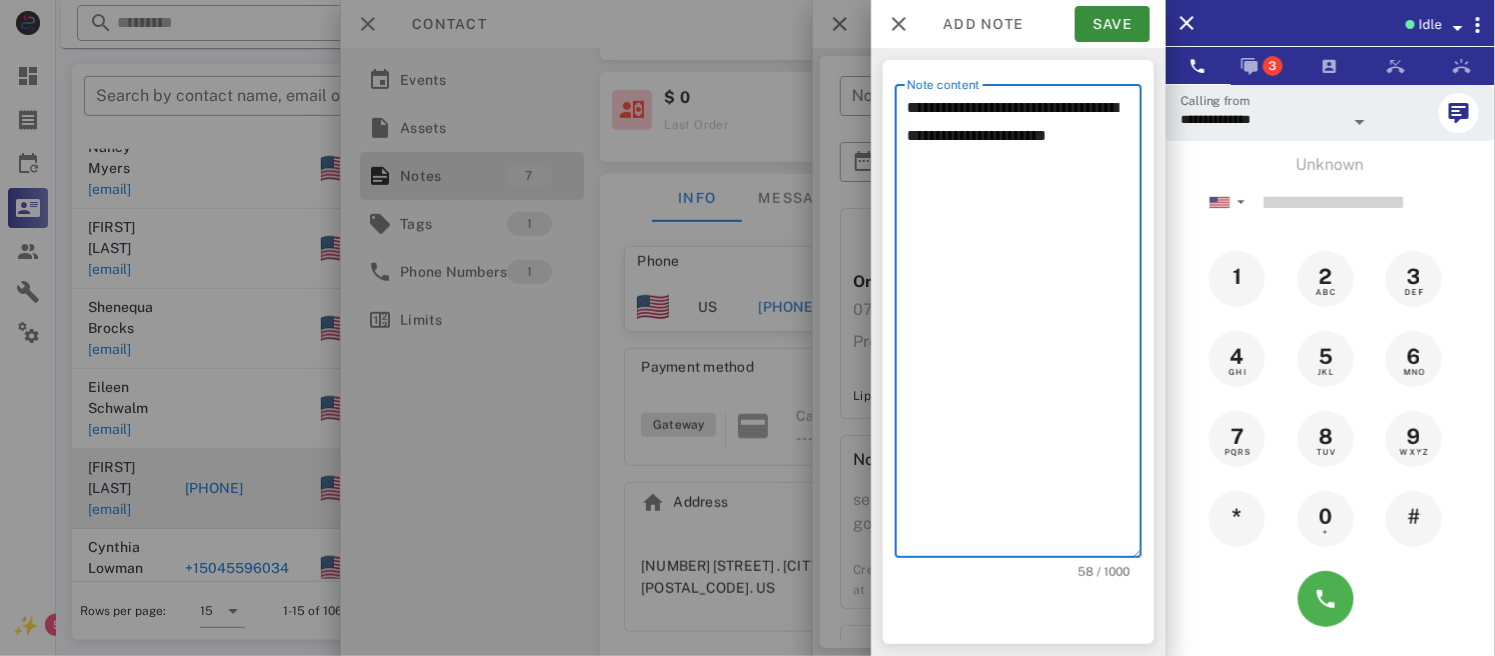 drag, startPoint x: 1128, startPoint y: 182, endPoint x: 912, endPoint y: 113, distance: 226.75317 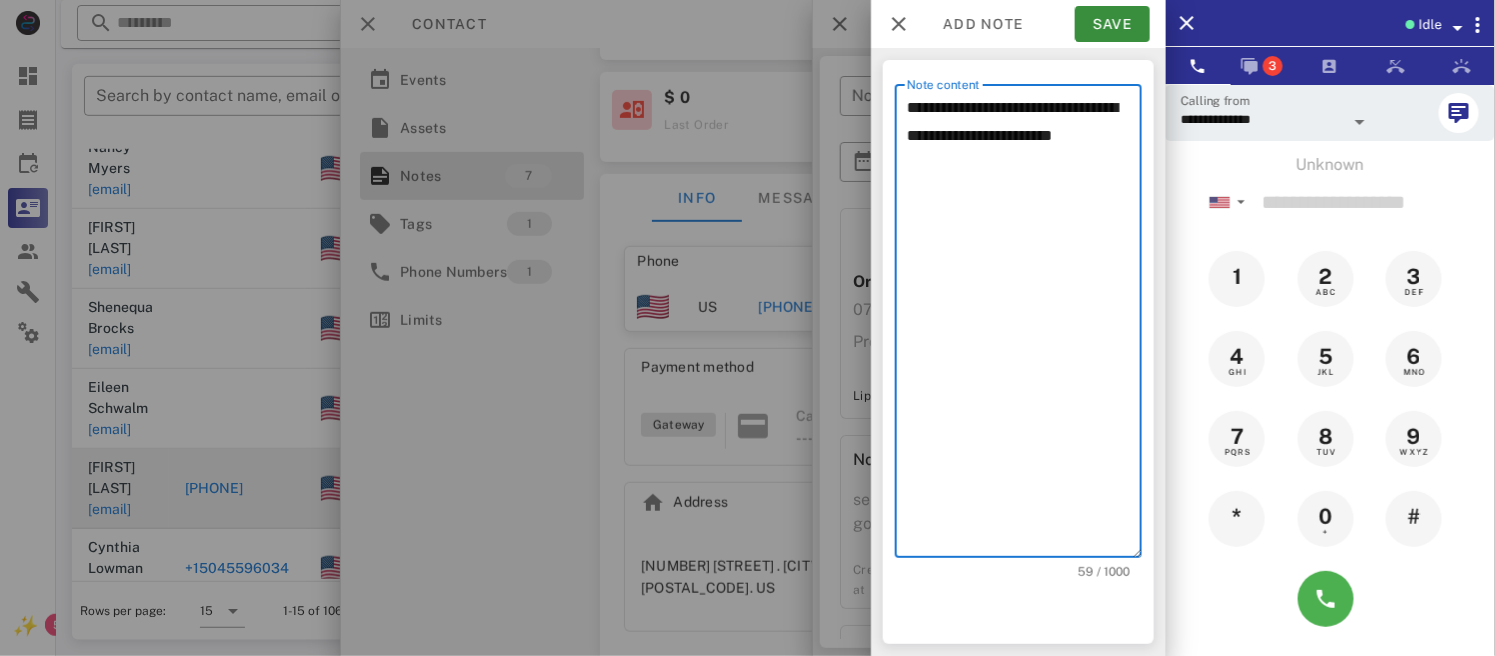click on "**********" at bounding box center [1024, 326] 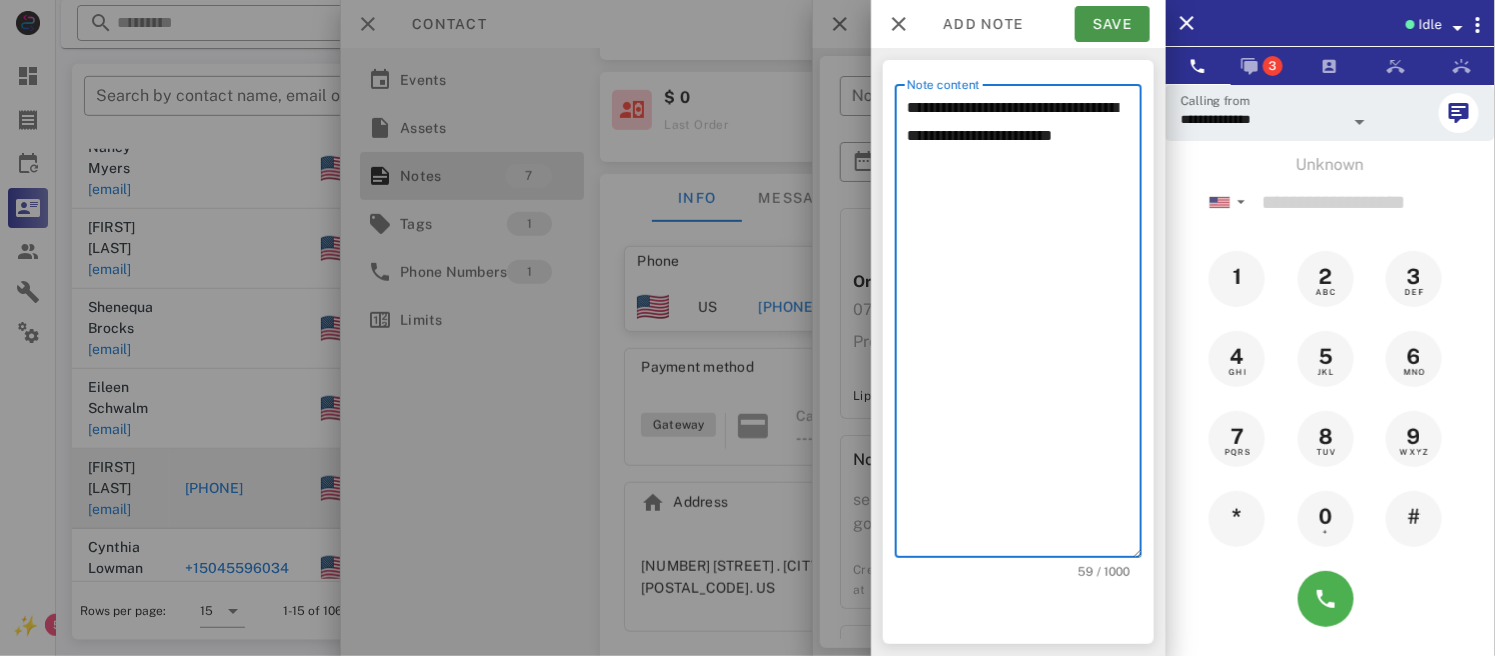 type on "**********" 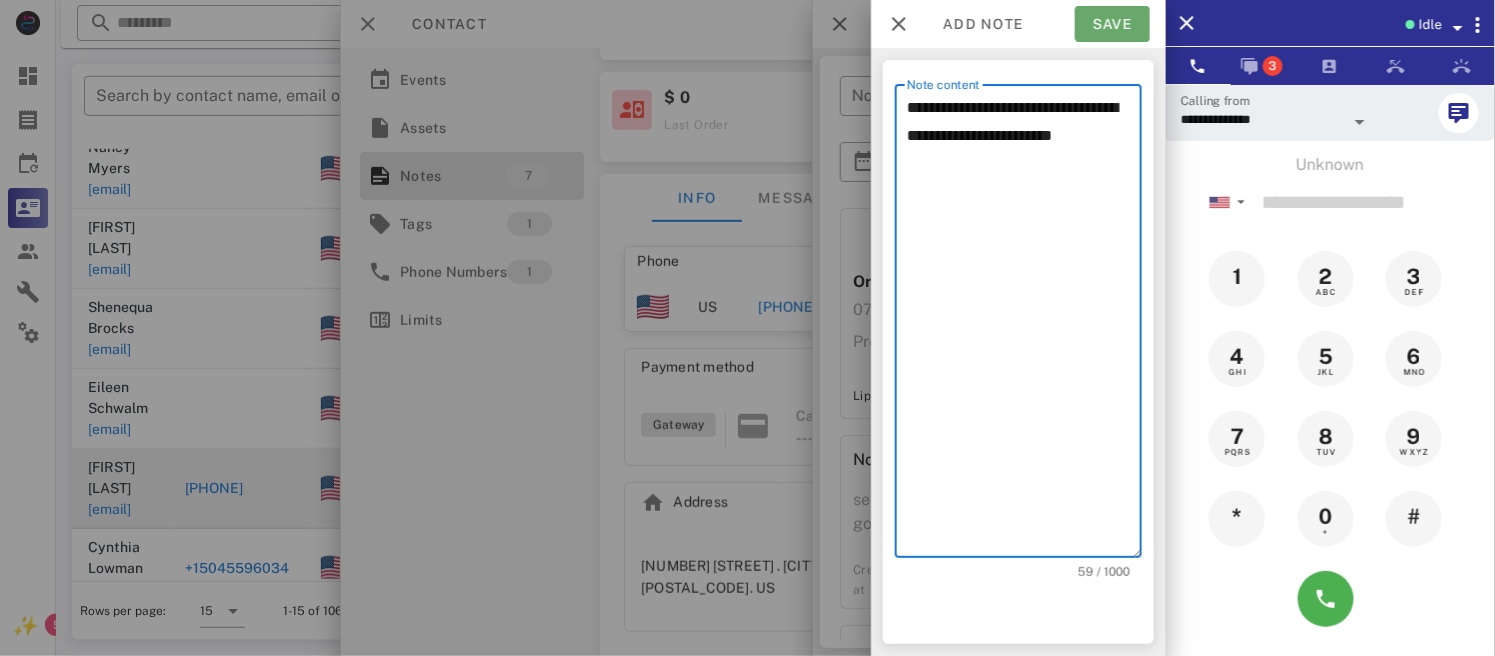 click on "Save" at bounding box center (1112, 24) 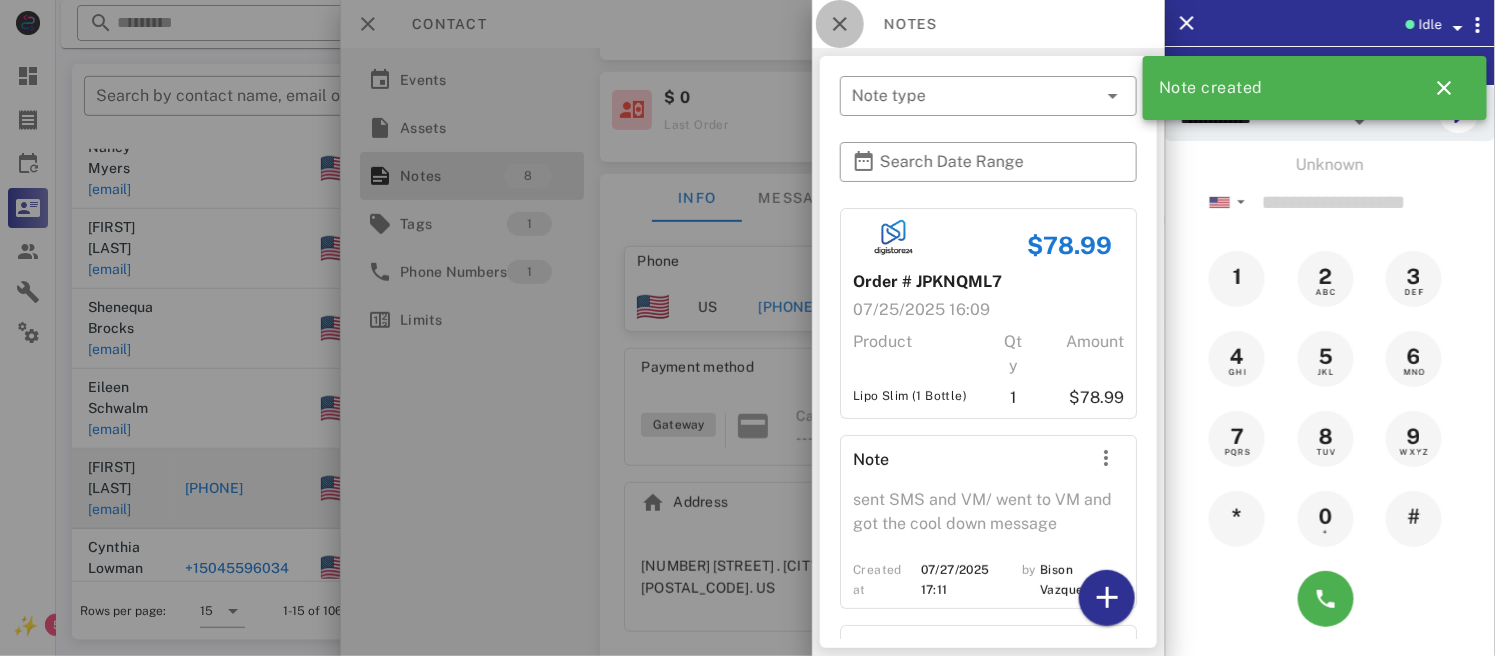 click at bounding box center (840, 24) 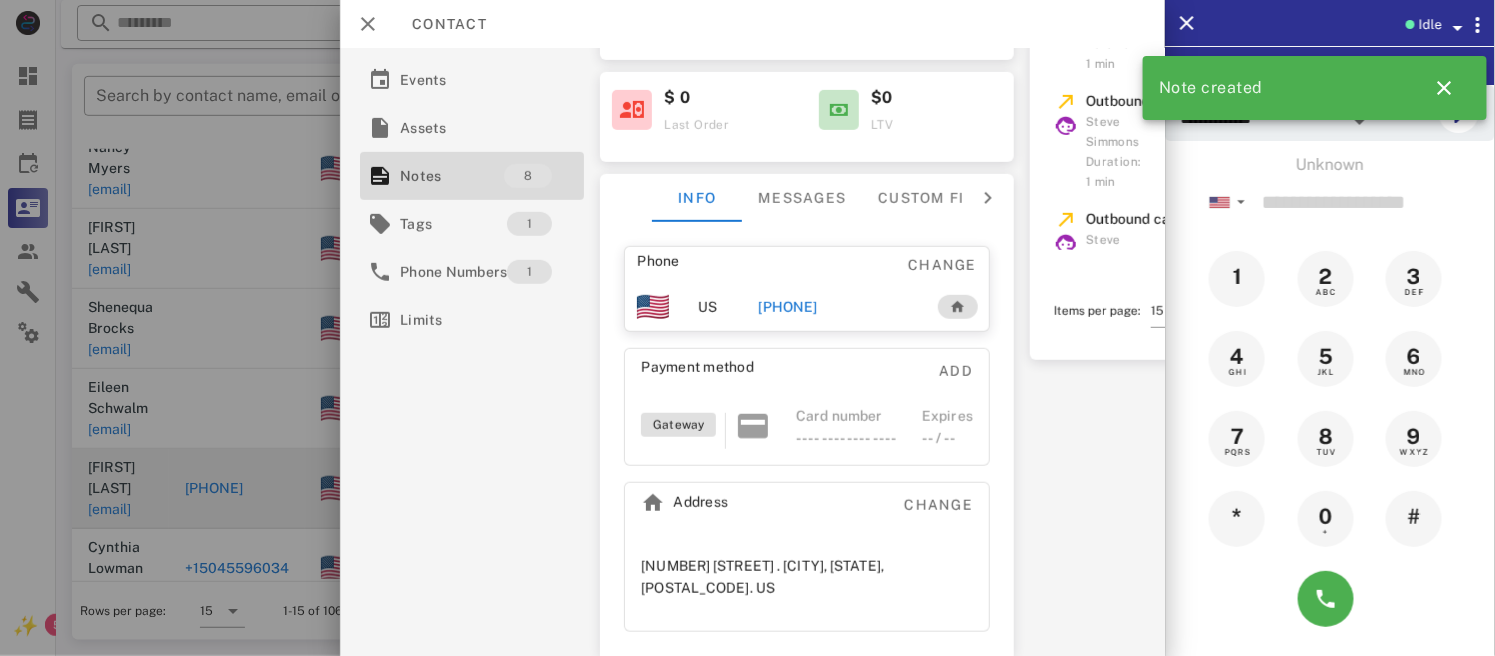 scroll, scrollTop: 0, scrollLeft: 0, axis: both 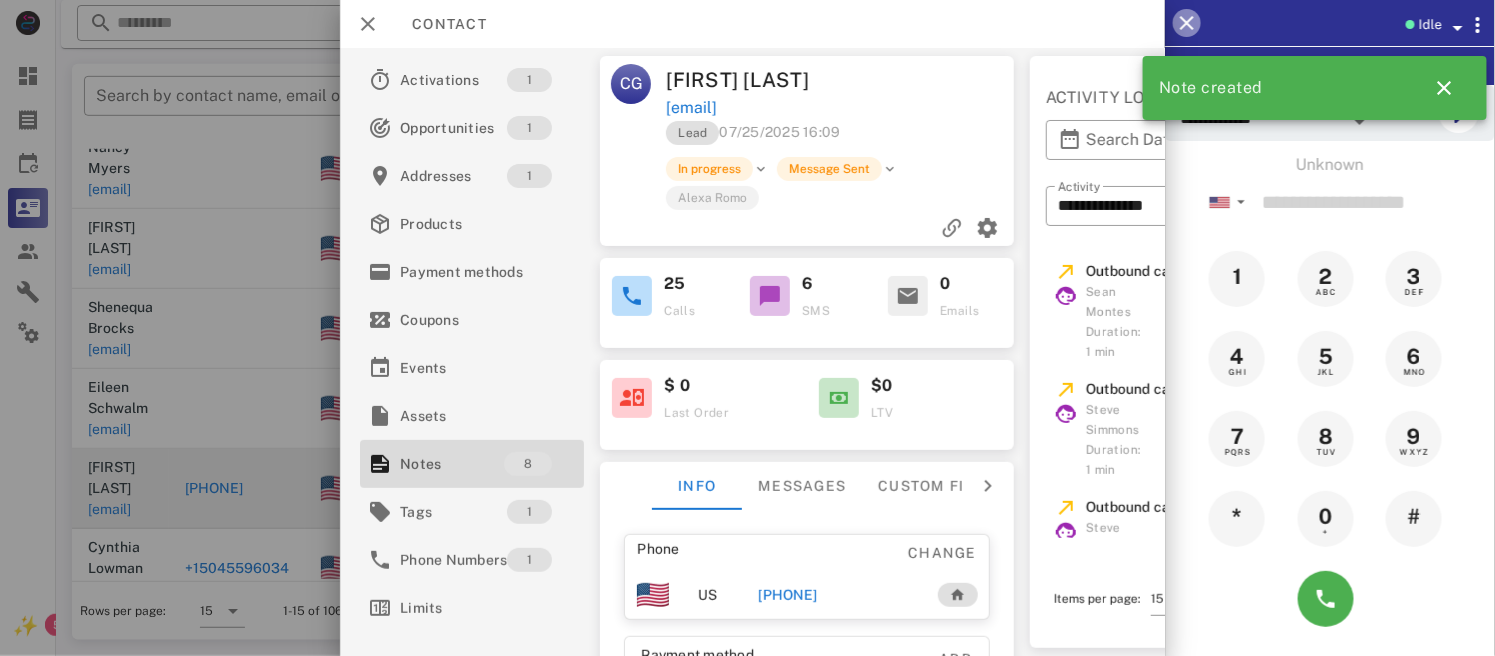 click at bounding box center [1187, 23] 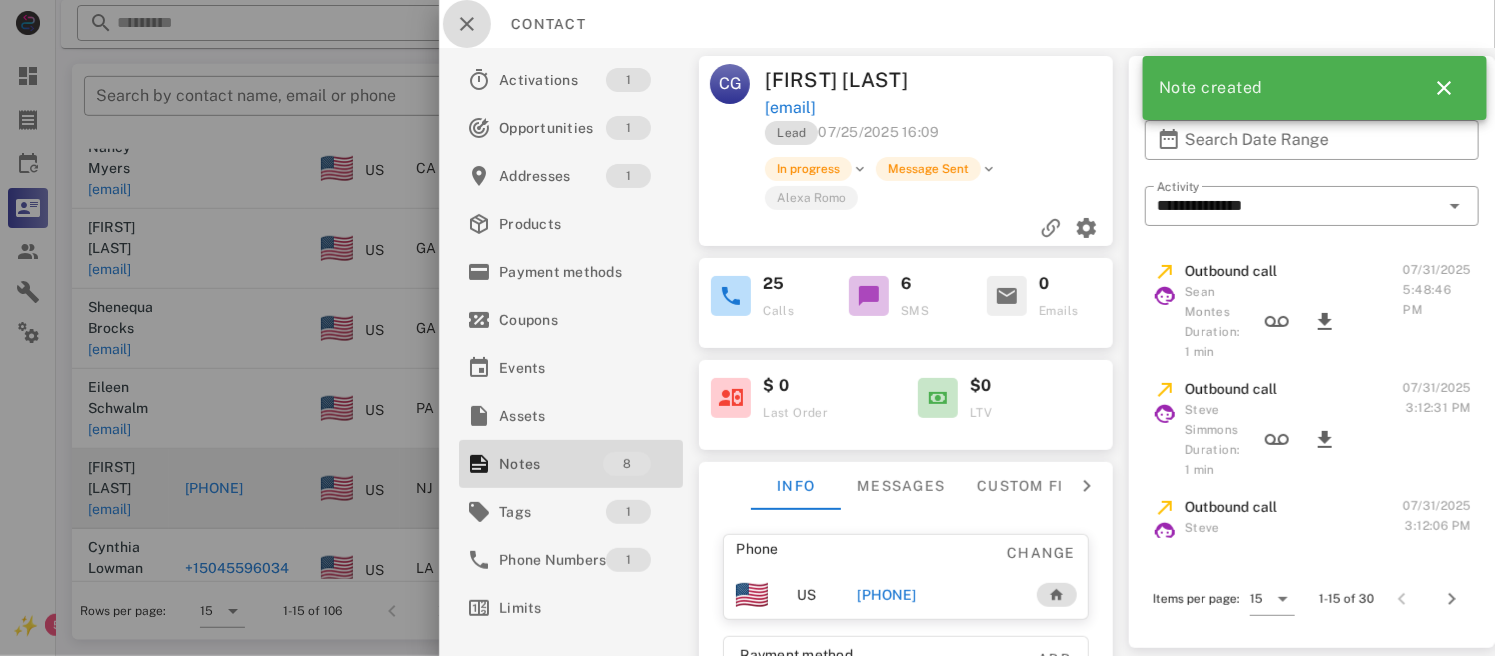 click at bounding box center [467, 24] 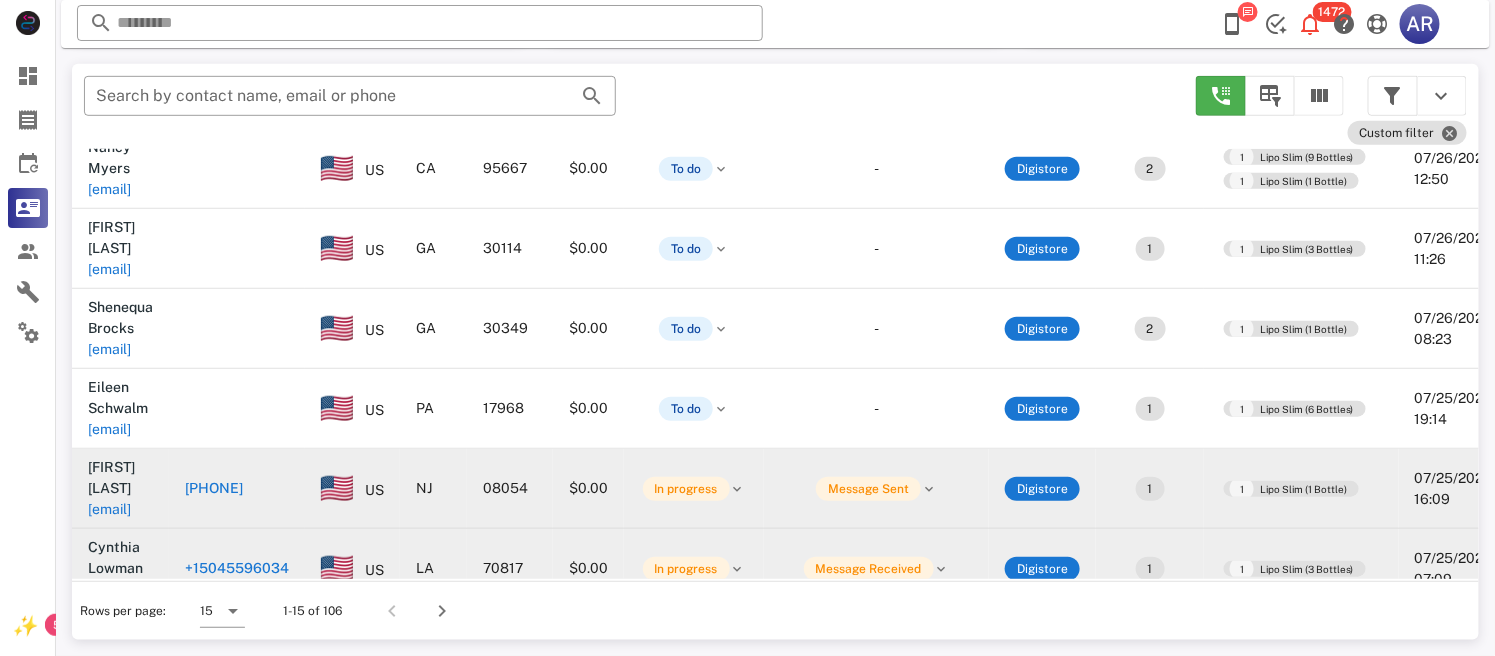 click on "+15045596034" at bounding box center (237, 568) 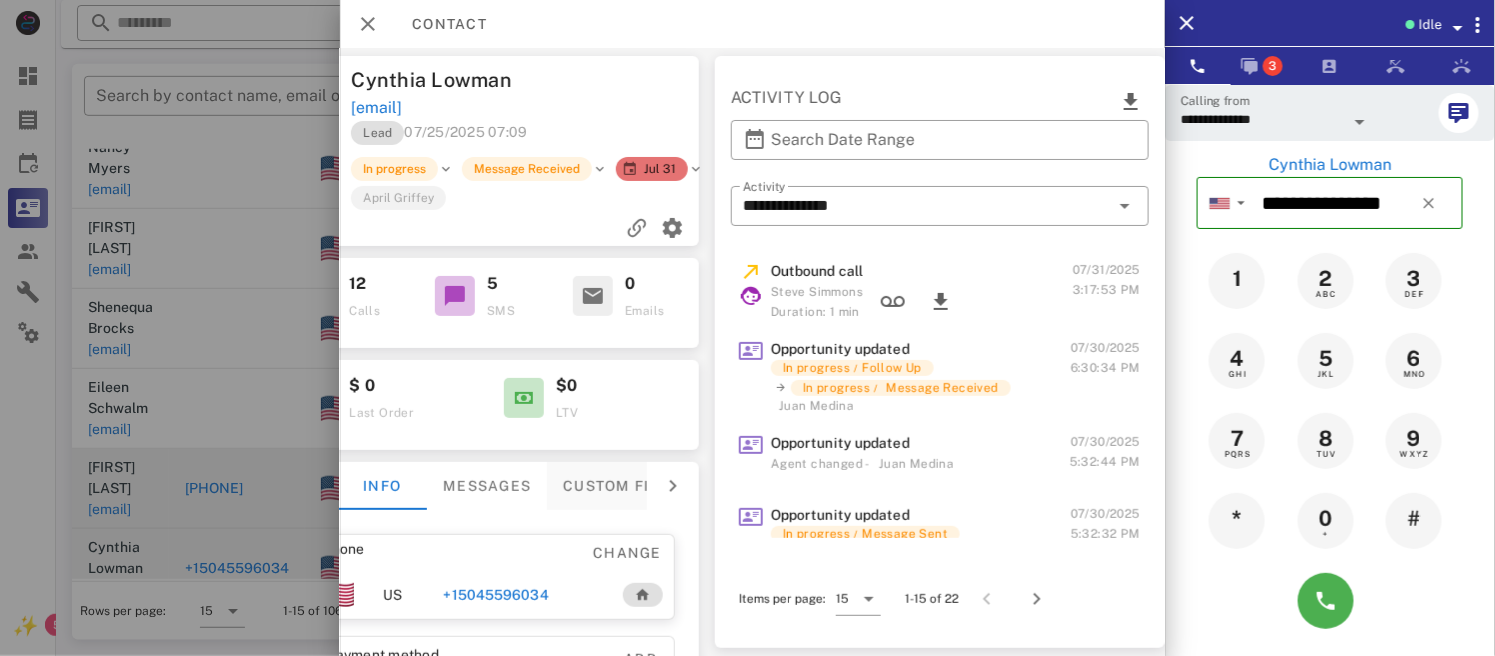 scroll, scrollTop: 0, scrollLeft: 340, axis: horizontal 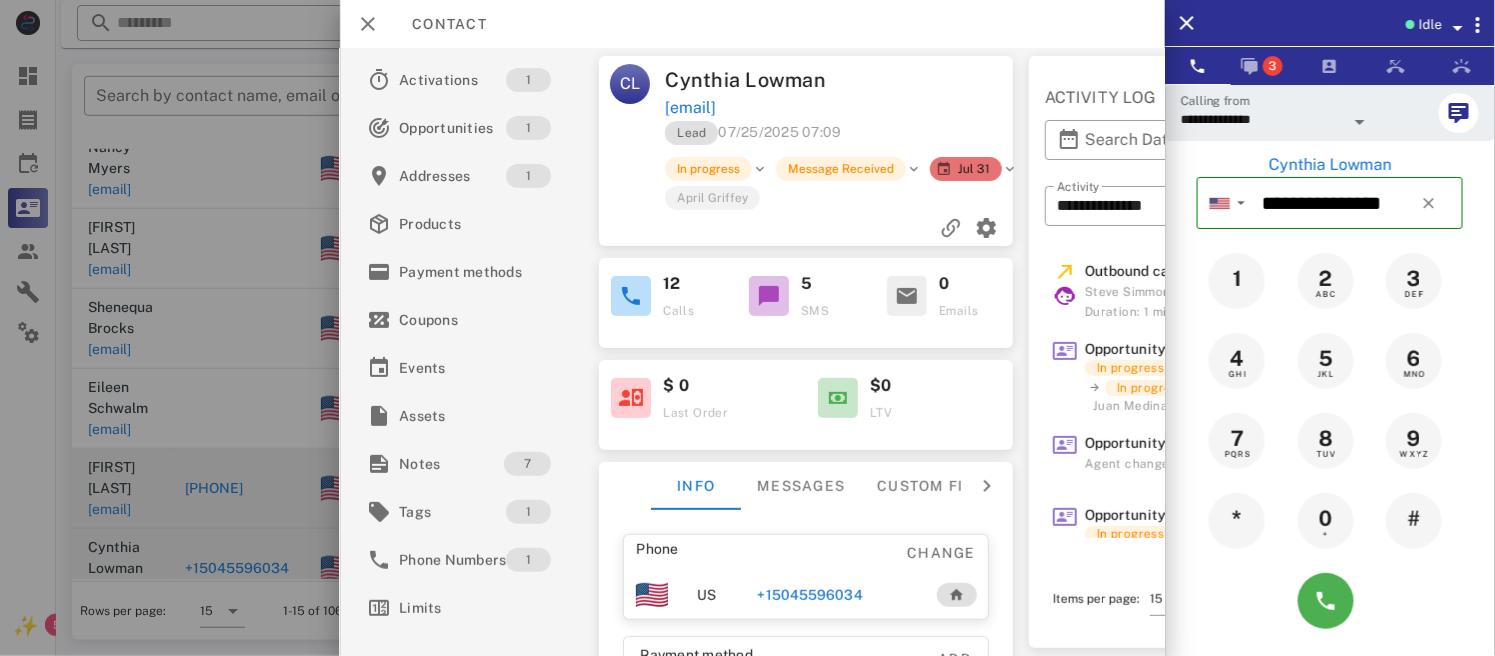 click on "+15045596034" at bounding box center [837, 595] 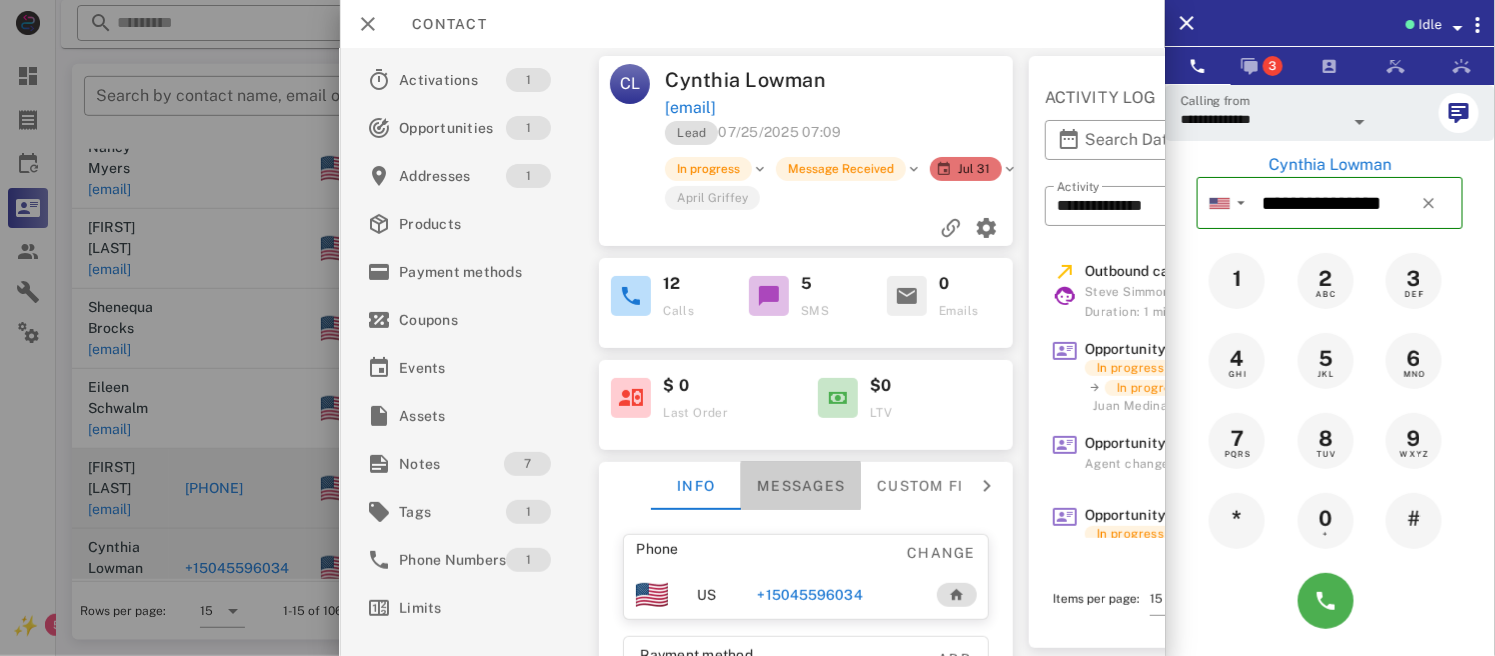 click on "Messages" at bounding box center [802, 486] 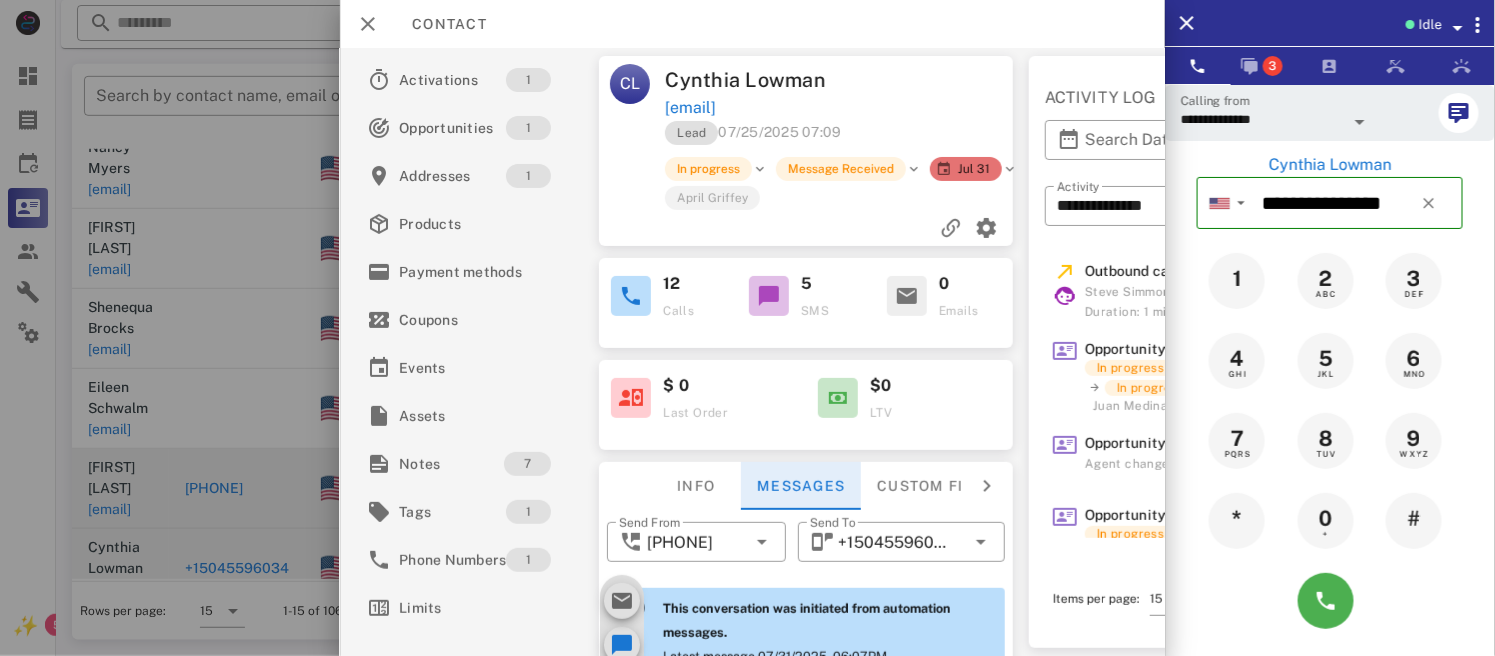 scroll, scrollTop: 2131, scrollLeft: 0, axis: vertical 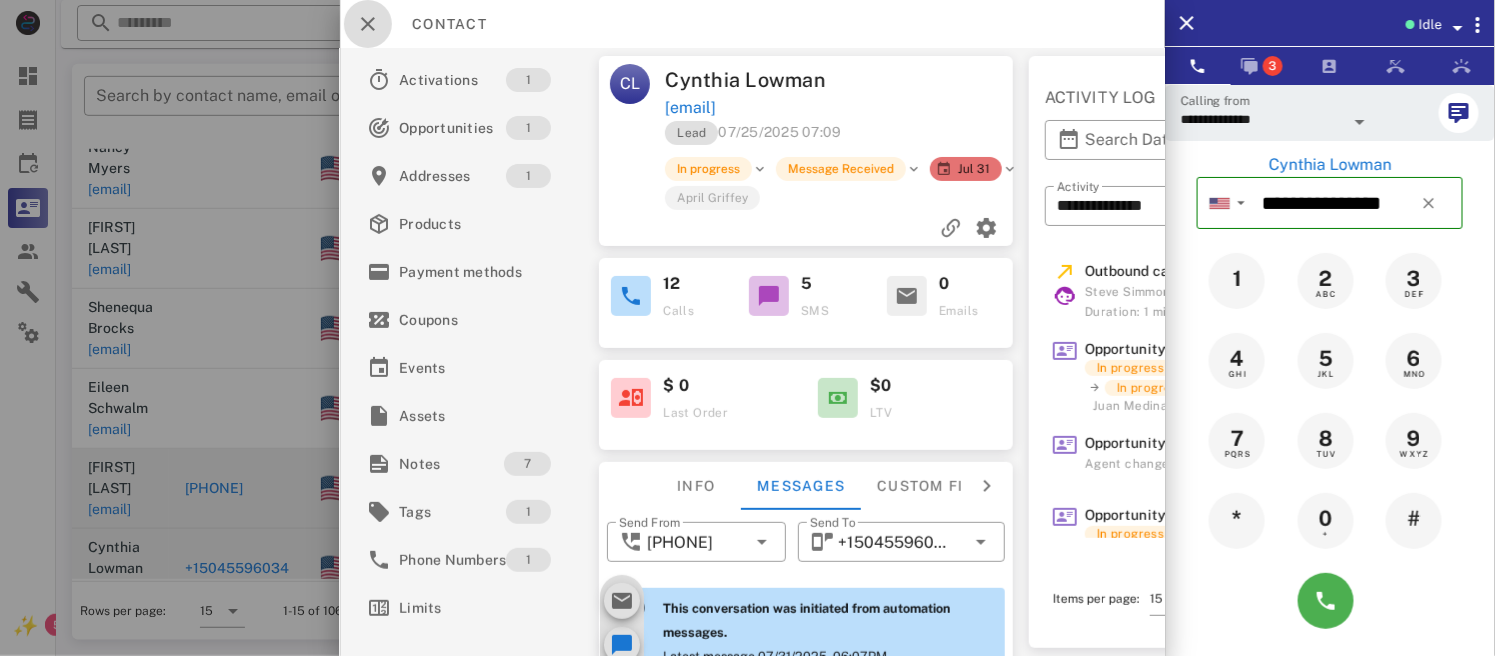 click at bounding box center [368, 24] 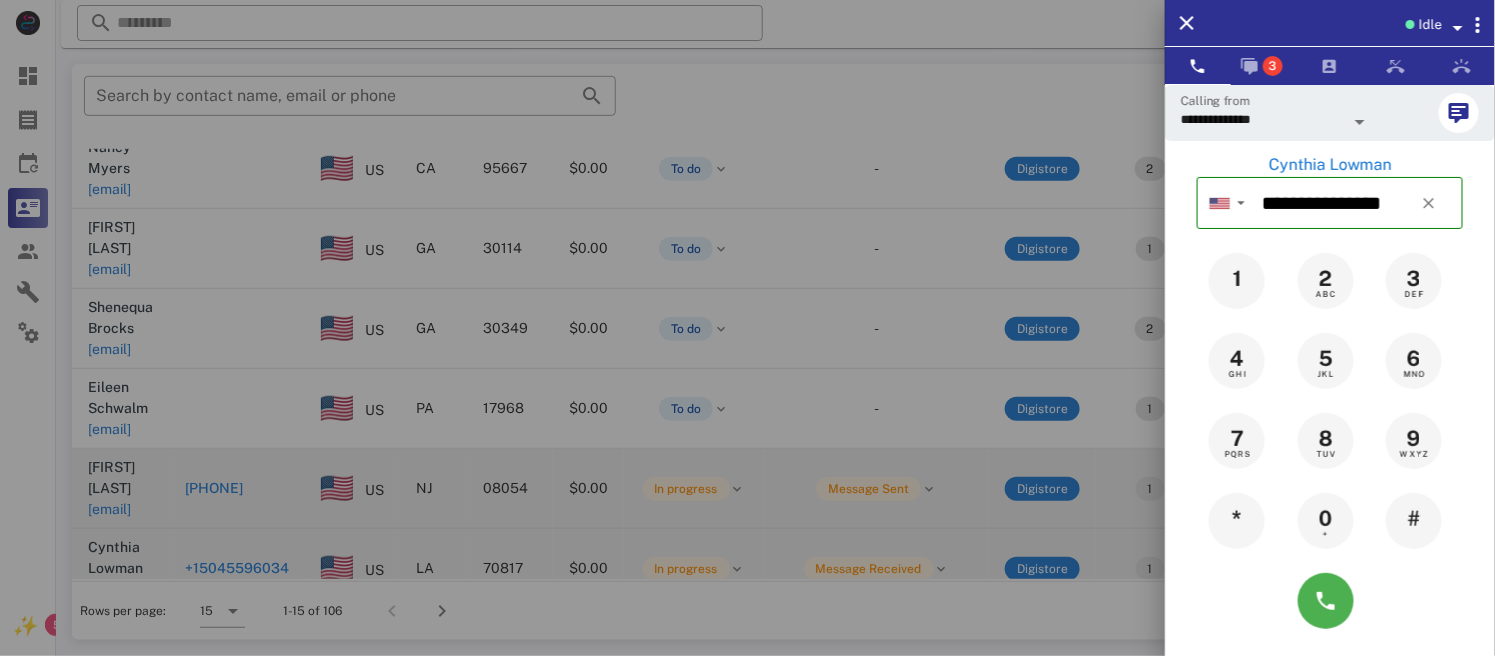 click at bounding box center [747, 328] 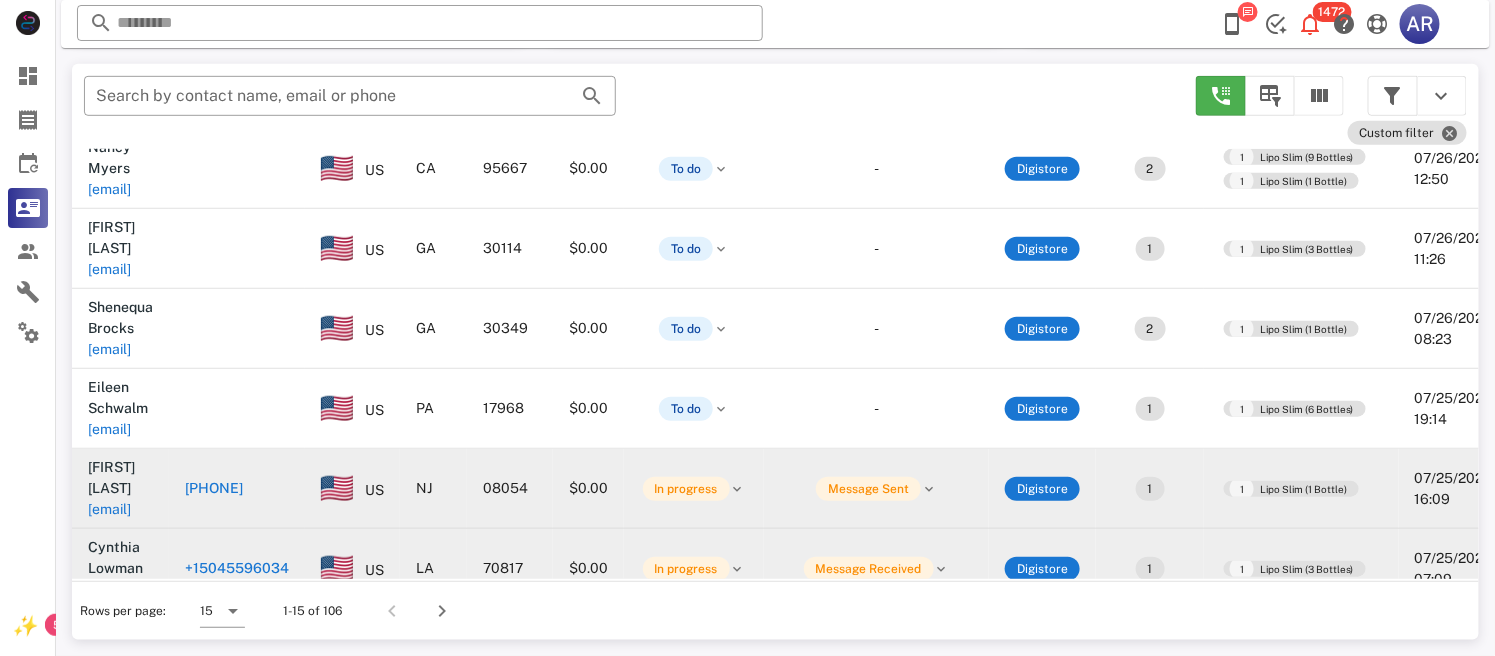 click on "[PHONE]" at bounding box center [214, 648] 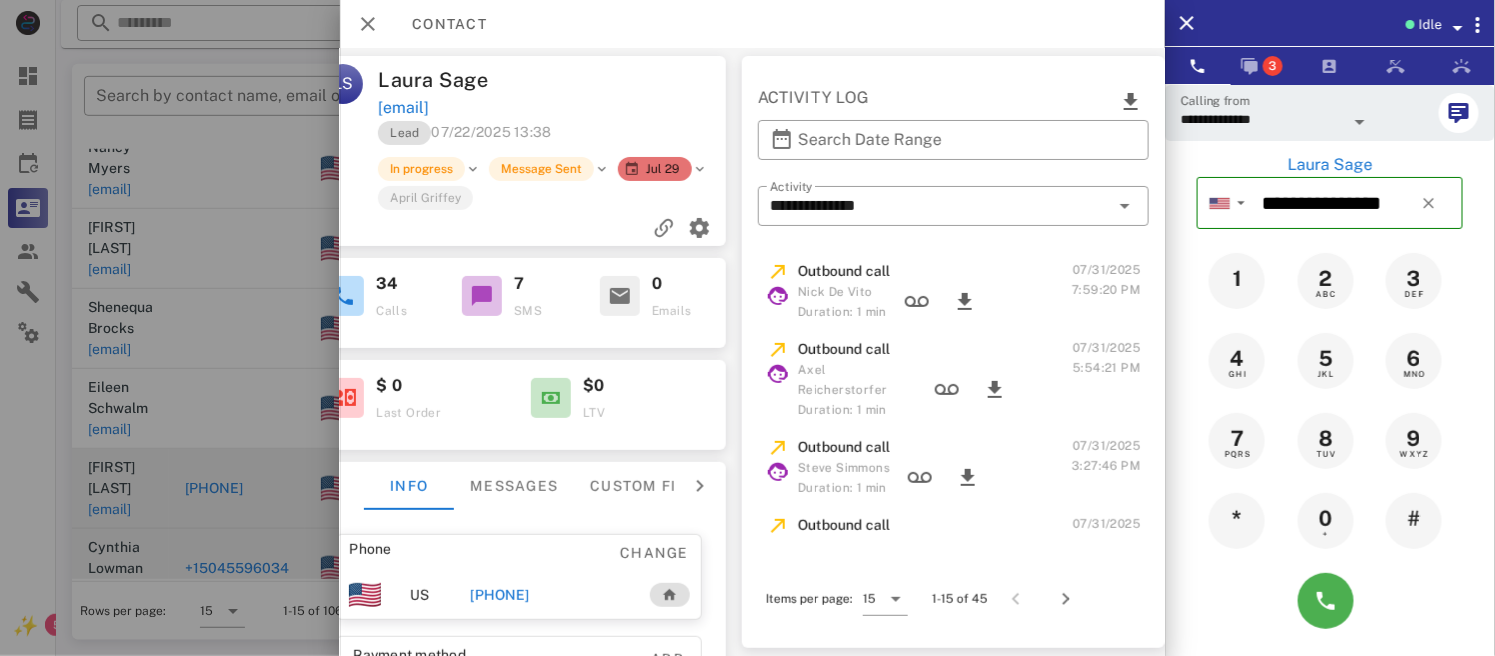 scroll, scrollTop: 0, scrollLeft: 0, axis: both 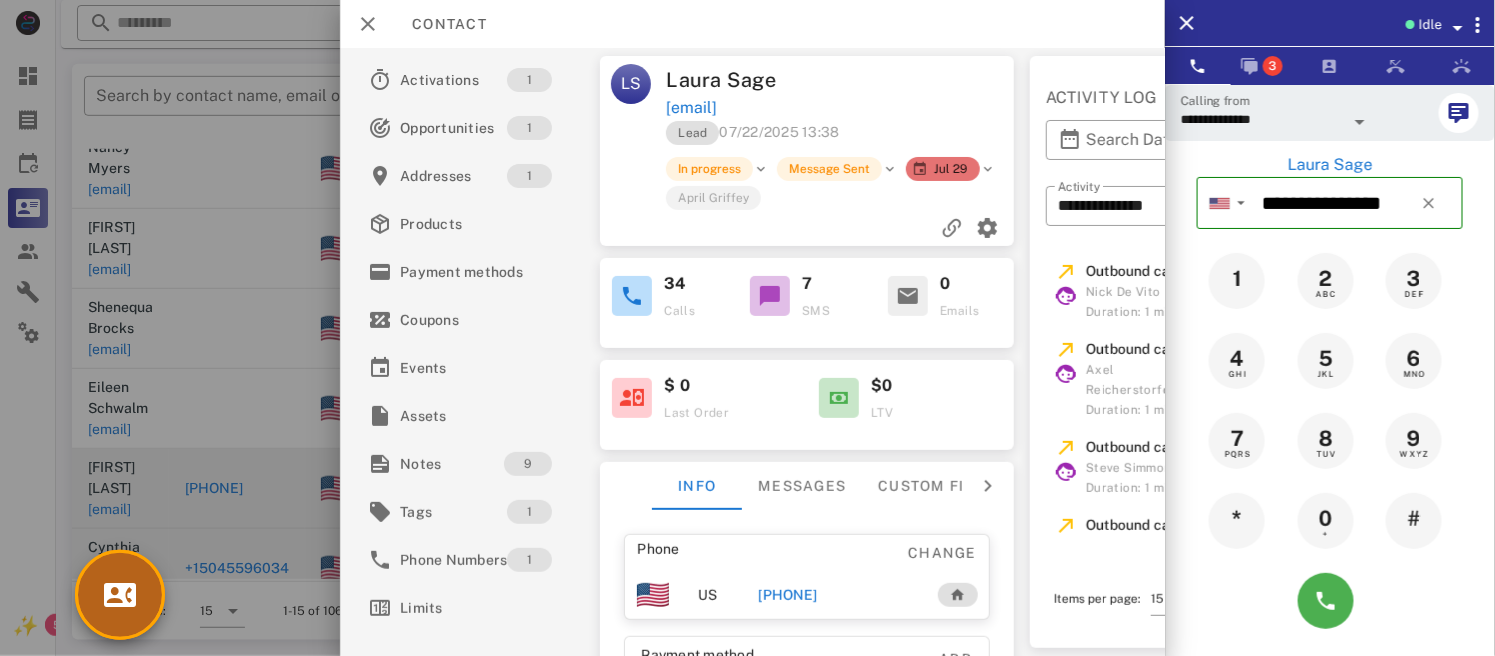 click at bounding box center (120, 595) 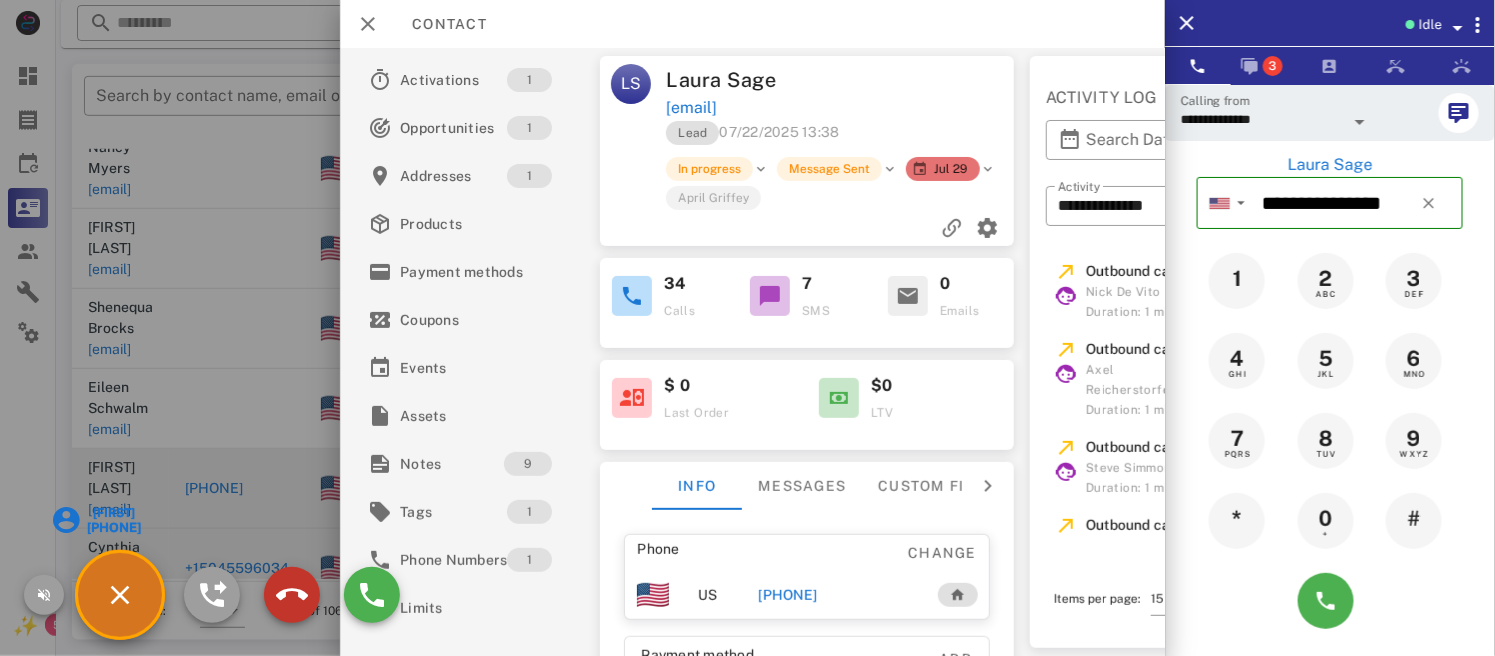 click at bounding box center (292, 595) 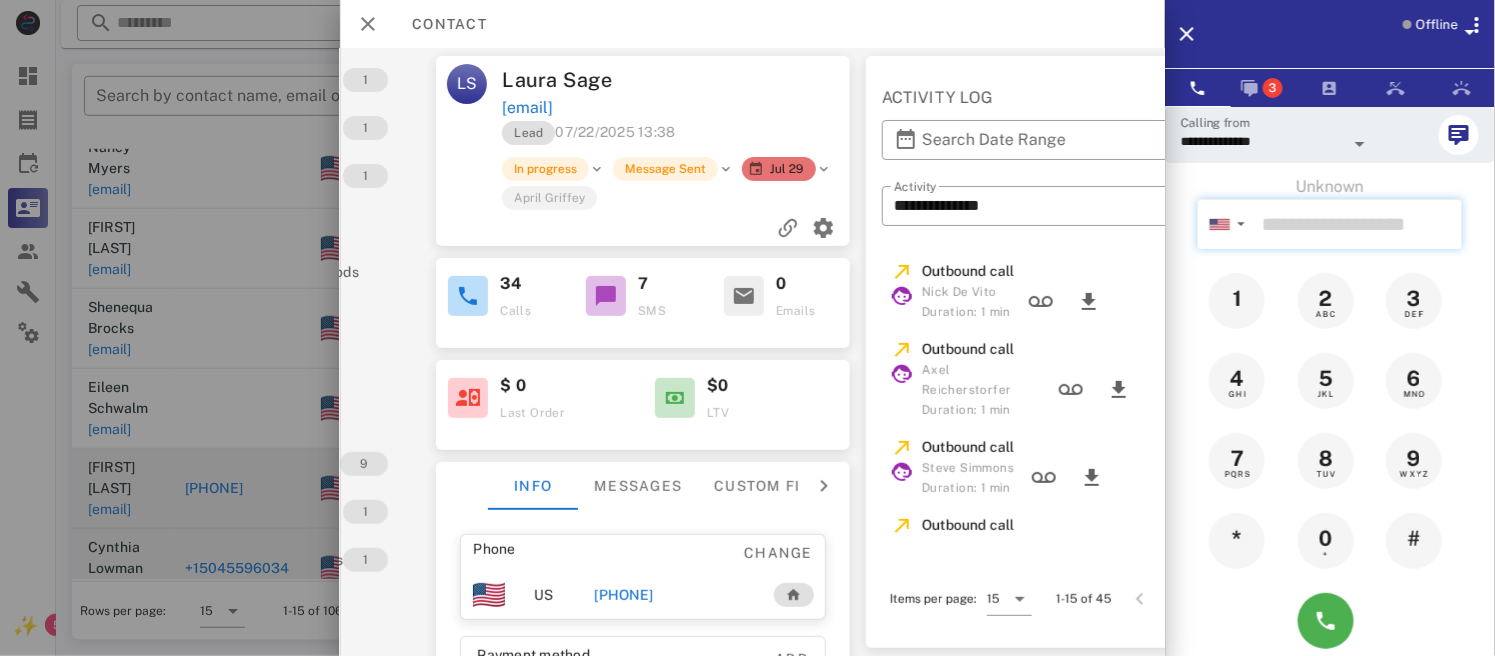 scroll, scrollTop: 0, scrollLeft: 0, axis: both 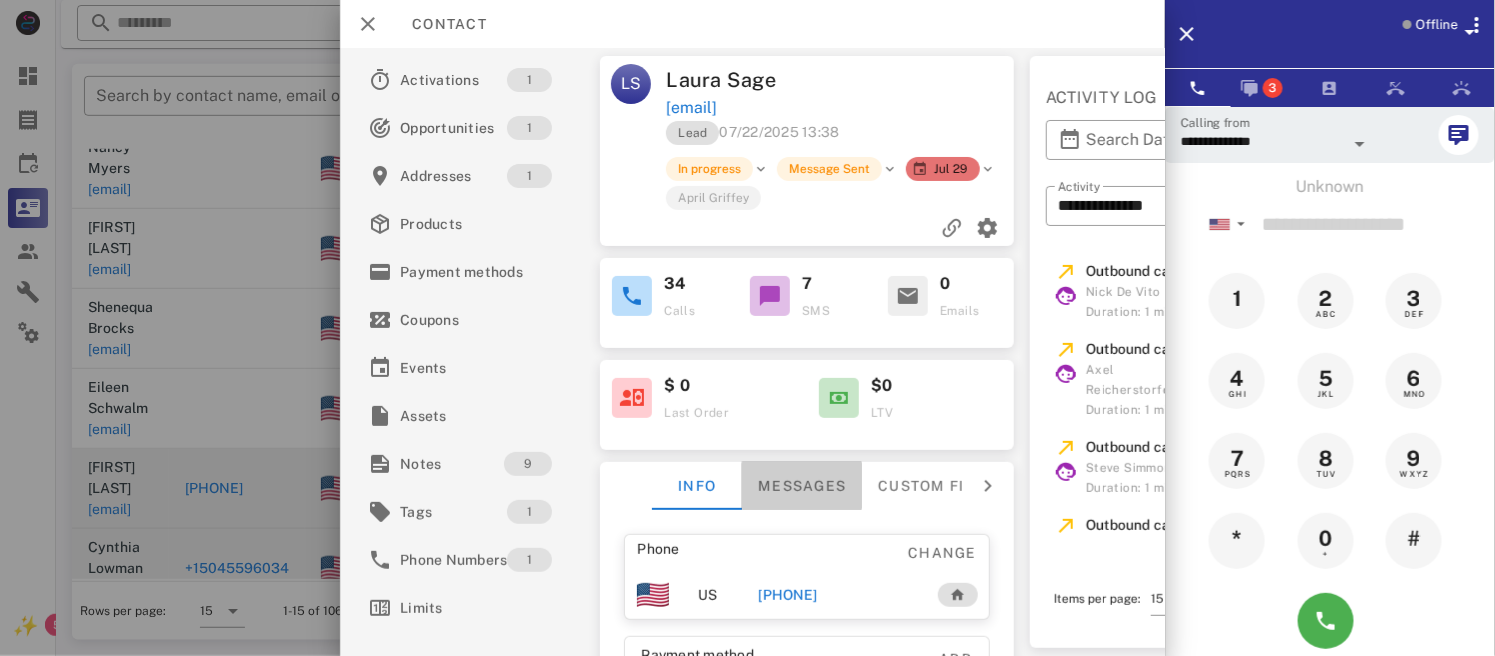 click on "Messages" at bounding box center (803, 486) 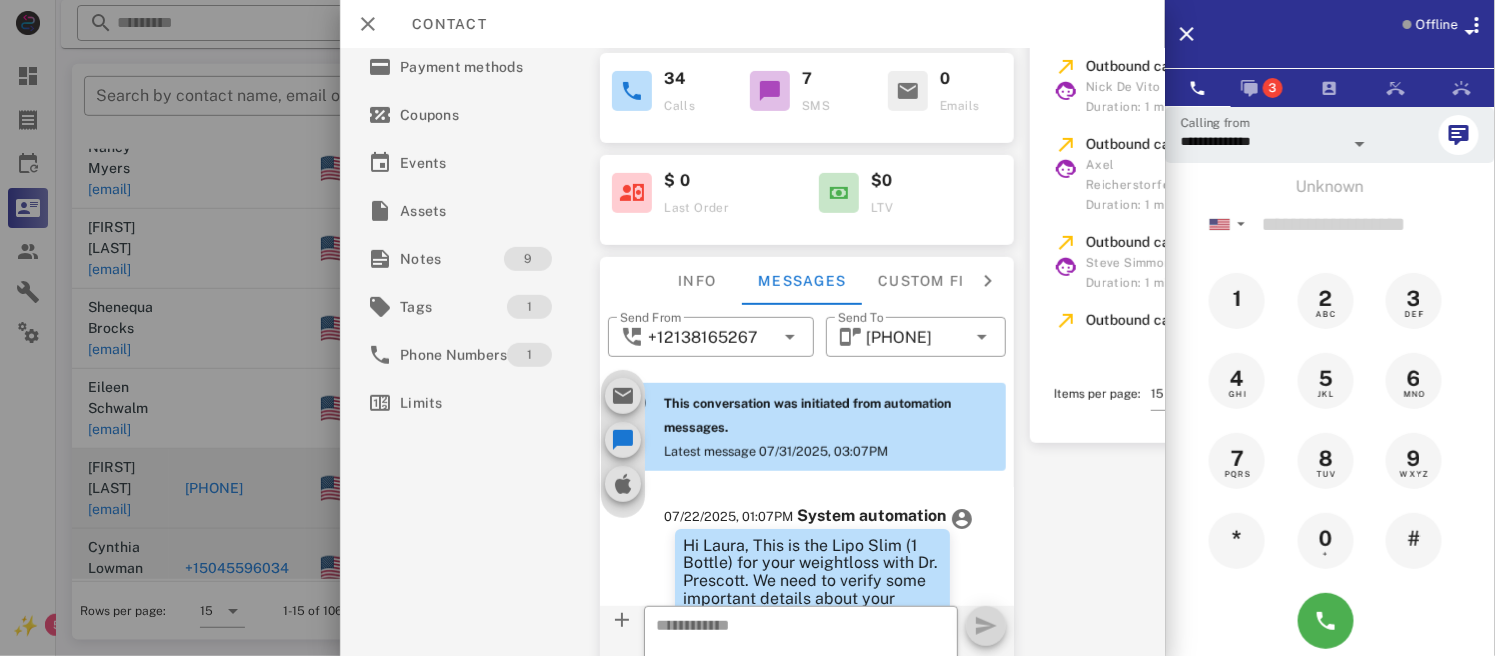 scroll, scrollTop: 291, scrollLeft: 0, axis: vertical 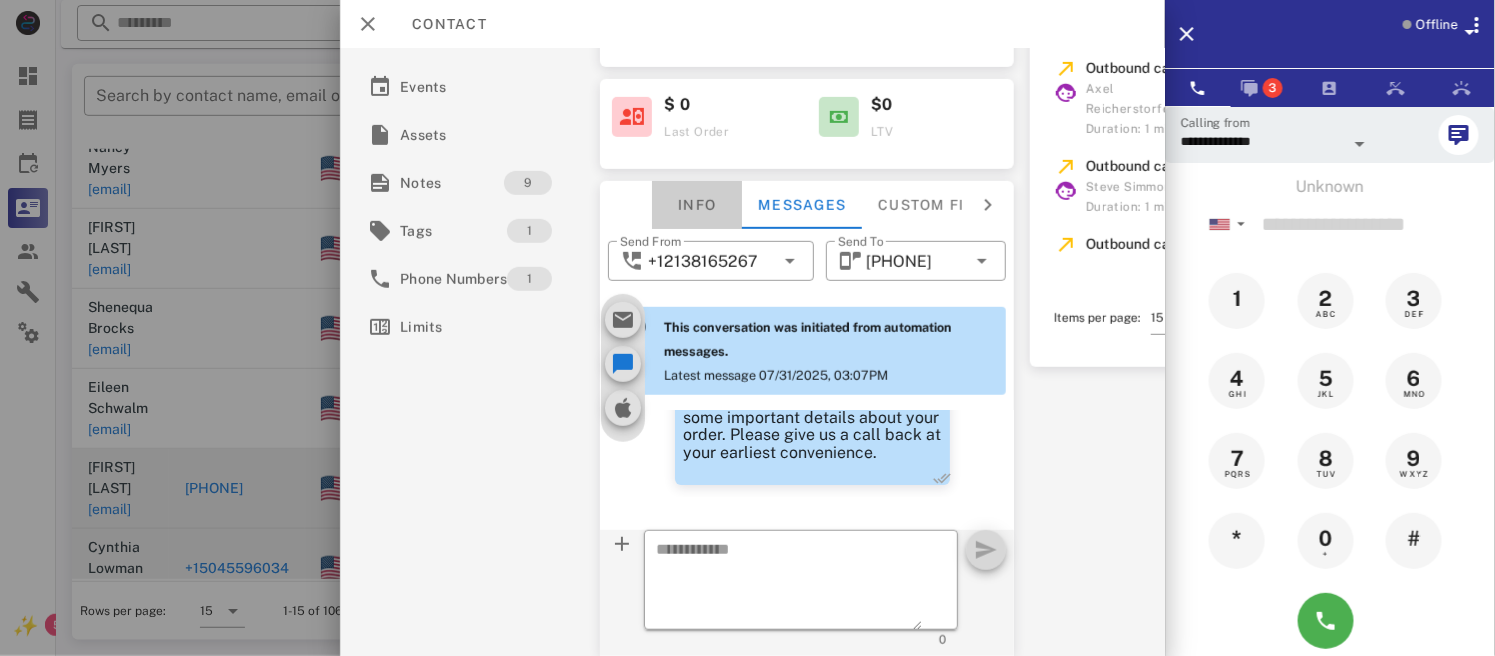 click on "Info" at bounding box center [698, 205] 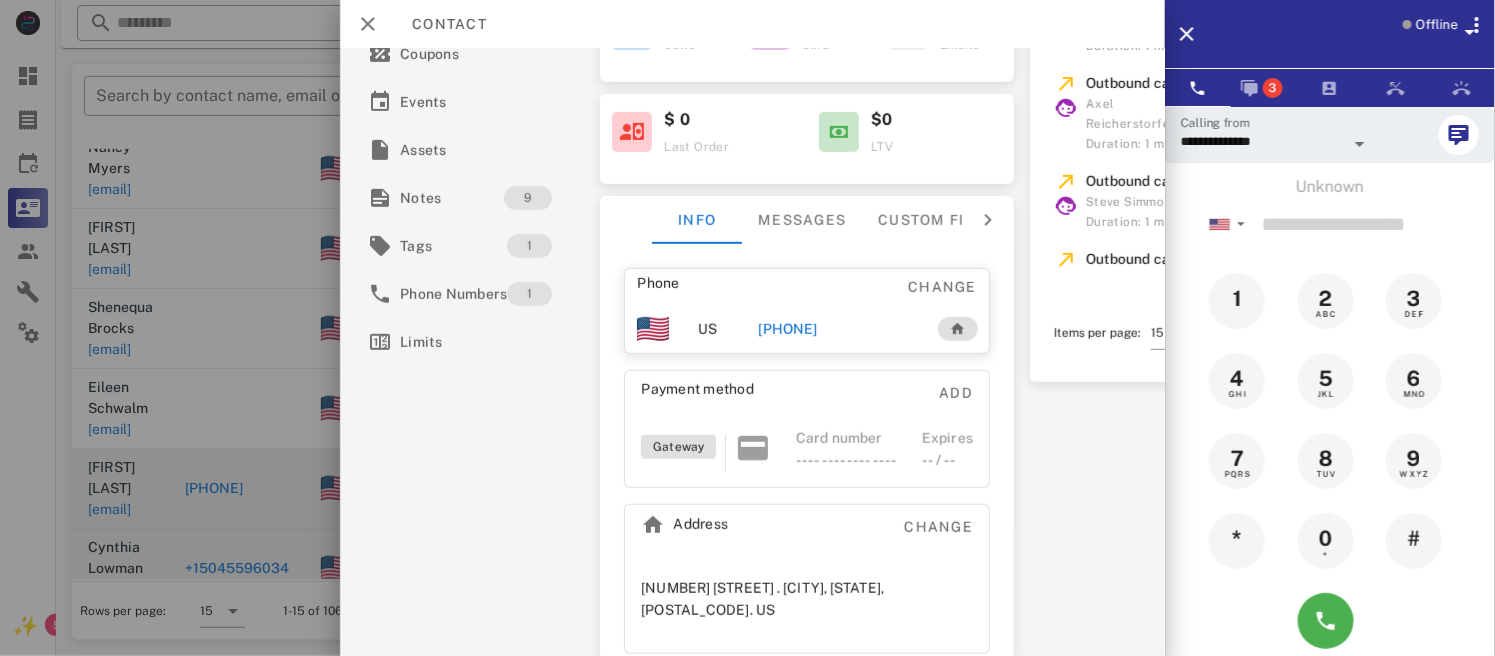 scroll, scrollTop: 281, scrollLeft: 0, axis: vertical 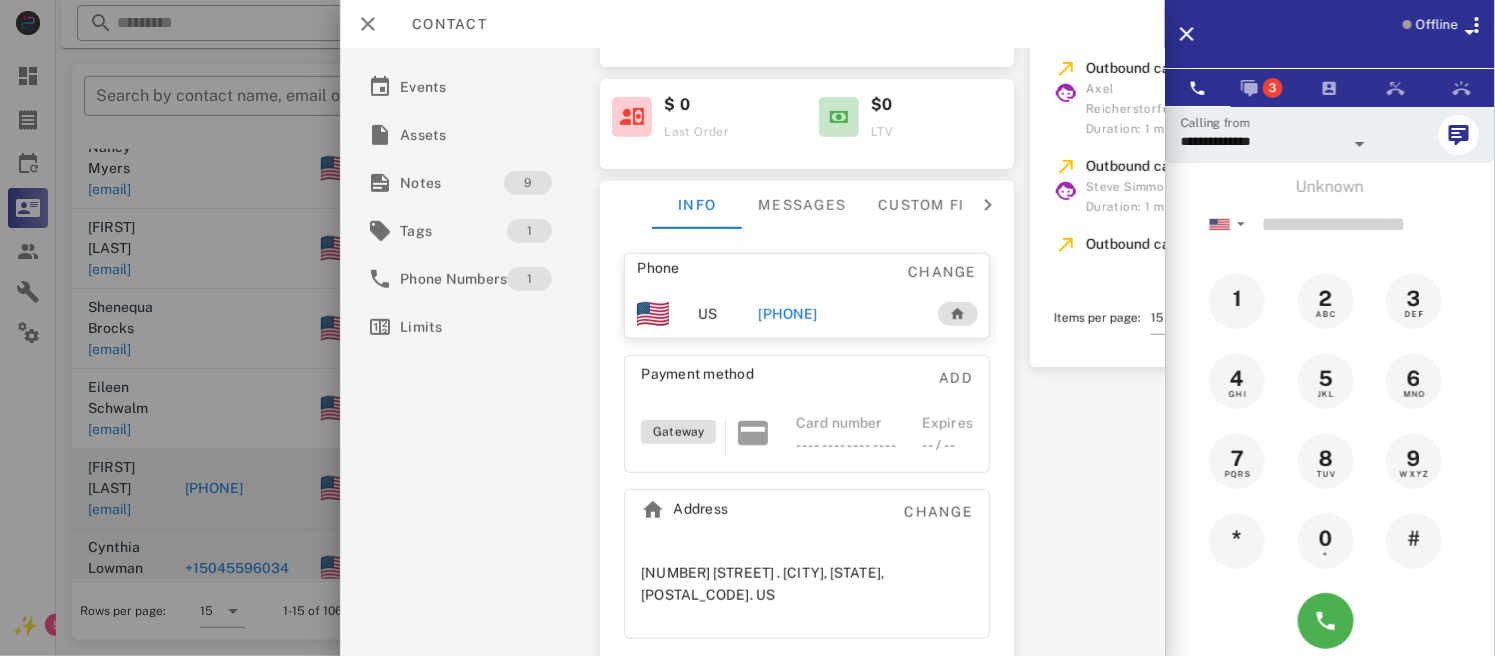 click on "[PHONE]" at bounding box center (788, 314) 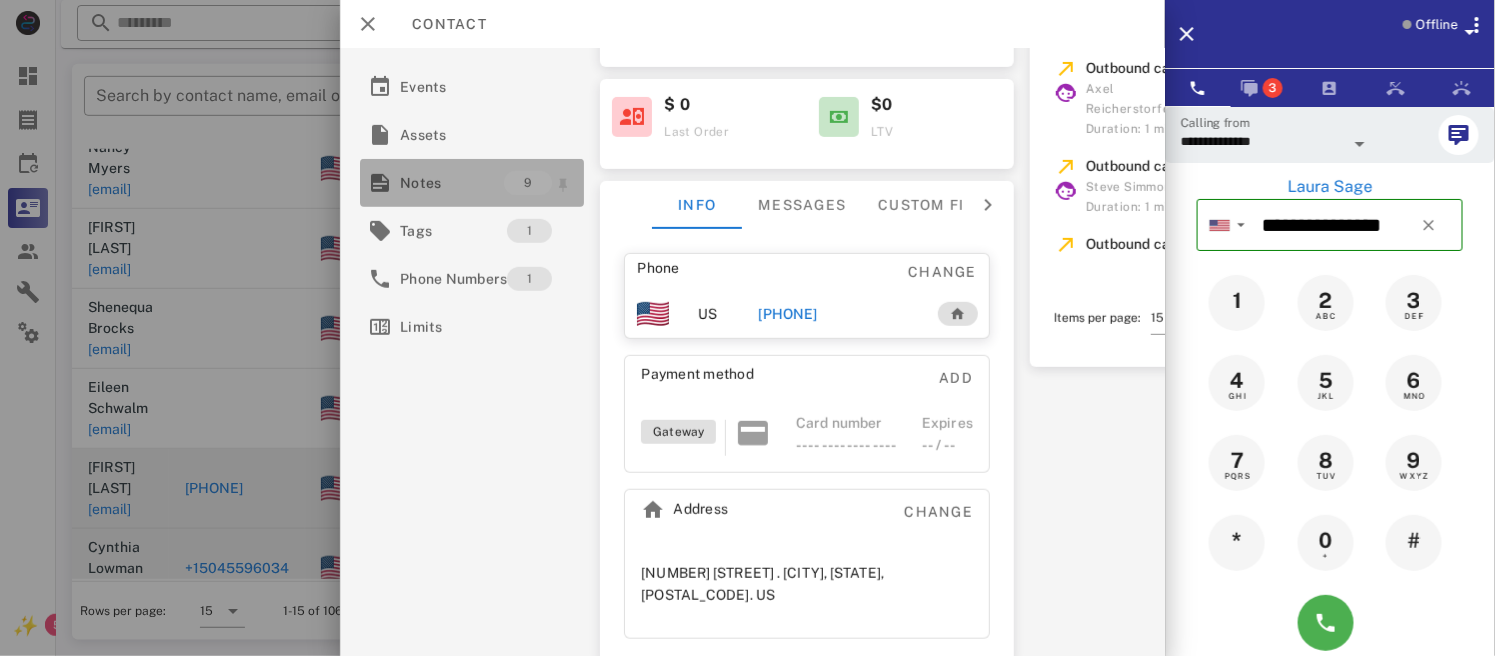 click on "Notes" at bounding box center (452, 183) 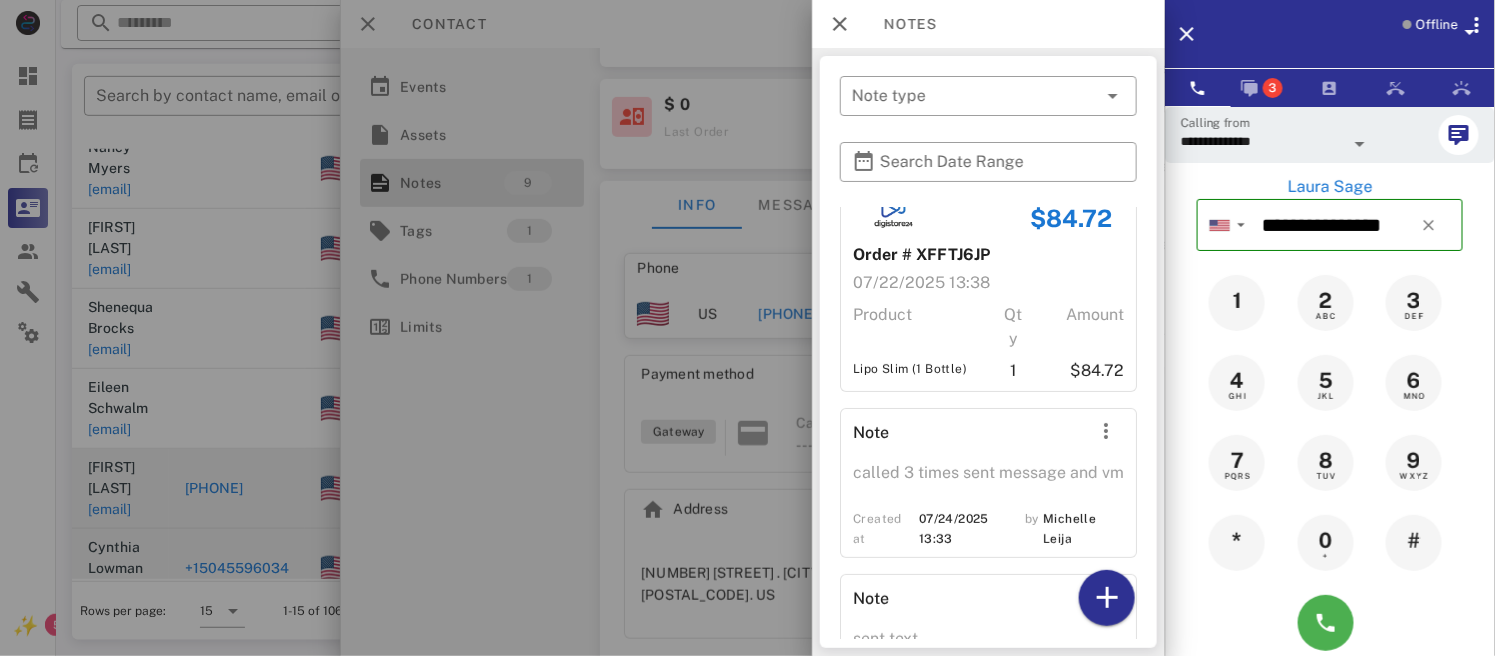 scroll, scrollTop: 0, scrollLeft: 0, axis: both 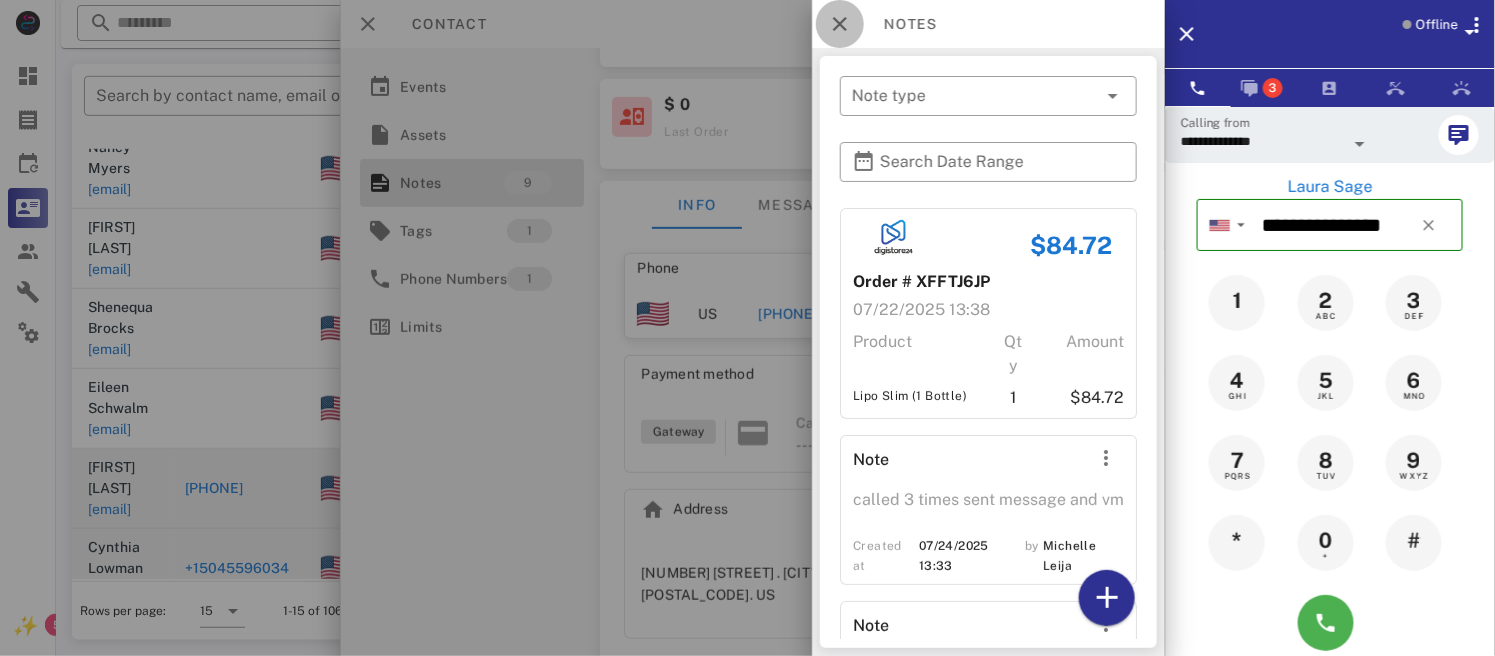 click at bounding box center [840, 24] 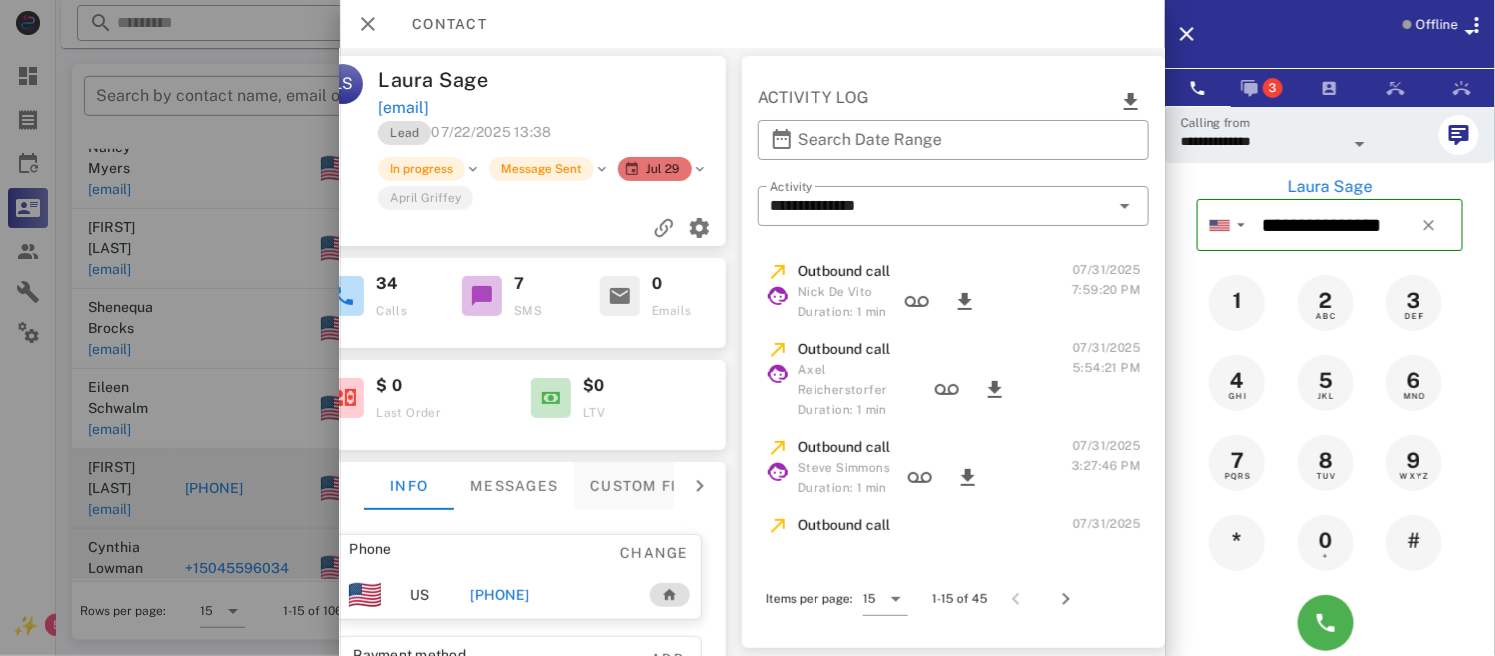 scroll, scrollTop: 0, scrollLeft: 0, axis: both 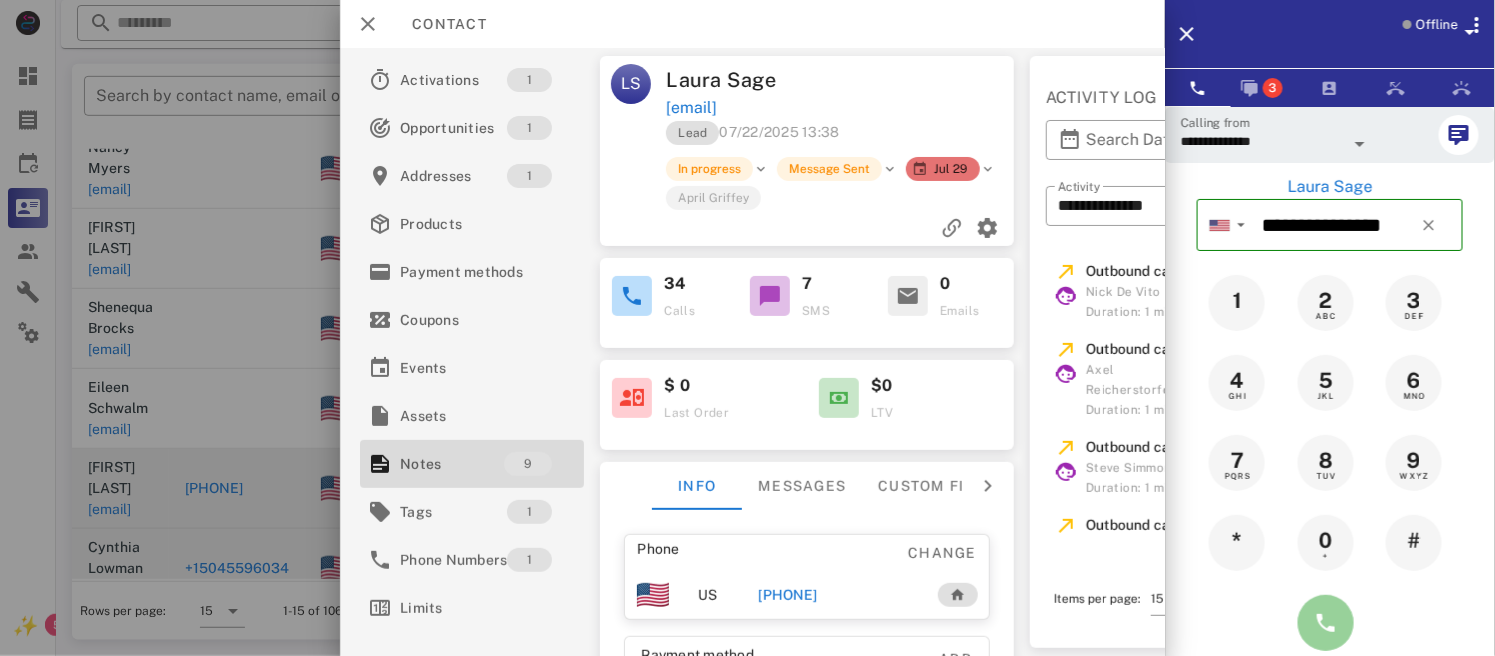 click at bounding box center (1326, 623) 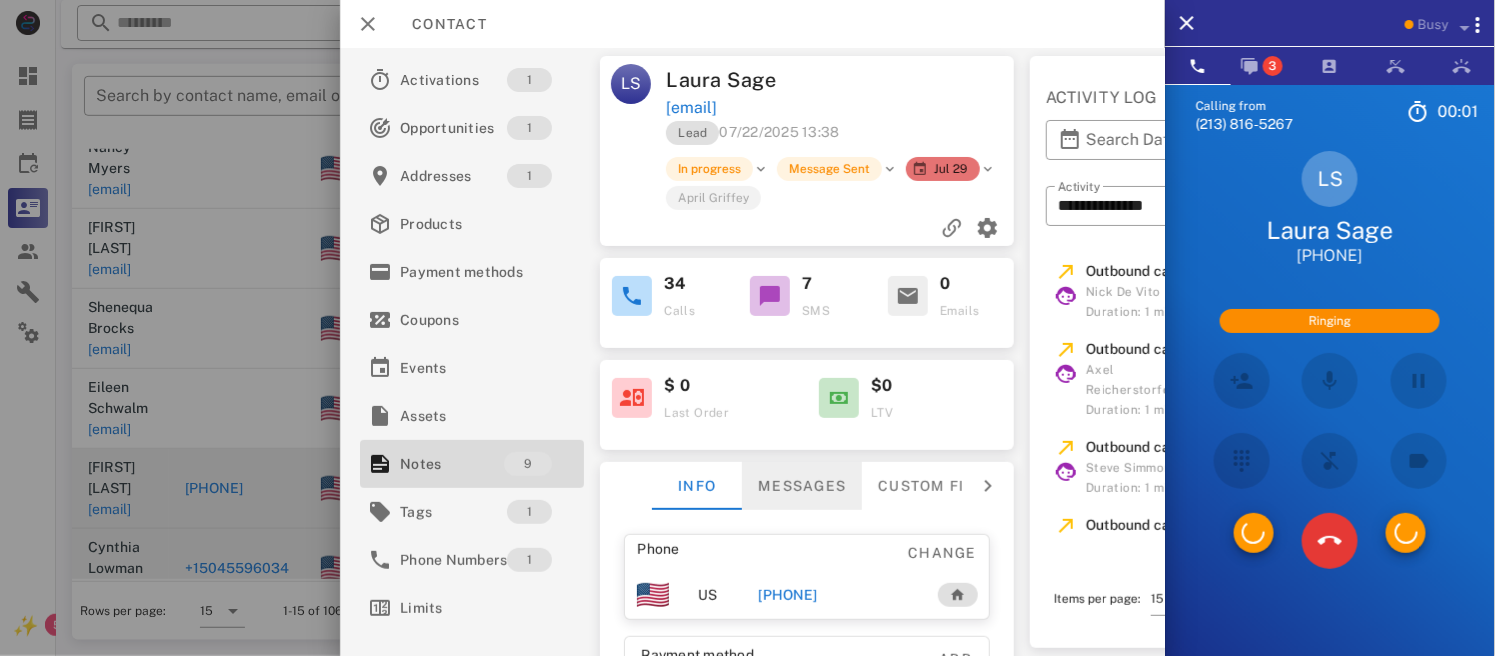 click on "Messages" at bounding box center (803, 486) 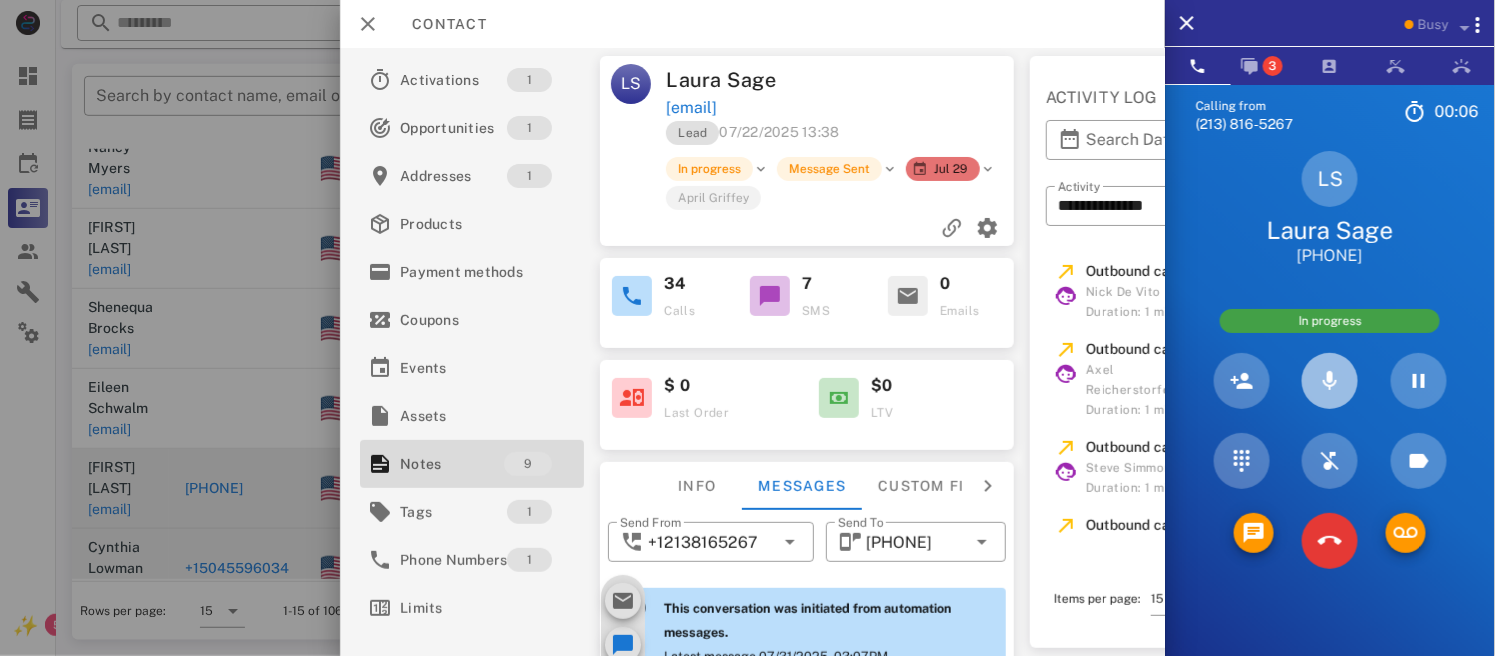click at bounding box center (1330, 381) 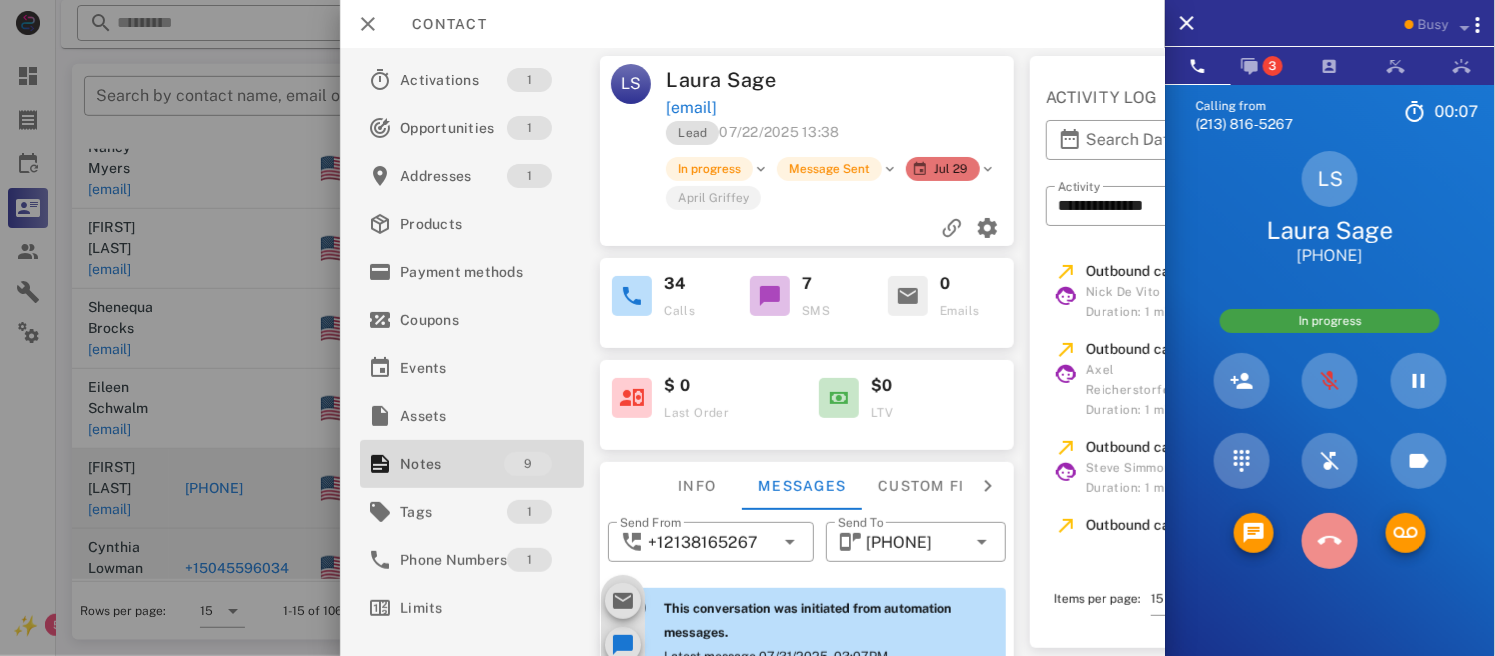 click at bounding box center [1330, 541] 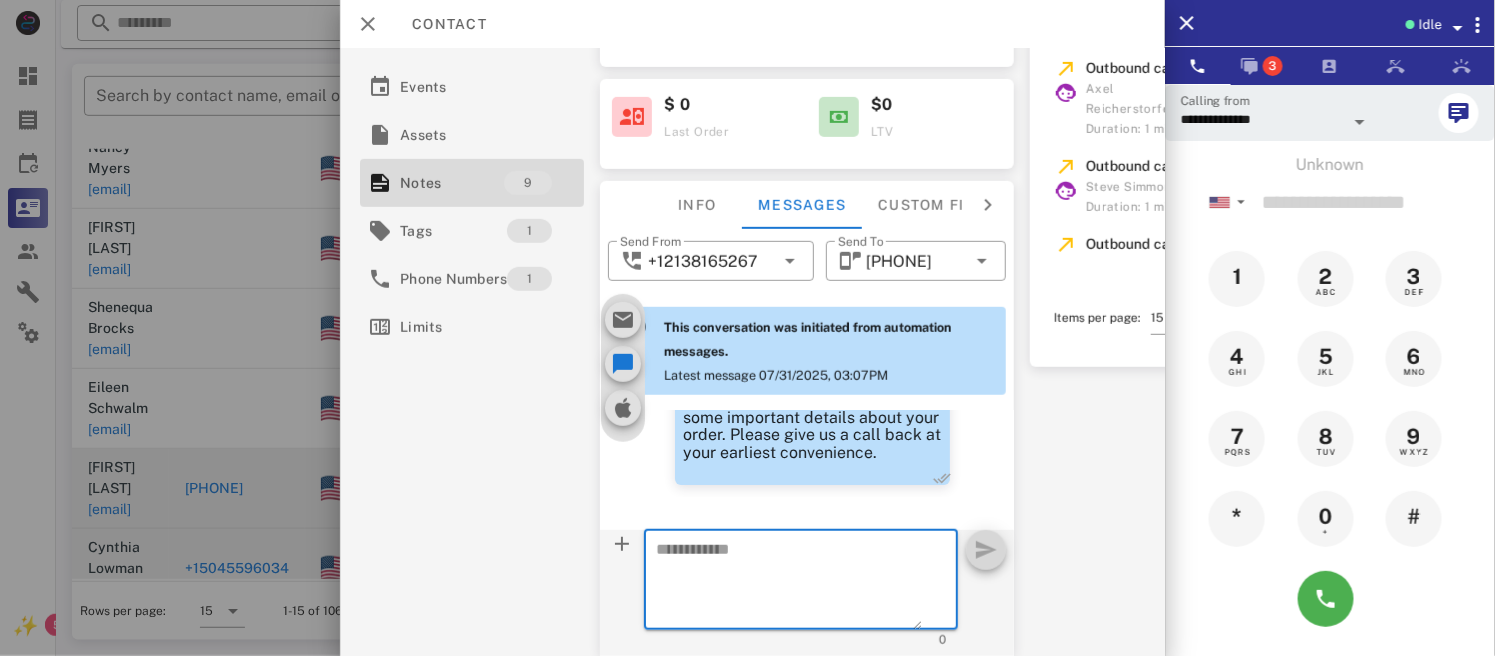 scroll, scrollTop: 295, scrollLeft: 0, axis: vertical 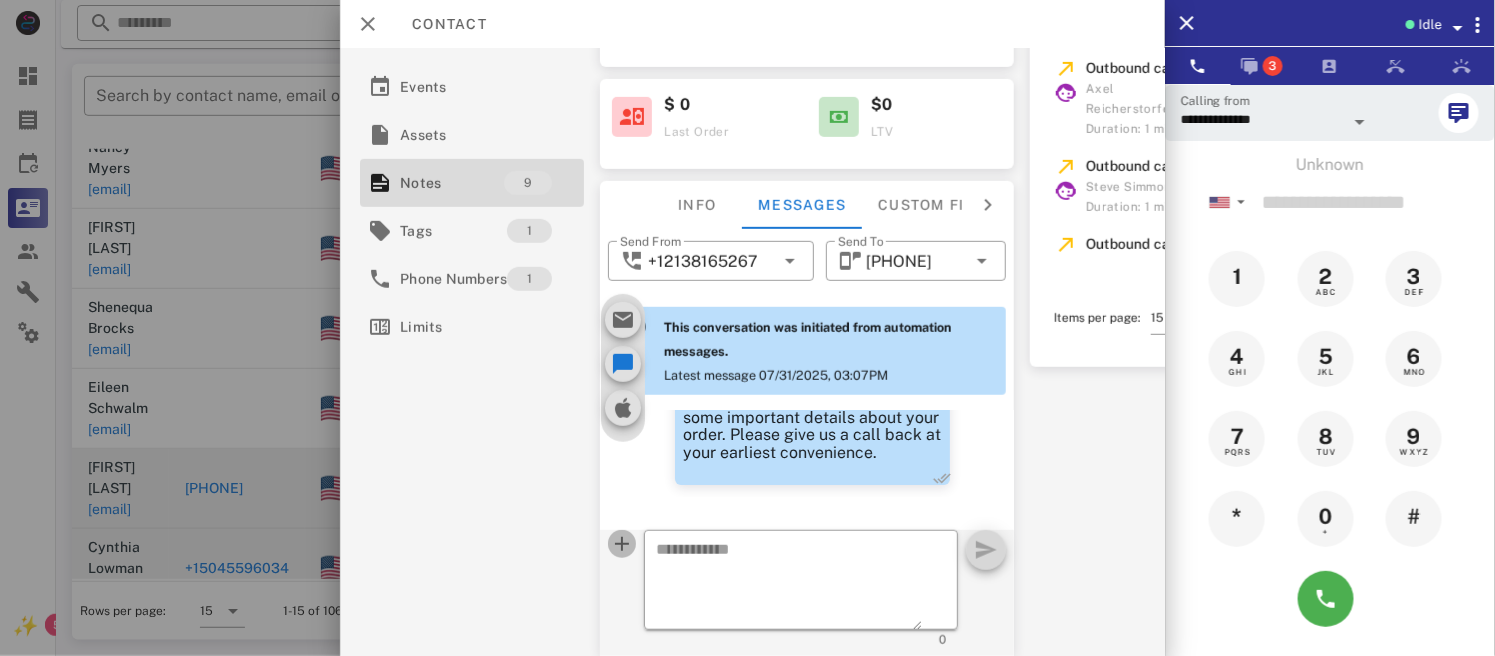 click at bounding box center (623, 544) 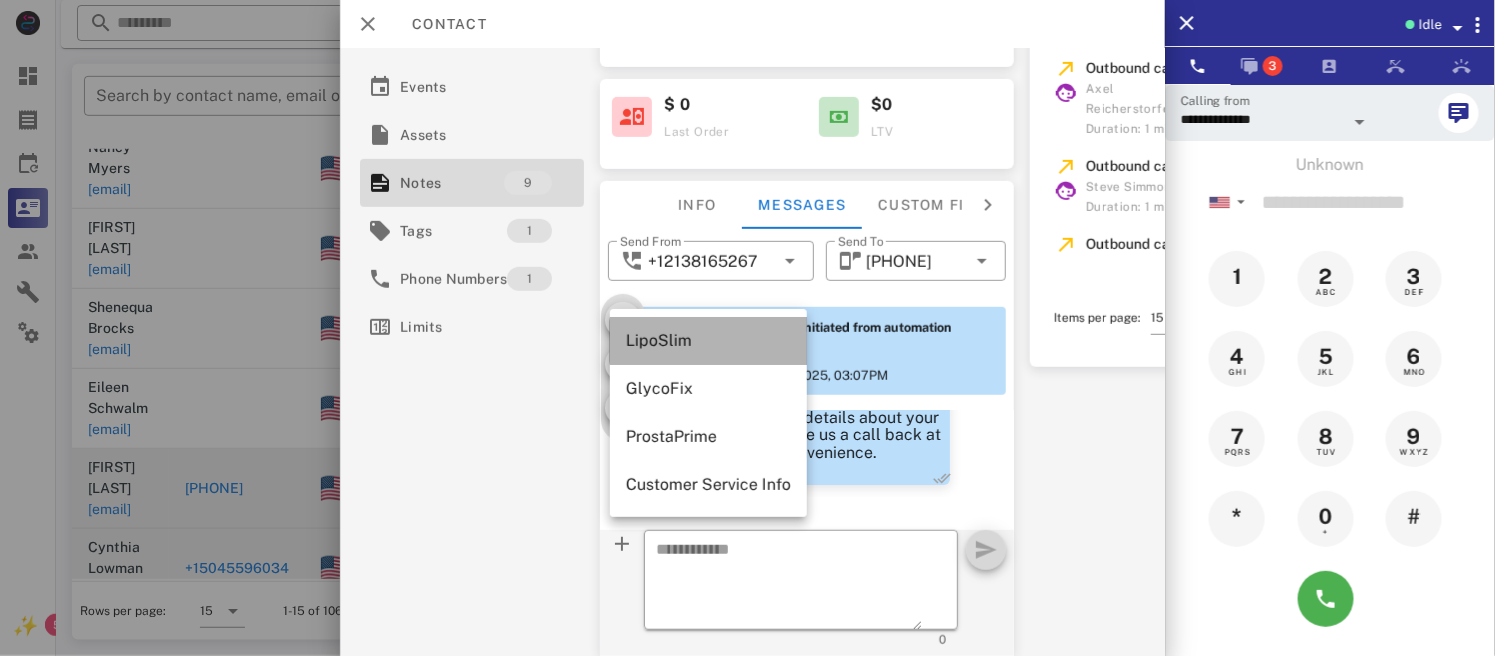click on "LipoSlim" at bounding box center (708, 340) 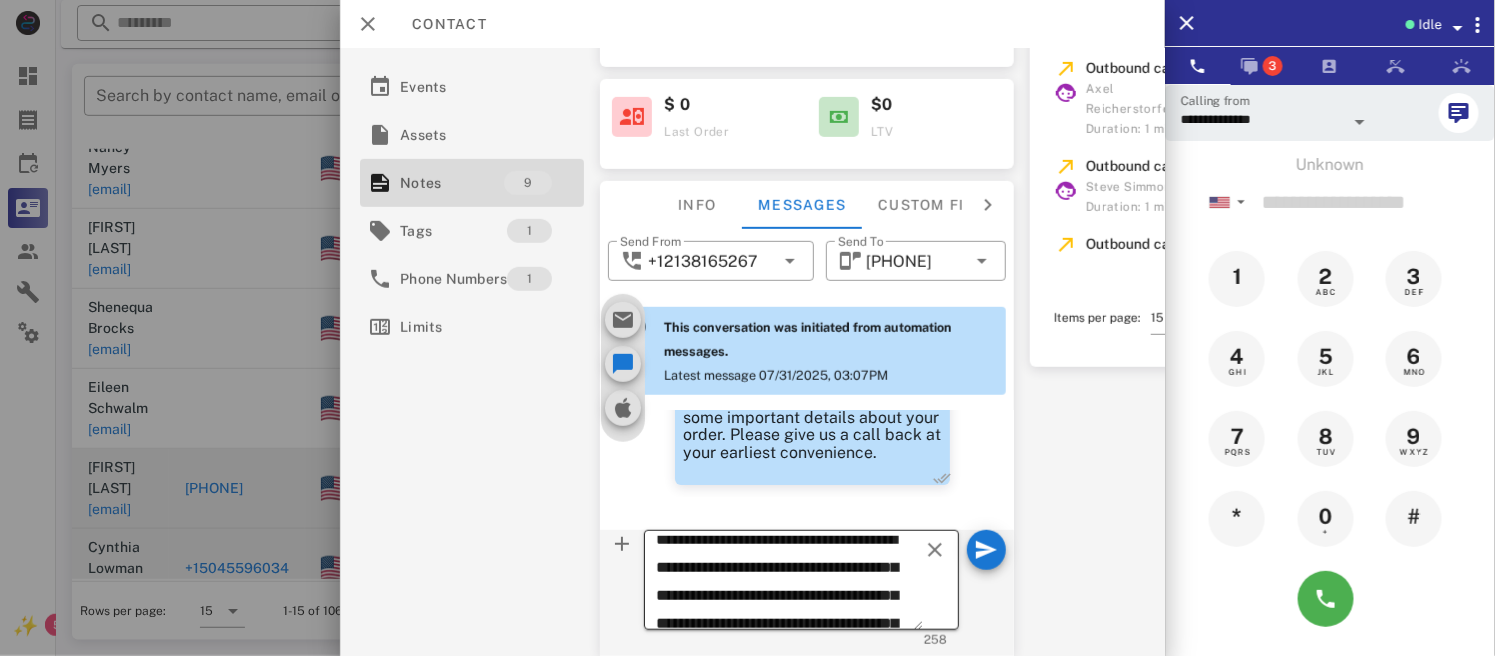 scroll, scrollTop: 0, scrollLeft: 0, axis: both 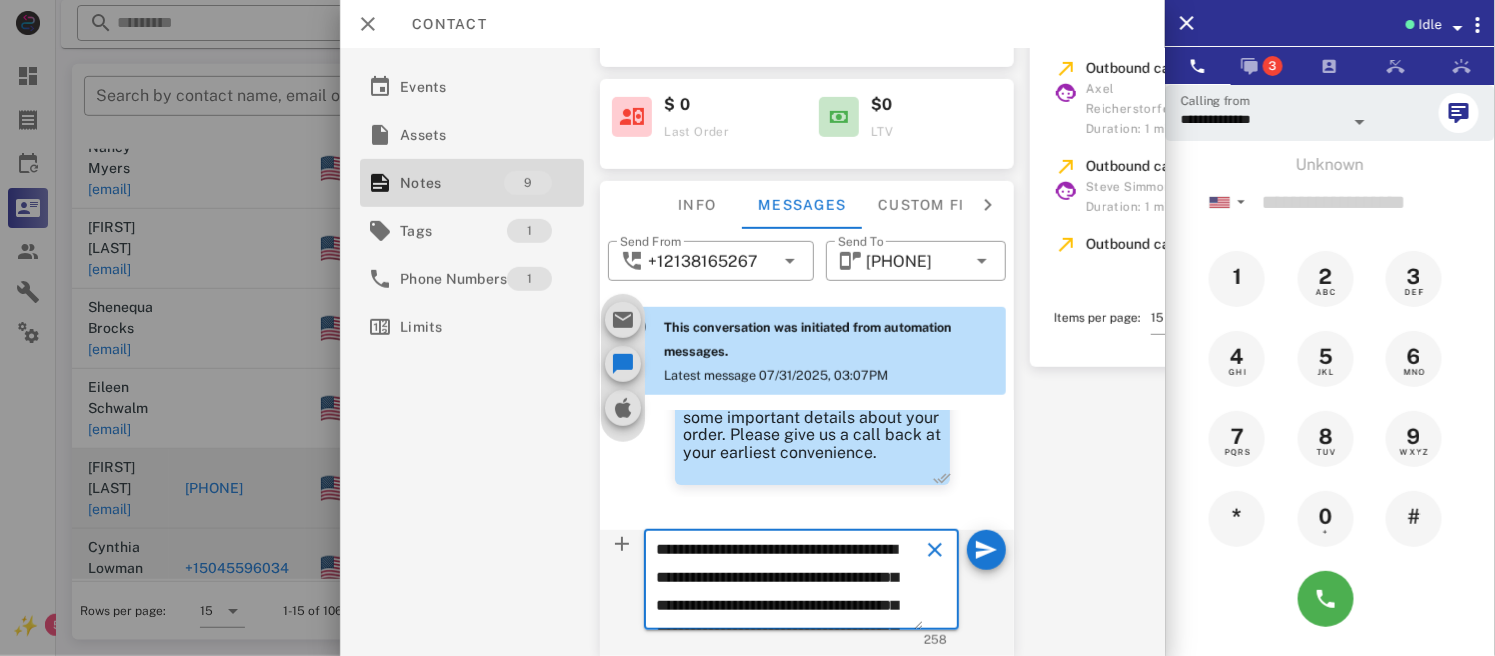click on "**********" at bounding box center [790, 583] 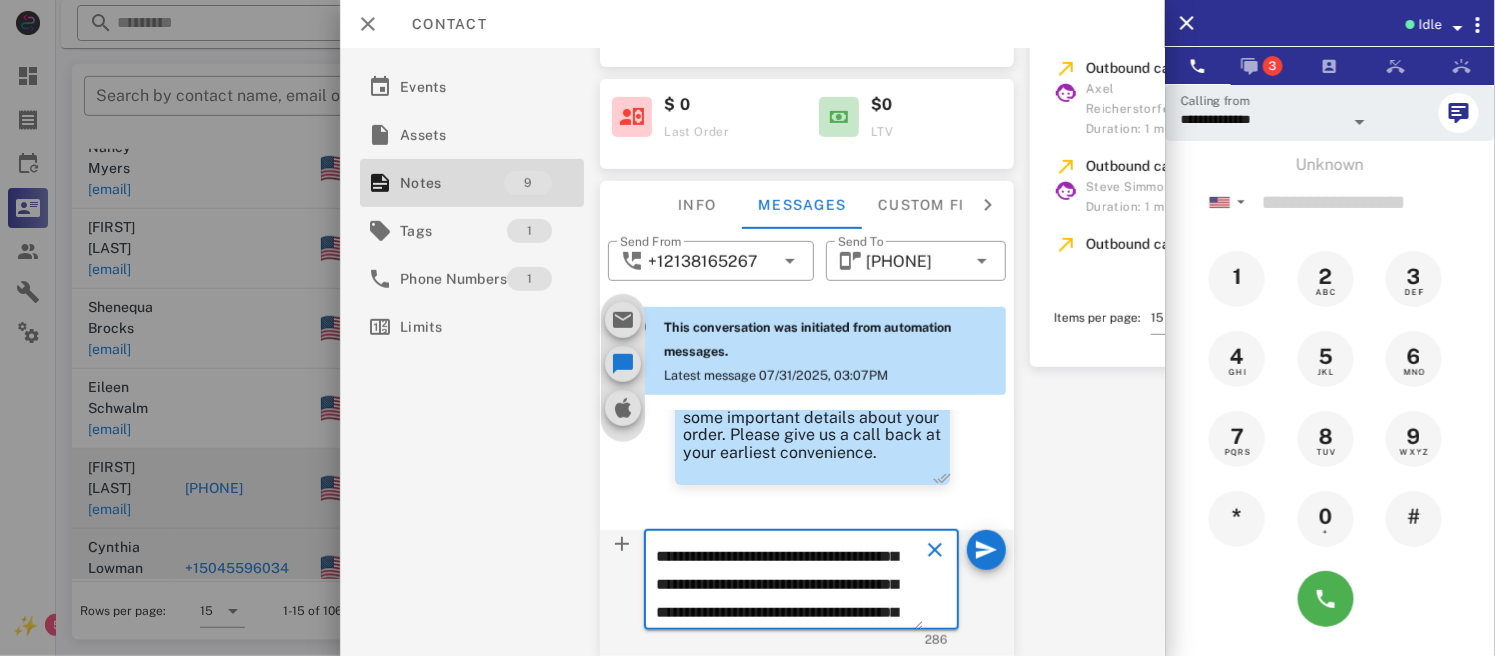 scroll, scrollTop: 82, scrollLeft: 0, axis: vertical 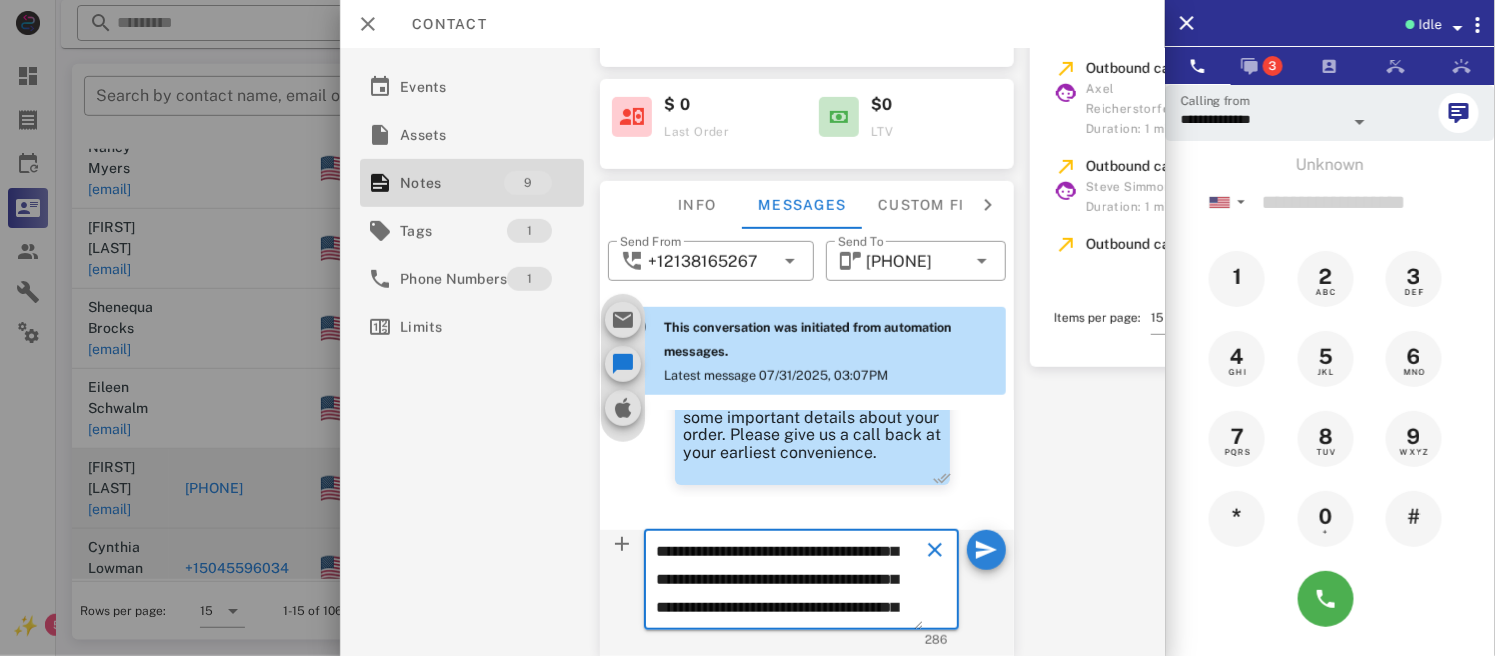 type on "**********" 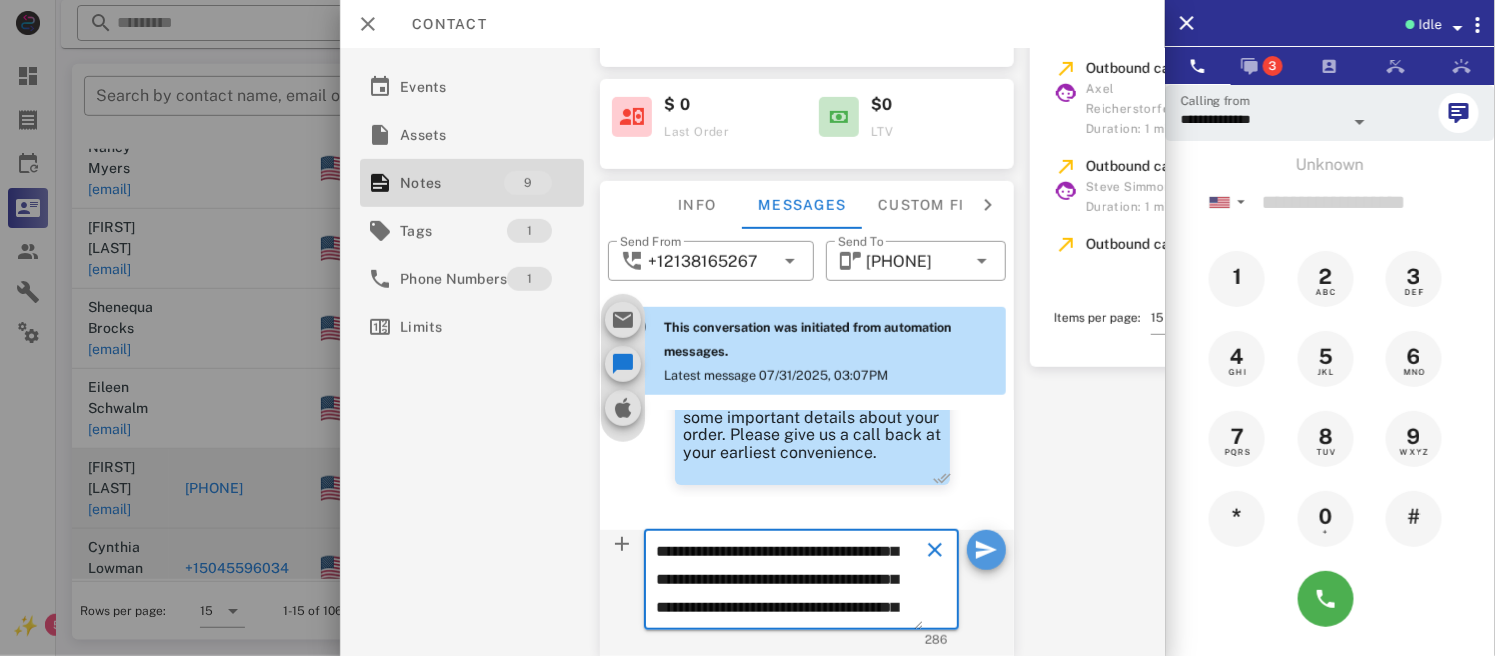 click at bounding box center [986, 550] 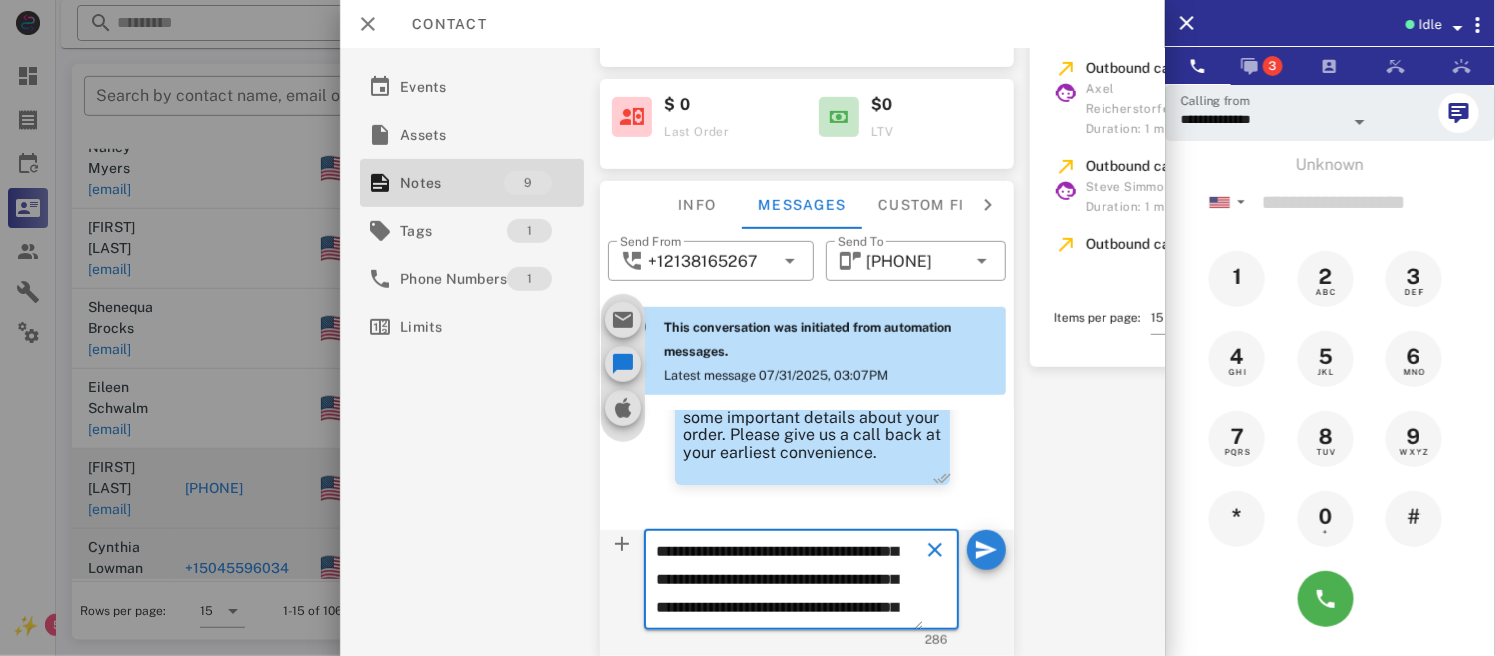 type 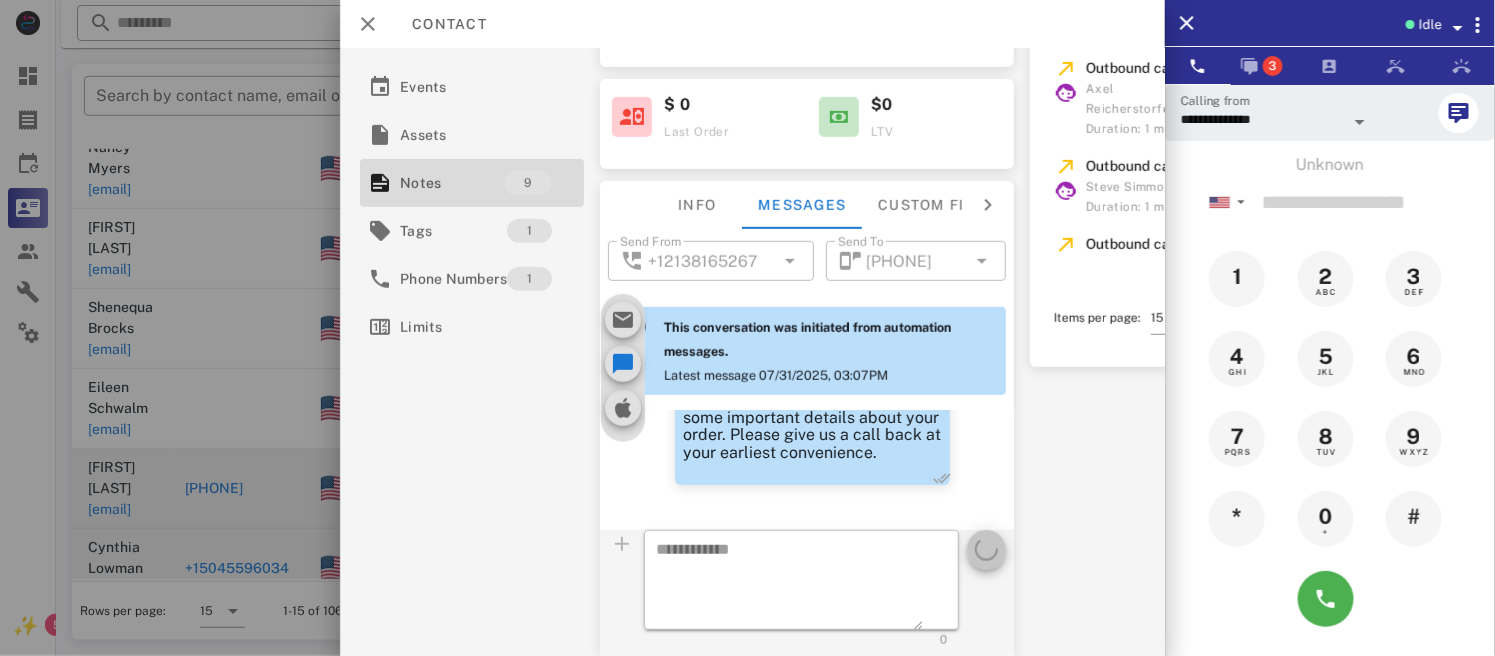 scroll, scrollTop: 0, scrollLeft: 0, axis: both 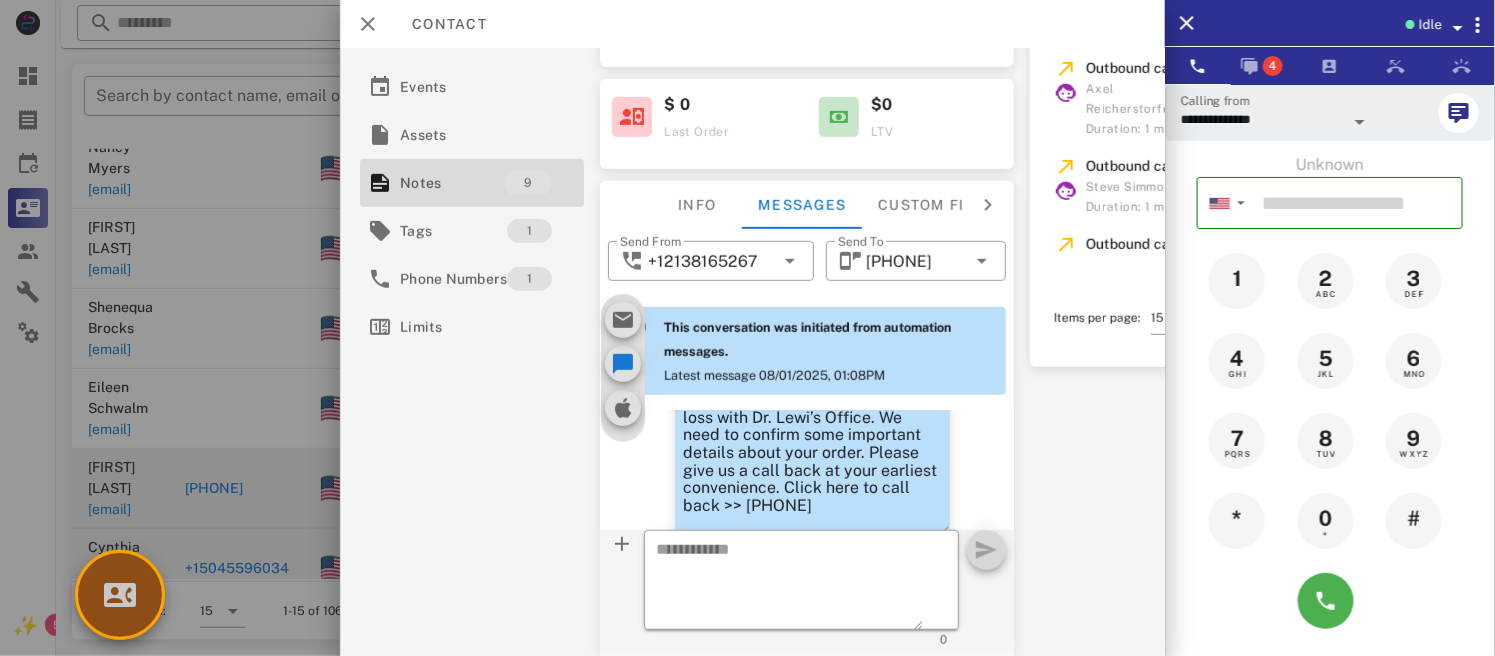 click at bounding box center [120, 595] 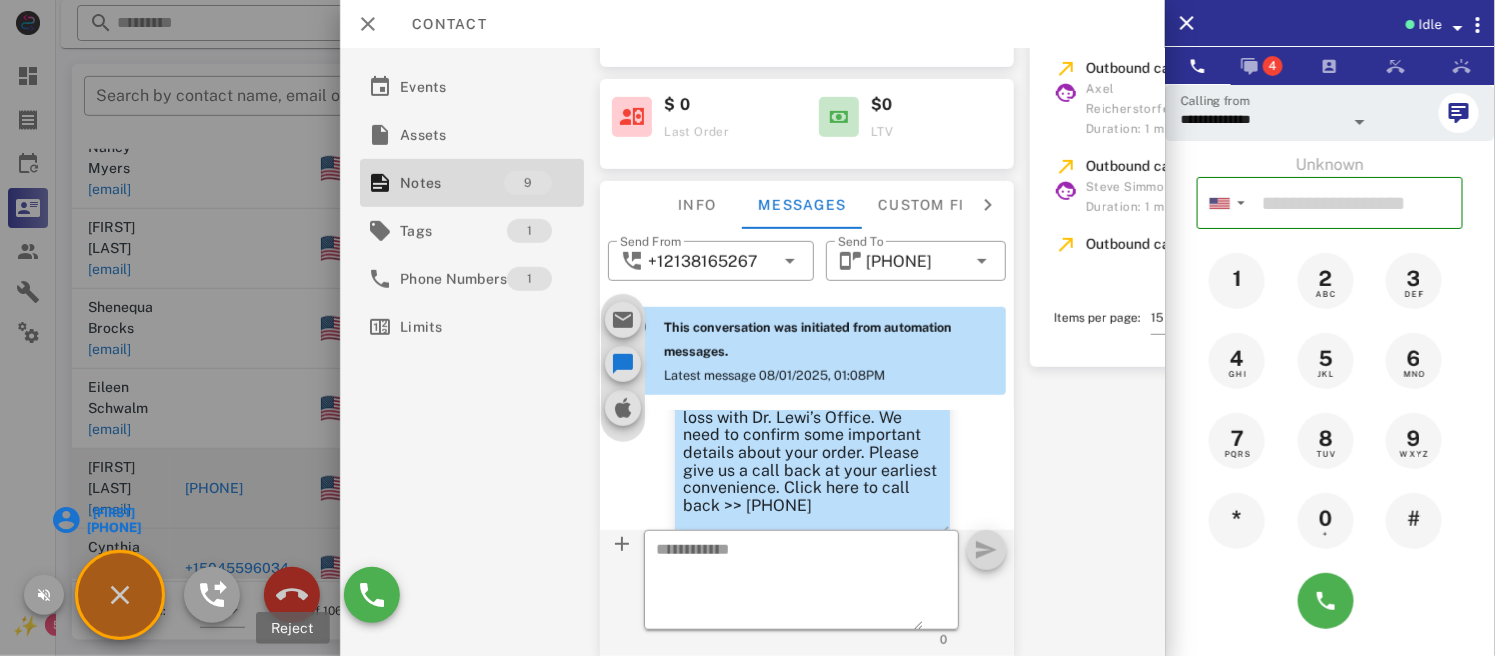 click at bounding box center [292, 595] 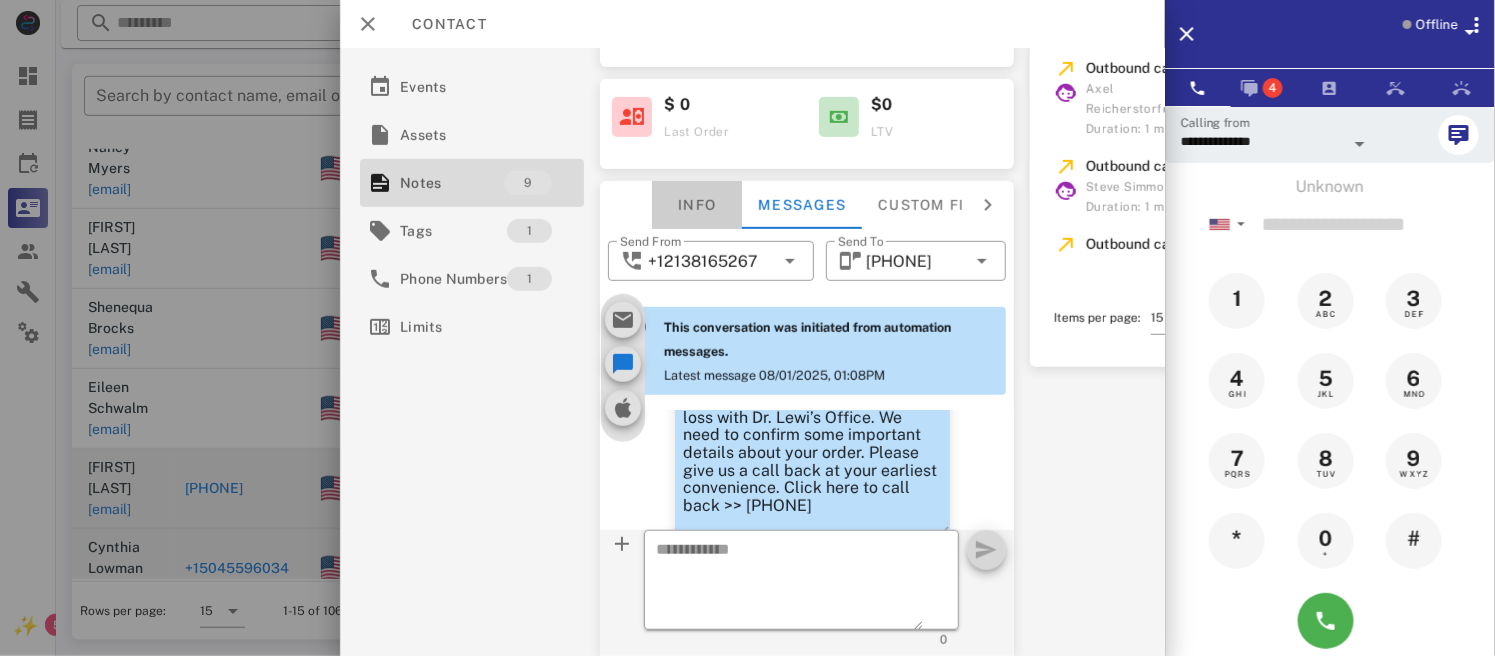 click on "Info" at bounding box center [698, 205] 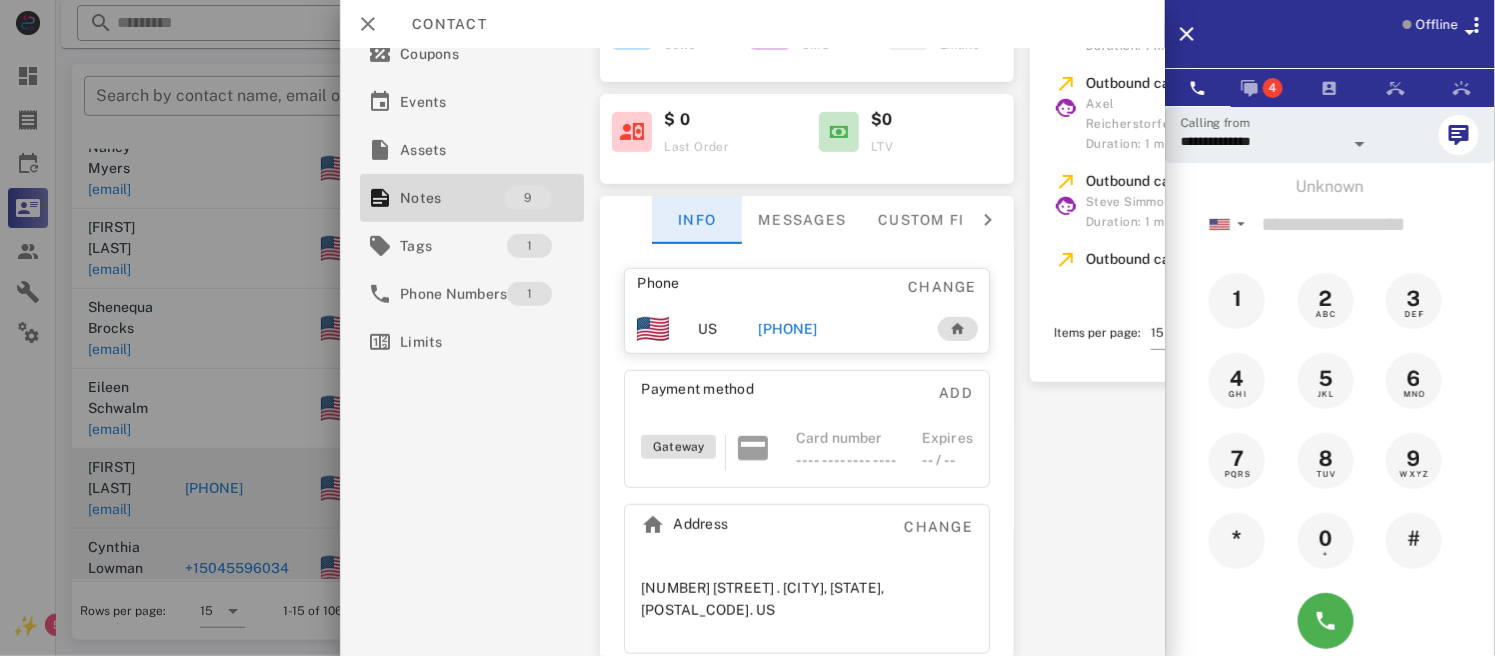 scroll, scrollTop: 281, scrollLeft: 0, axis: vertical 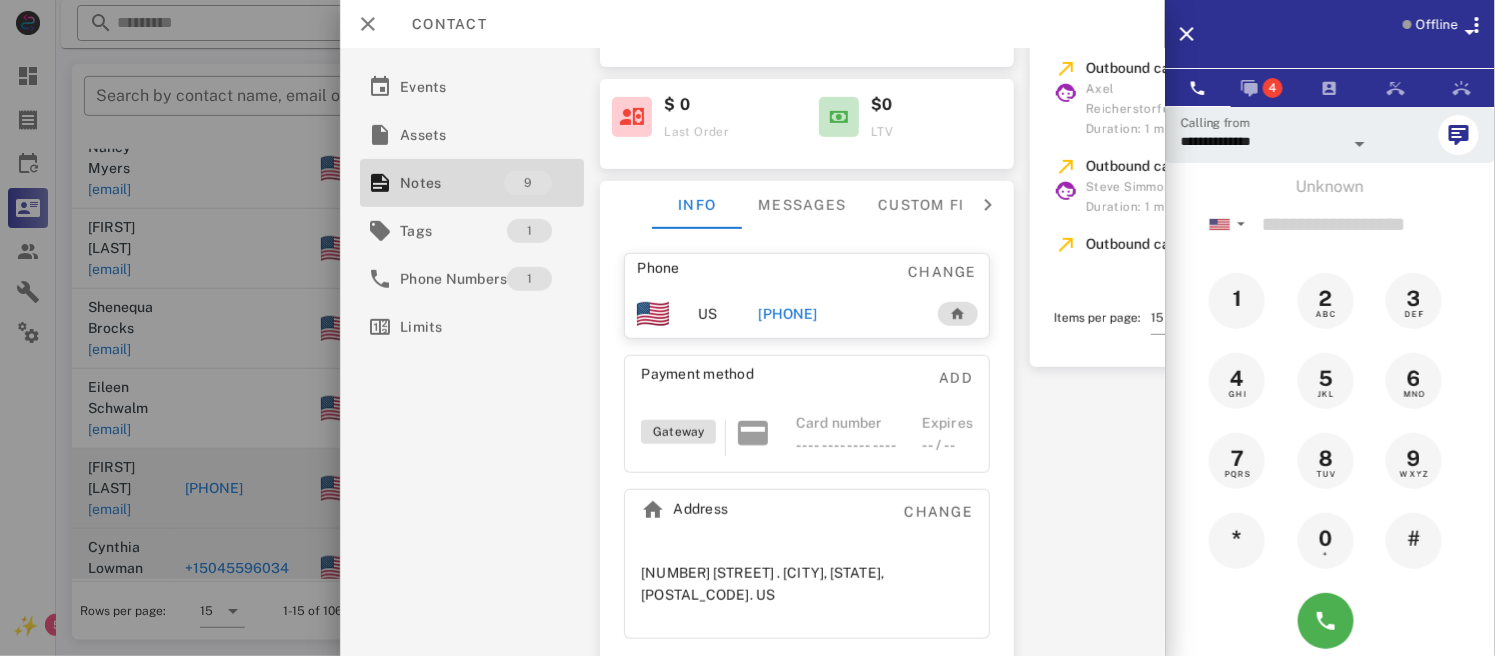 click on "[PHONE]" at bounding box center [788, 314] 